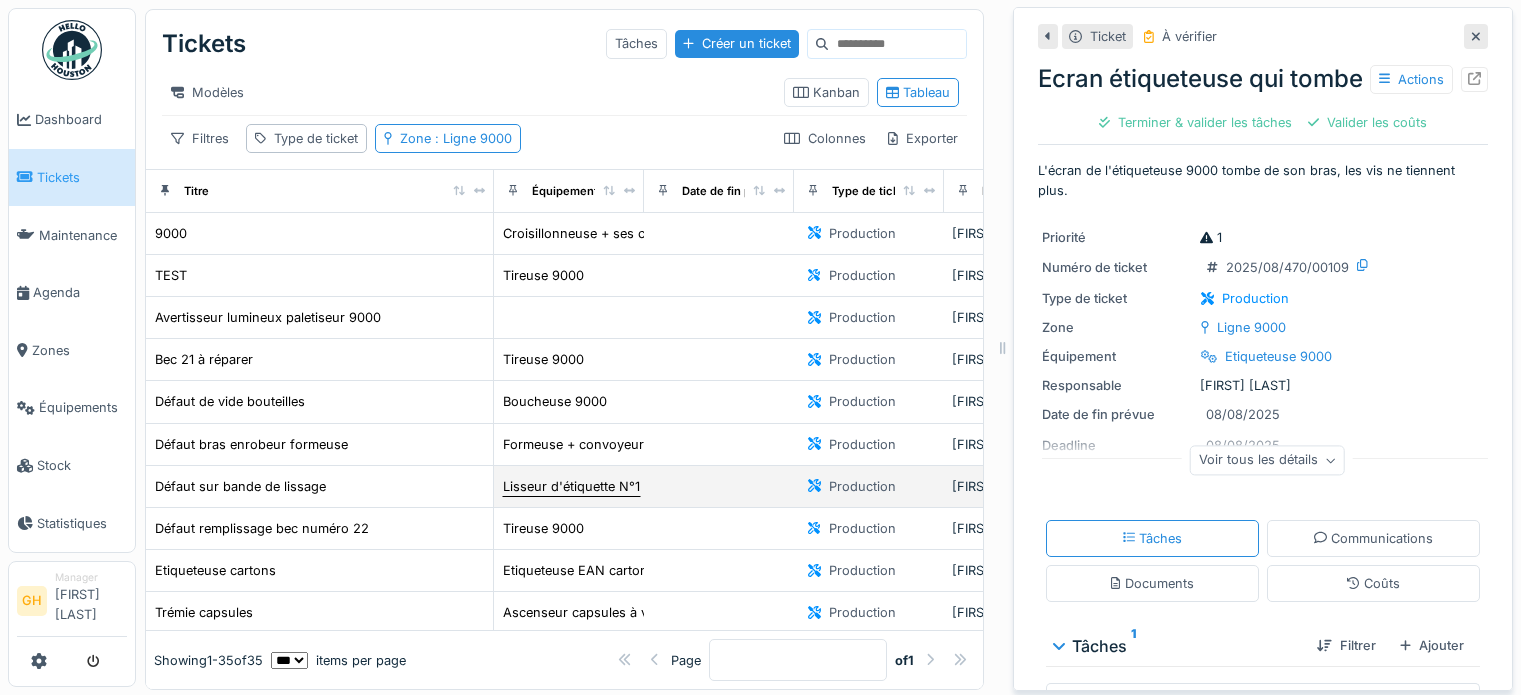 scroll, scrollTop: 15, scrollLeft: 0, axis: vertical 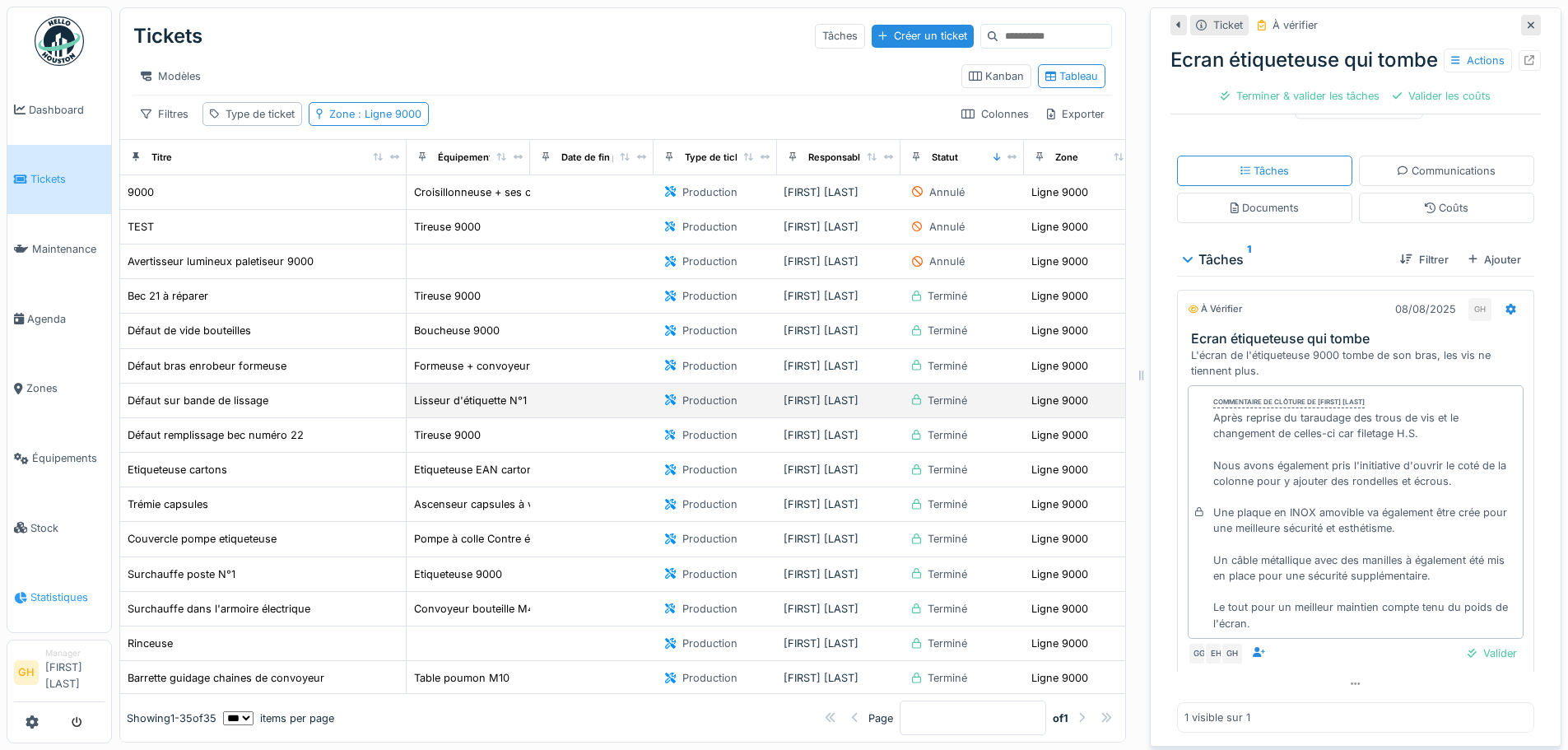 click on "Statistiques" at bounding box center [67, 597] 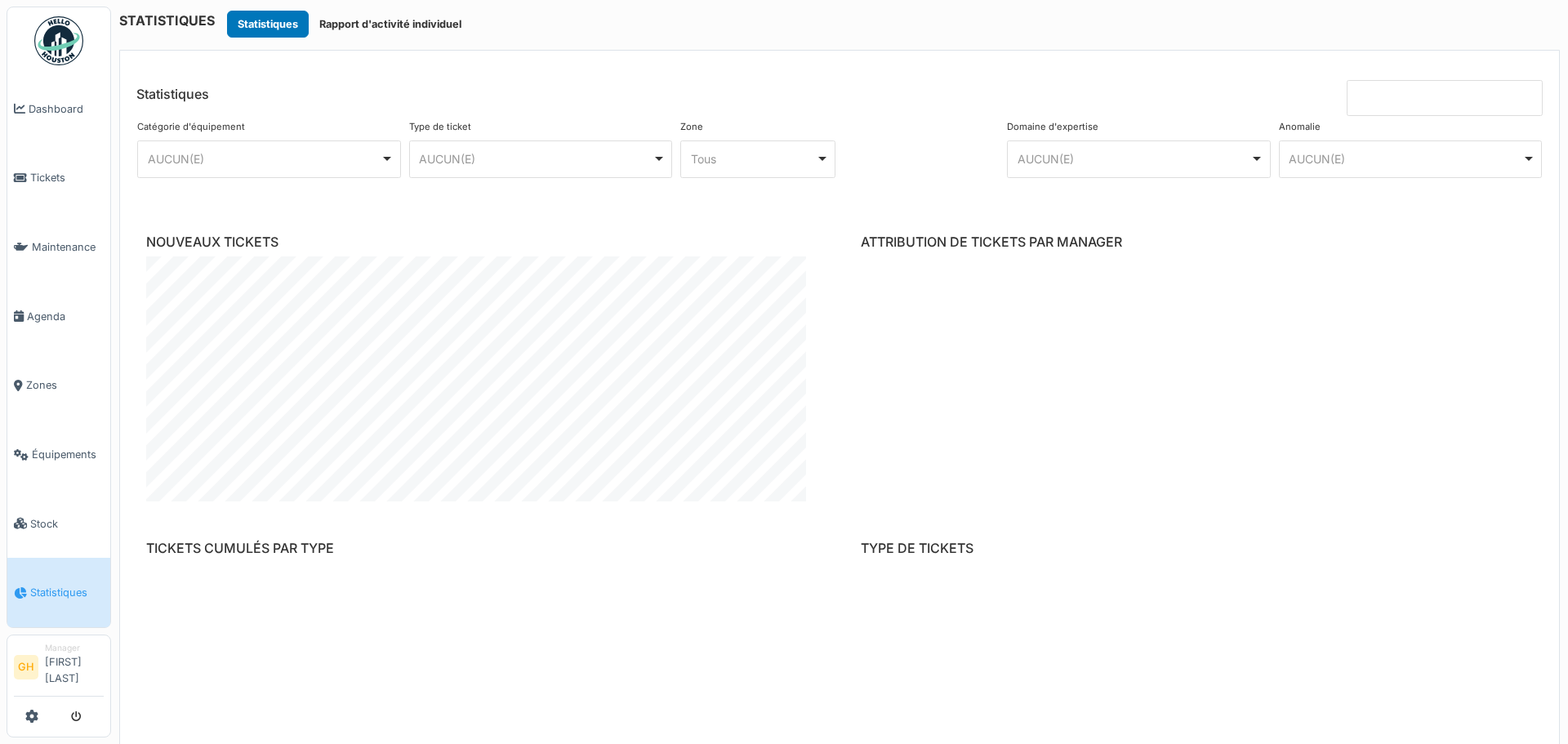 scroll, scrollTop: 0, scrollLeft: 0, axis: both 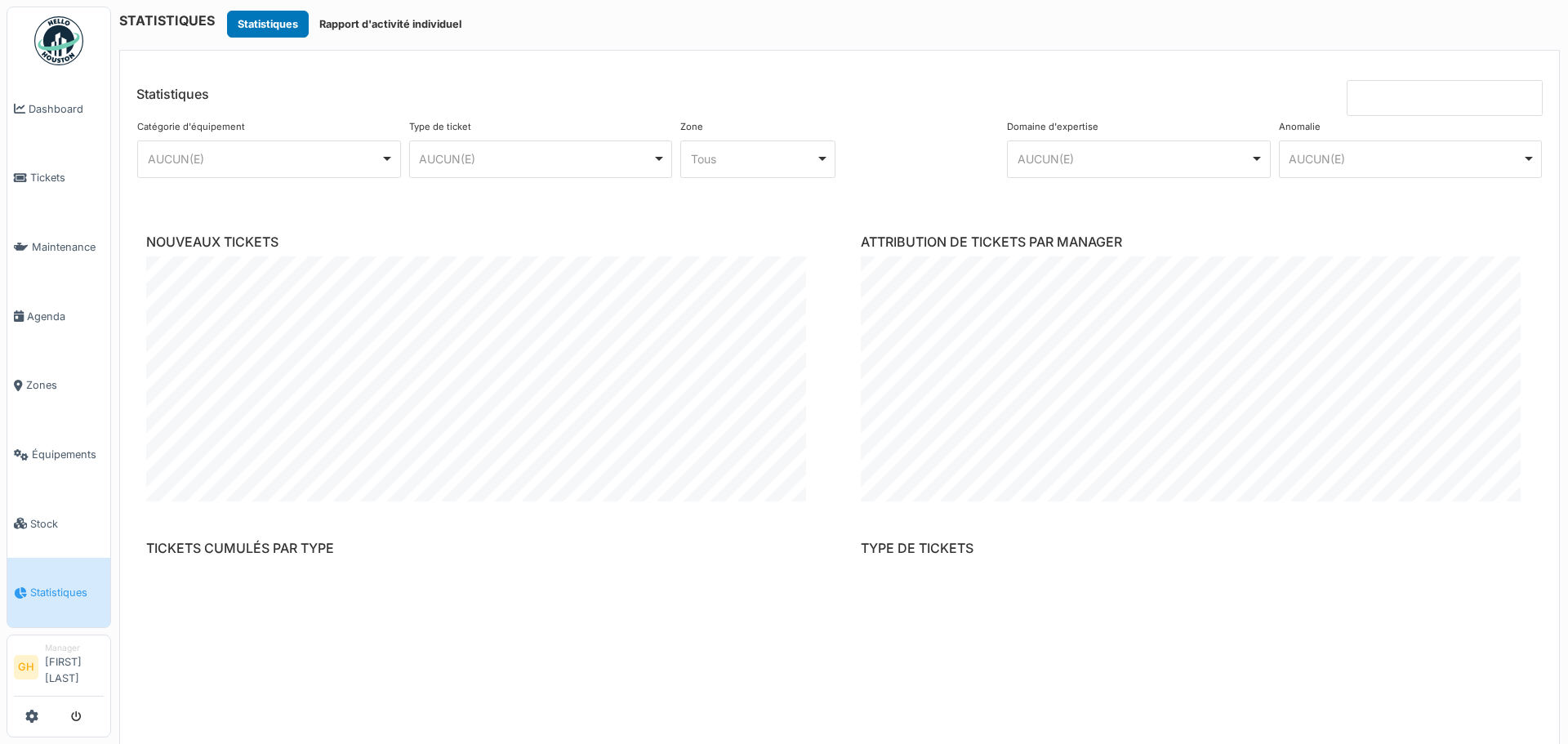 click at bounding box center [32, 716] 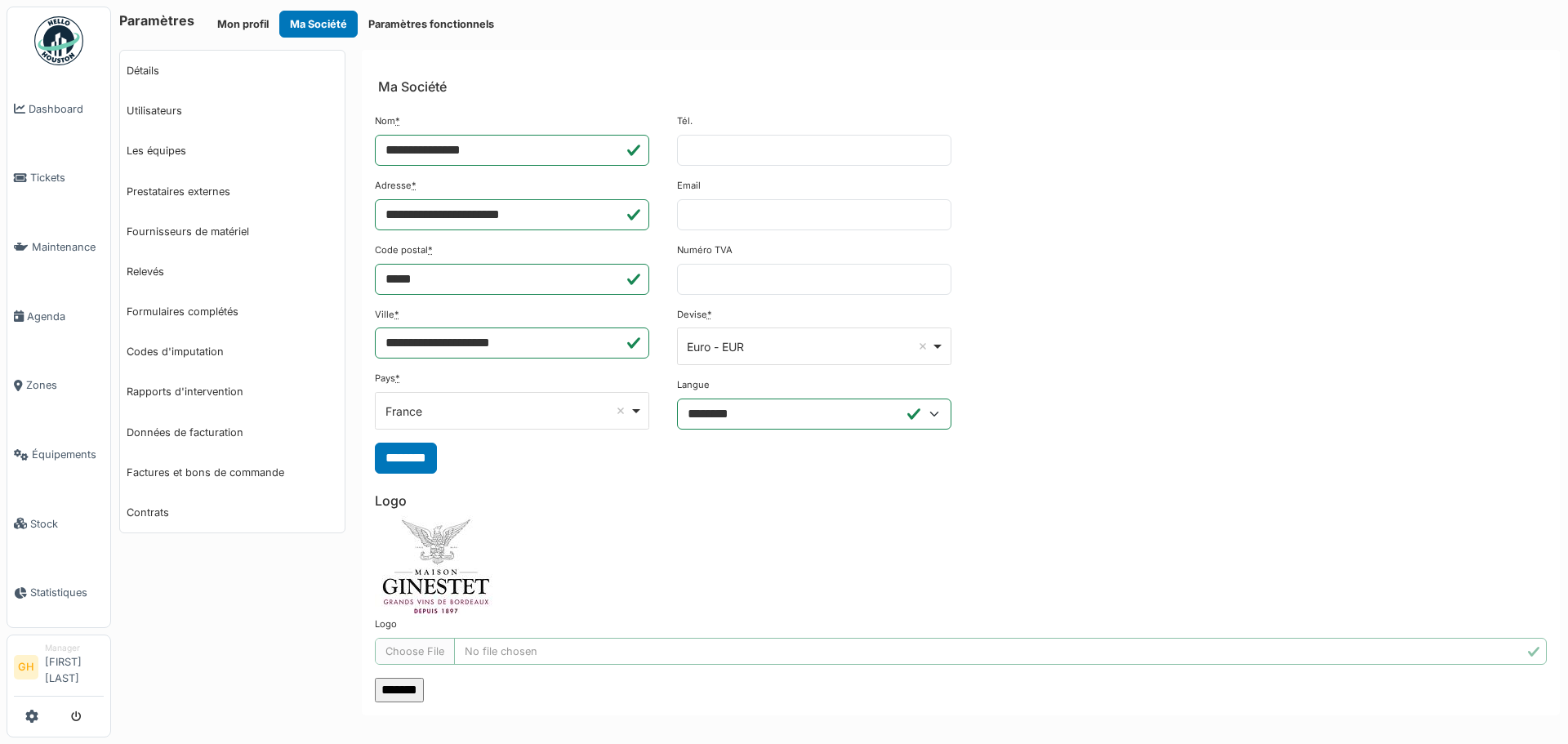 scroll, scrollTop: 0, scrollLeft: 0, axis: both 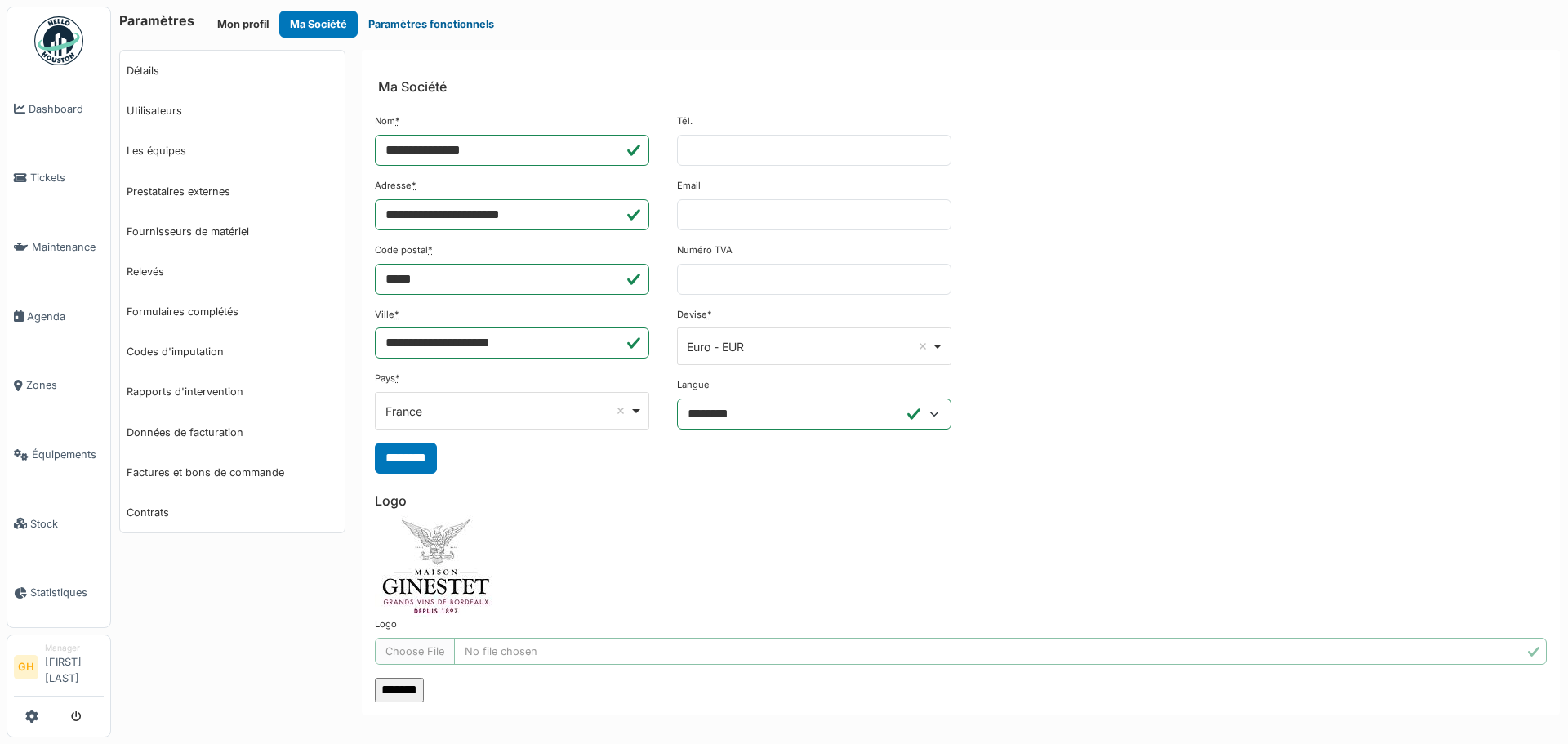 click on "Paramètres fonctionnels" at bounding box center [431, 24] 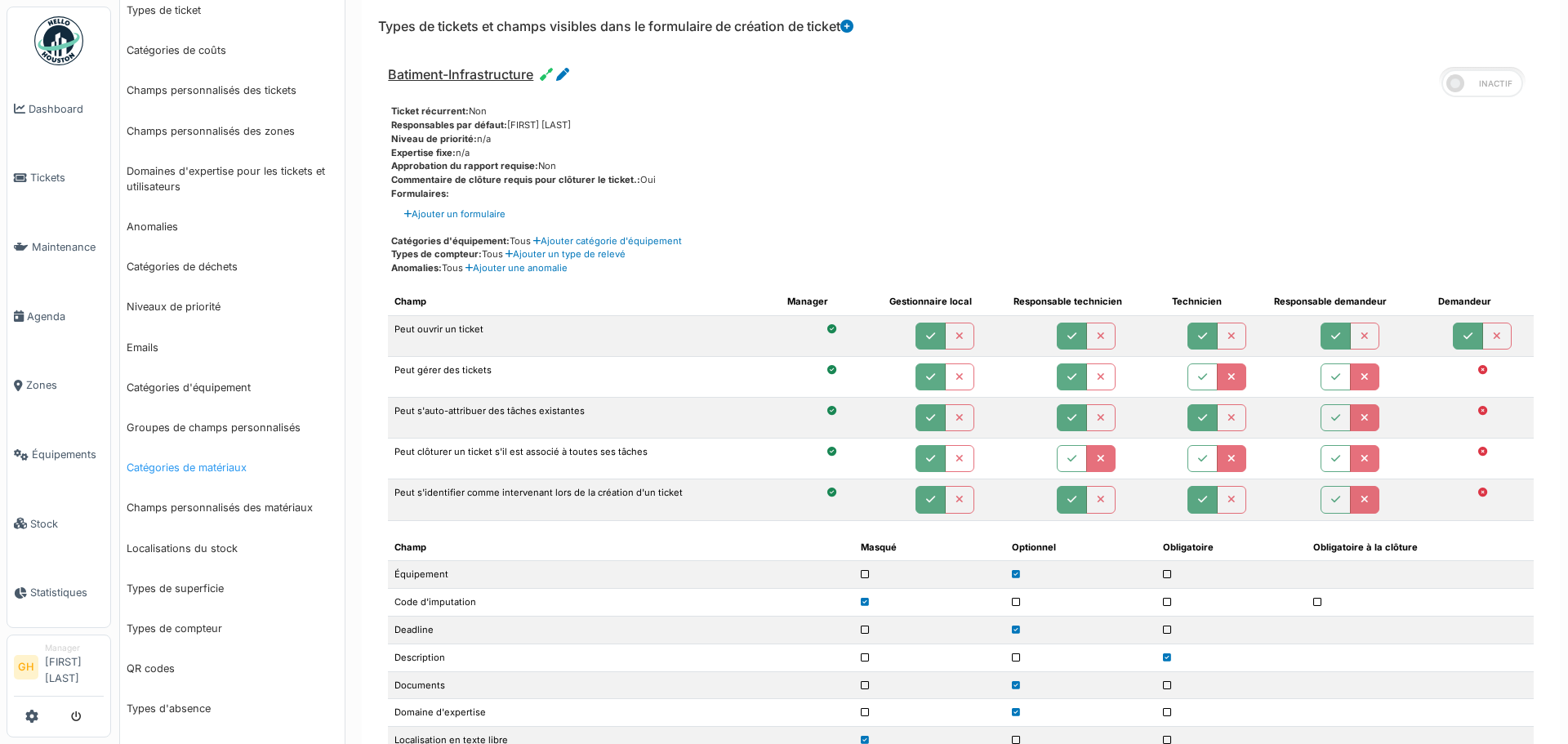 scroll, scrollTop: 163, scrollLeft: 0, axis: vertical 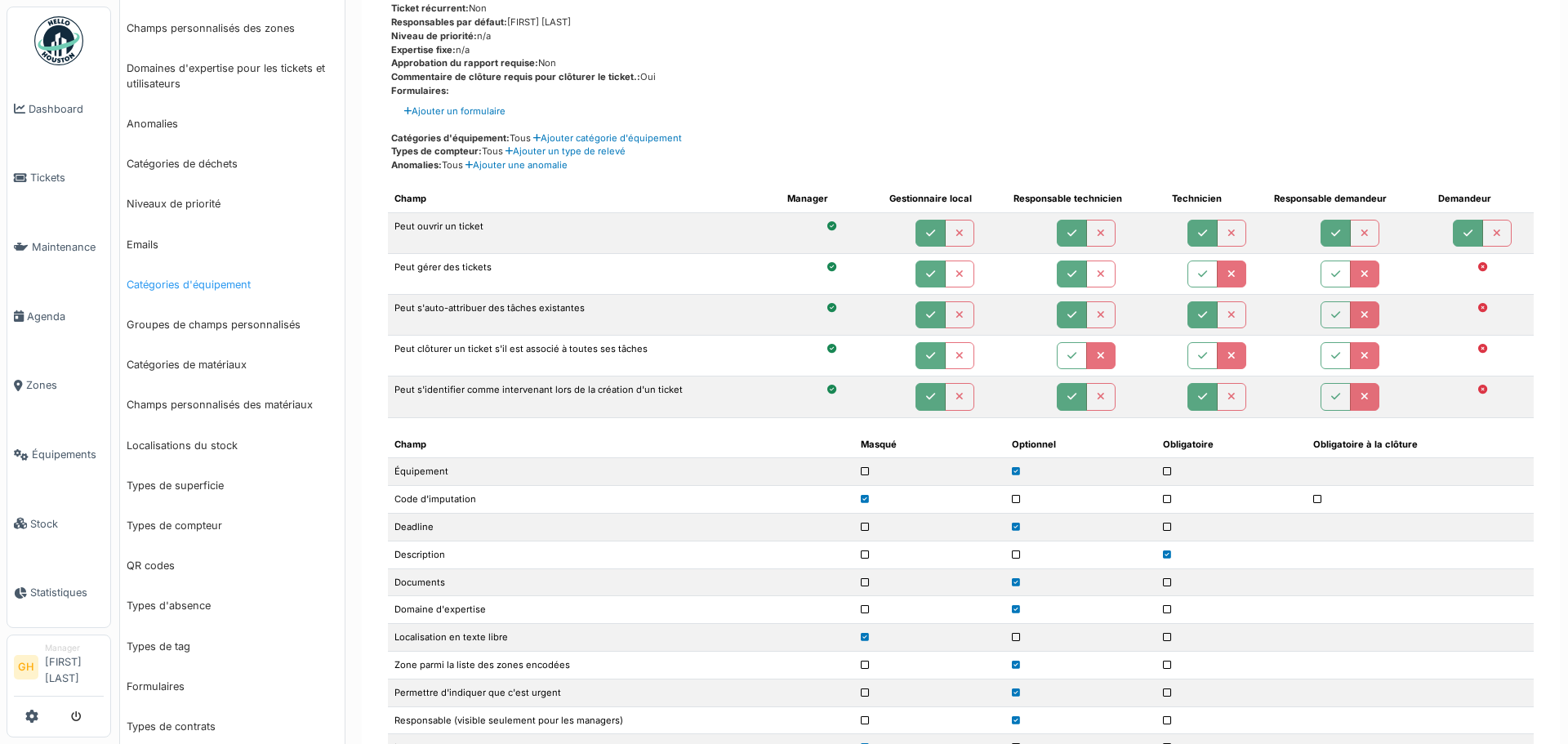 click on "Catégories d'équipement" at bounding box center (232, 284) 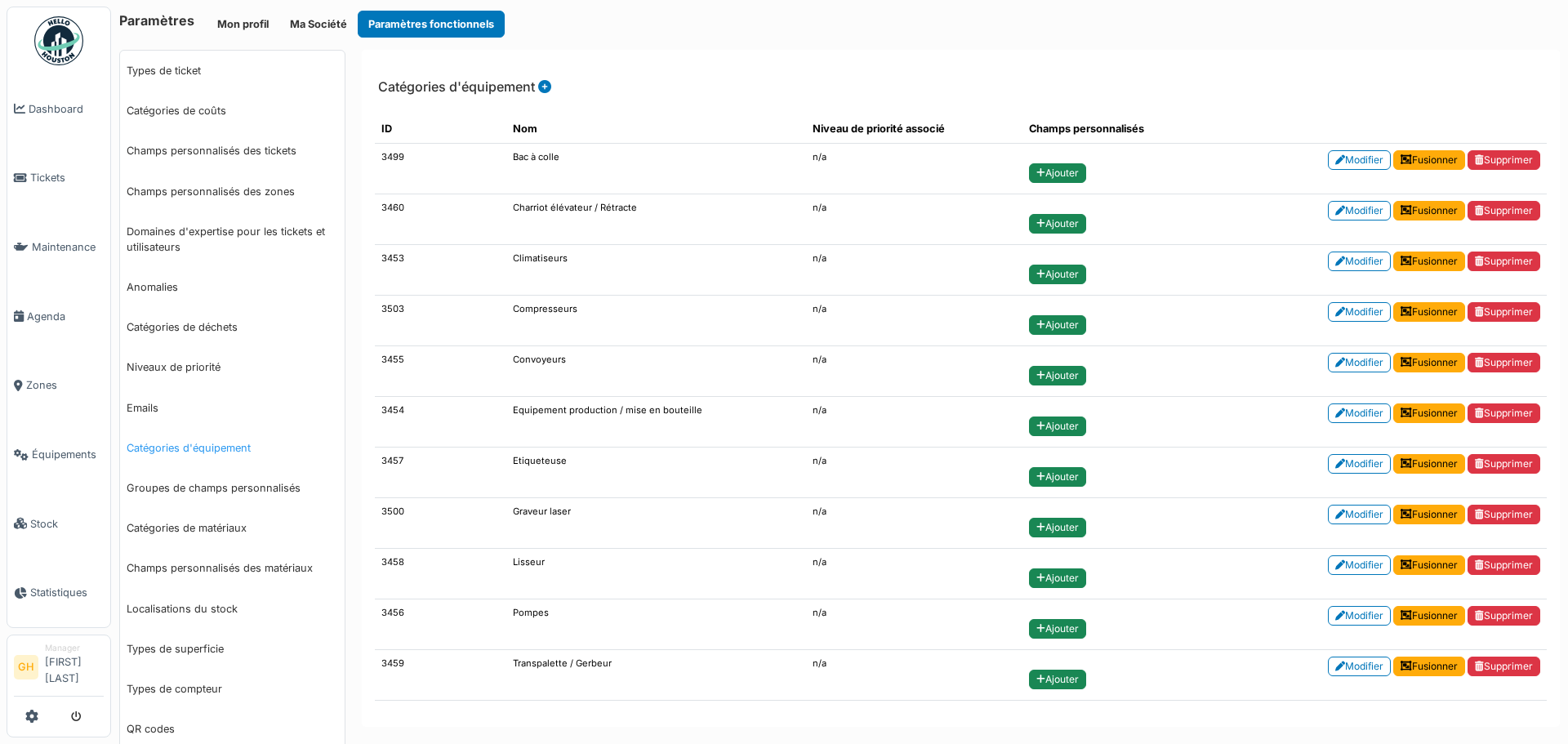 click on "Catégories d'équipement" at bounding box center [232, 448] 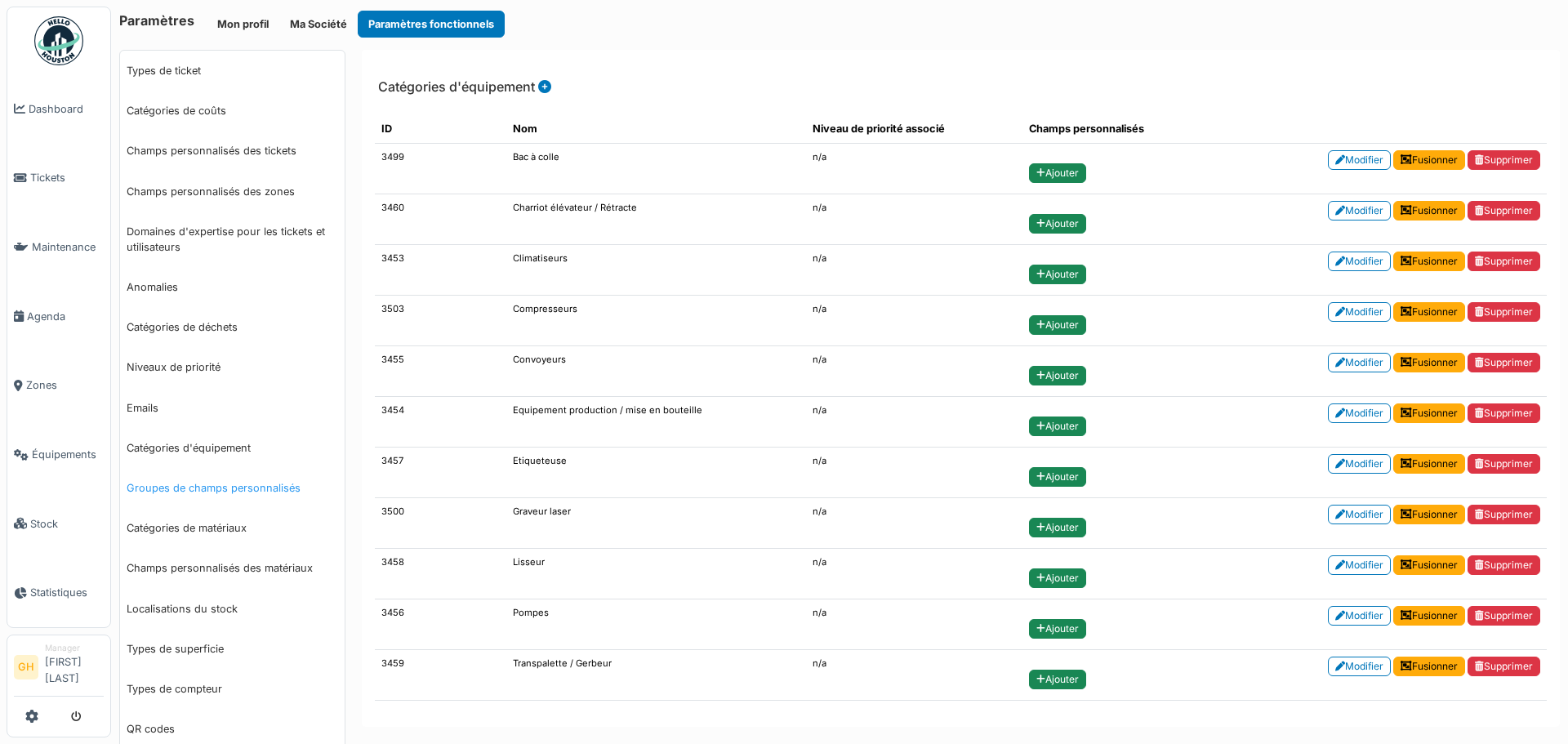 click on "Groupes de champs personnalisés" at bounding box center [232, 488] 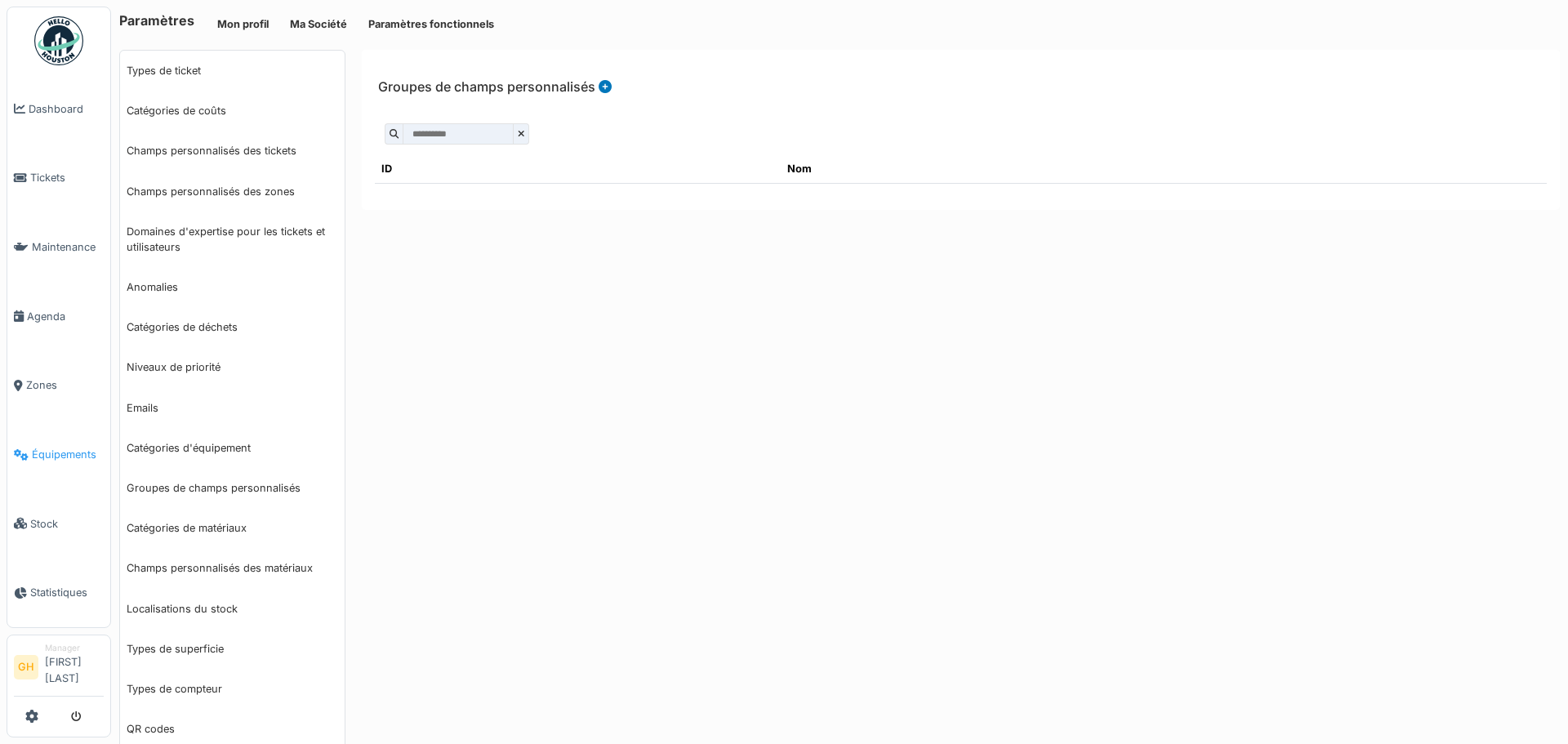 click on "Équipements" at bounding box center (68, 454) 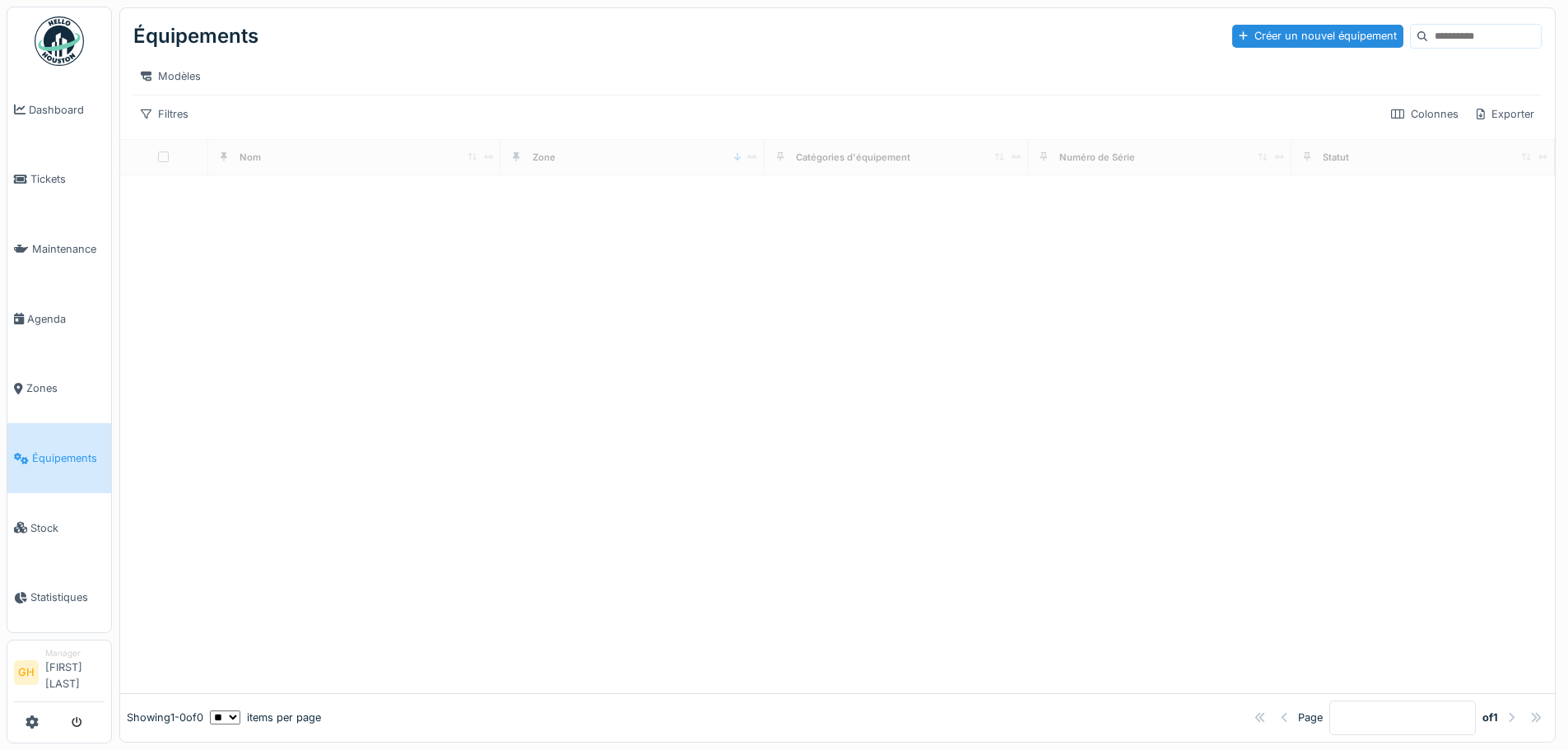 scroll, scrollTop: 0, scrollLeft: 0, axis: both 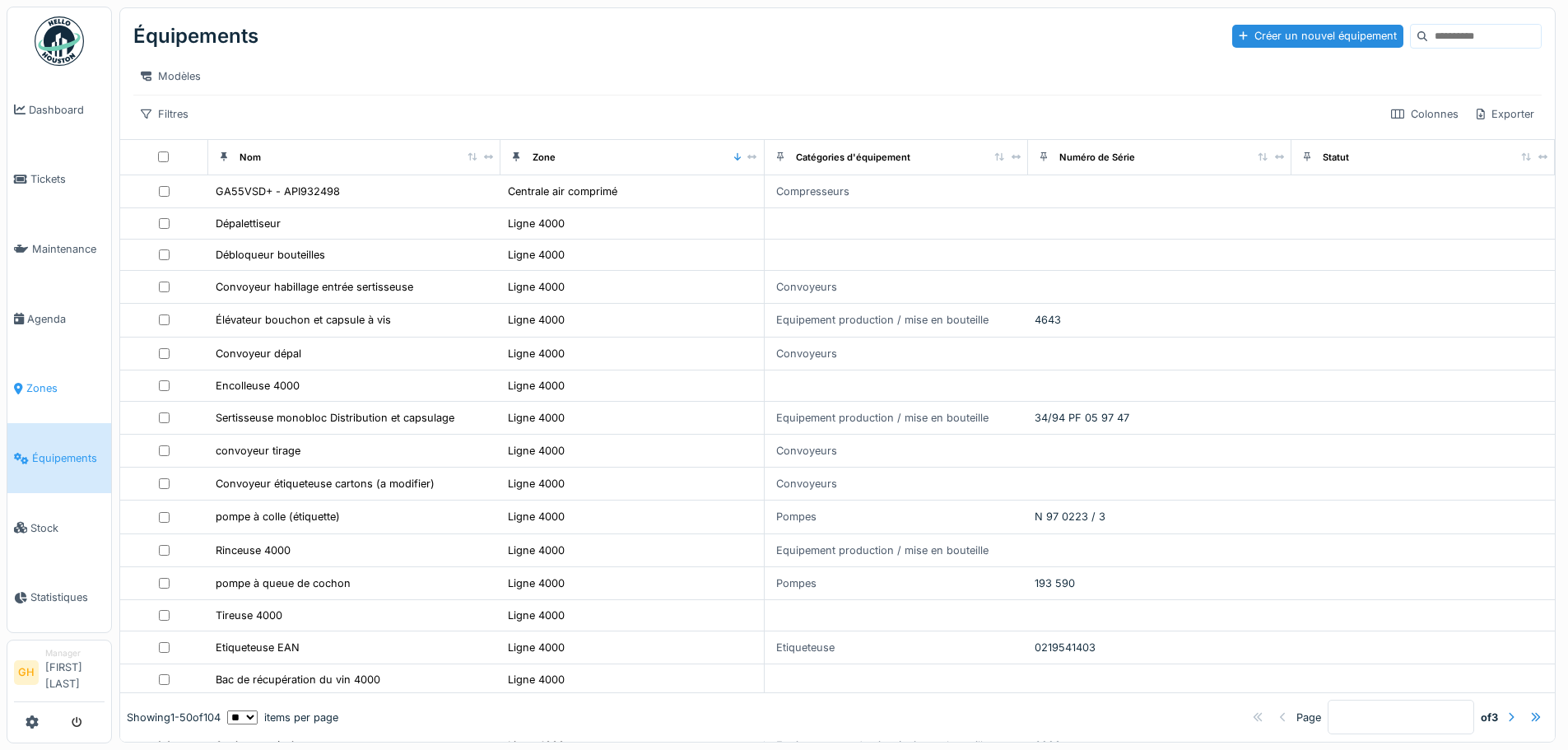 click on "Zones" at bounding box center [59, 389] 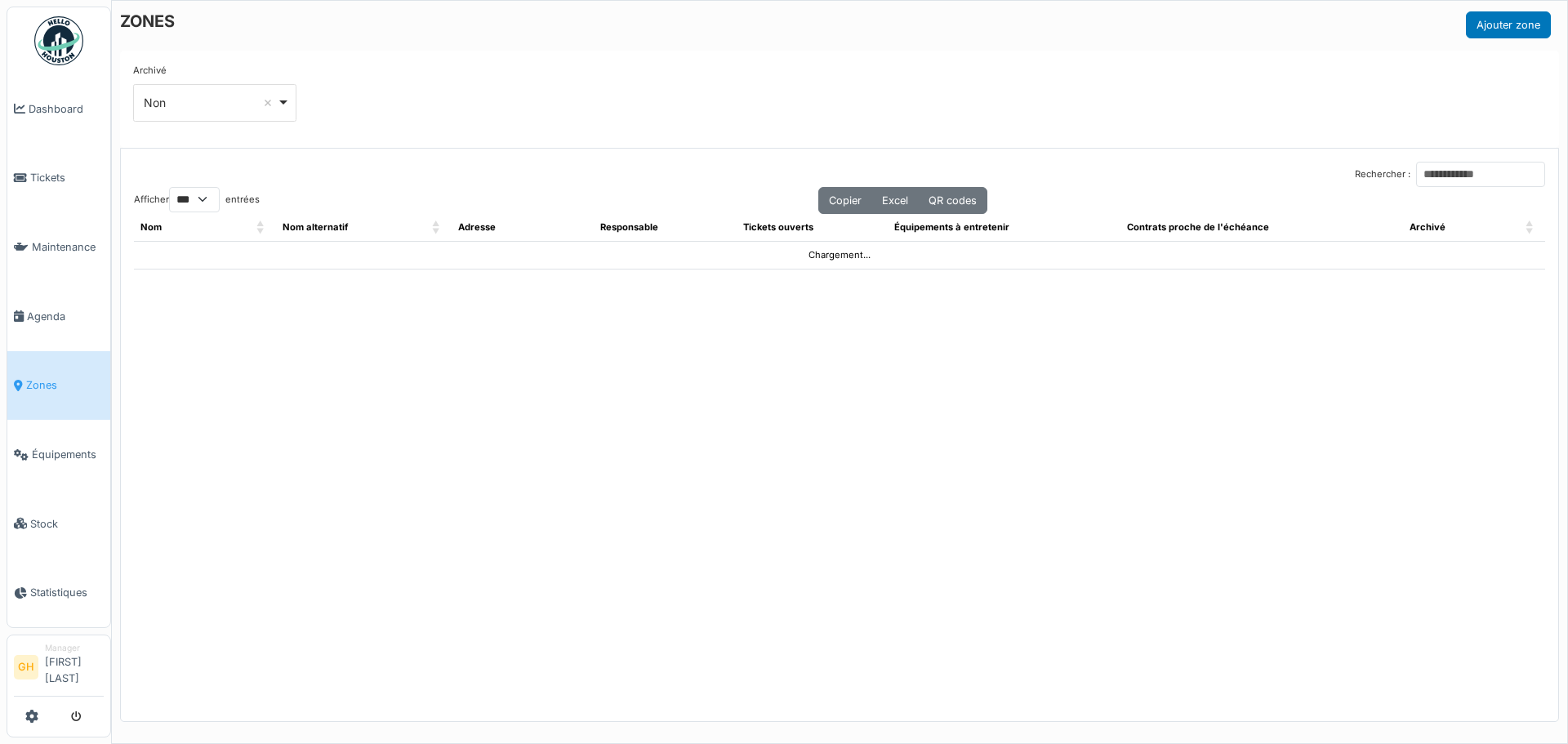 select on "***" 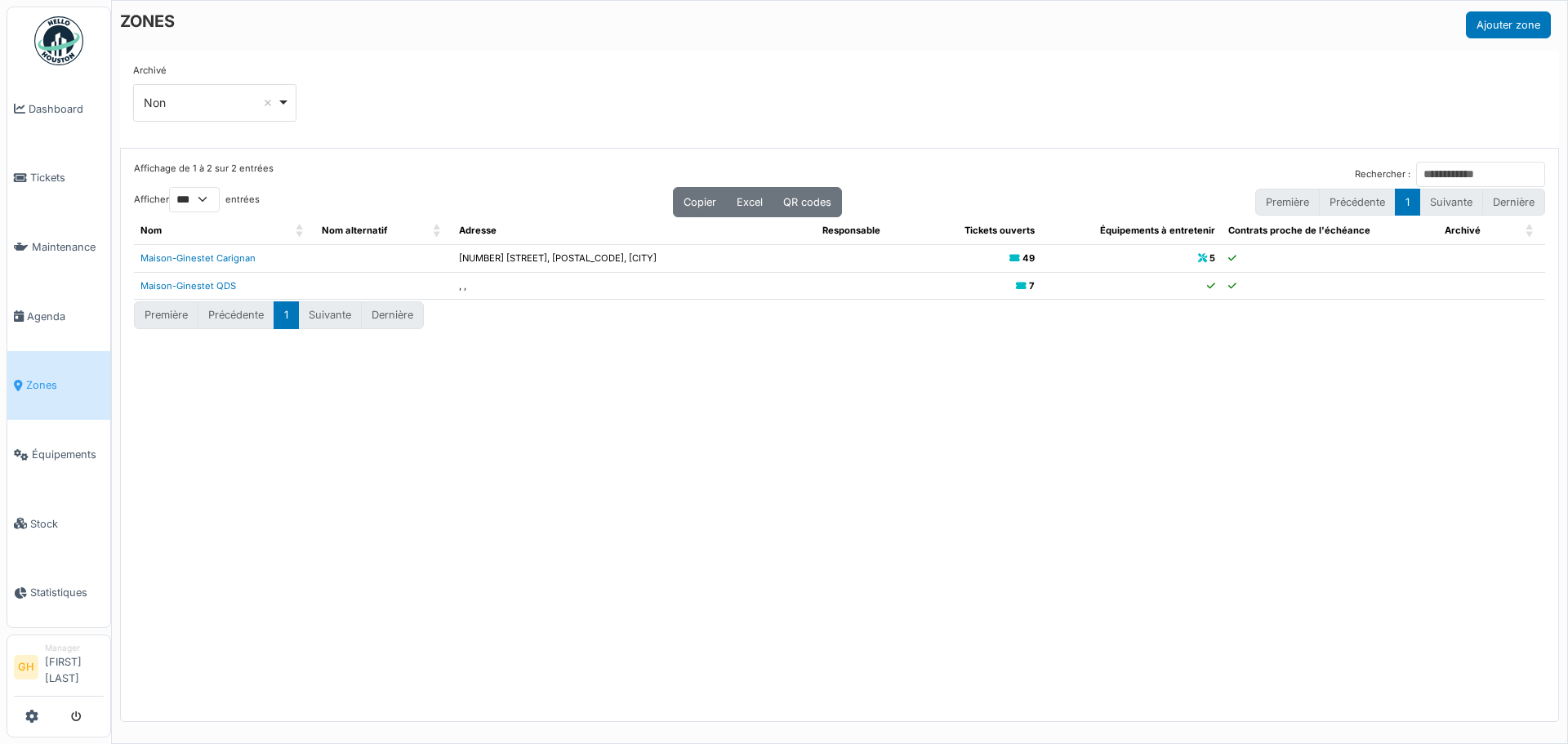 click at bounding box center [384, 258] 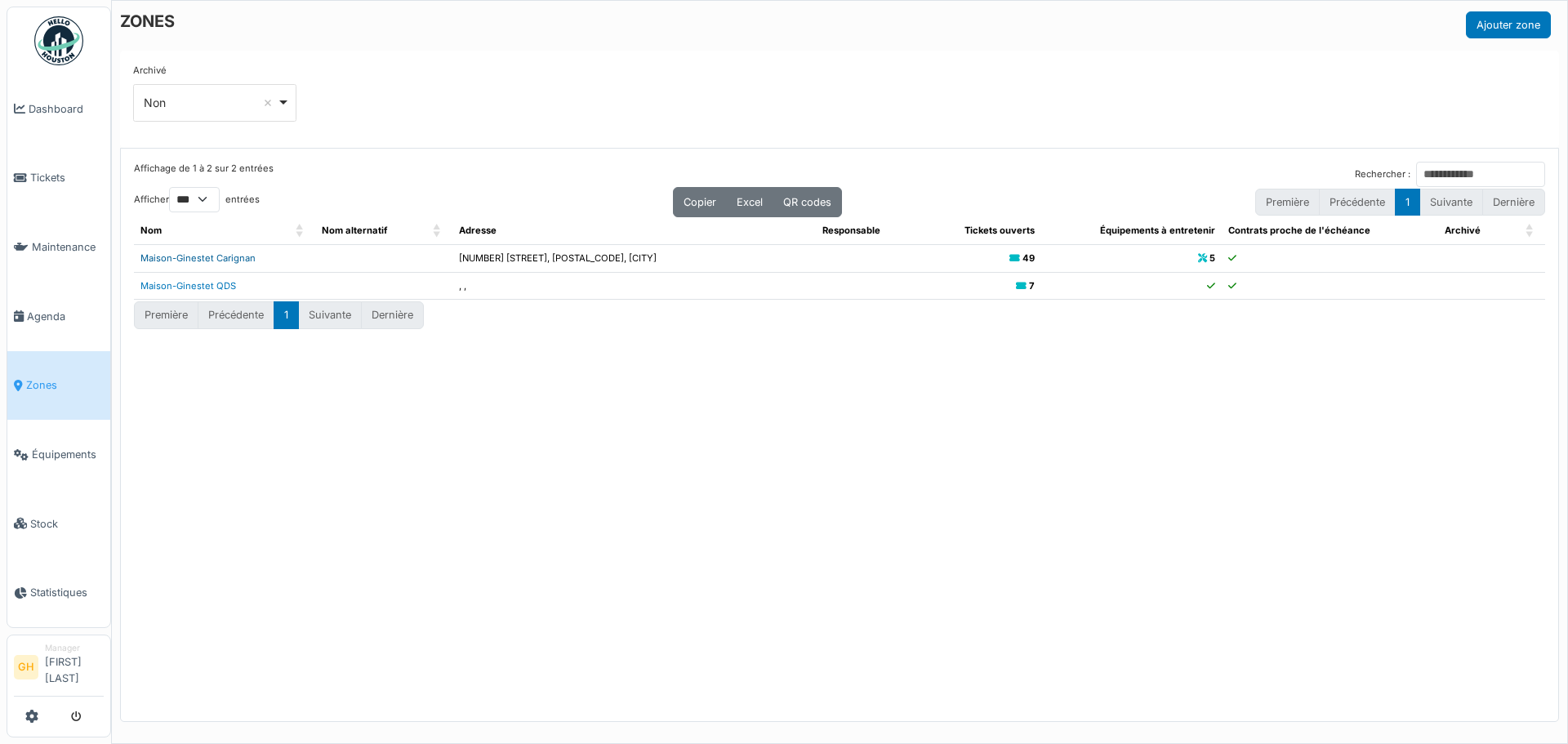 click on "Maison-Ginestet Carignan" at bounding box center [198, 258] 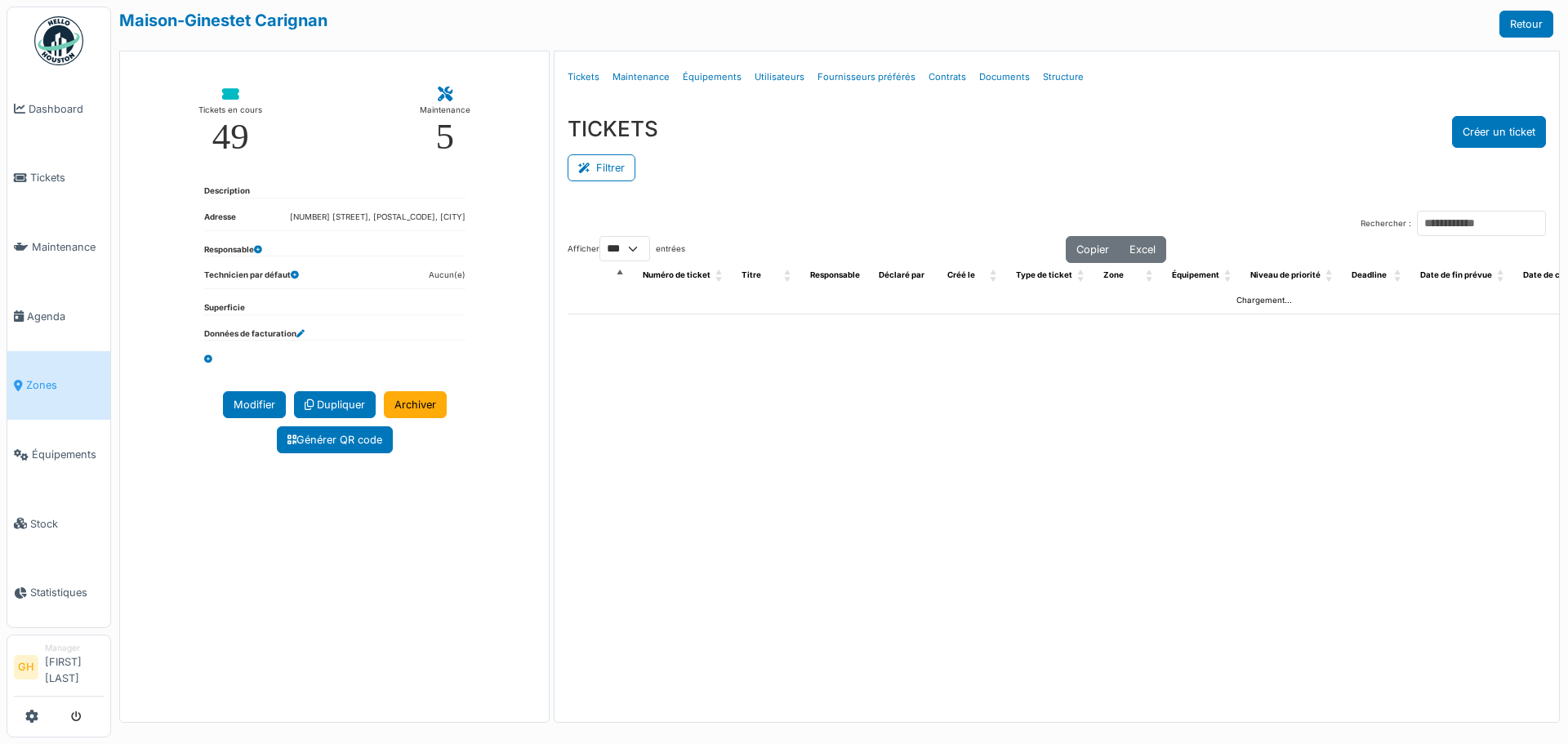 select on "***" 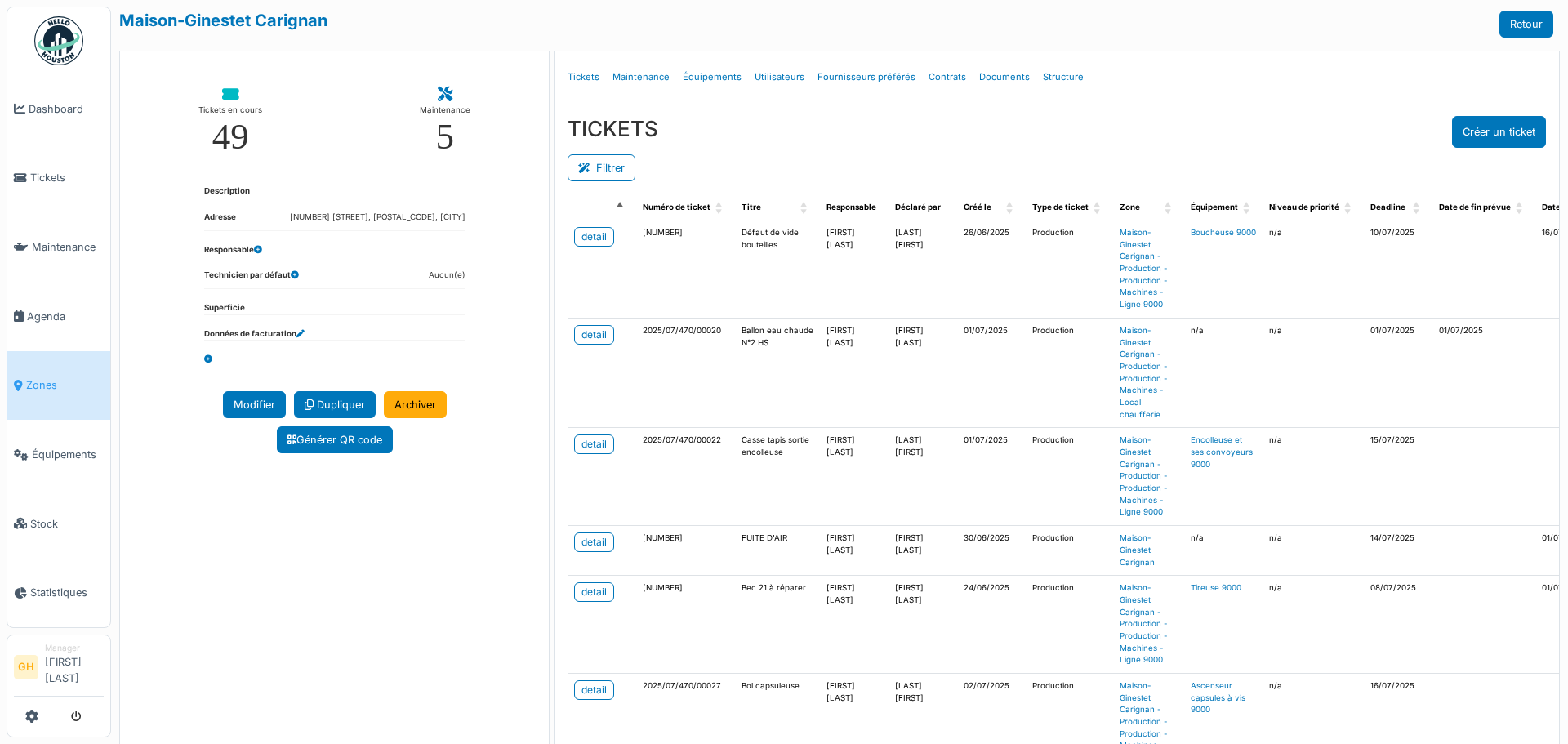 scroll, scrollTop: 327, scrollLeft: 0, axis: vertical 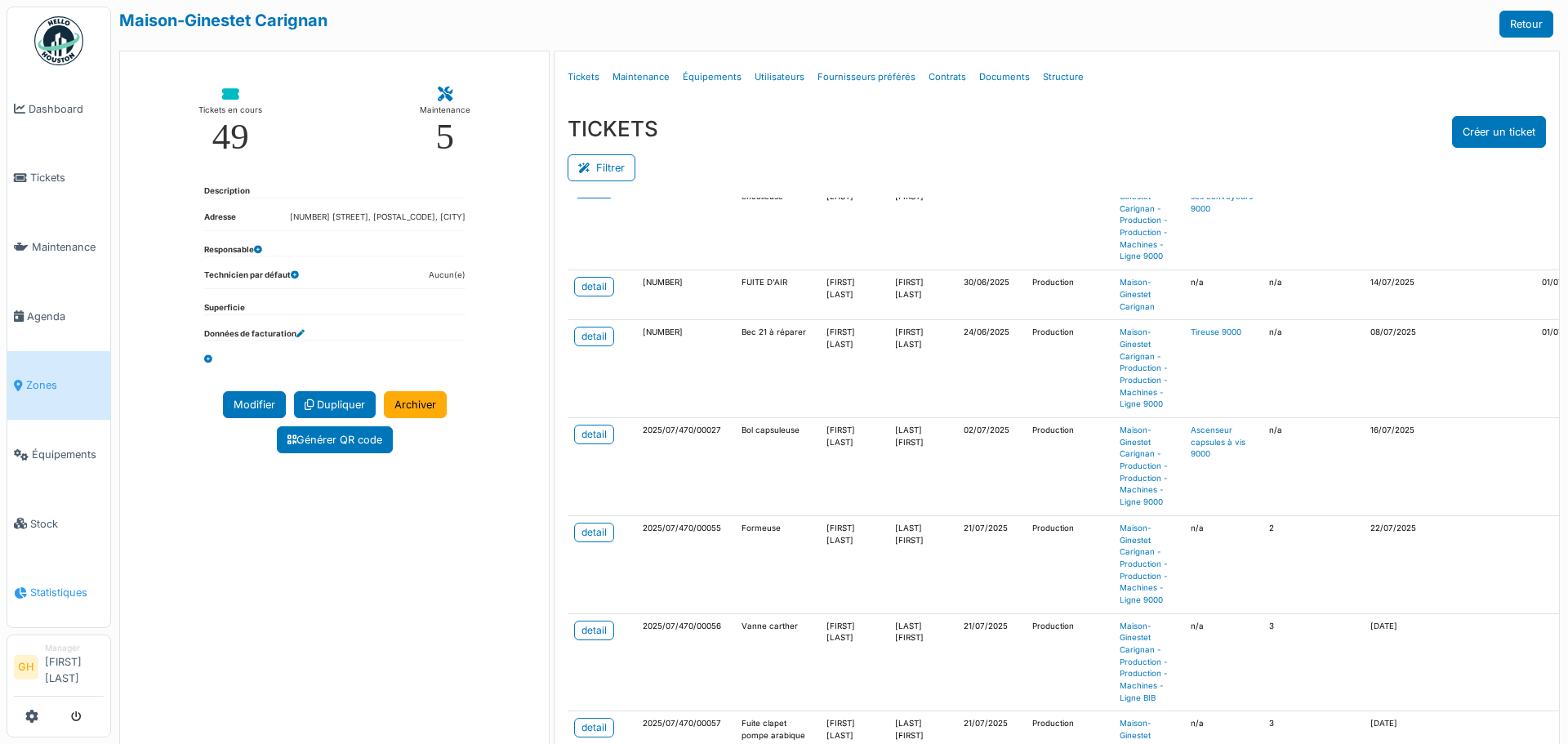 click on "Statistiques" at bounding box center (67, 592) 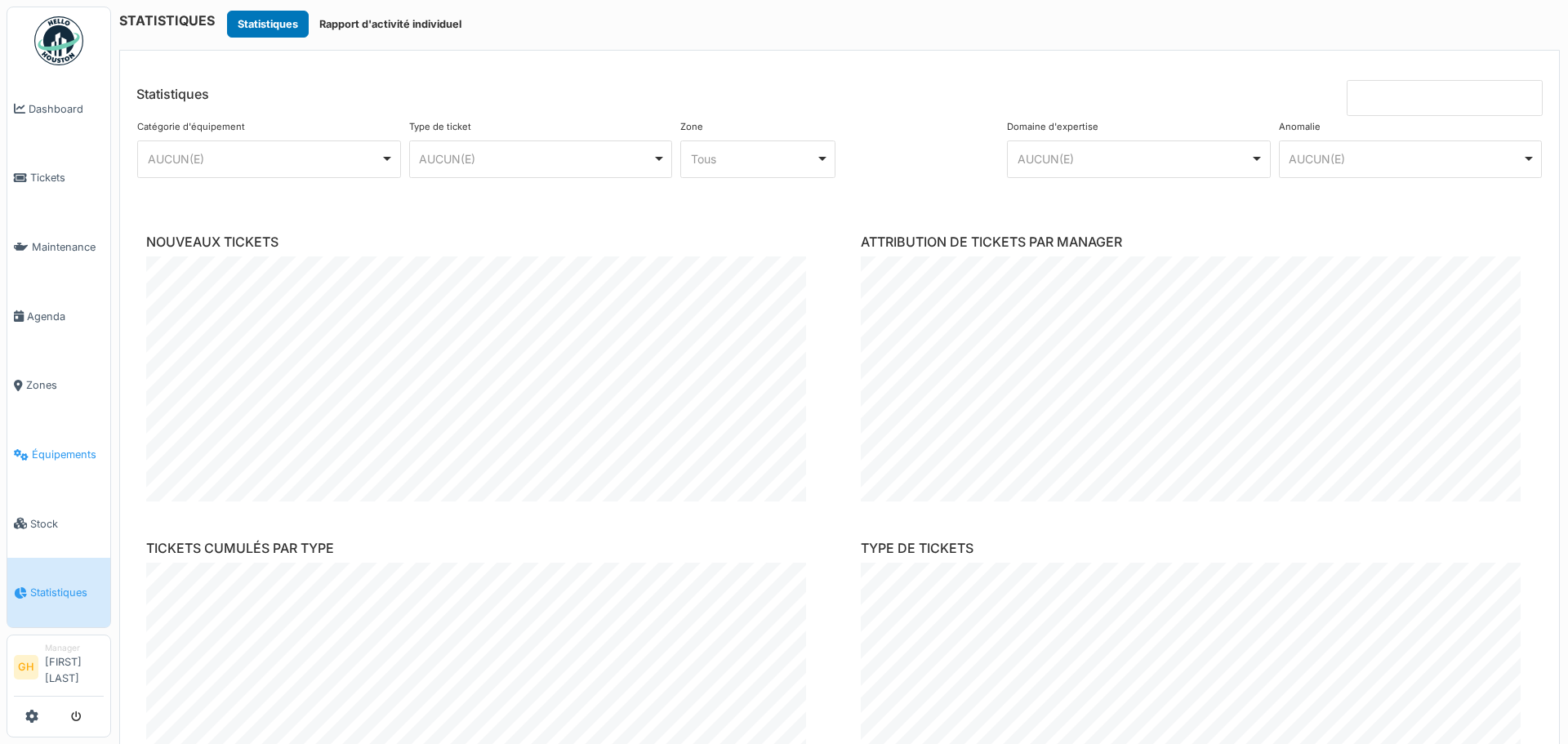 scroll, scrollTop: 0, scrollLeft: 0, axis: both 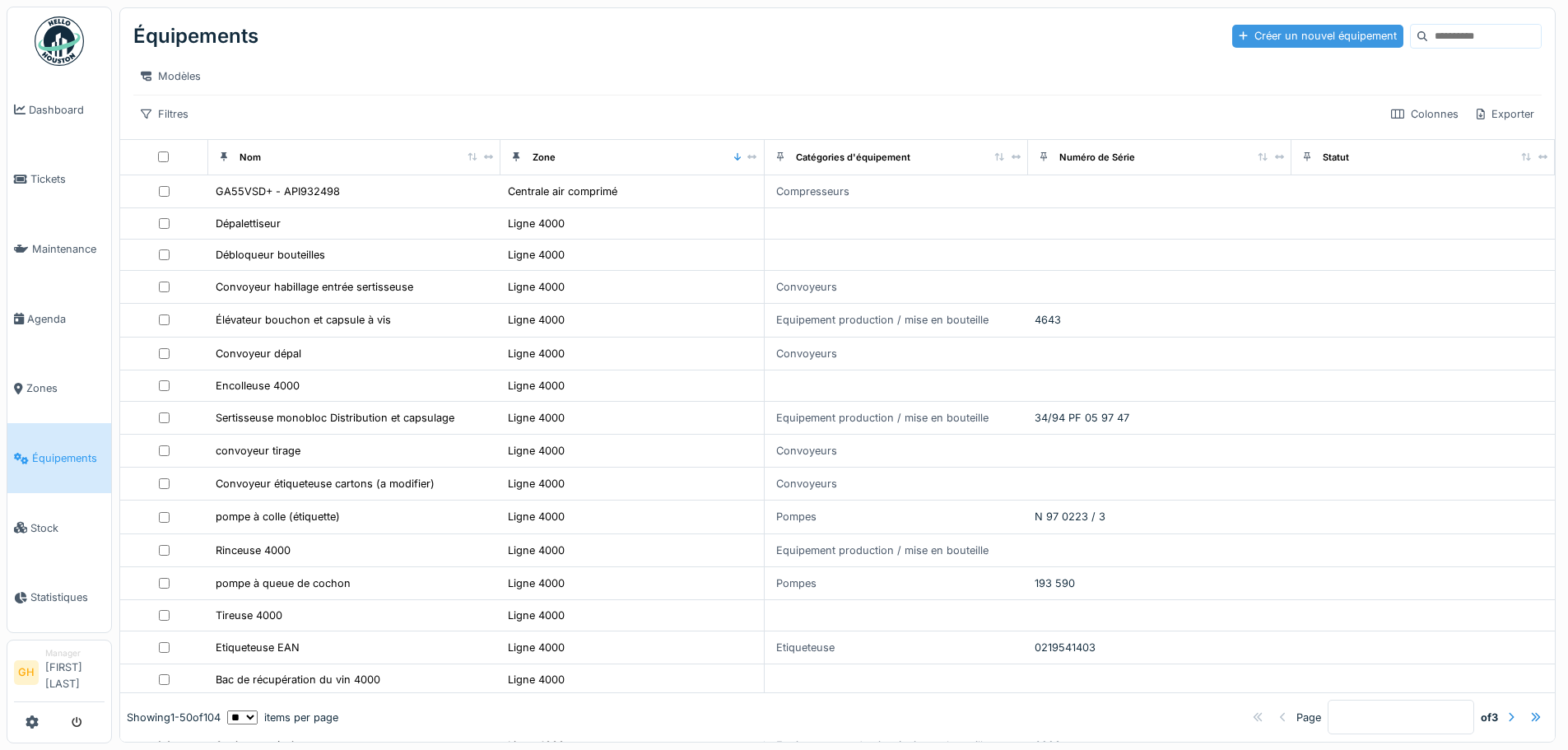 click on "Créer un nouvel équipement" at bounding box center (1318, 35) 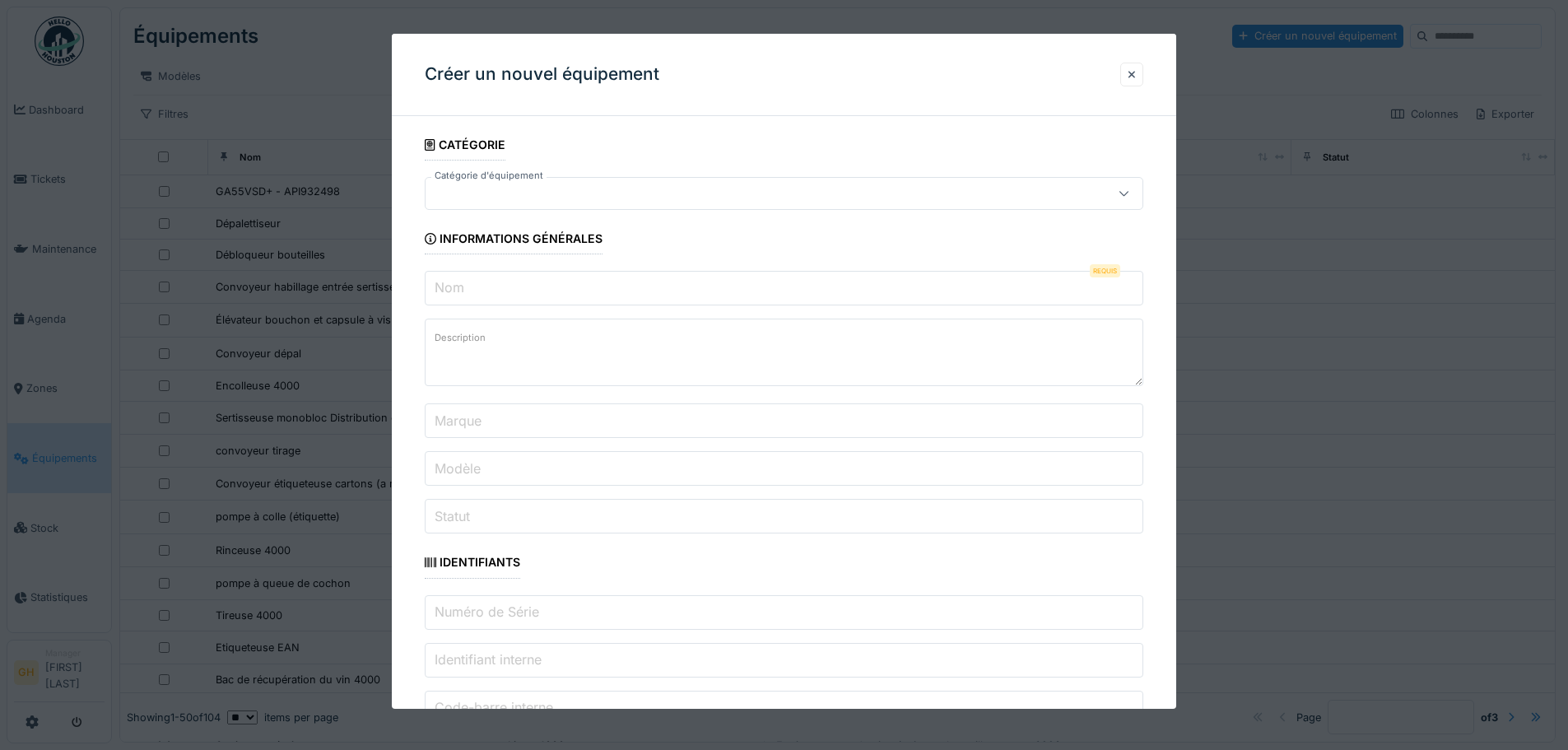 click at bounding box center [742, 193] 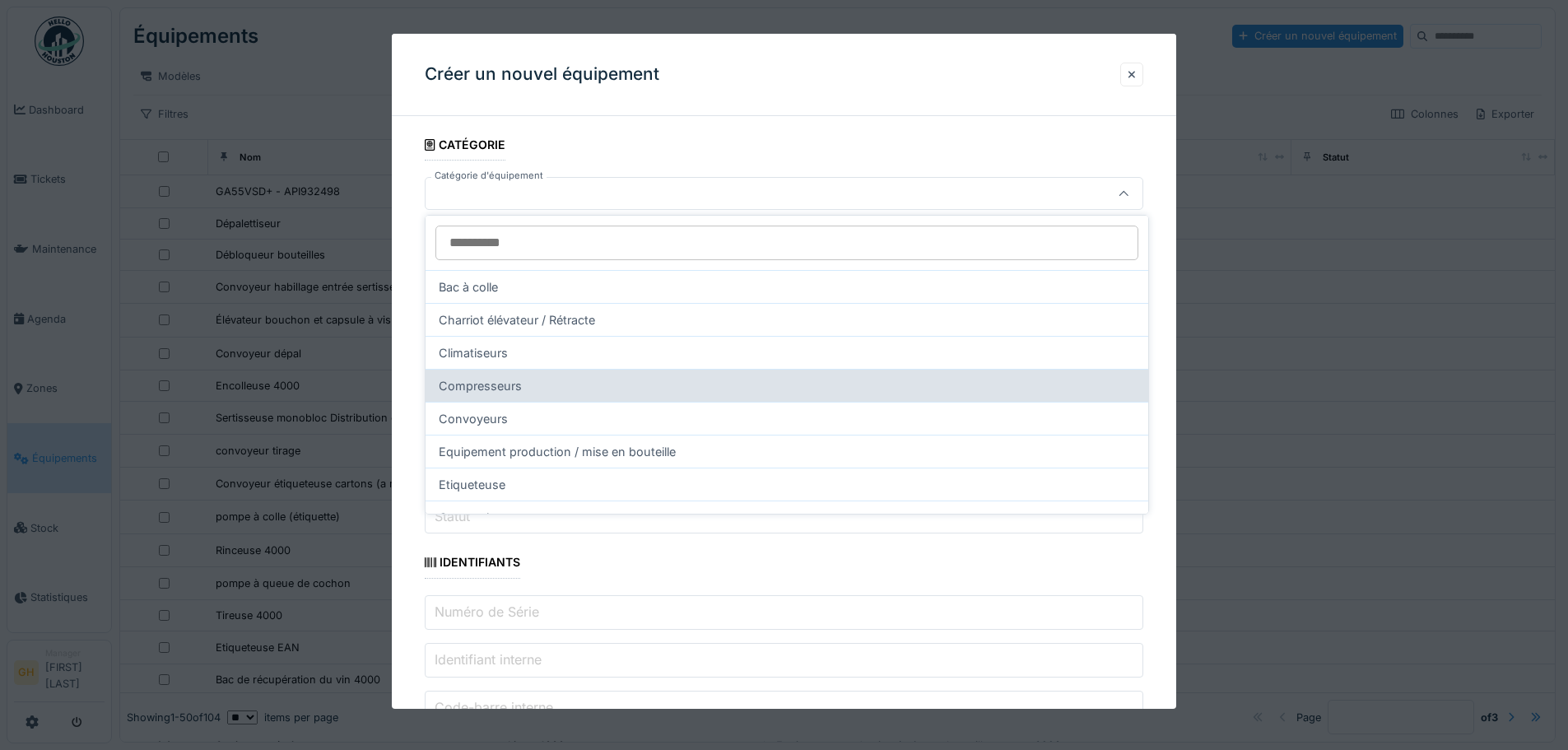 click on "Compresseurs" at bounding box center (787, 385) 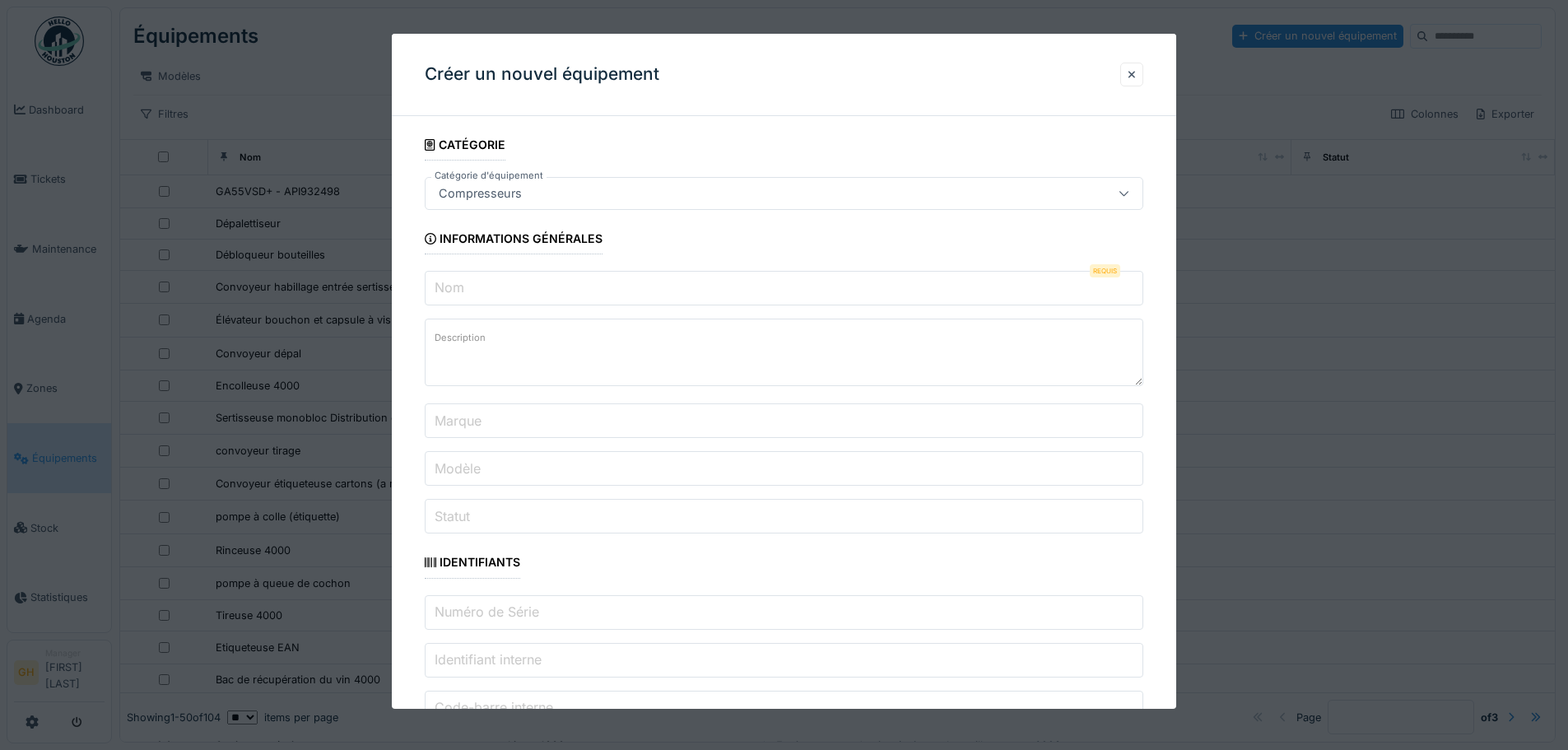 click on "Nom" at bounding box center [784, 288] 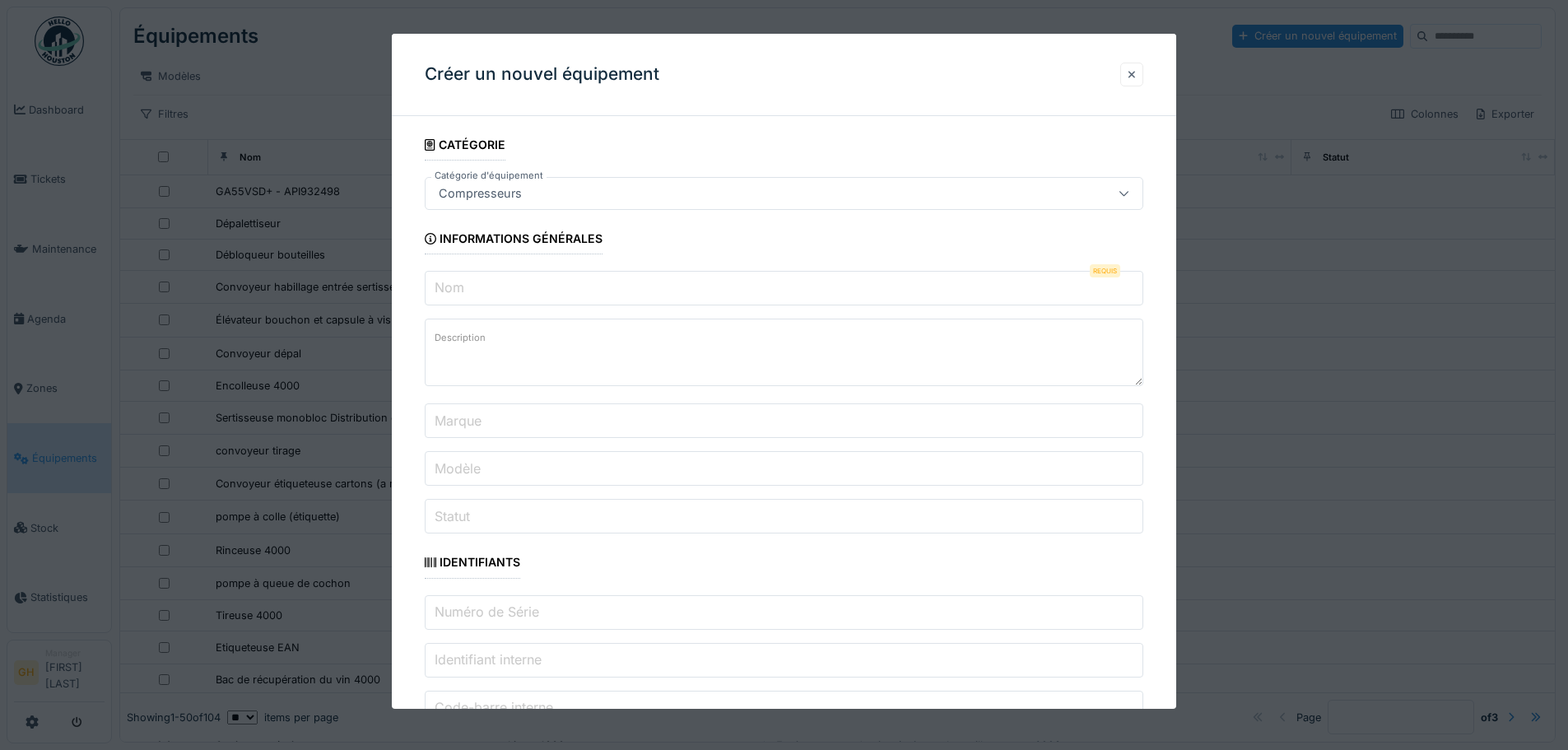 click at bounding box center (1132, 74) 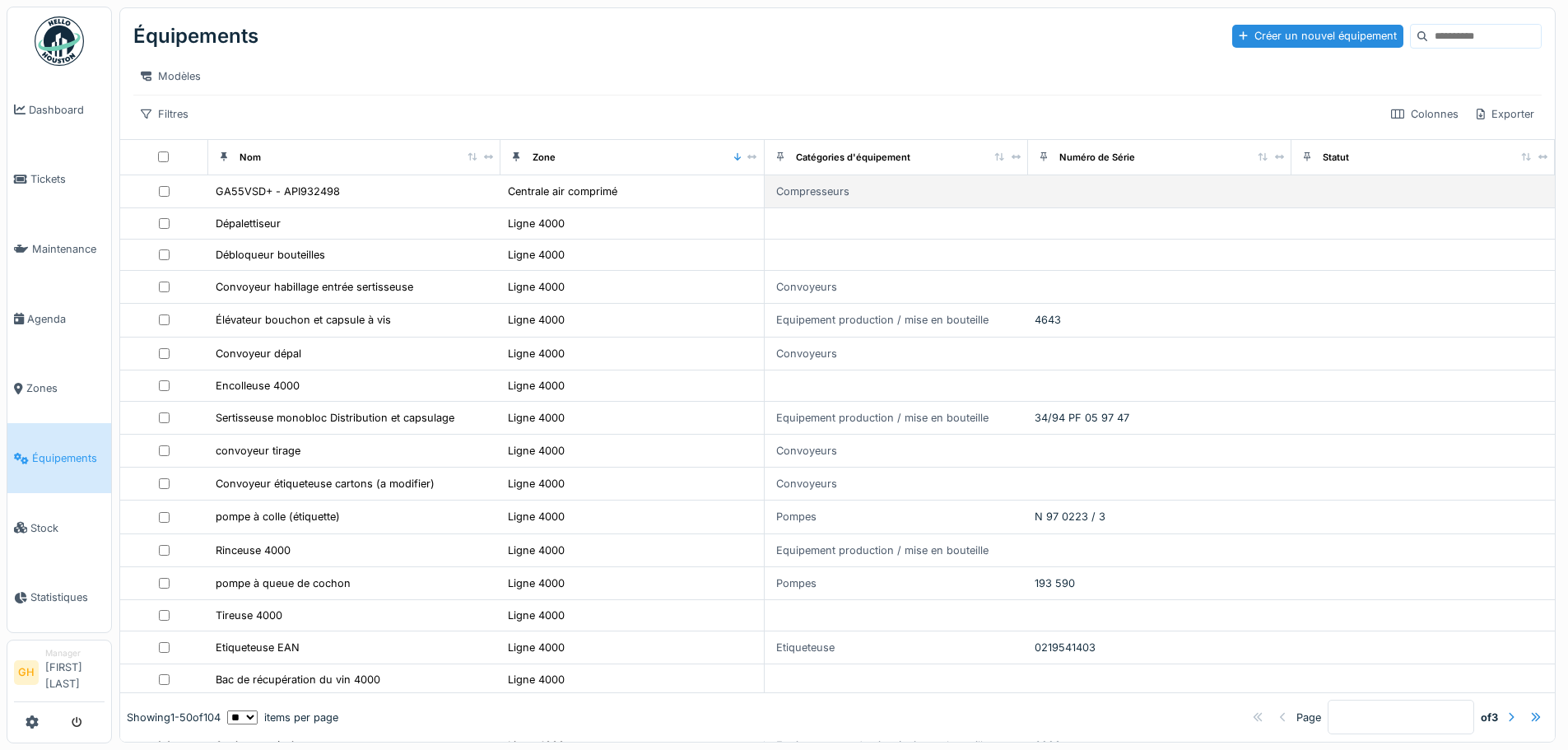 click on "GA55VSD+ - API932498" at bounding box center [355, 191] 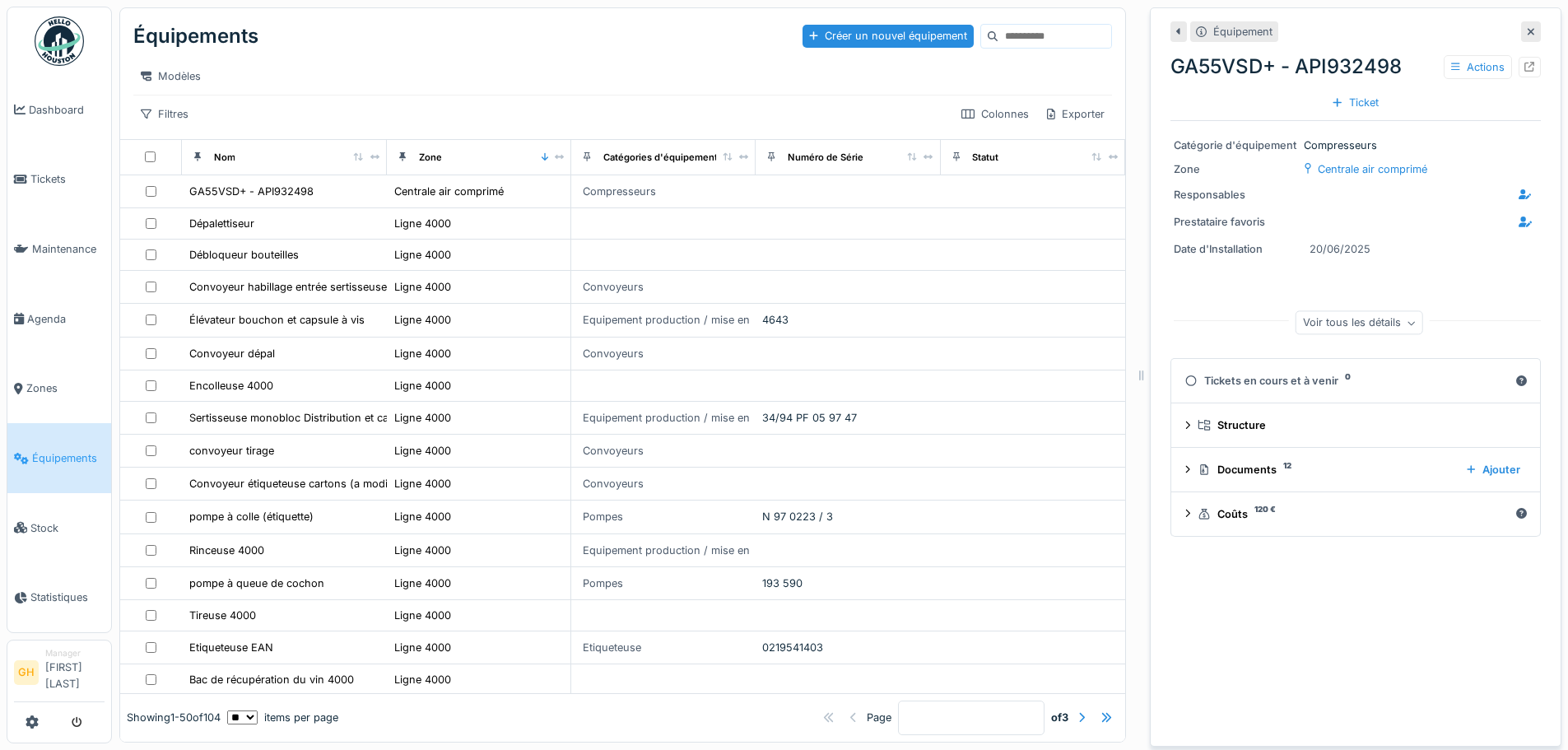 click 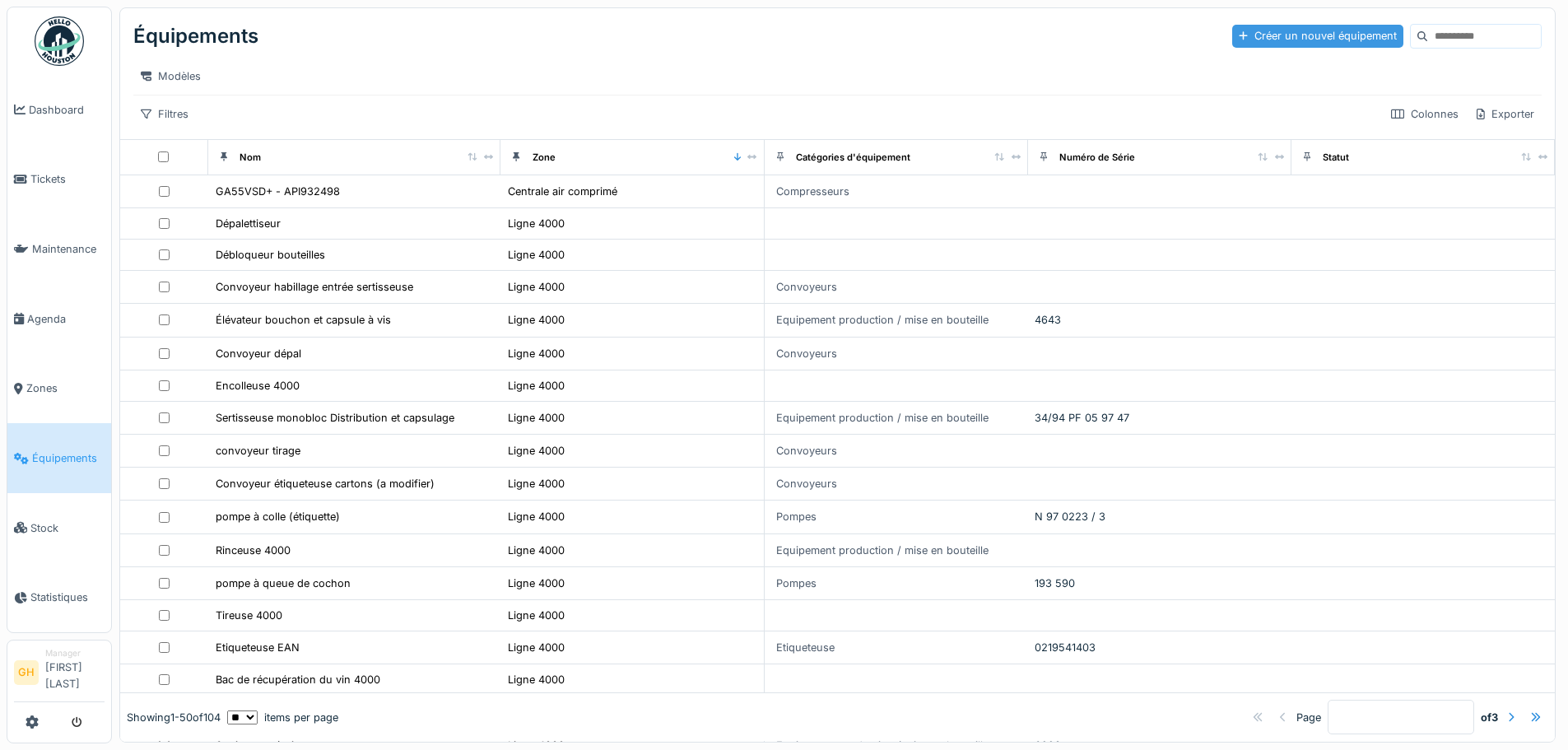 click on "Créer un nouvel équipement" at bounding box center [1318, 35] 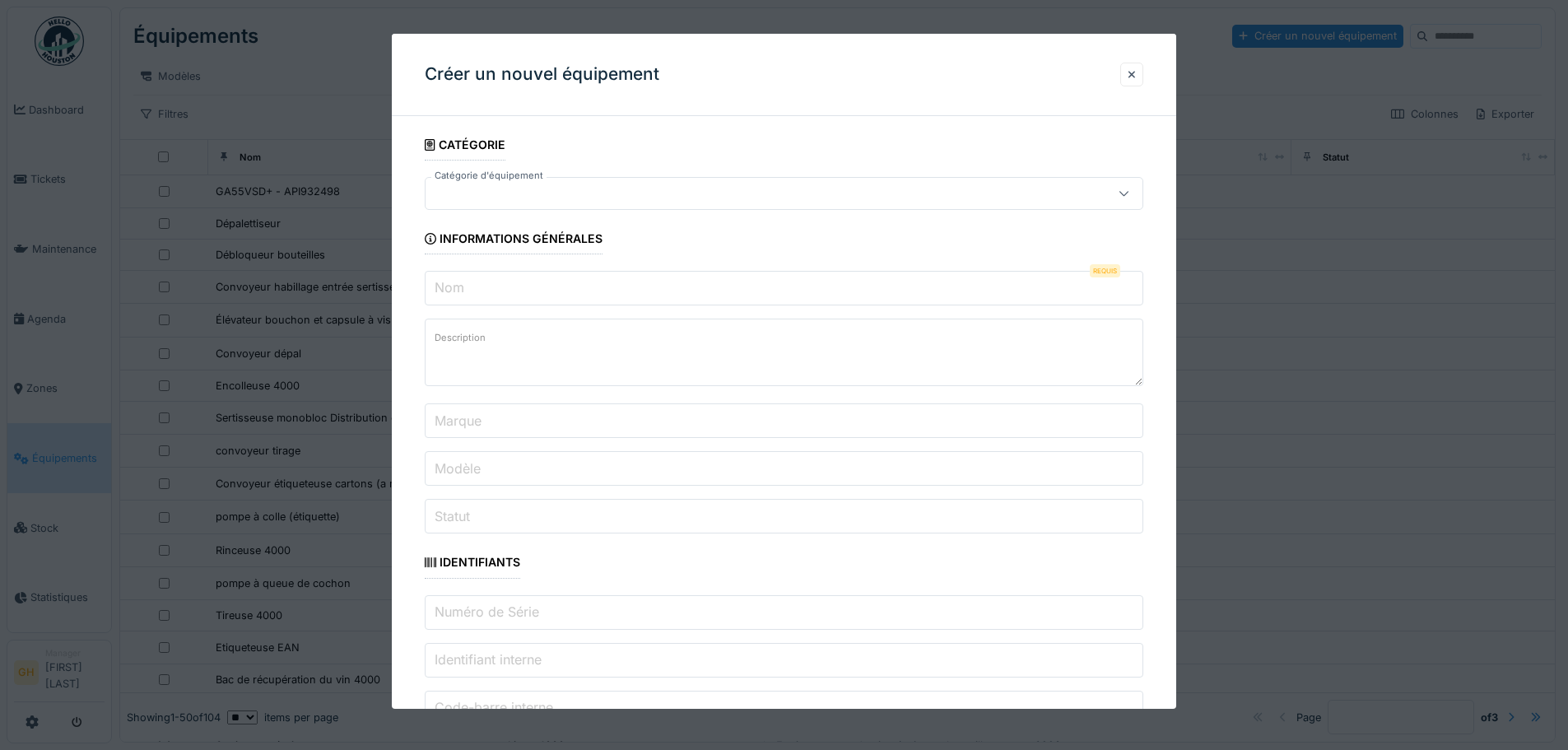 click at bounding box center (784, 193) 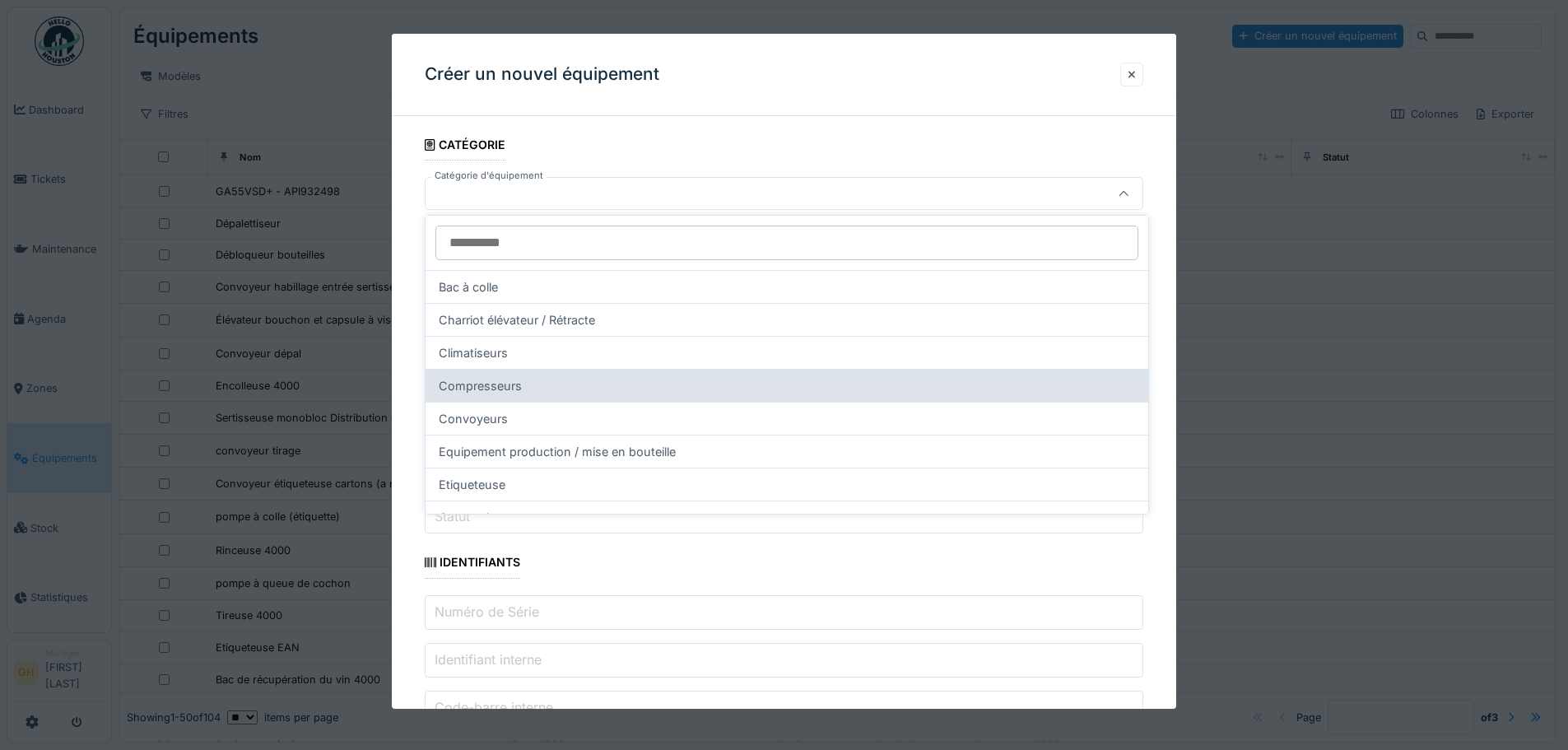 drag, startPoint x: 543, startPoint y: 356, endPoint x: 539, endPoint y: 384, distance: 28.28427 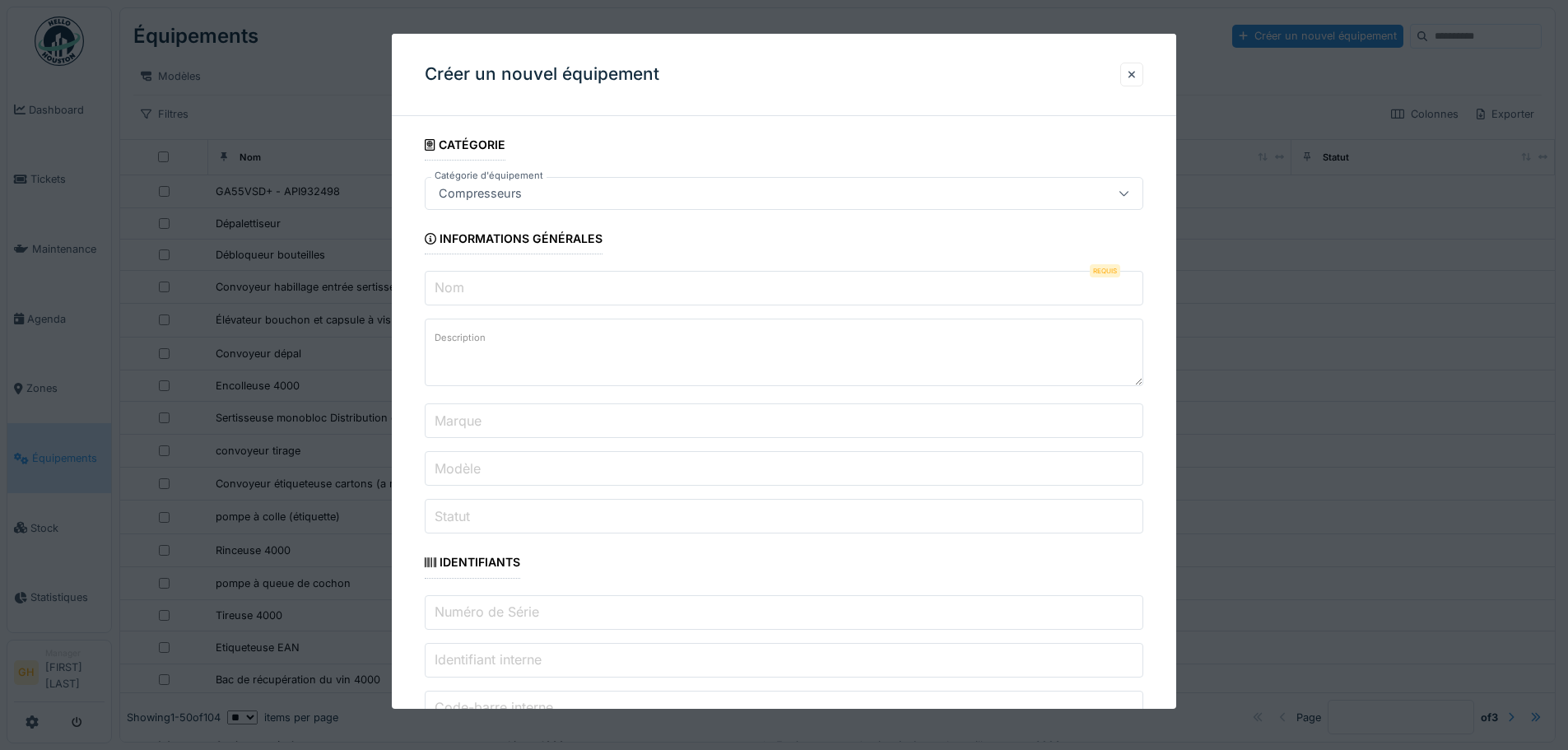 type on "****" 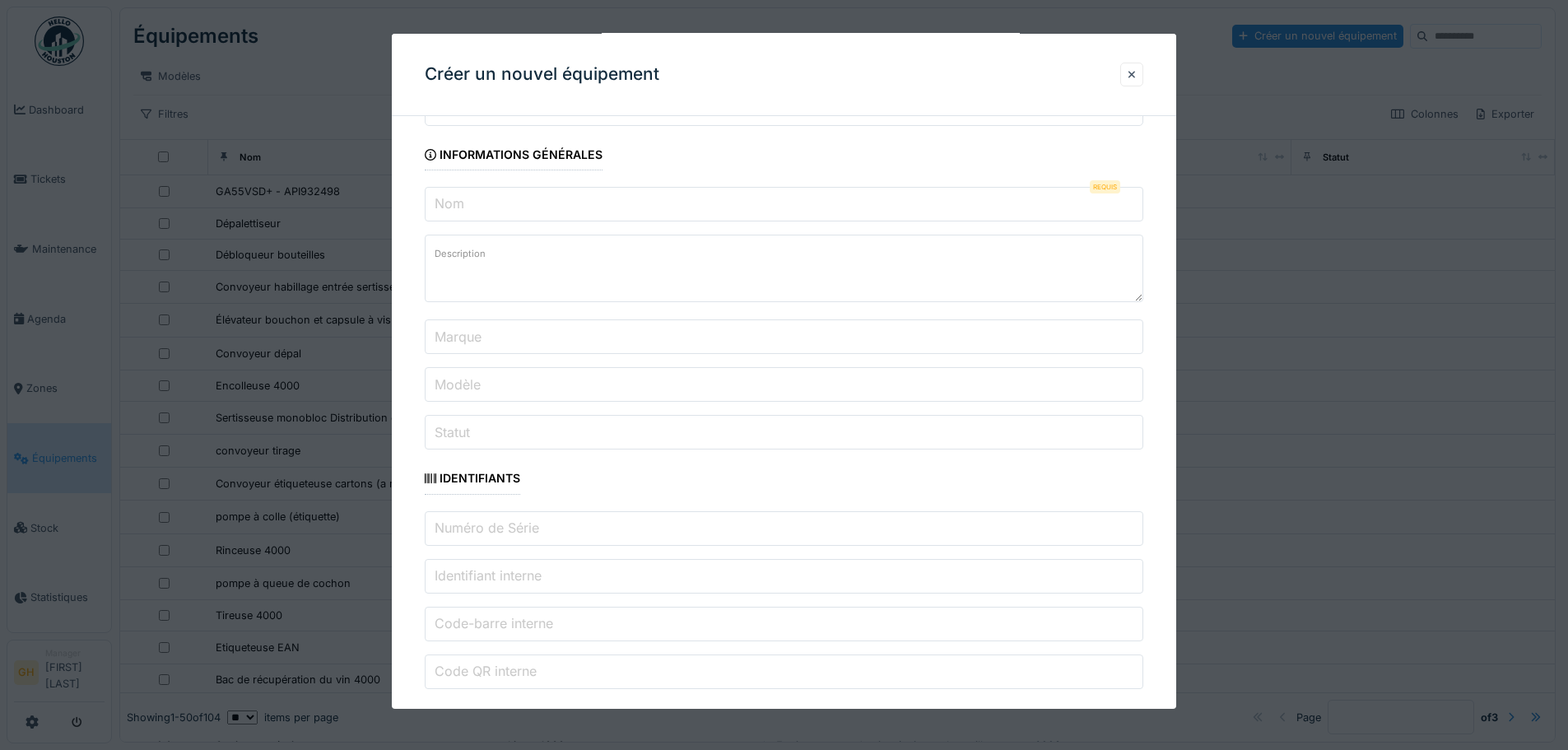 scroll, scrollTop: 0, scrollLeft: 0, axis: both 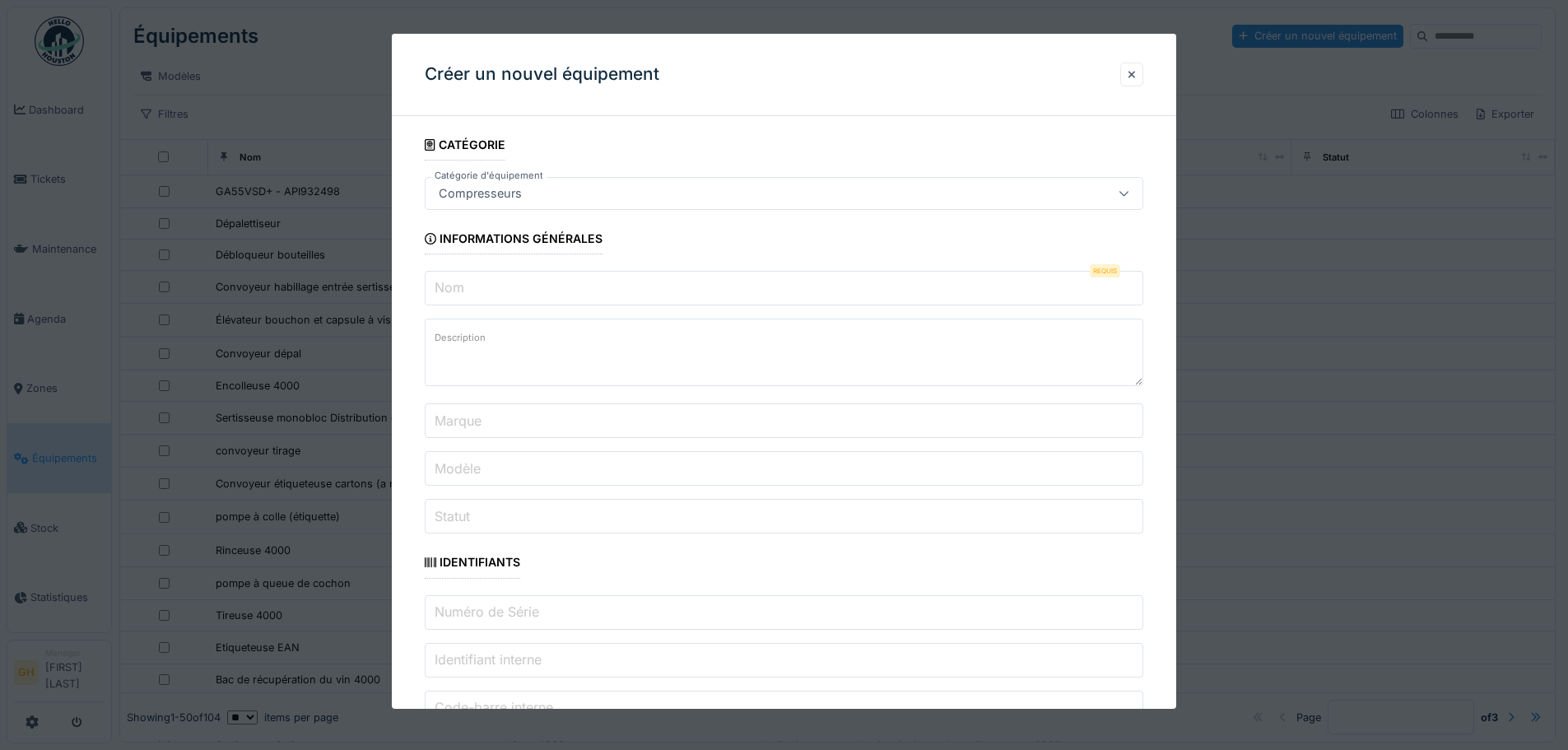 click on "Nom" at bounding box center [784, 288] 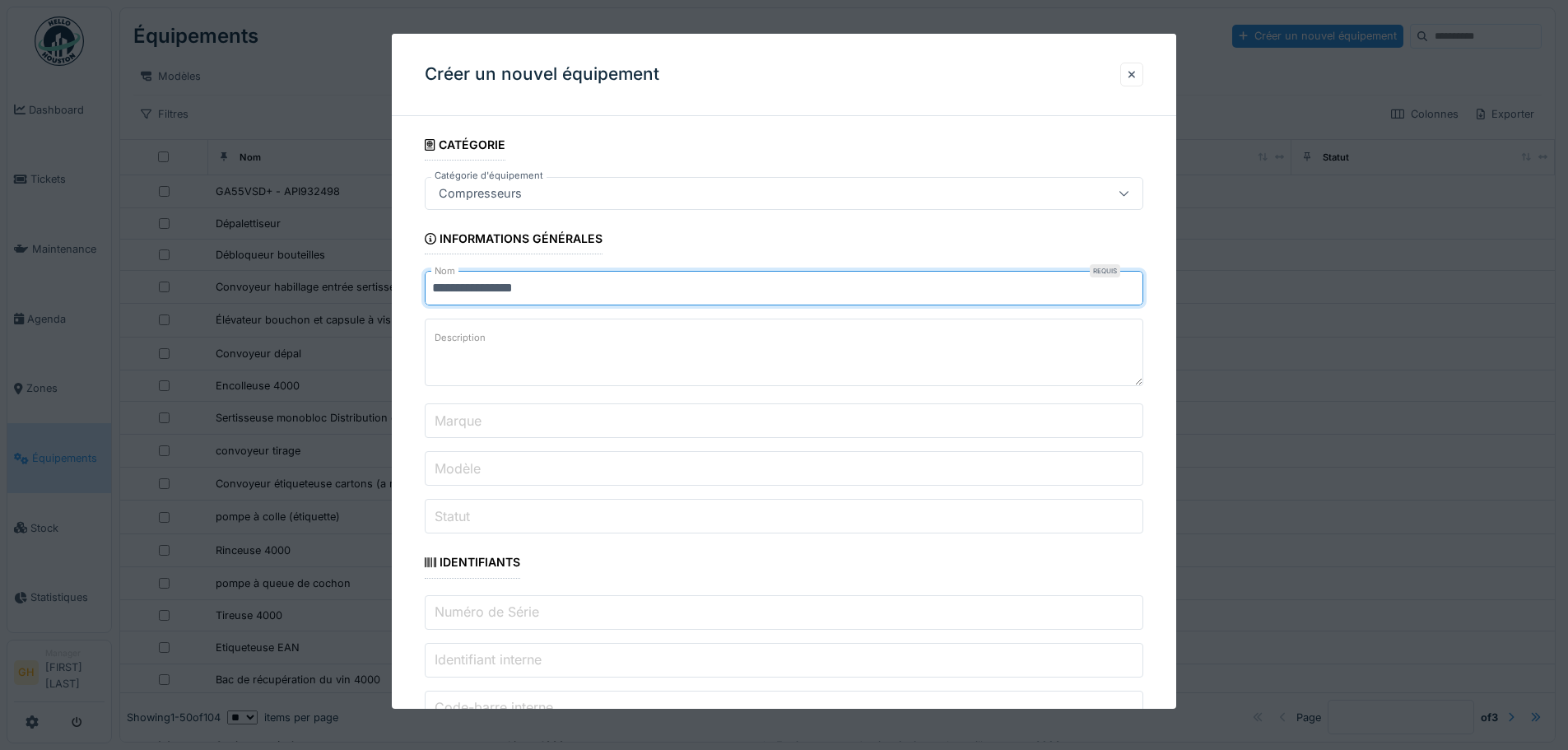 type on "**********" 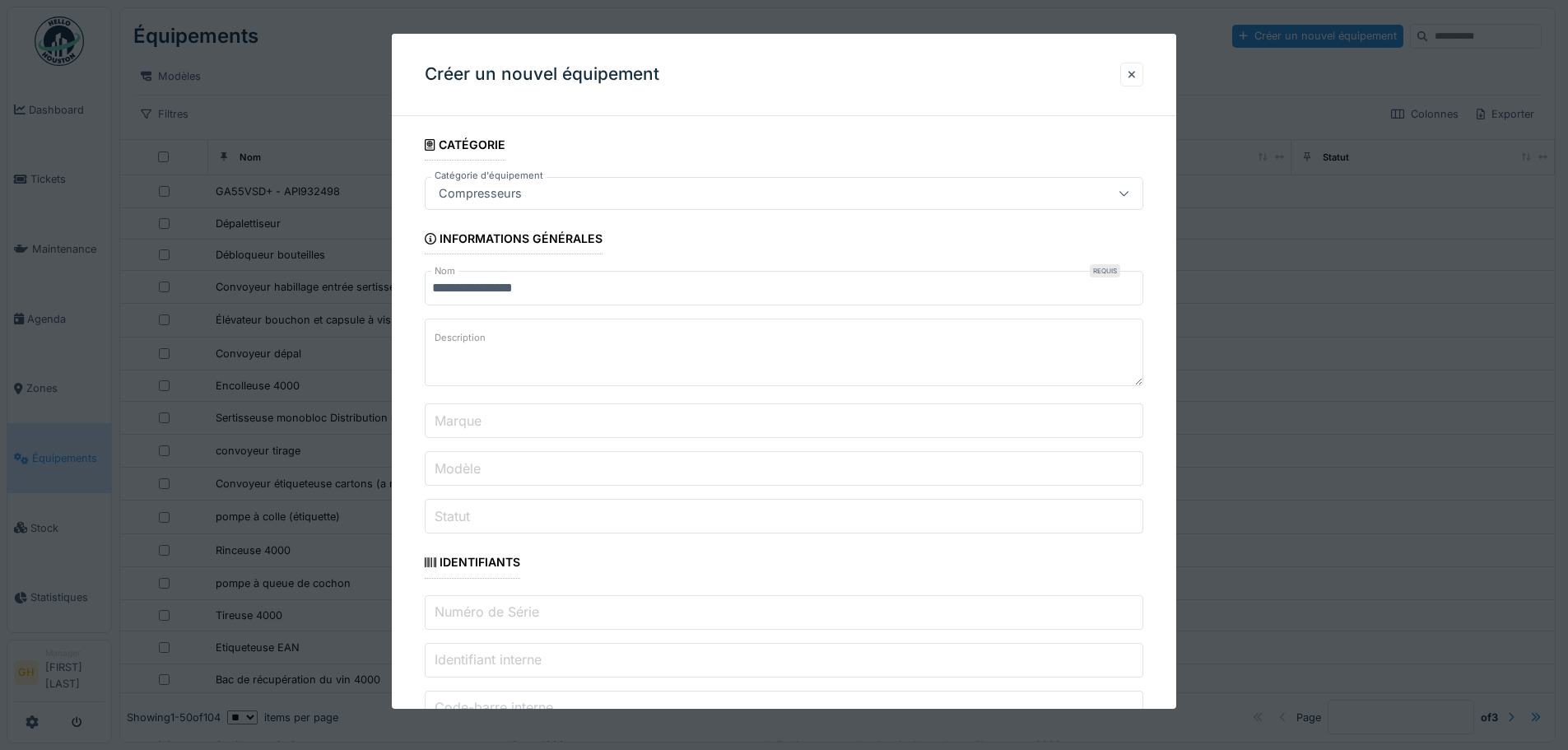 click on "Marque" at bounding box center (784, 421) 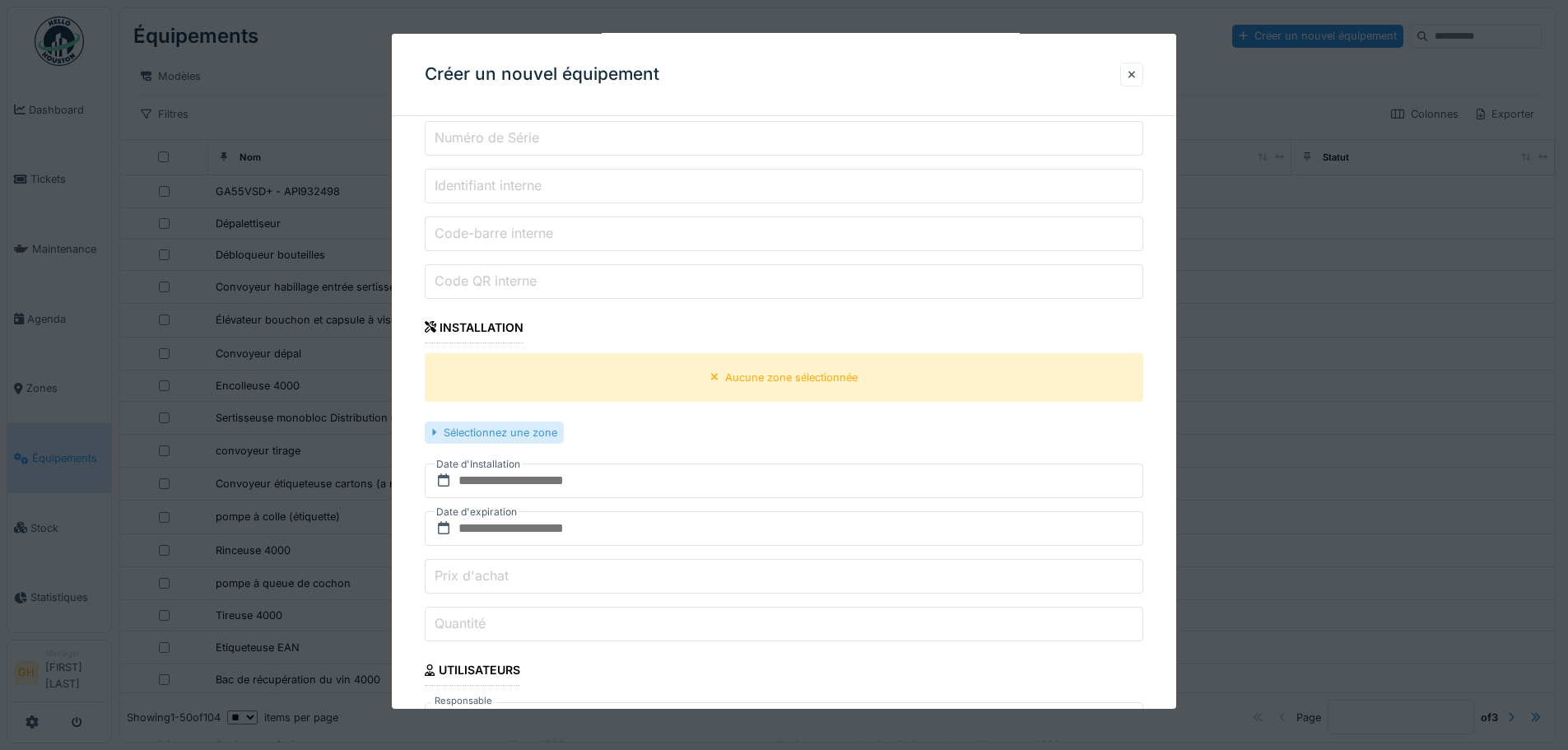 scroll, scrollTop: 576, scrollLeft: 0, axis: vertical 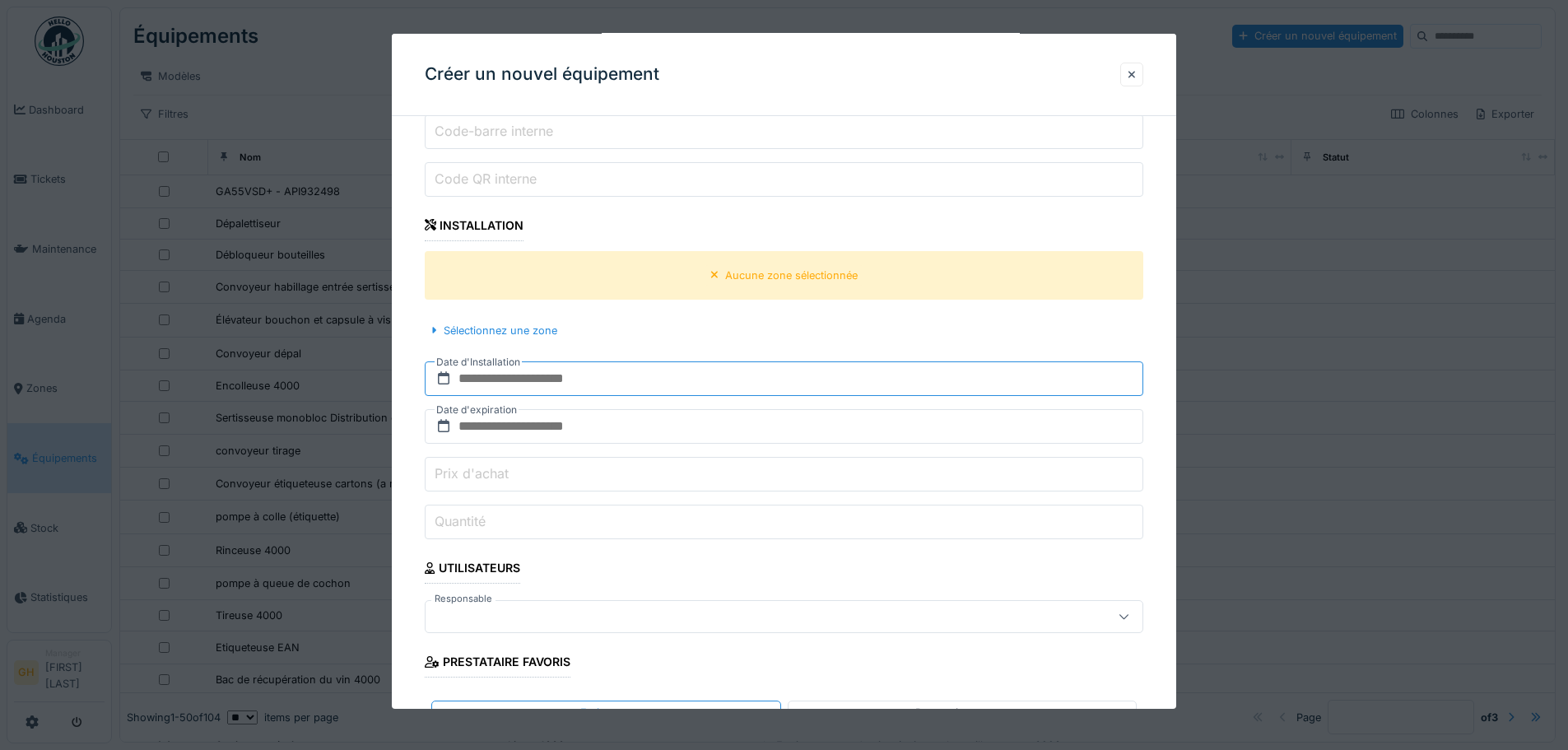 click at bounding box center [784, 379] 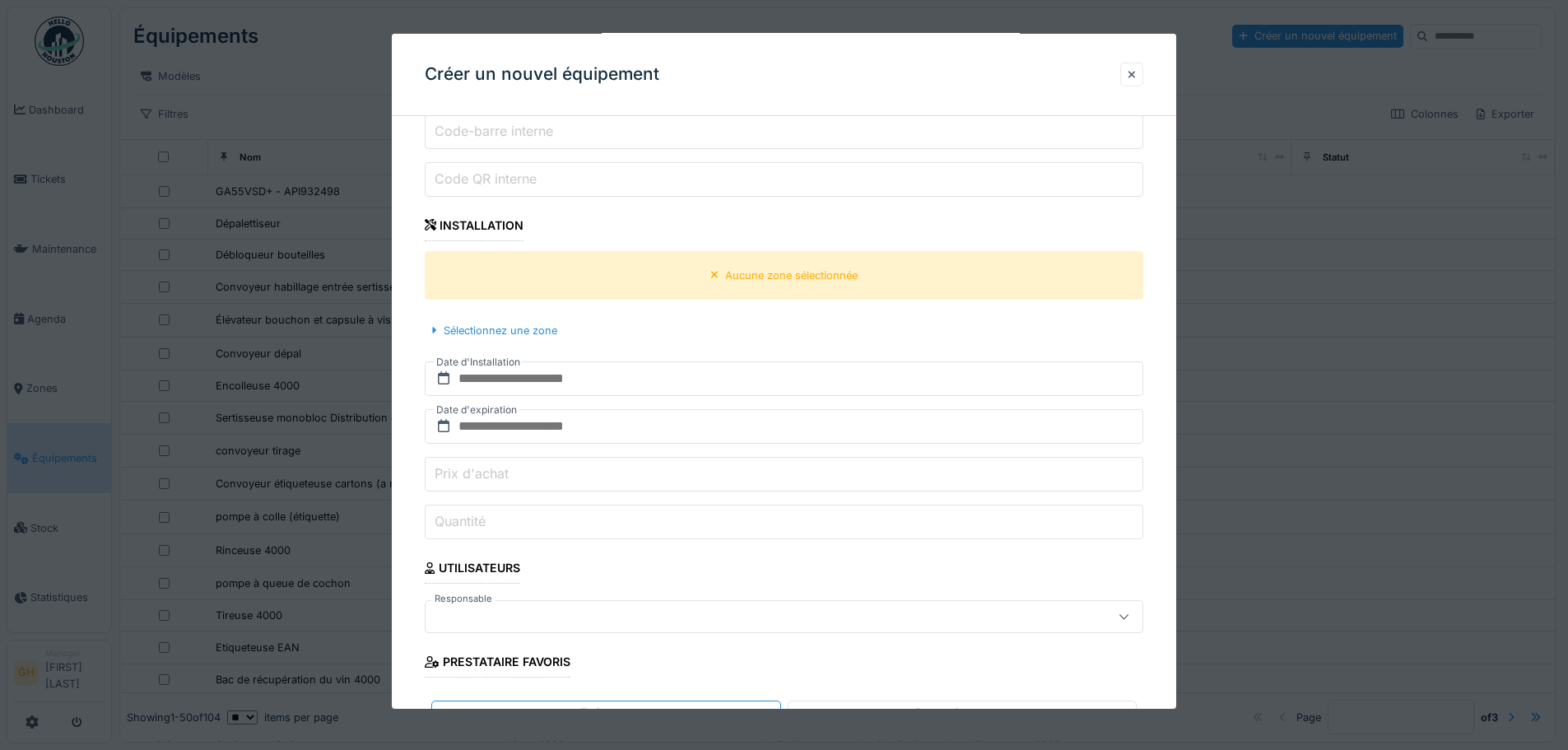 click on "Sélectionnez une zone" at bounding box center (784, 330) 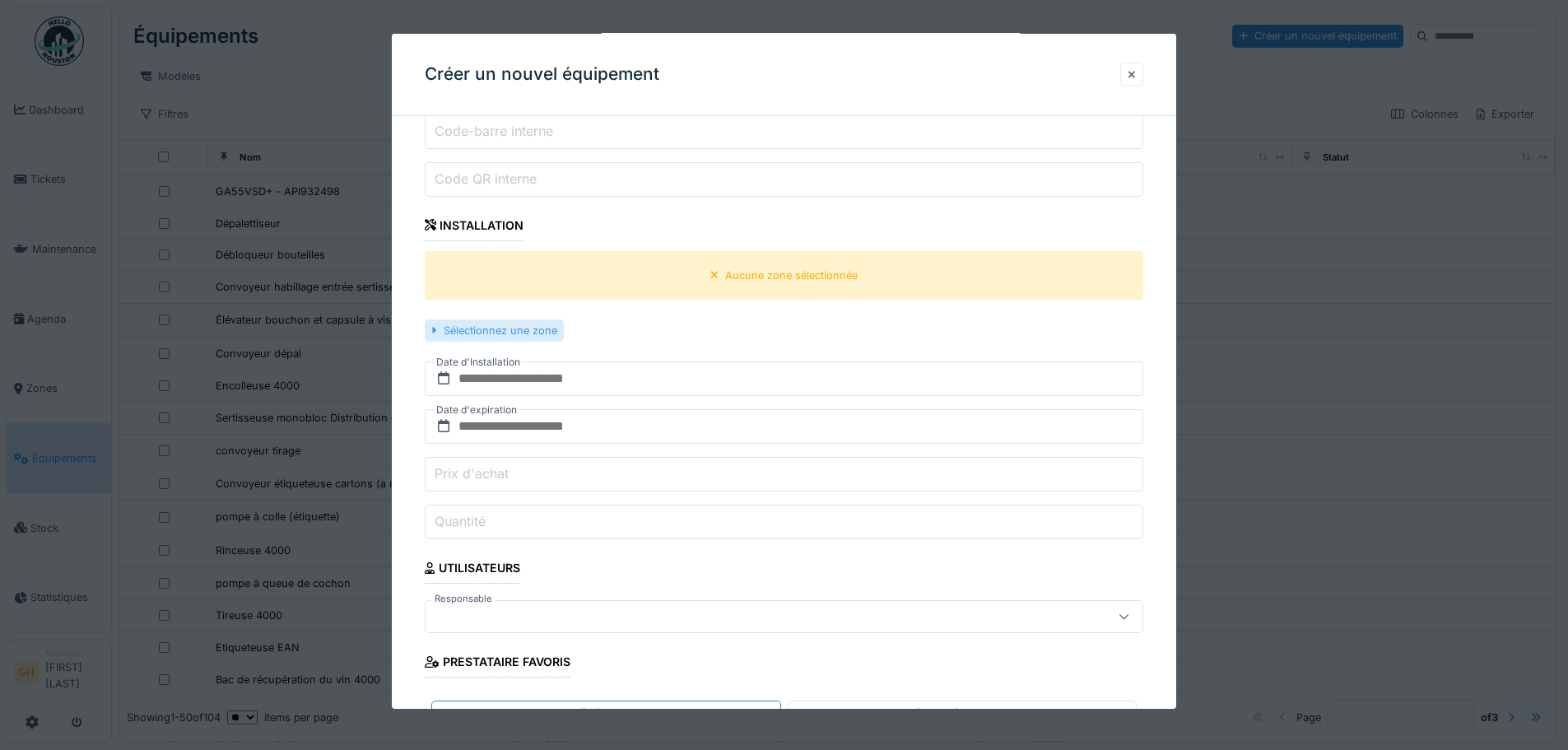 click on "Sélectionnez une zone" at bounding box center (494, 330) 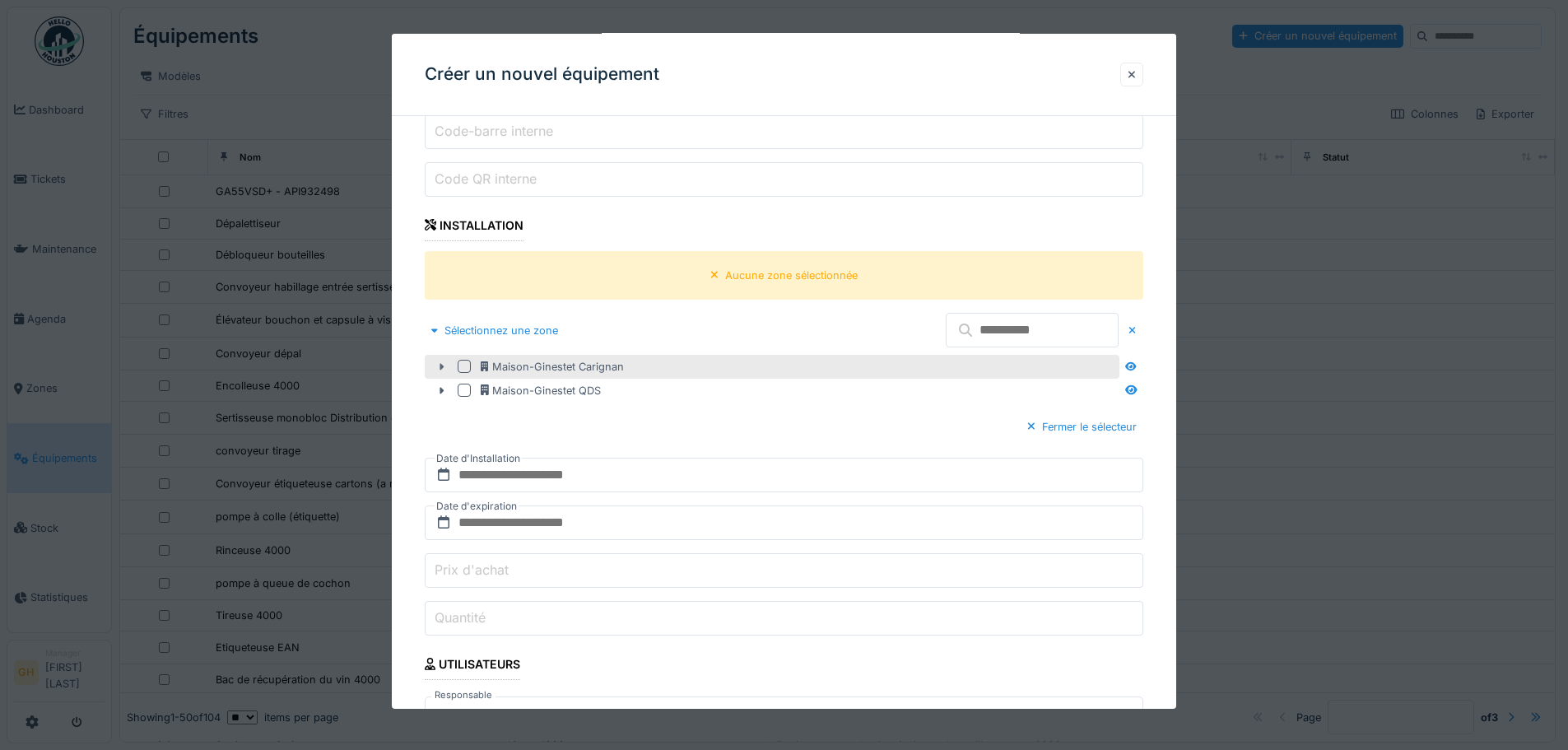 click 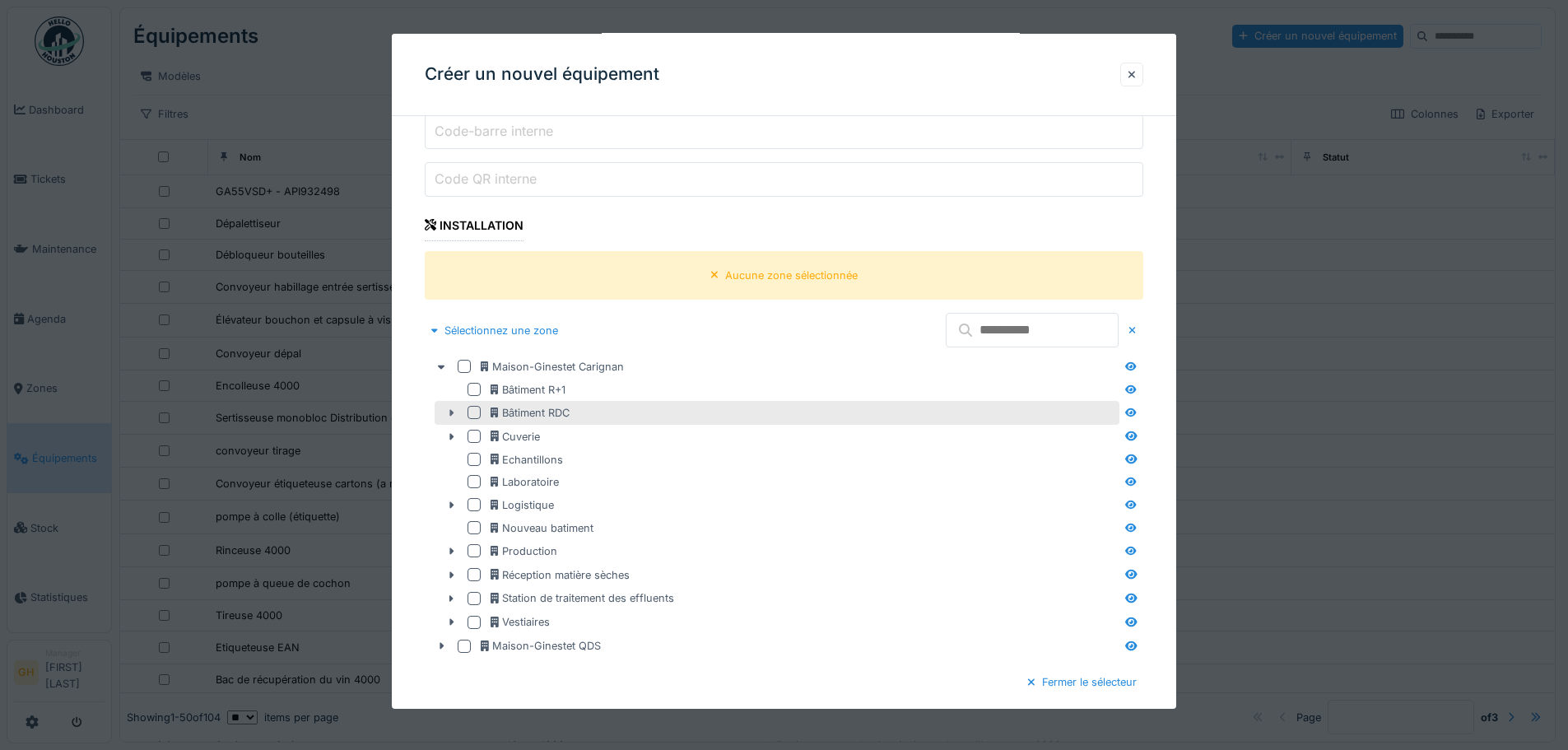 click 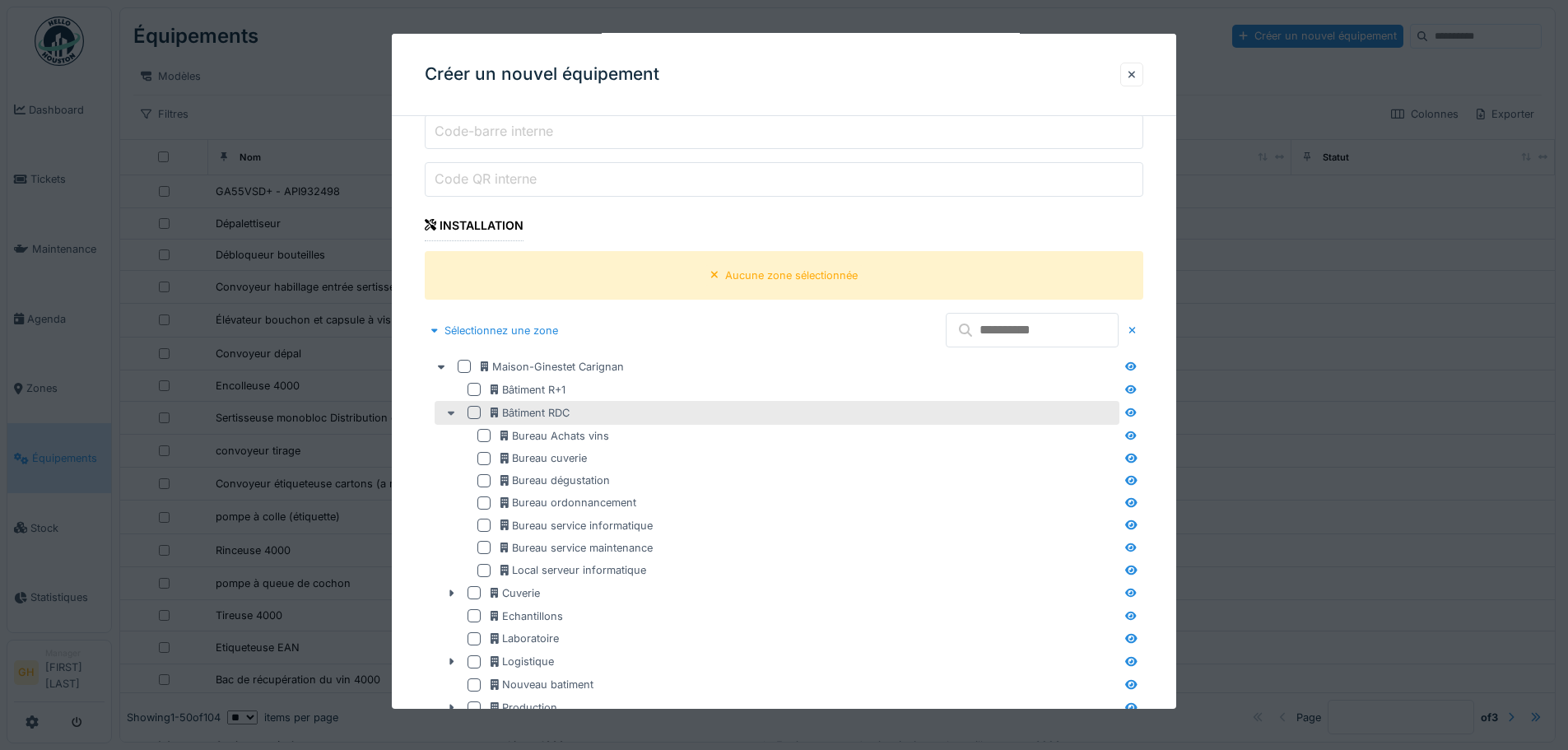 click 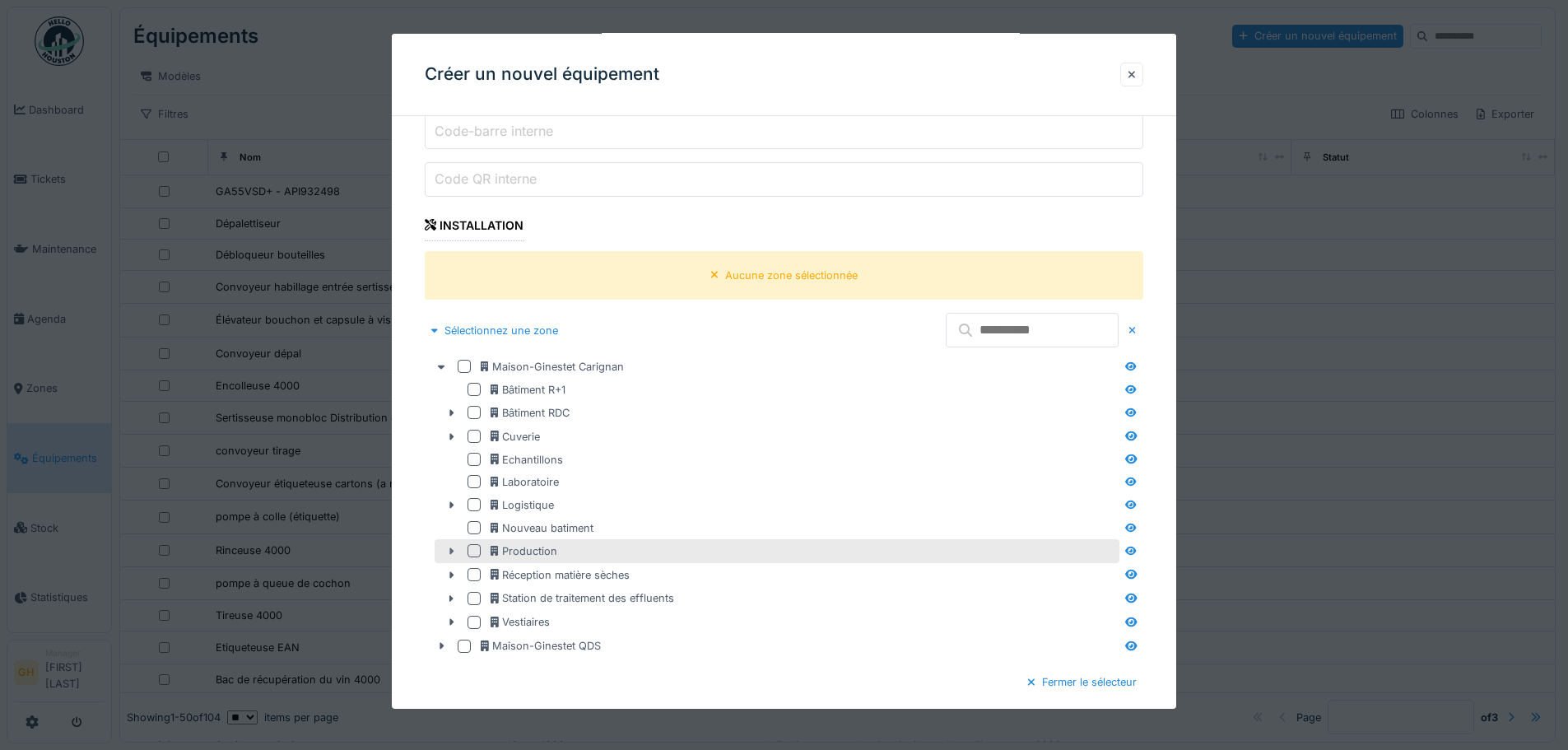 click at bounding box center (451, 551) 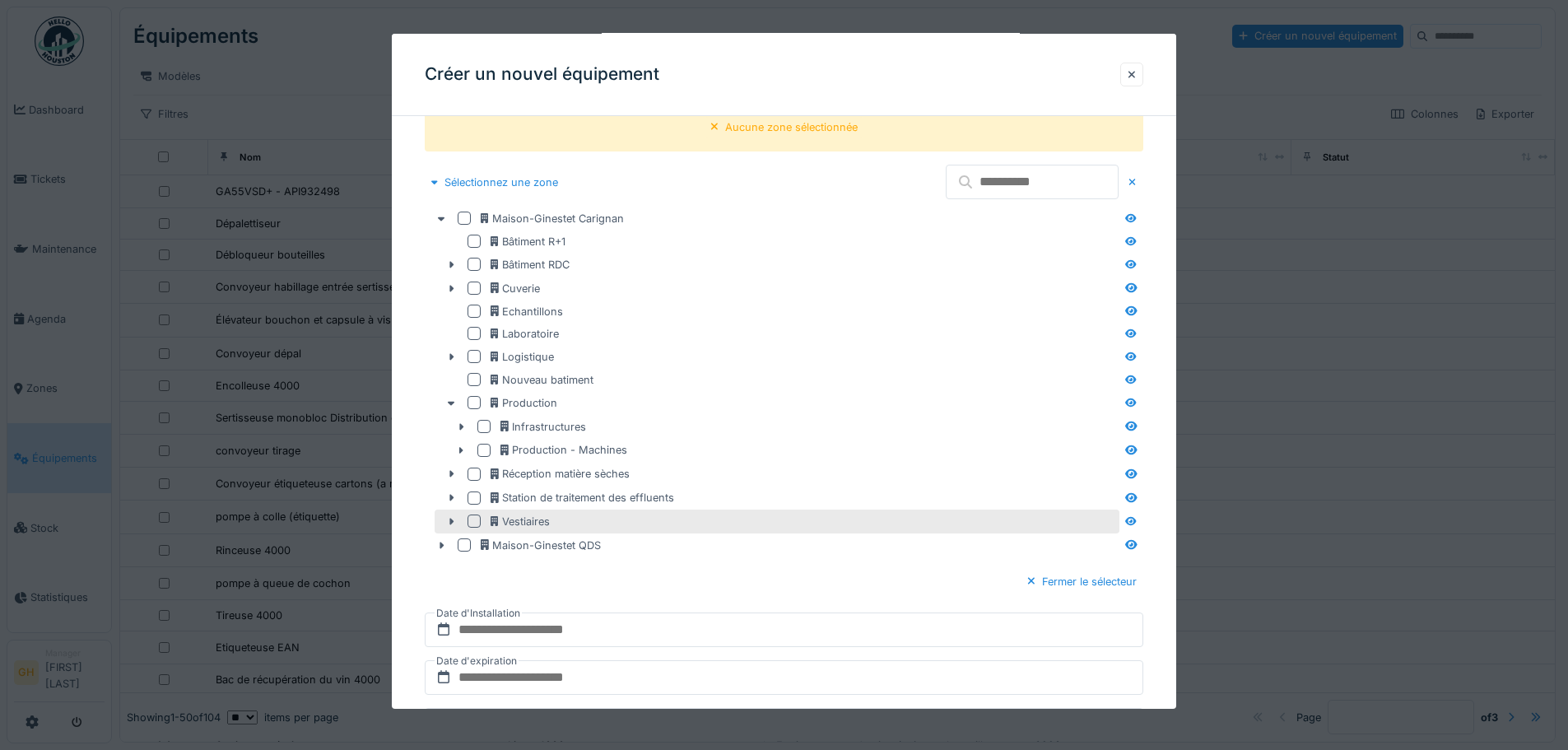 scroll, scrollTop: 741, scrollLeft: 0, axis: vertical 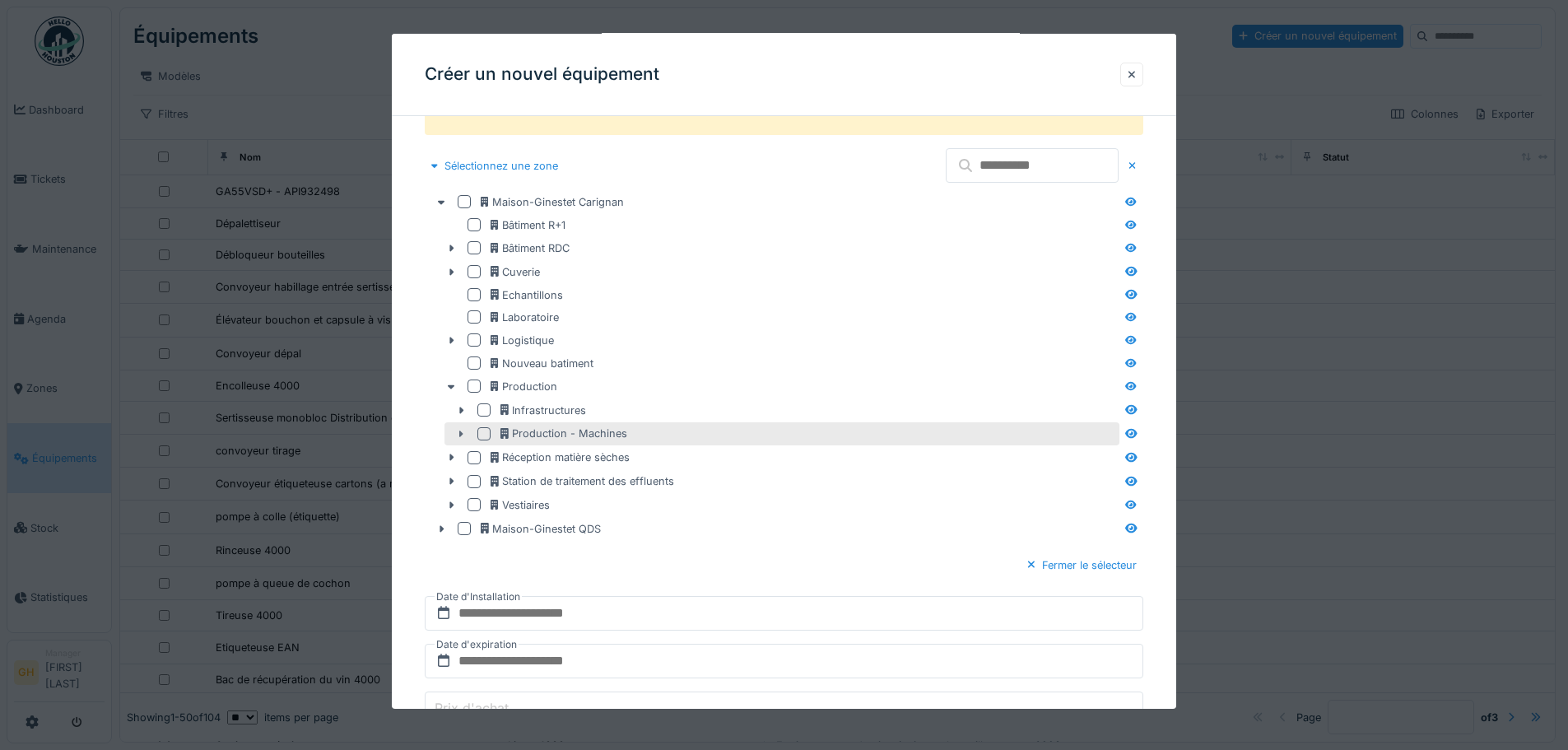 click 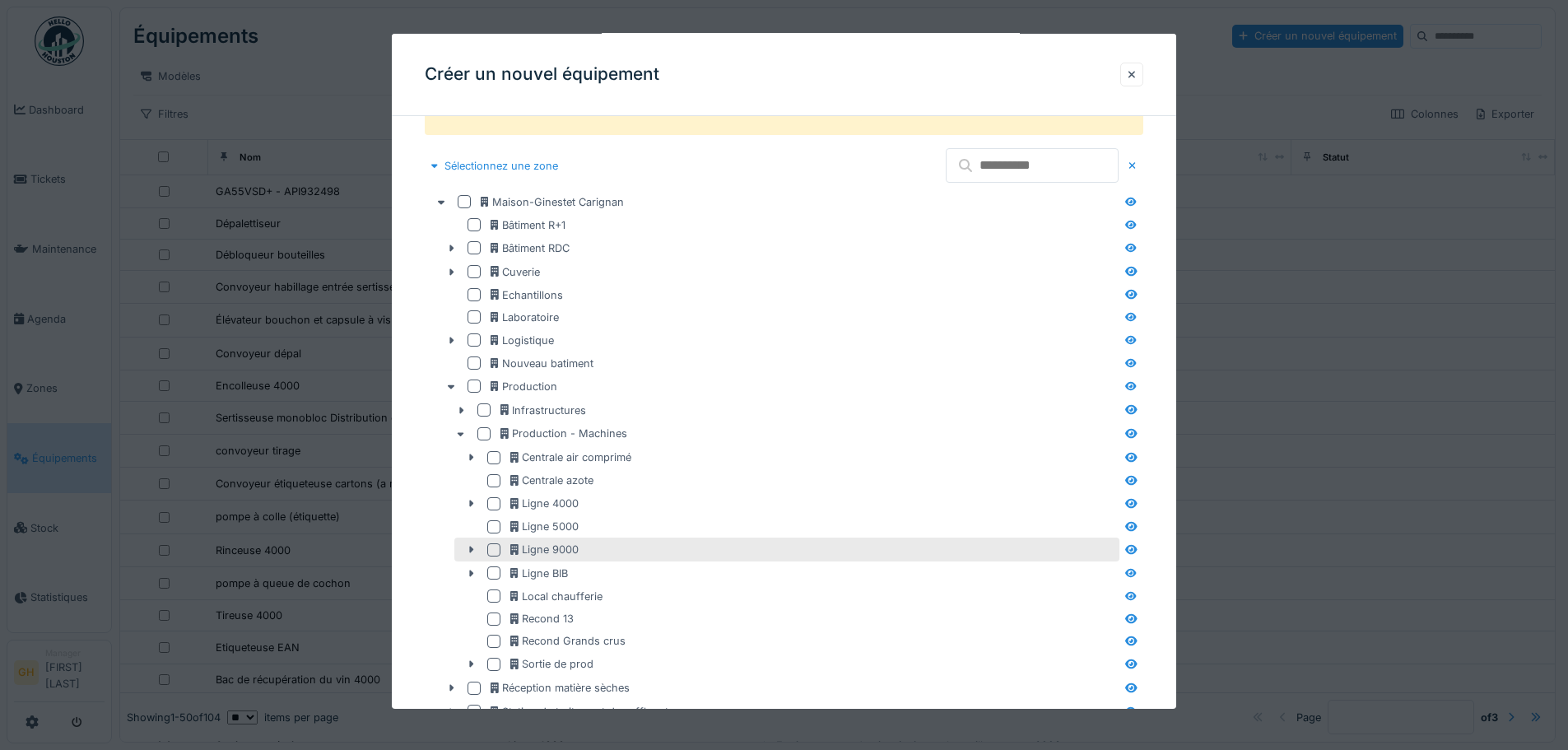 scroll, scrollTop: 823, scrollLeft: 0, axis: vertical 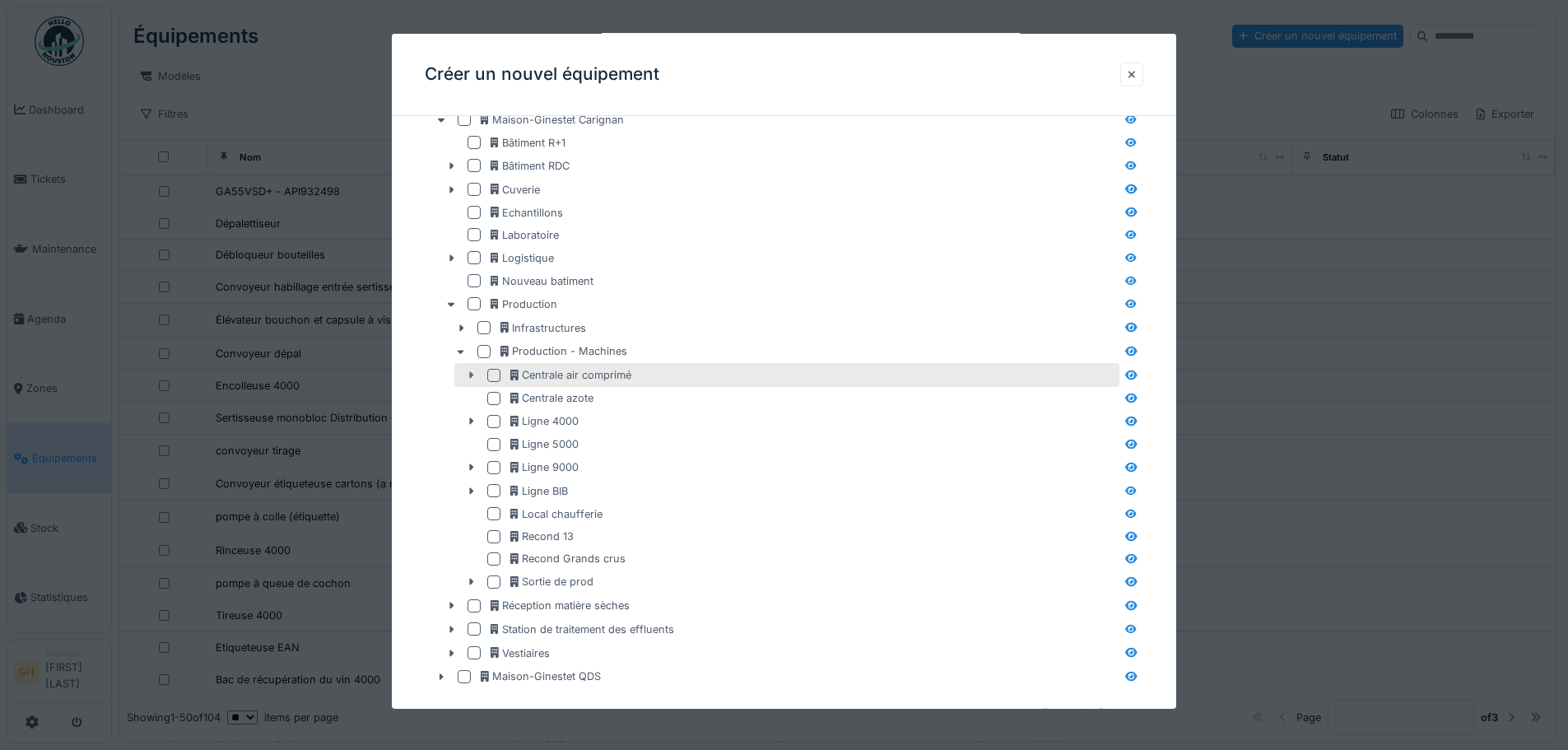 click 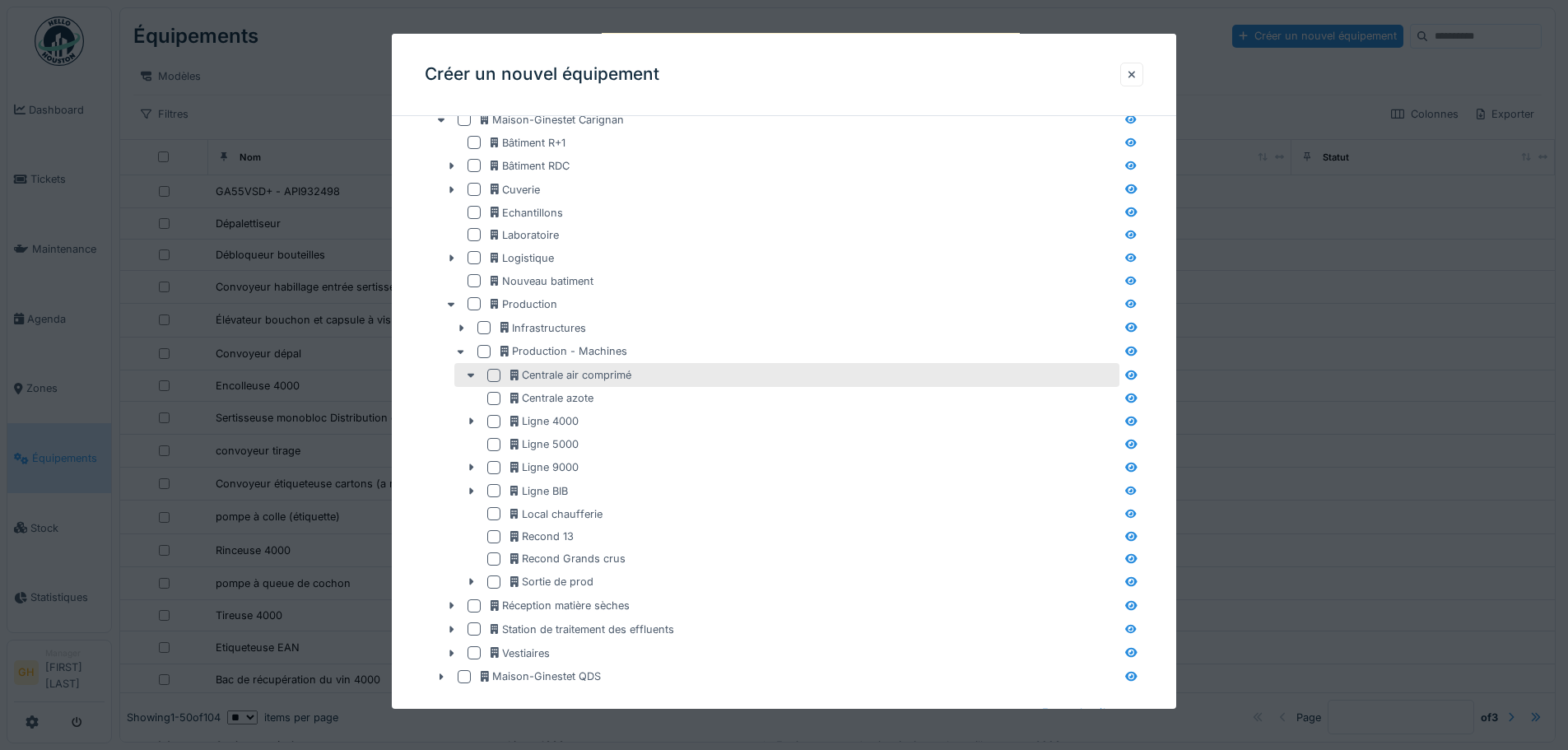 click at bounding box center (494, 375) 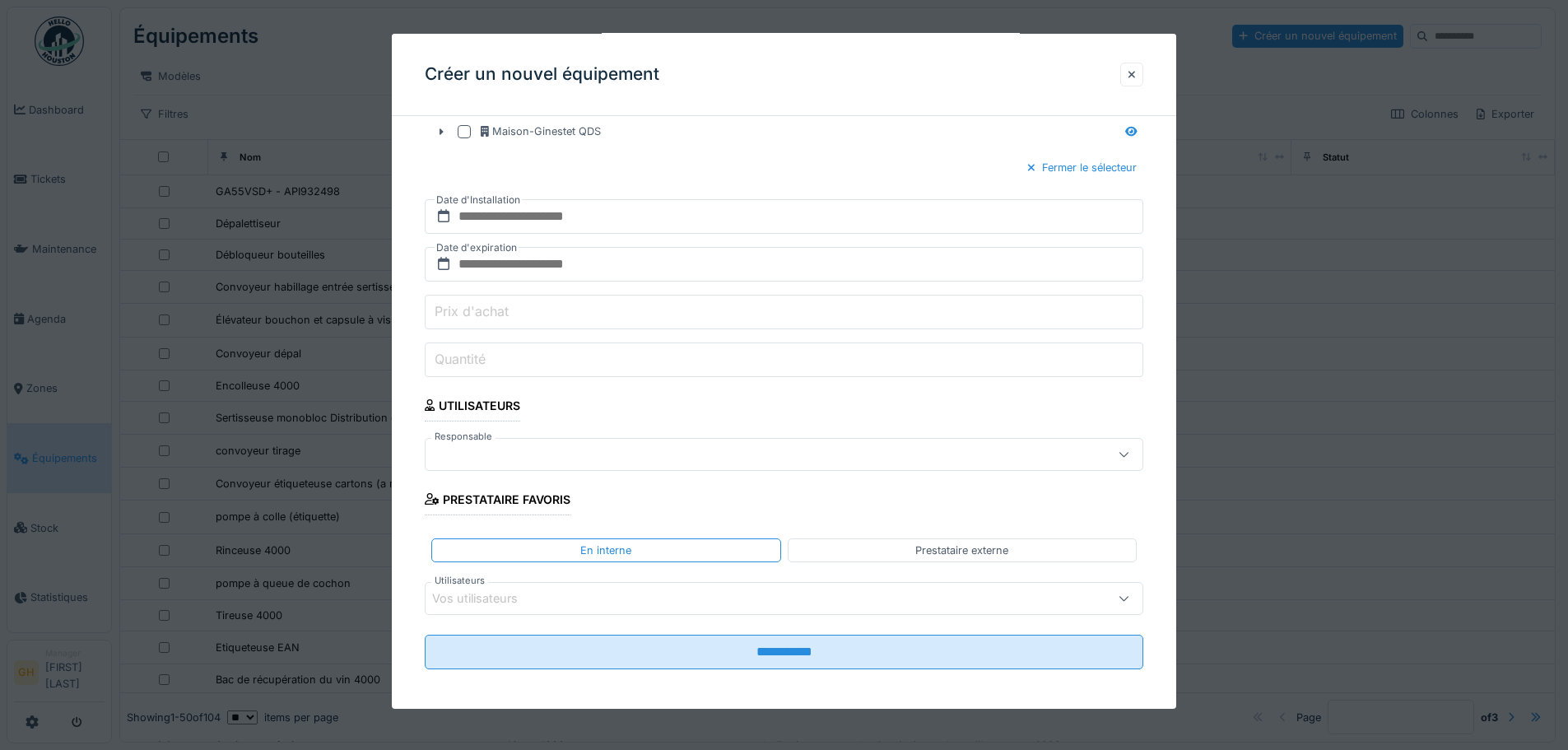 scroll, scrollTop: 1375, scrollLeft: 0, axis: vertical 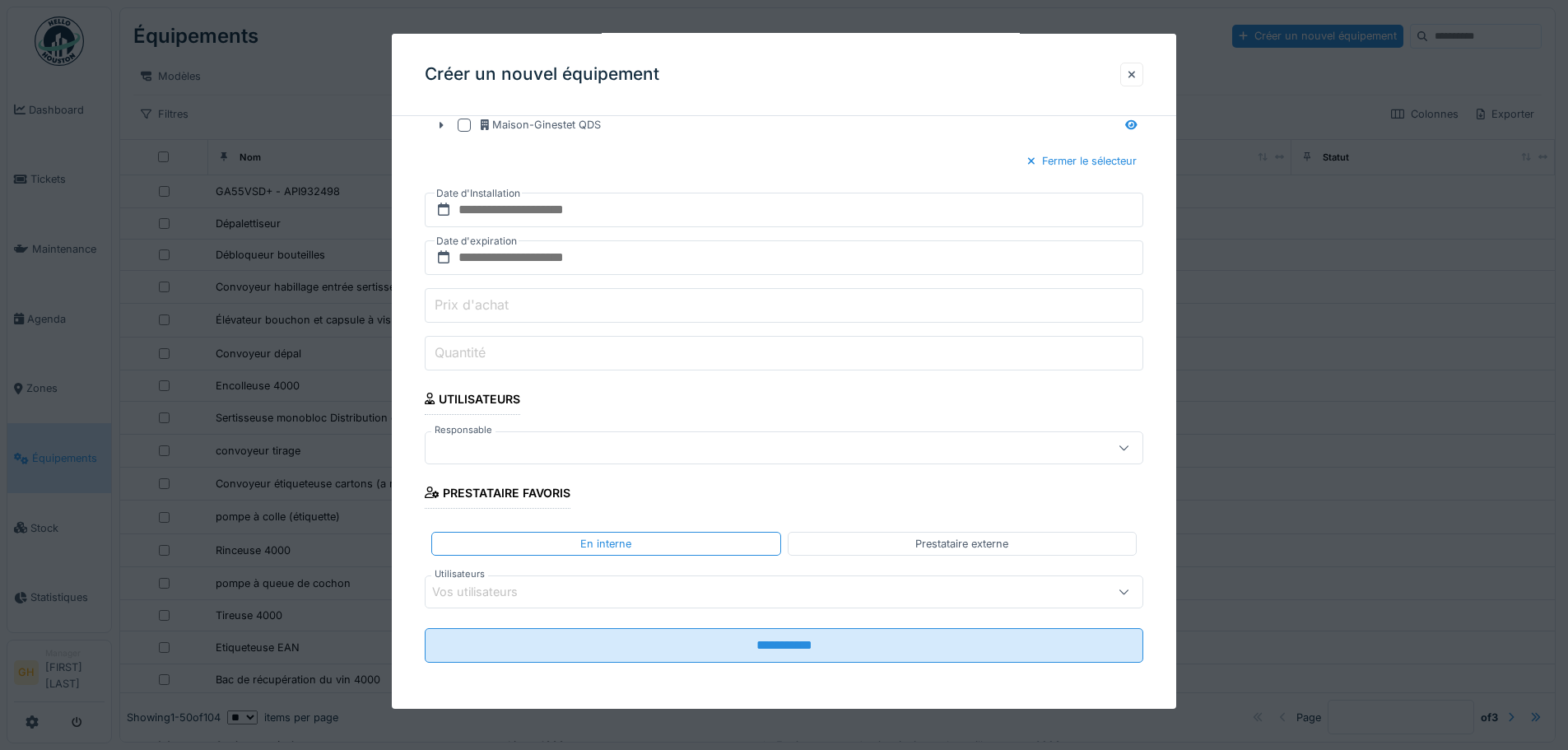 click at bounding box center [742, 448] 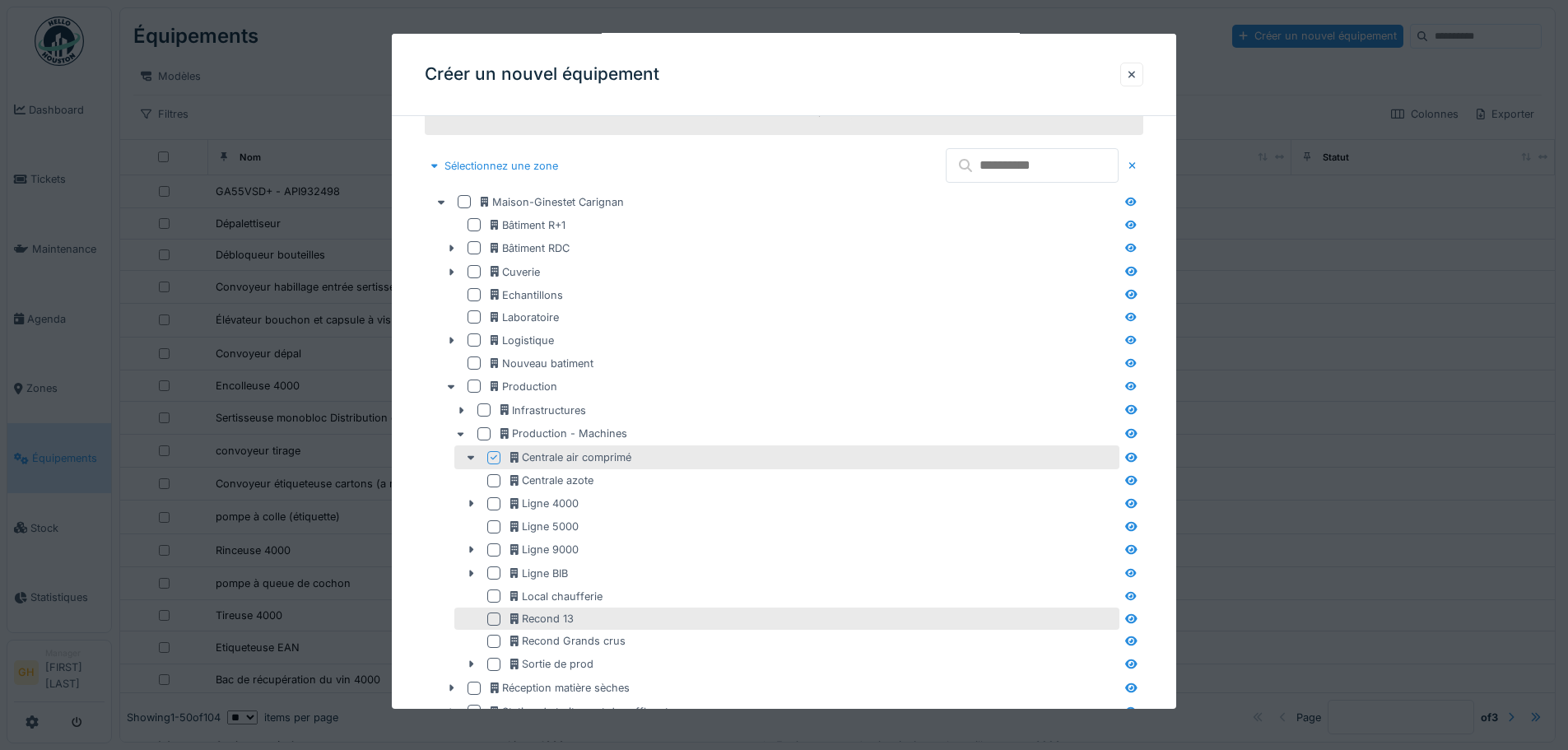 scroll, scrollTop: 1375, scrollLeft: 0, axis: vertical 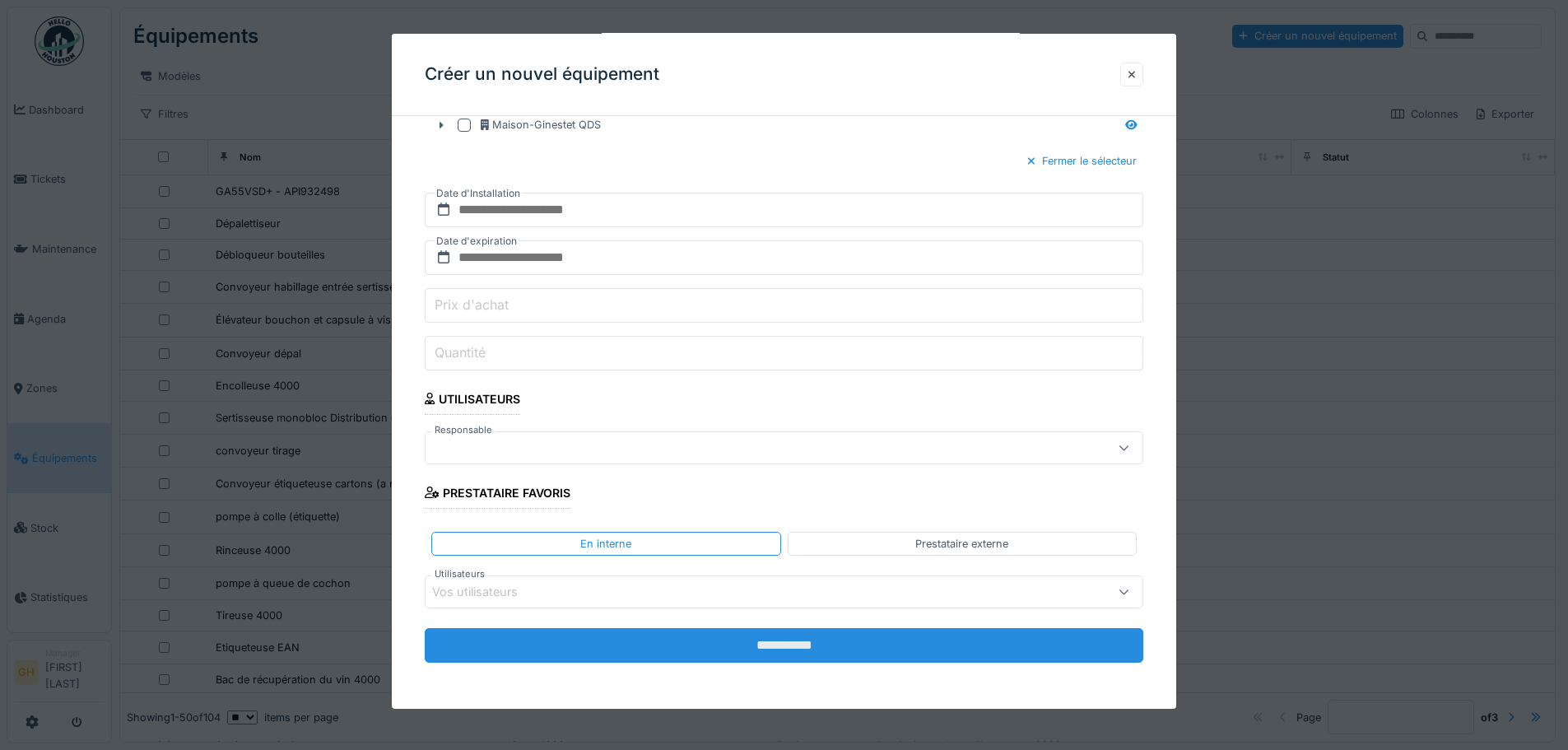 click on "**********" at bounding box center [784, 645] 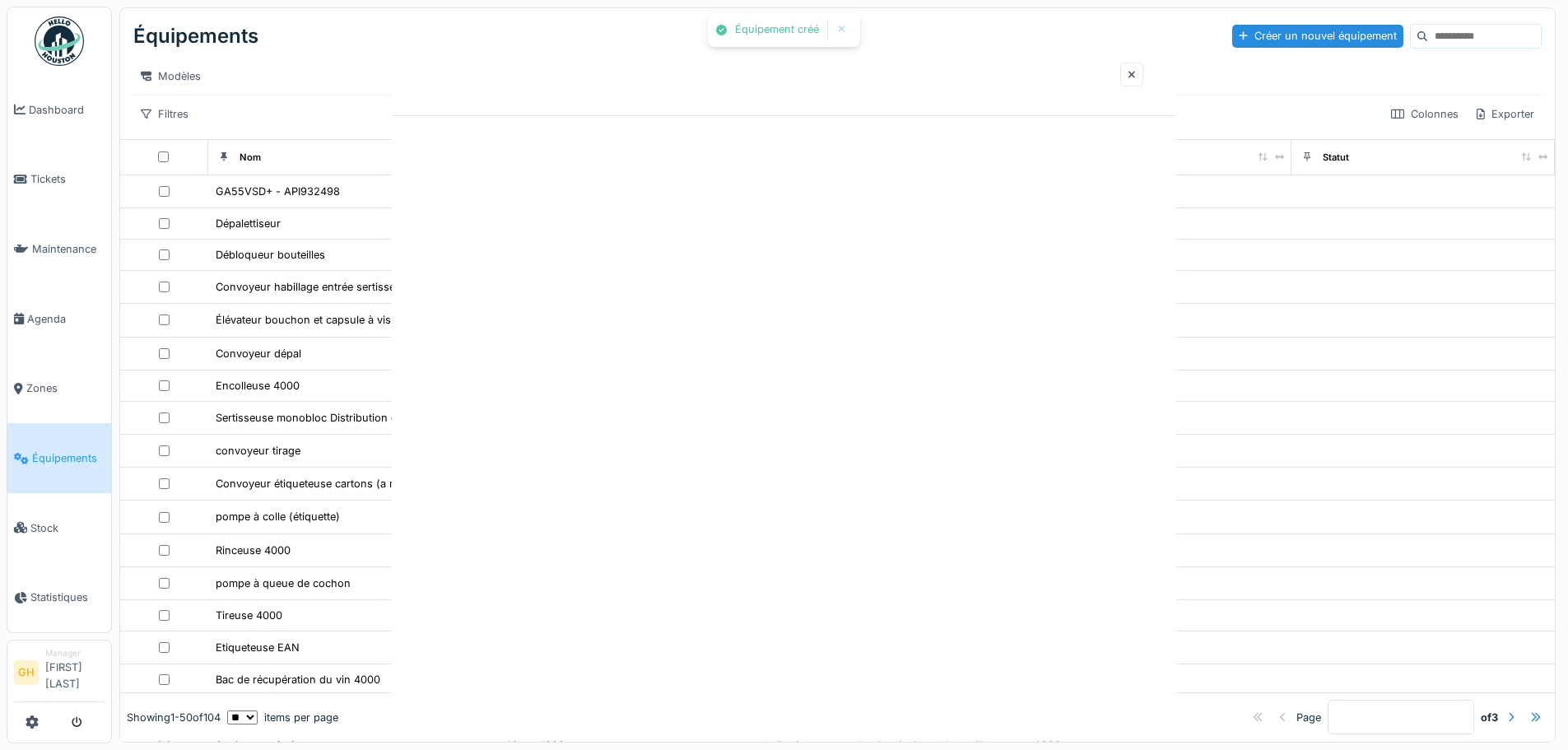 scroll, scrollTop: 0, scrollLeft: 0, axis: both 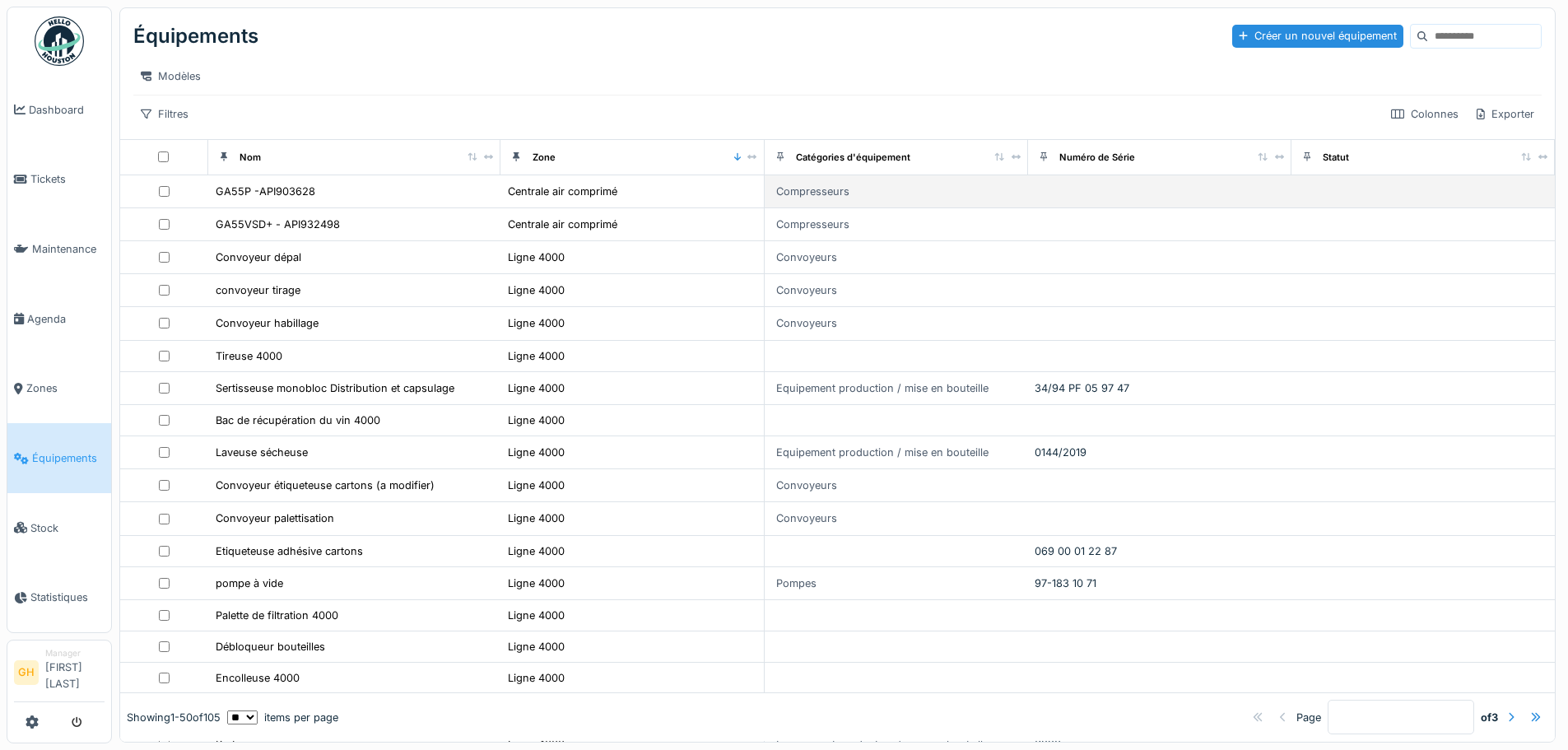 click on "GA55P -API903628" at bounding box center (355, 191) 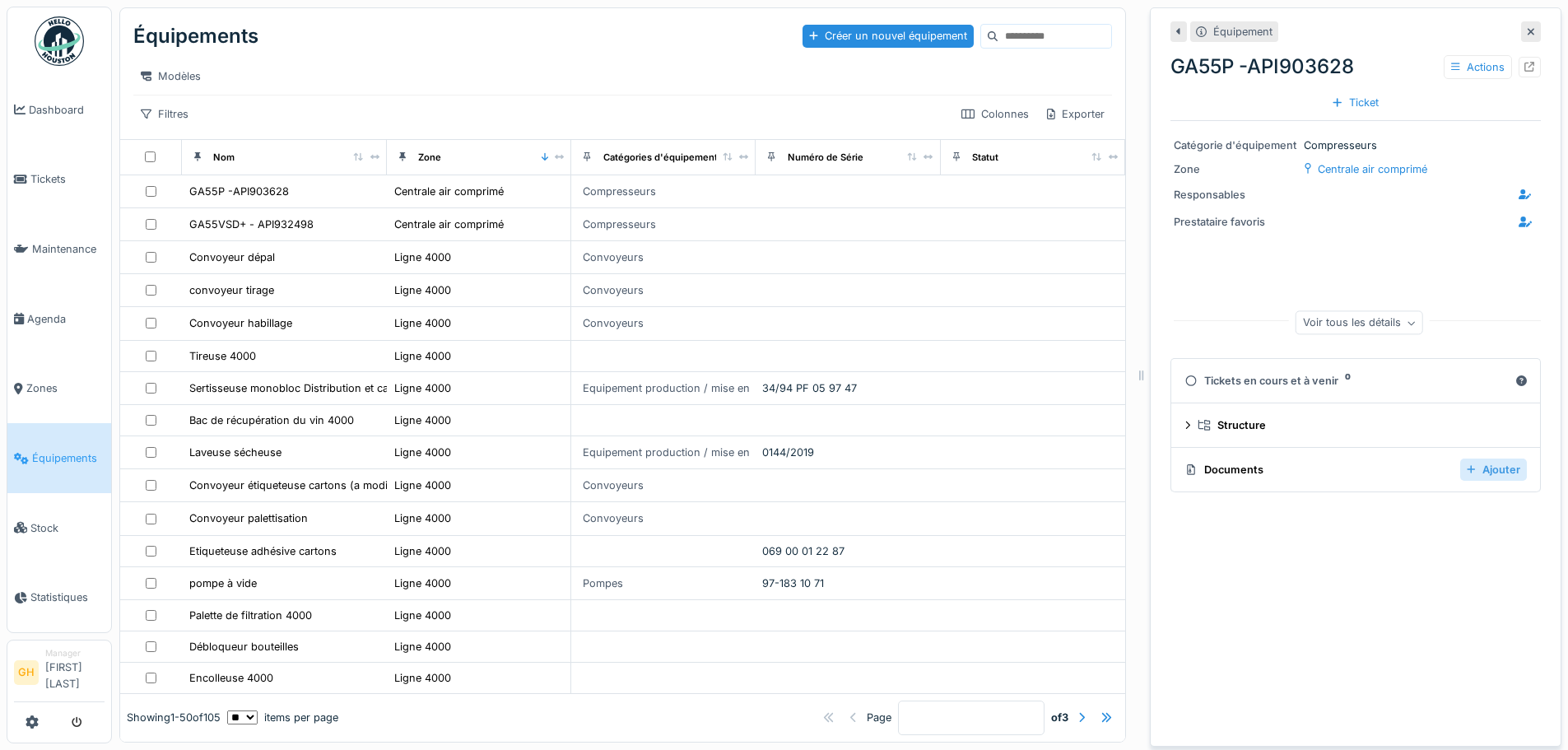 click on "Ajouter" at bounding box center [1493, 469] 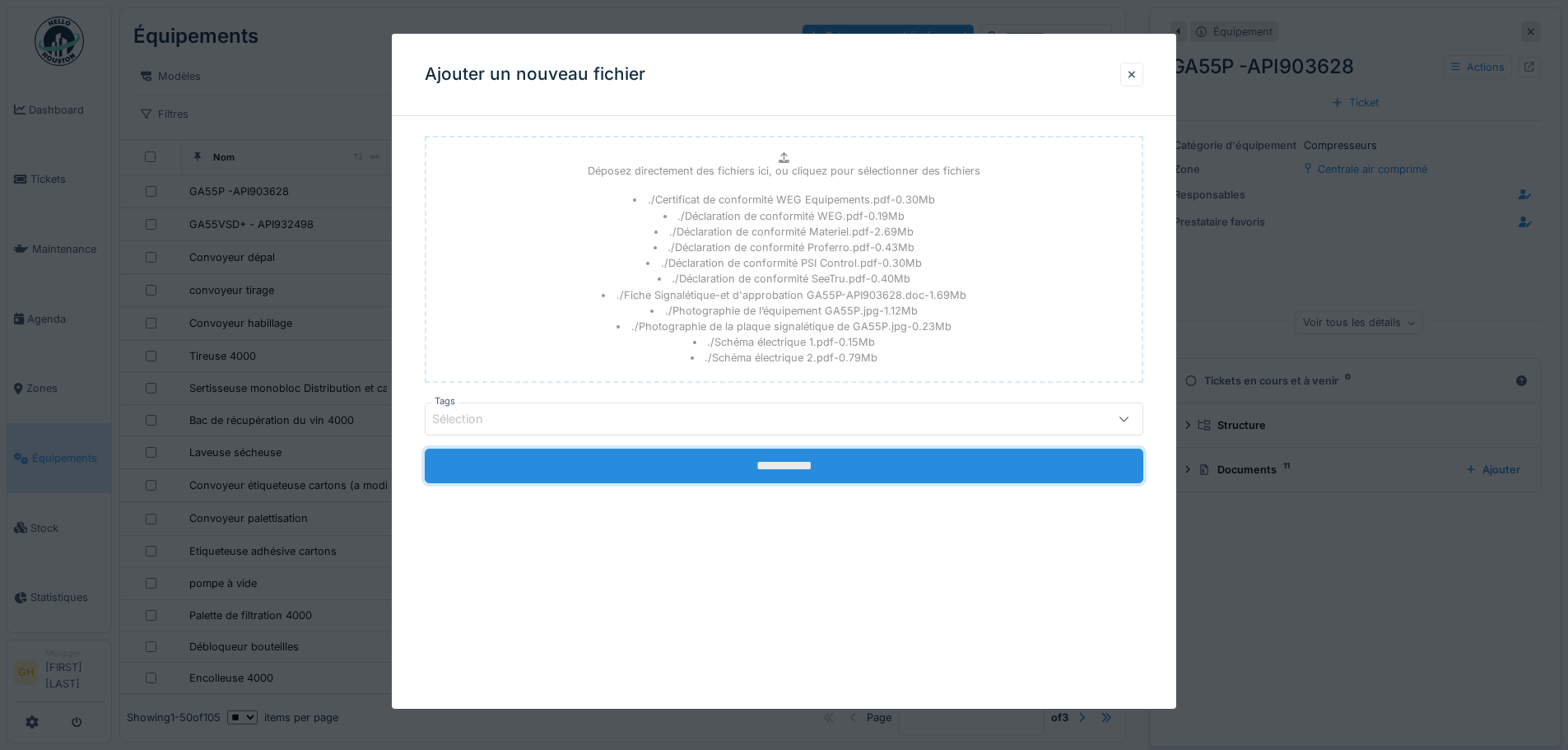 click on "**********" at bounding box center (784, 466) 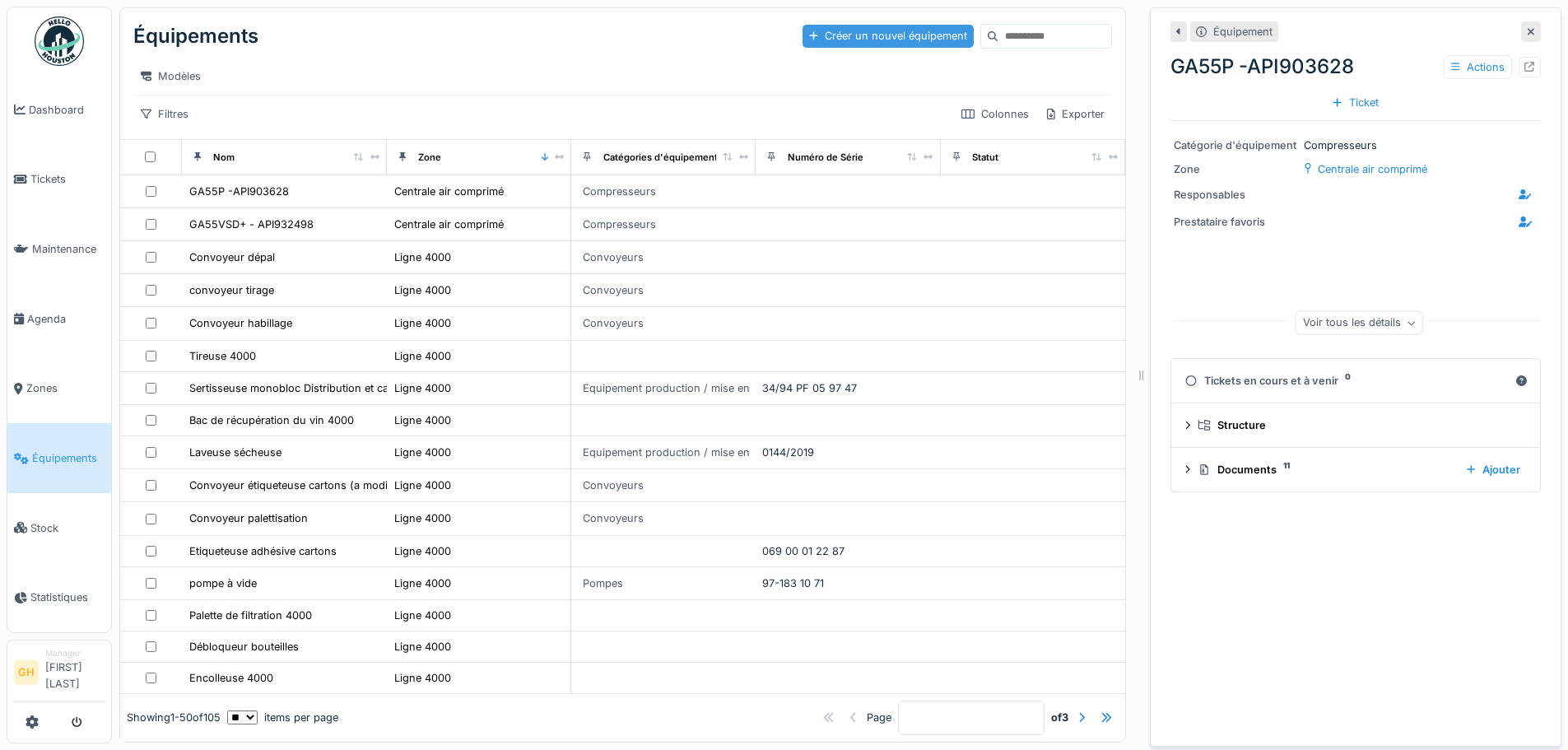click on "Créer un nouvel équipement" at bounding box center [888, 35] 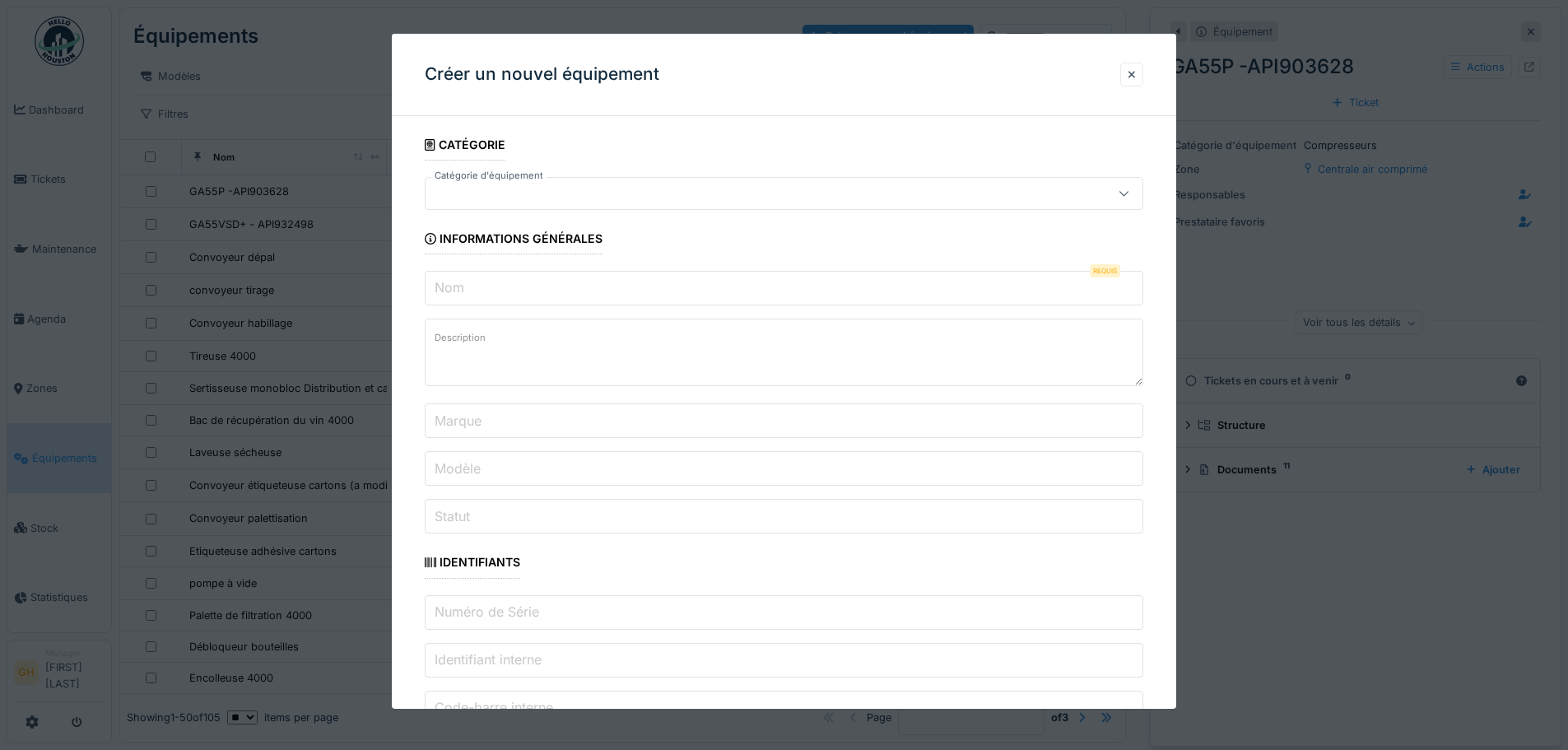 click at bounding box center (742, 193) 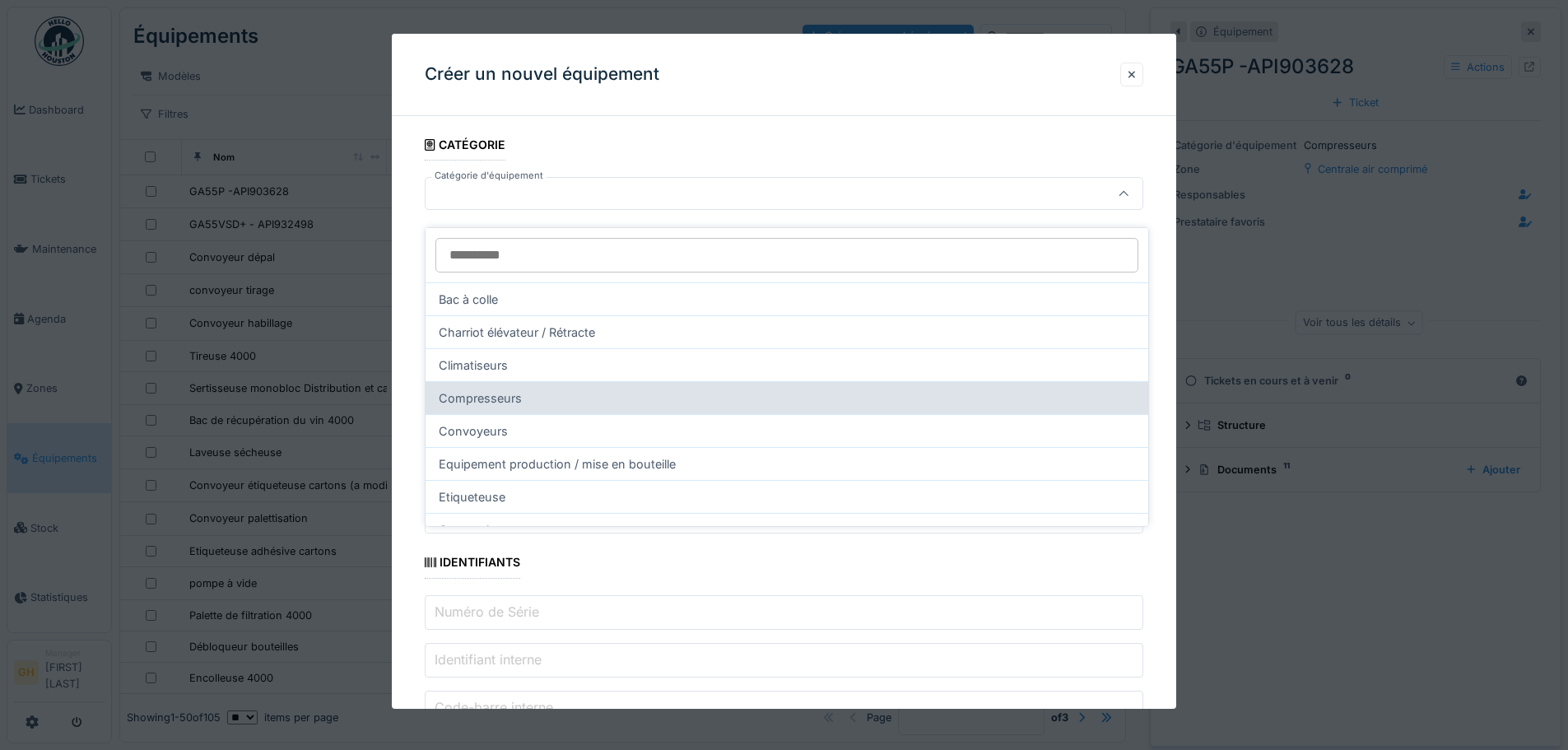 click on "Compresseurs" at bounding box center (787, 398) 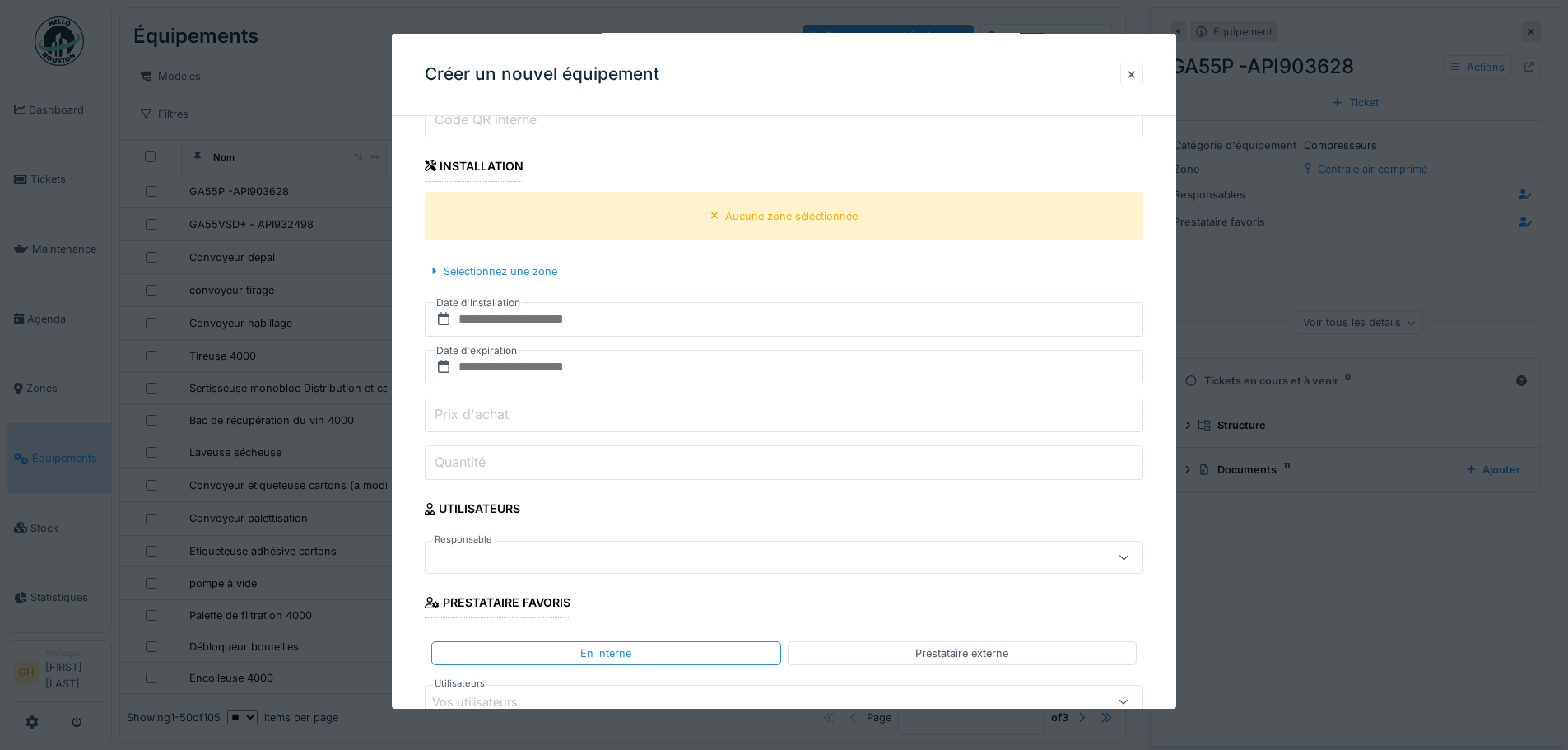 scroll, scrollTop: 659, scrollLeft: 0, axis: vertical 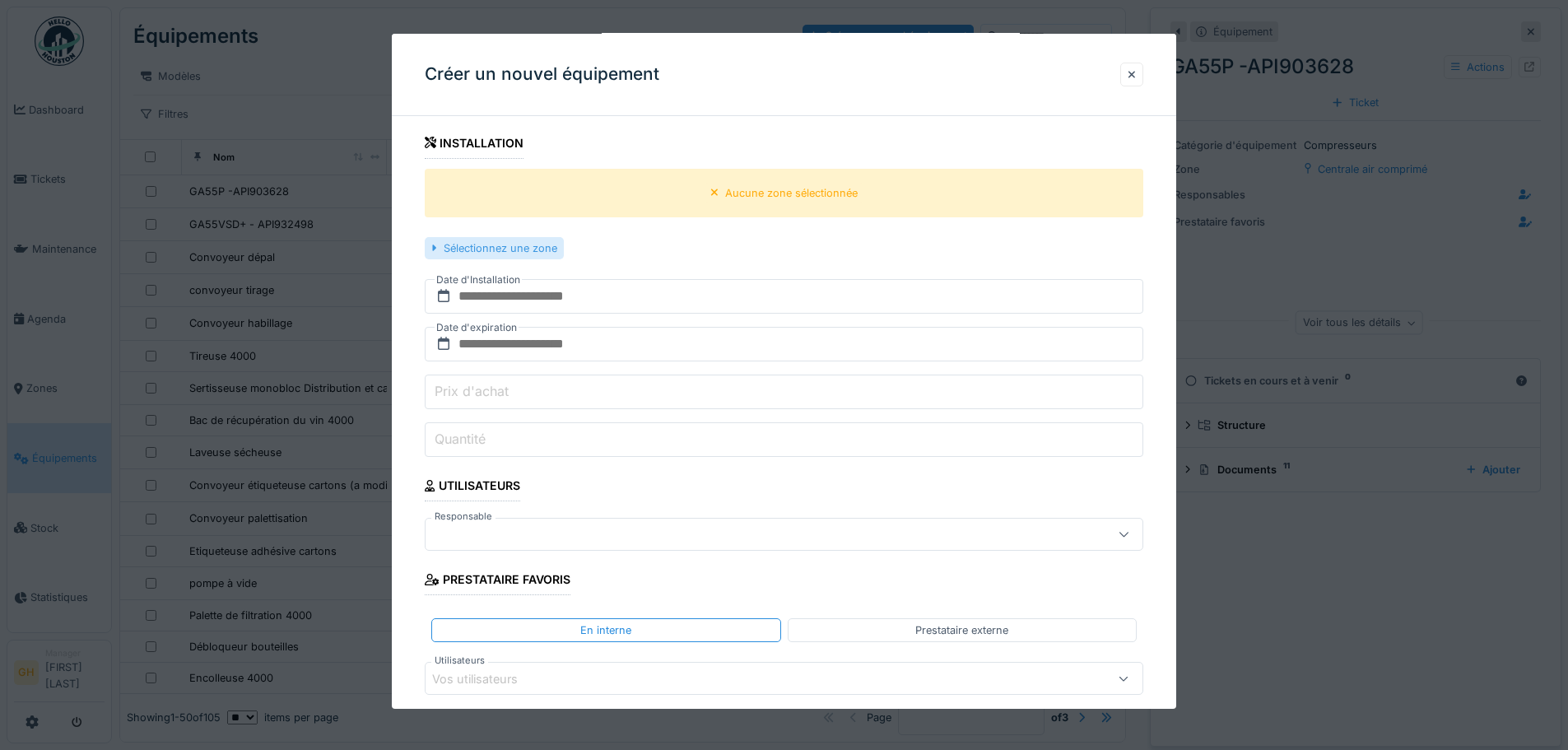 click on "Sélectionnez une zone" at bounding box center (494, 248) 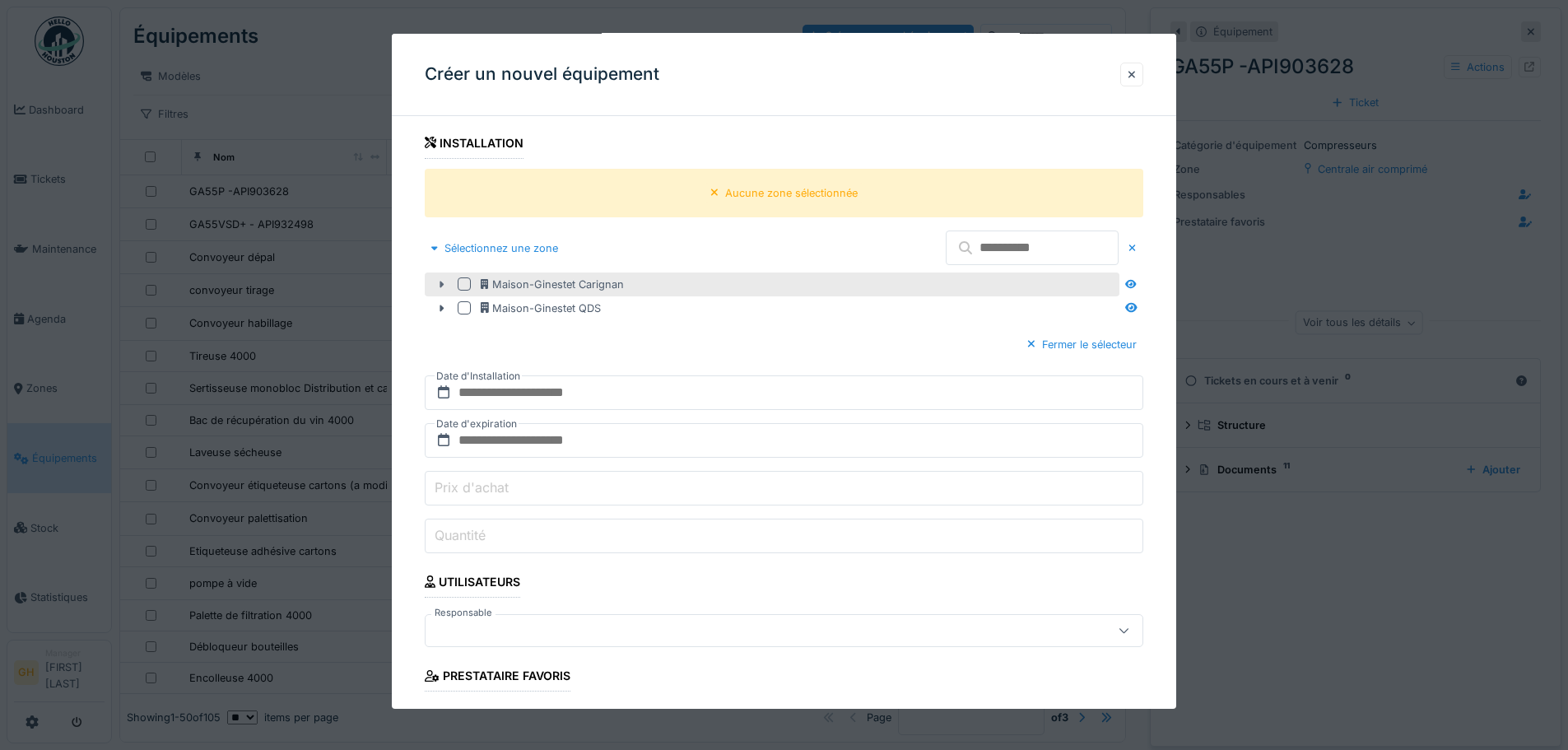 click 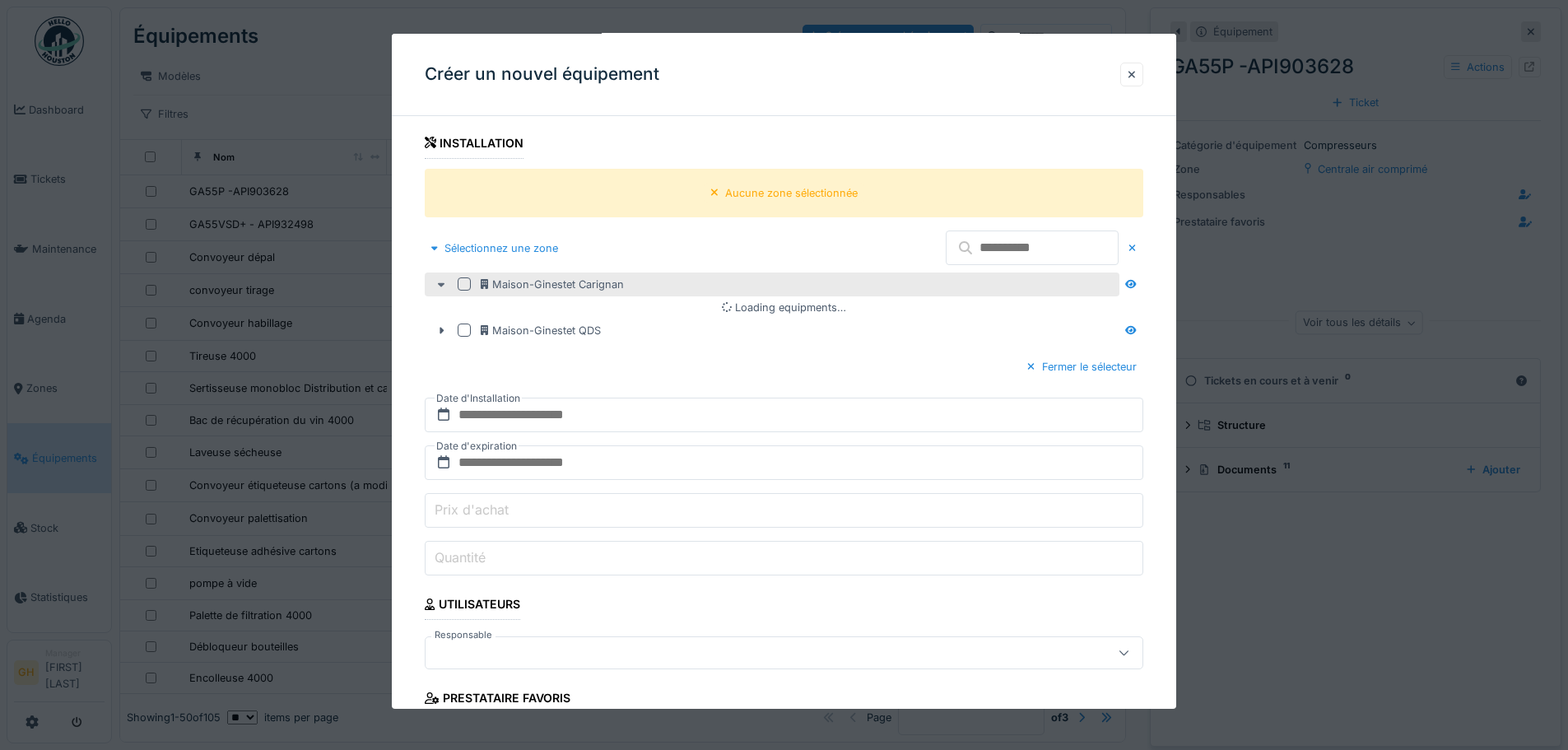 click 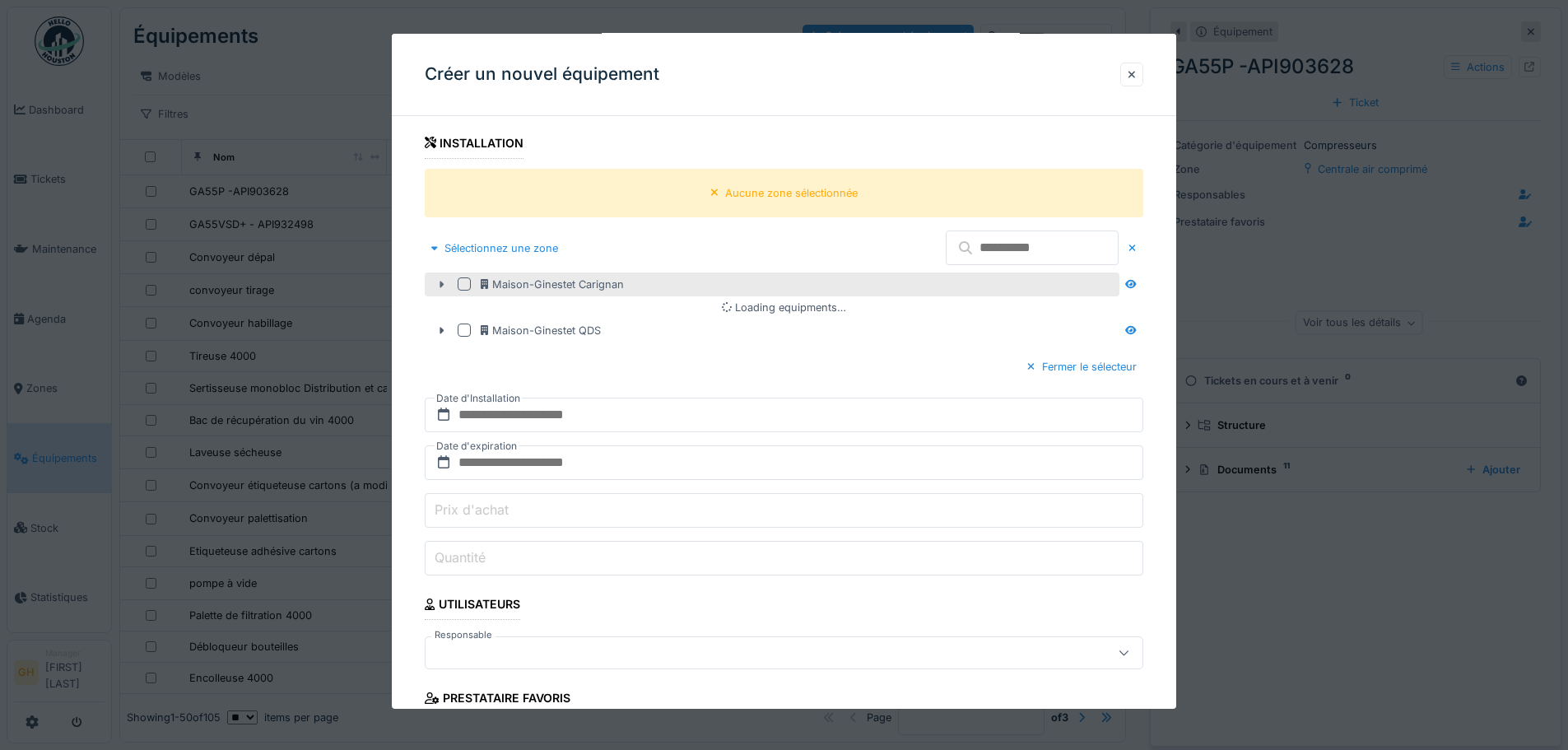click 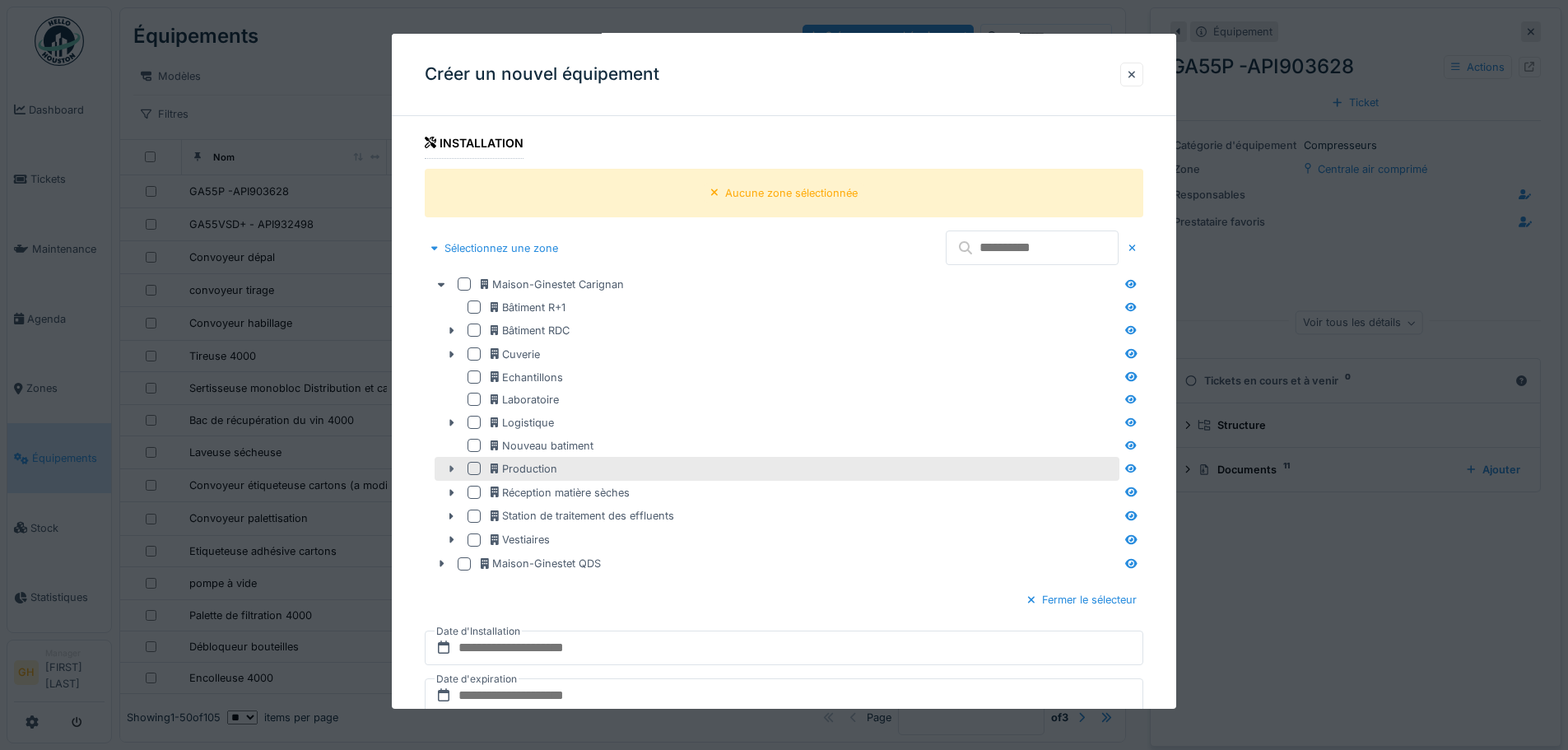 click at bounding box center [451, 468] 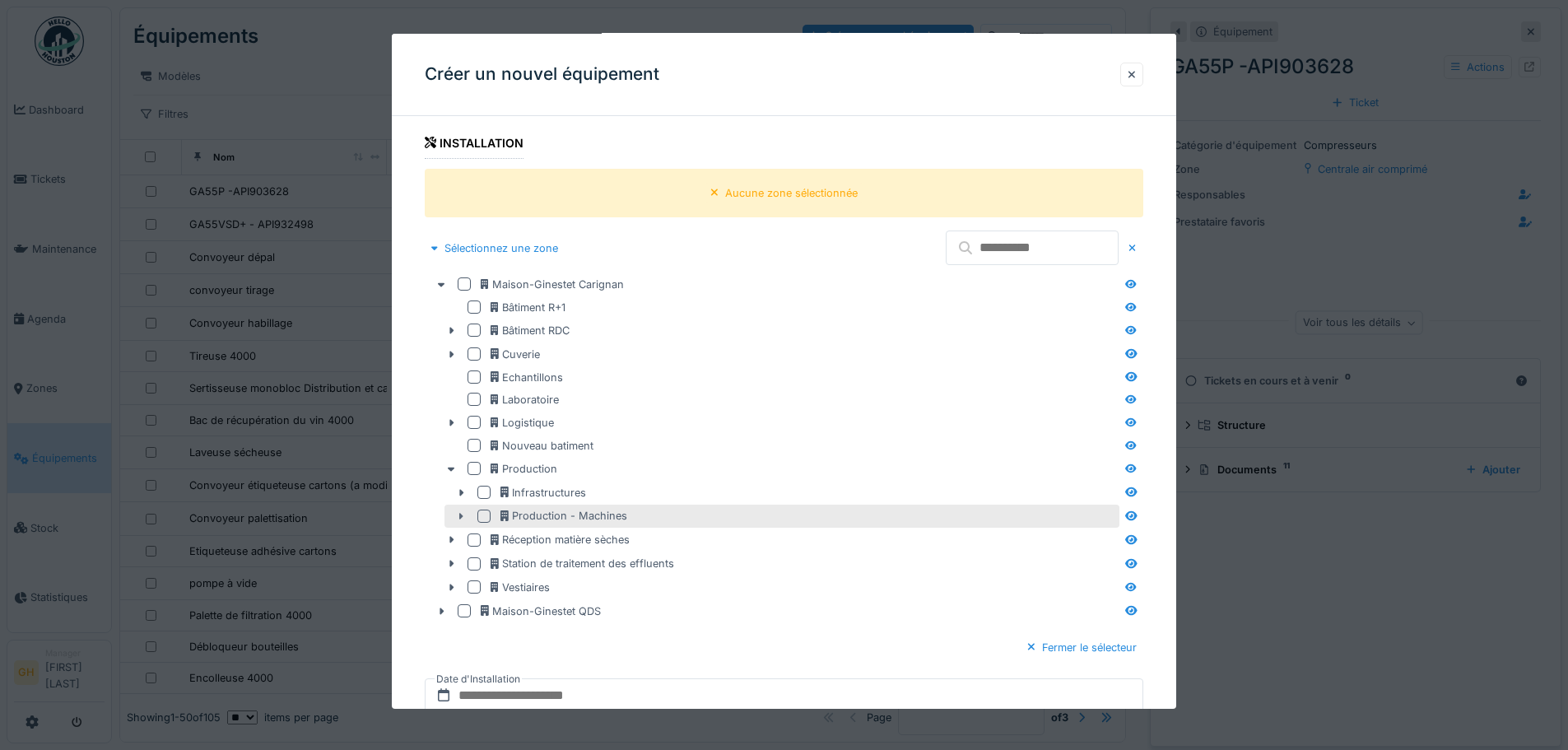 click at bounding box center (461, 516) 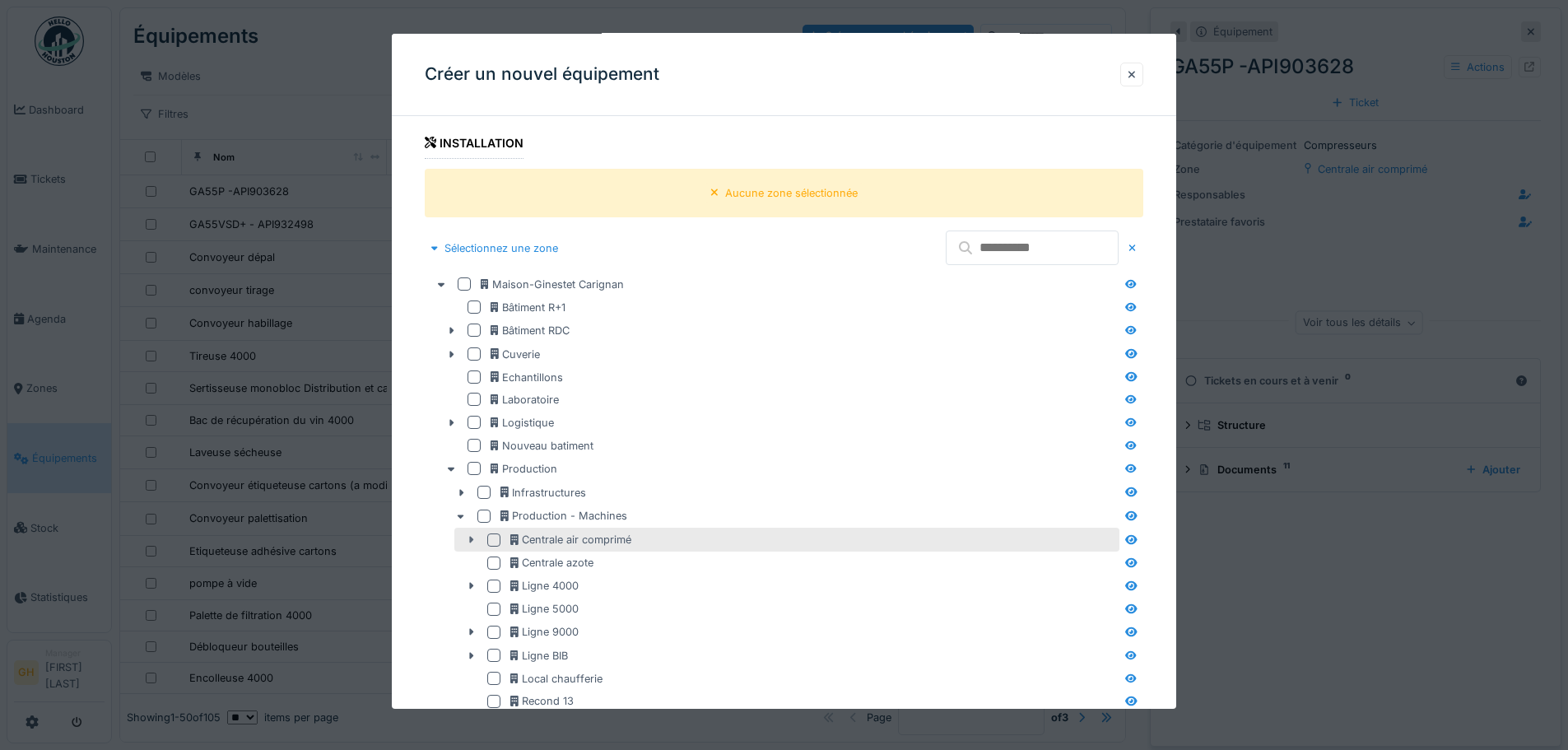 click 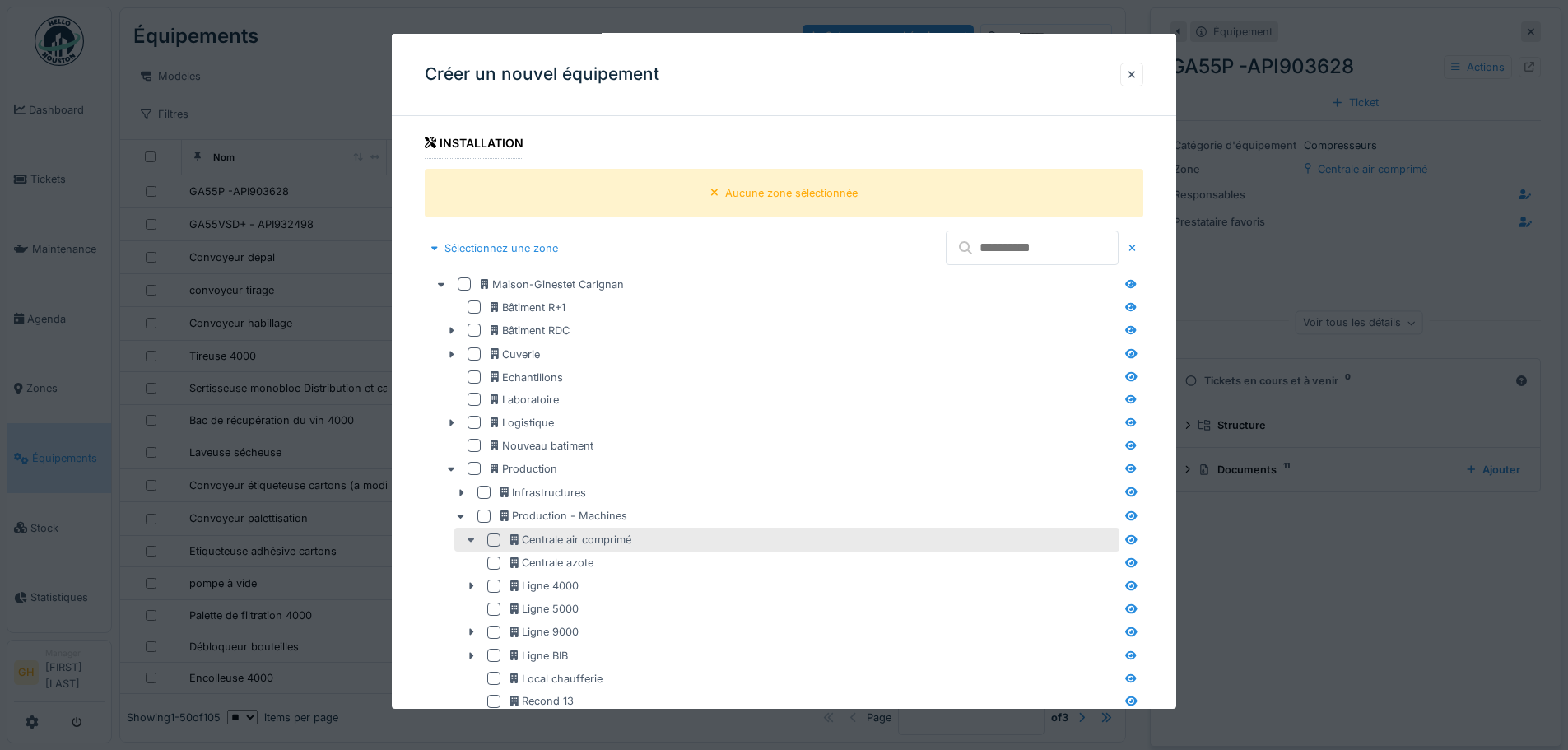 click 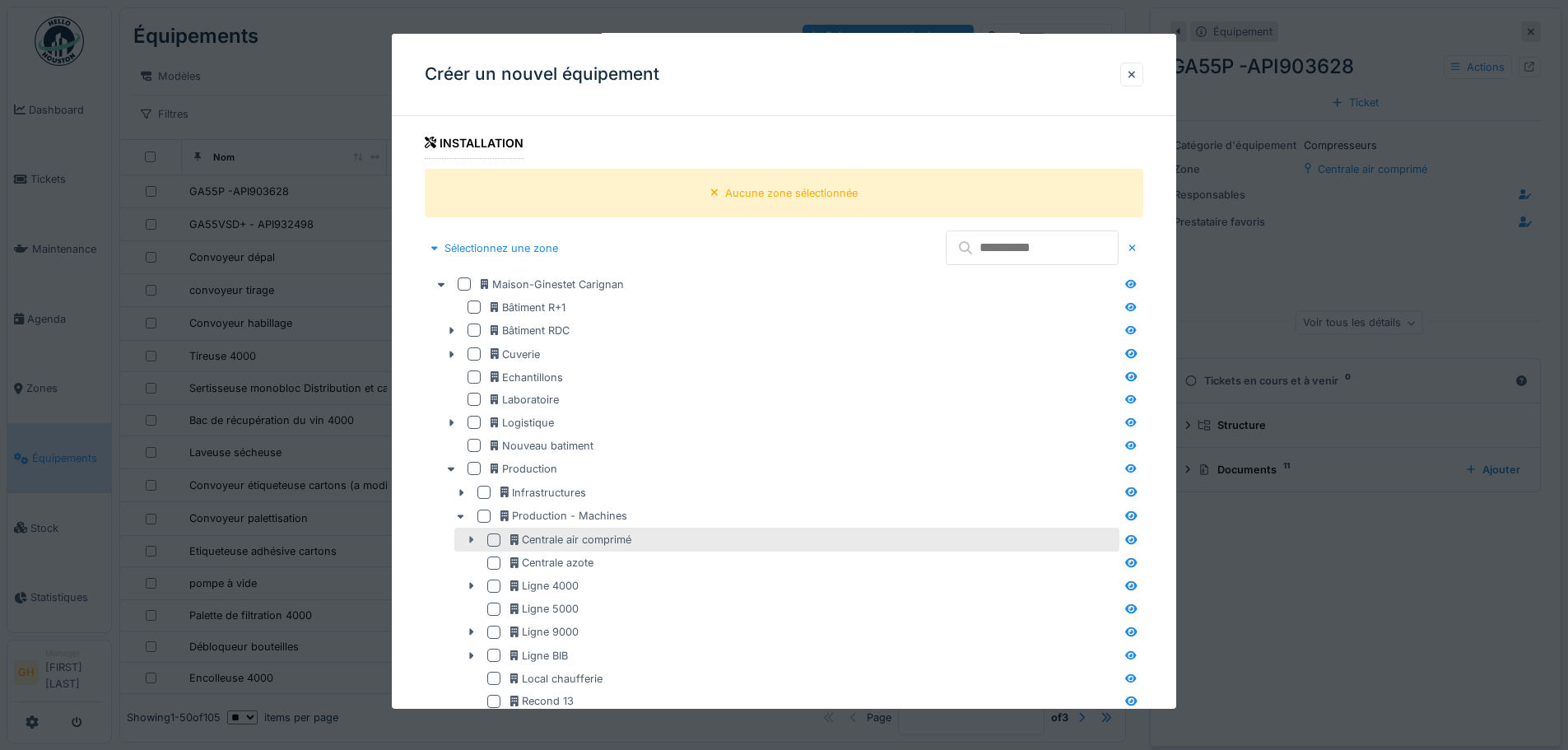 click 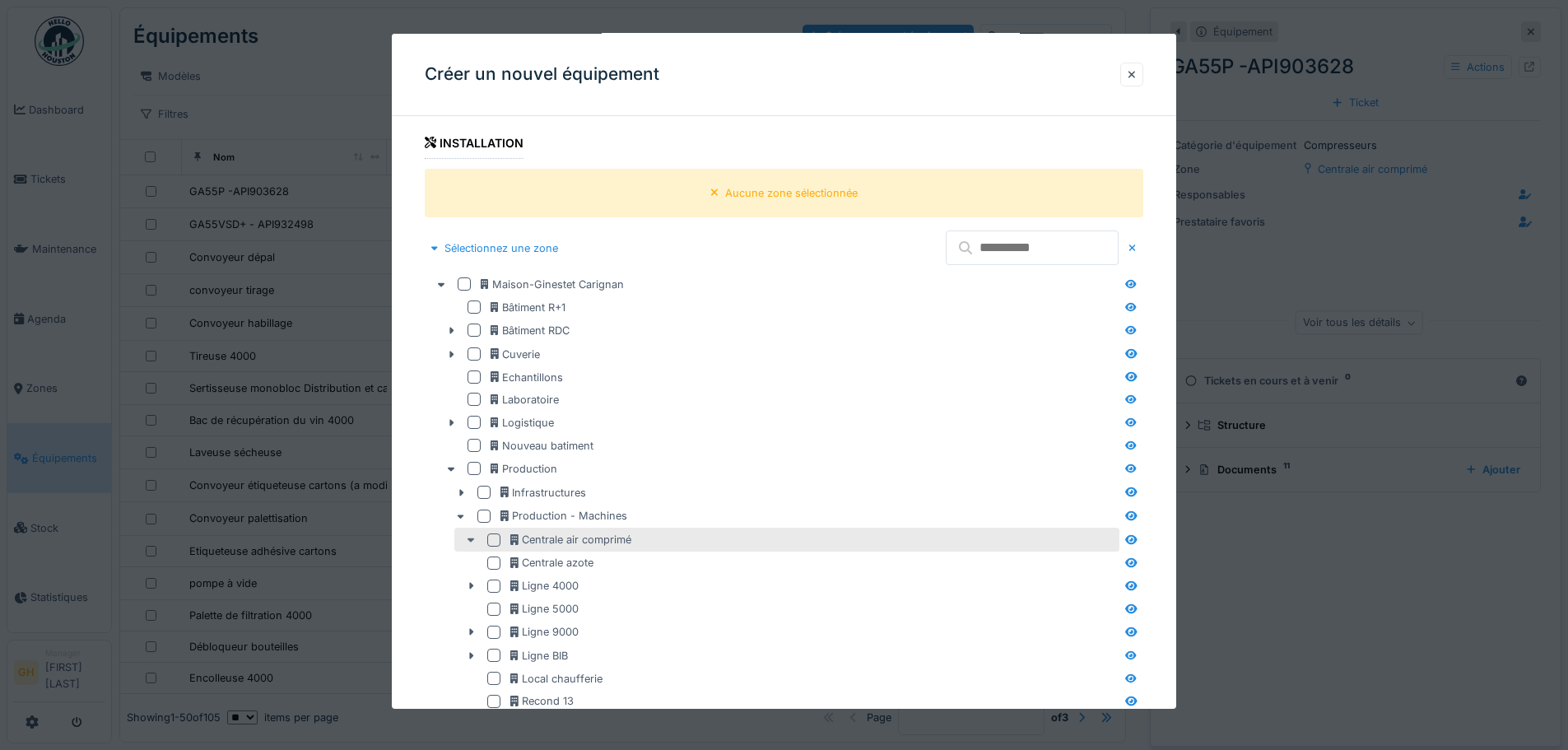 click 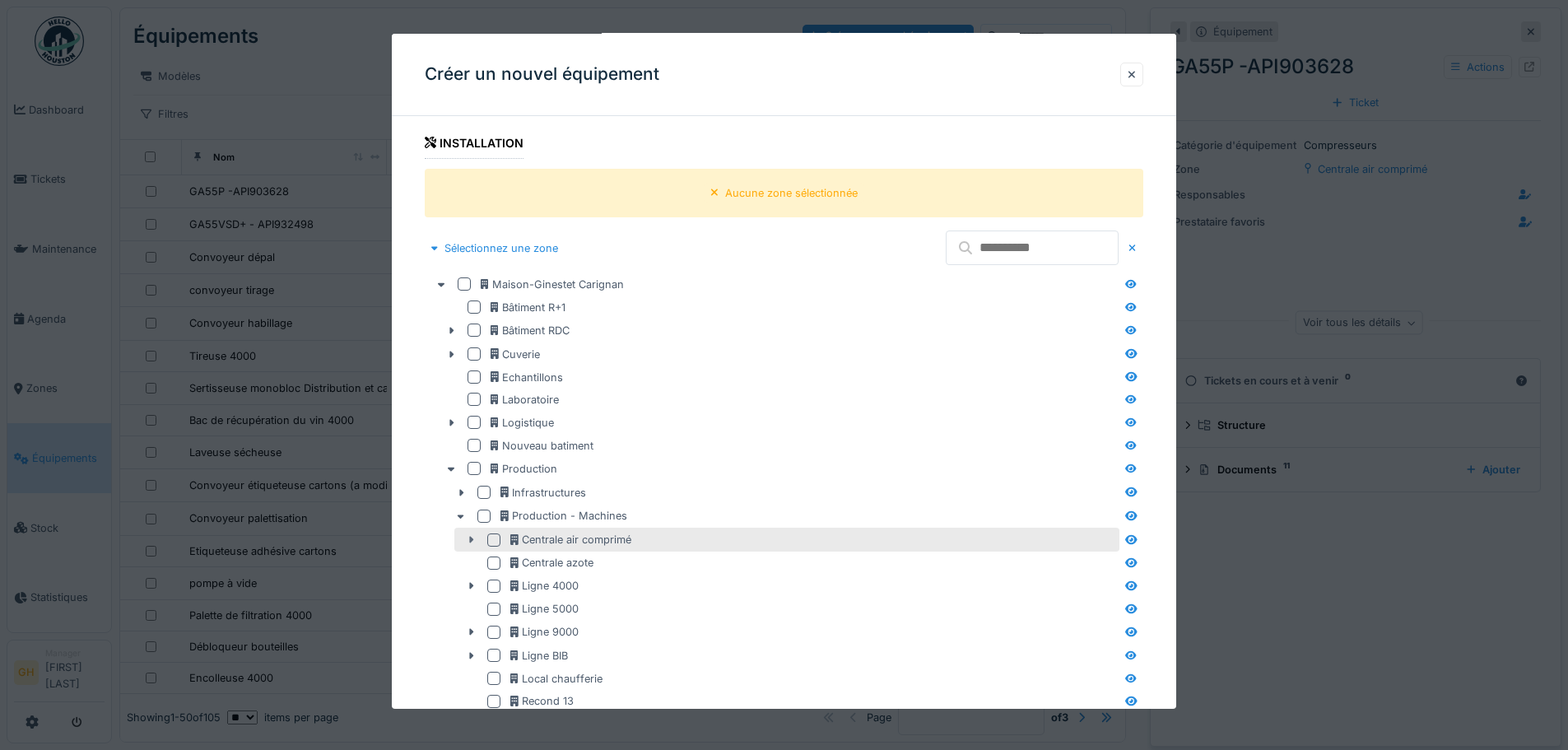 click 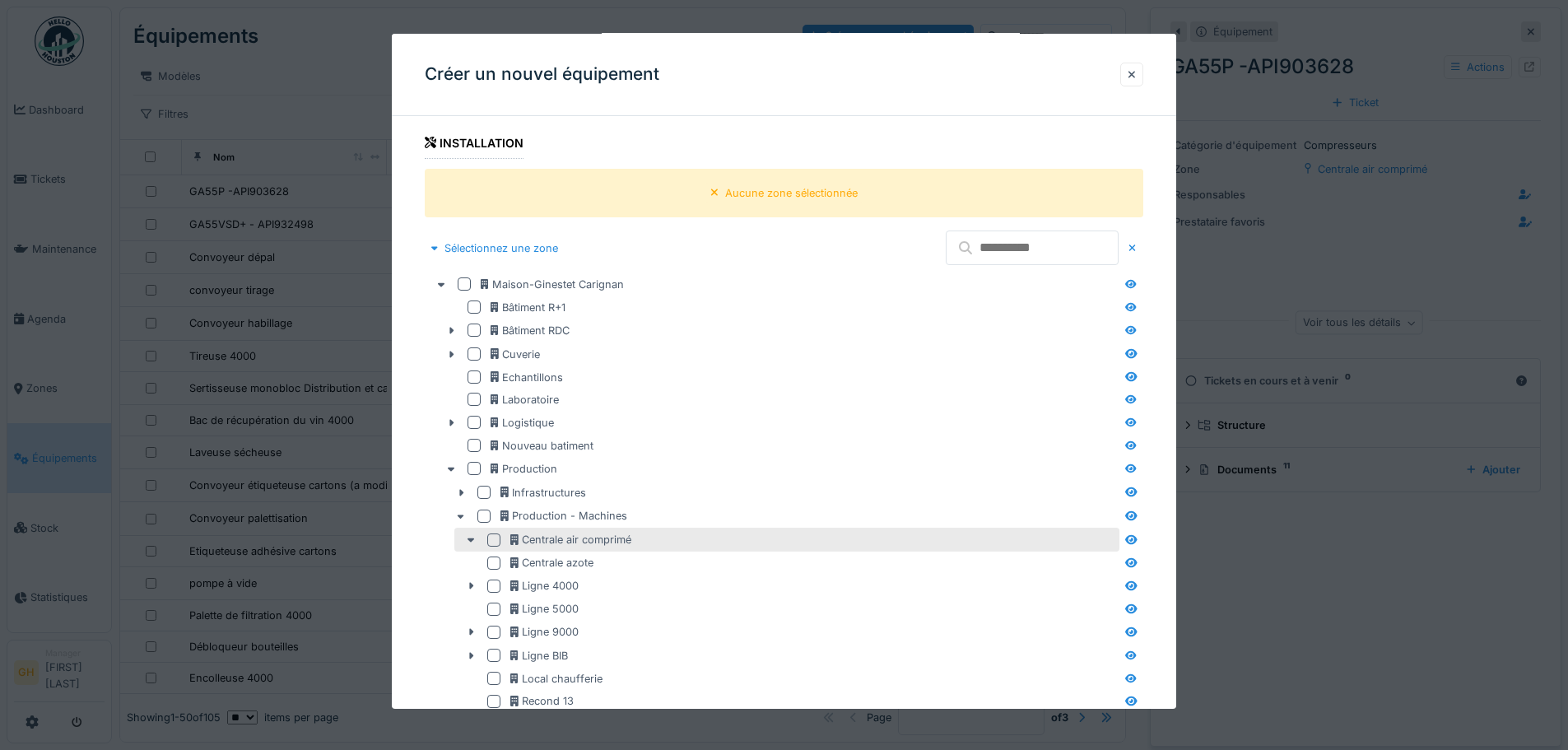 click at bounding box center [494, 540] 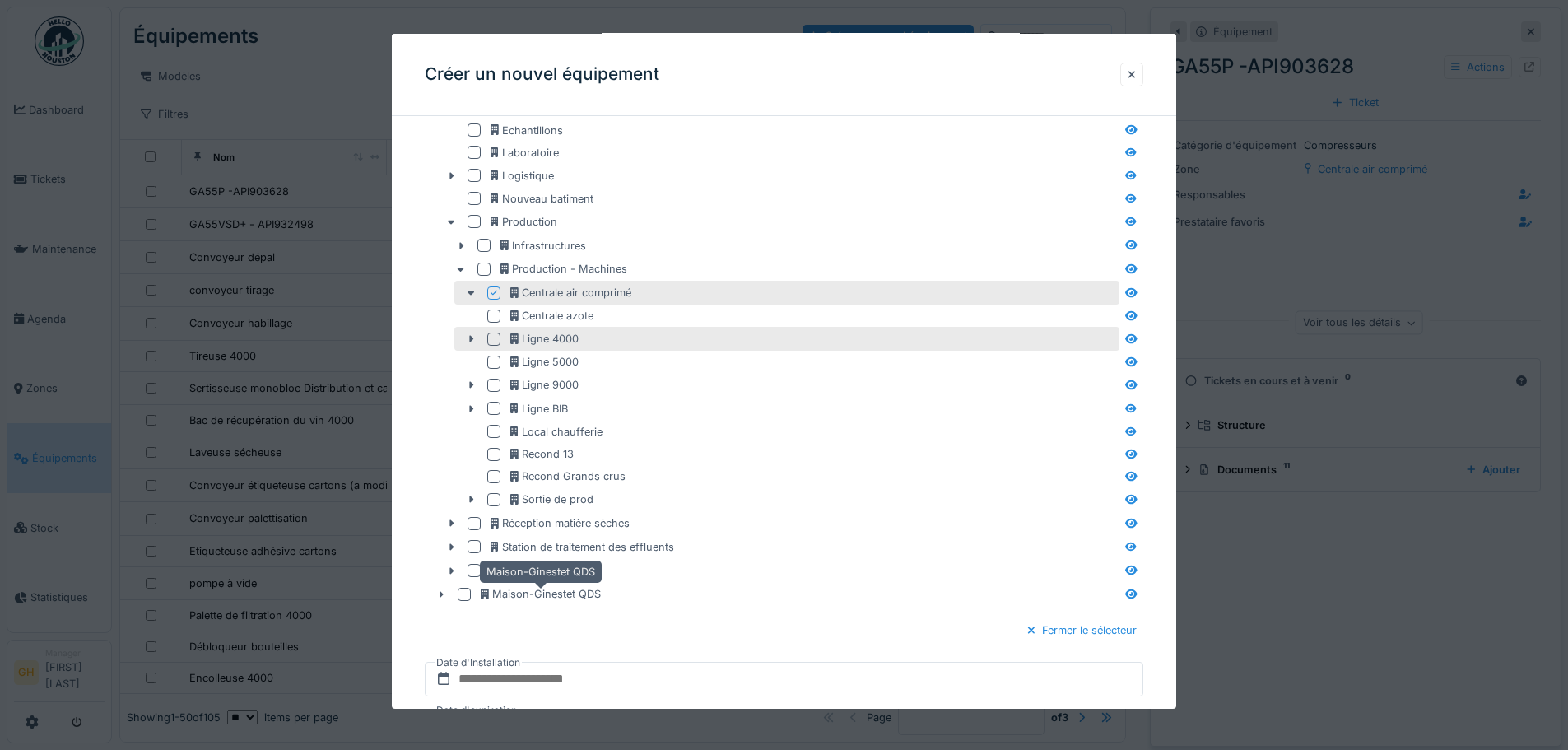 scroll, scrollTop: 988, scrollLeft: 0, axis: vertical 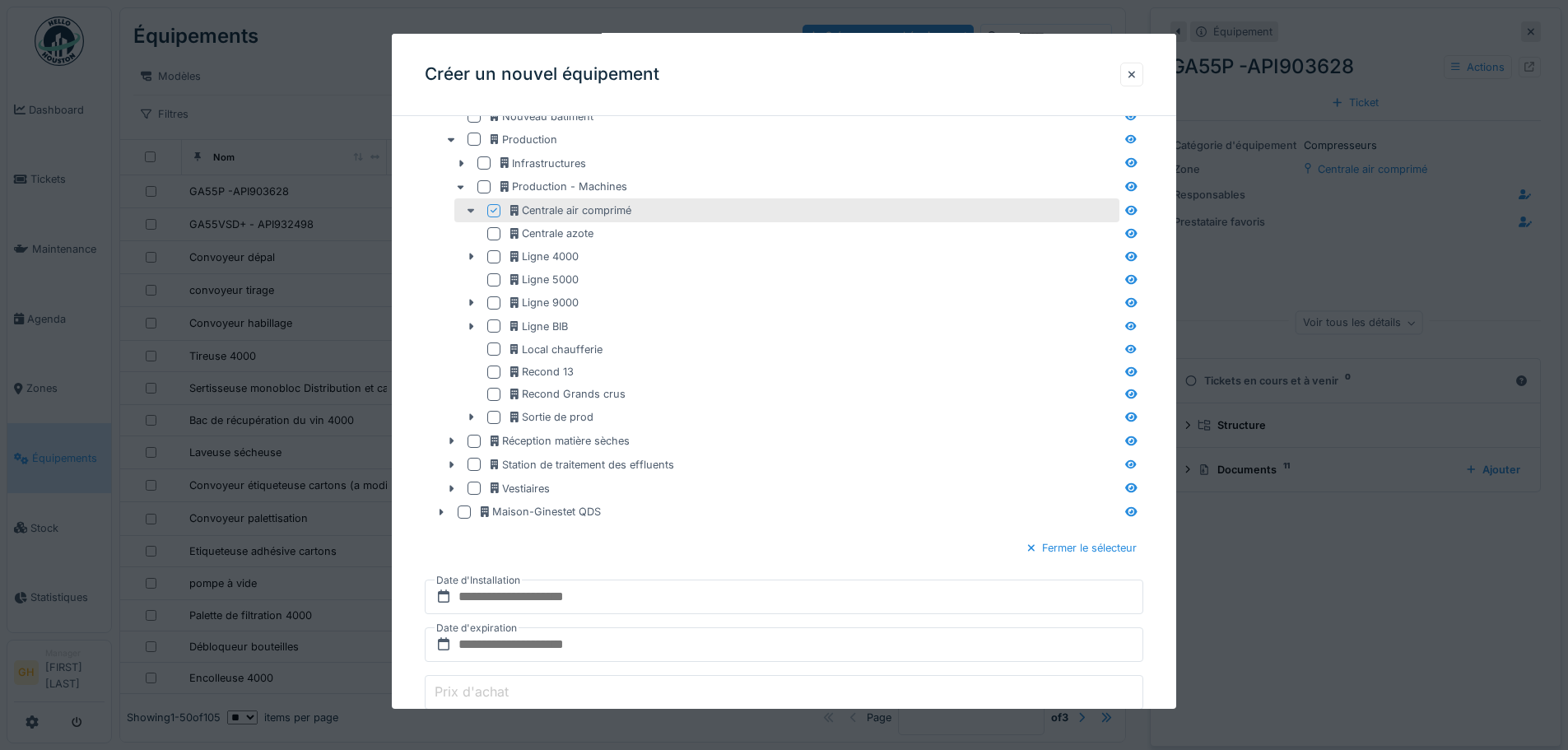 click 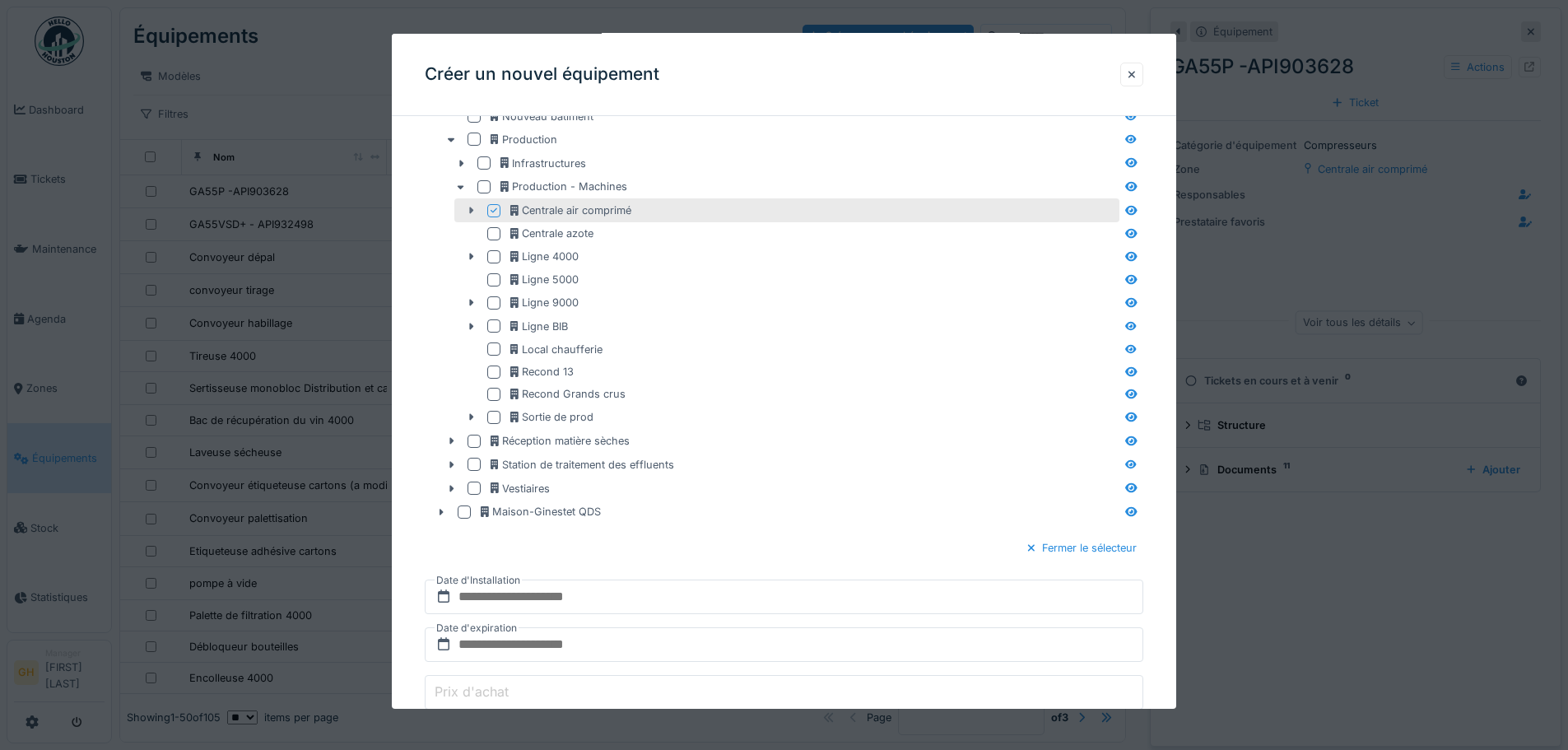 click 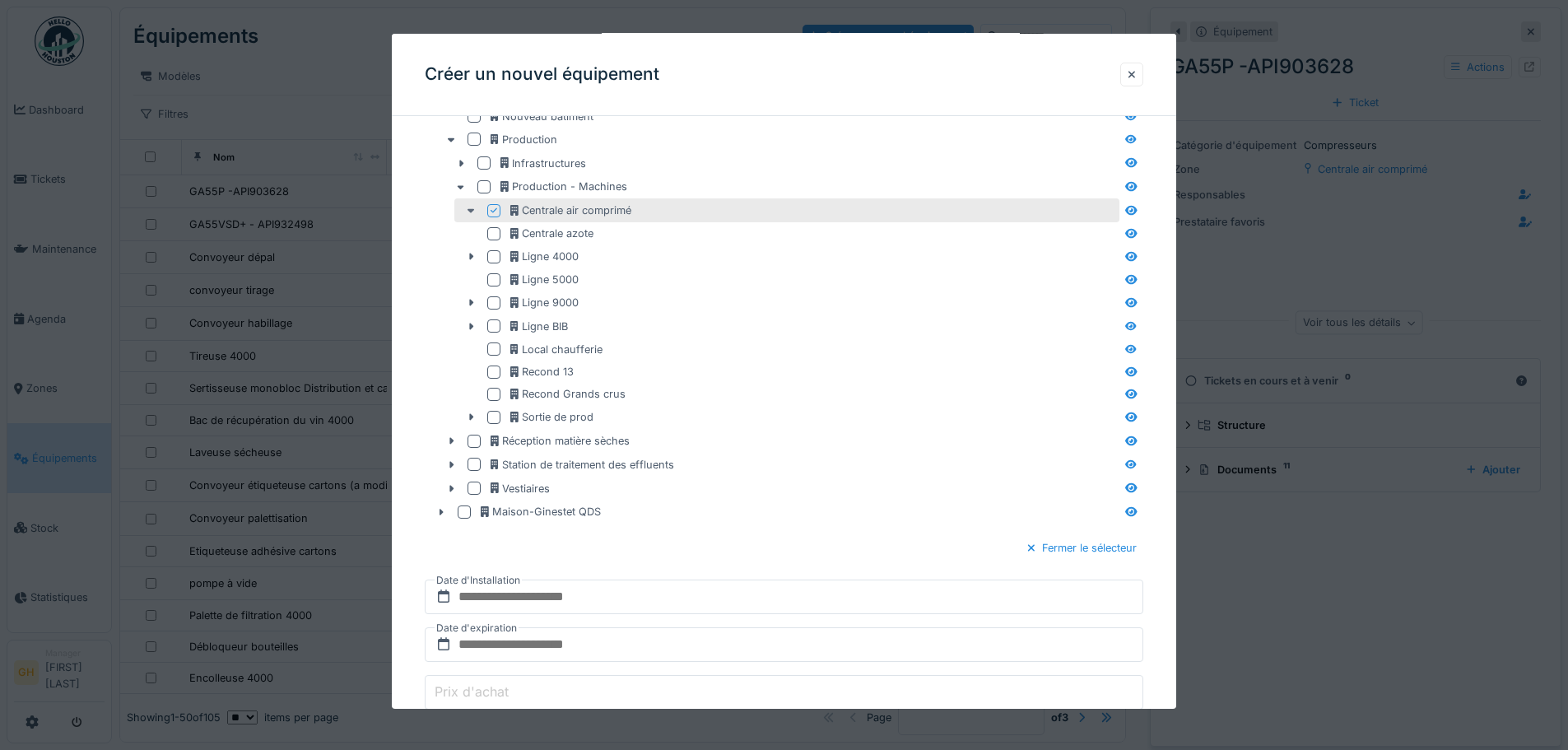 click 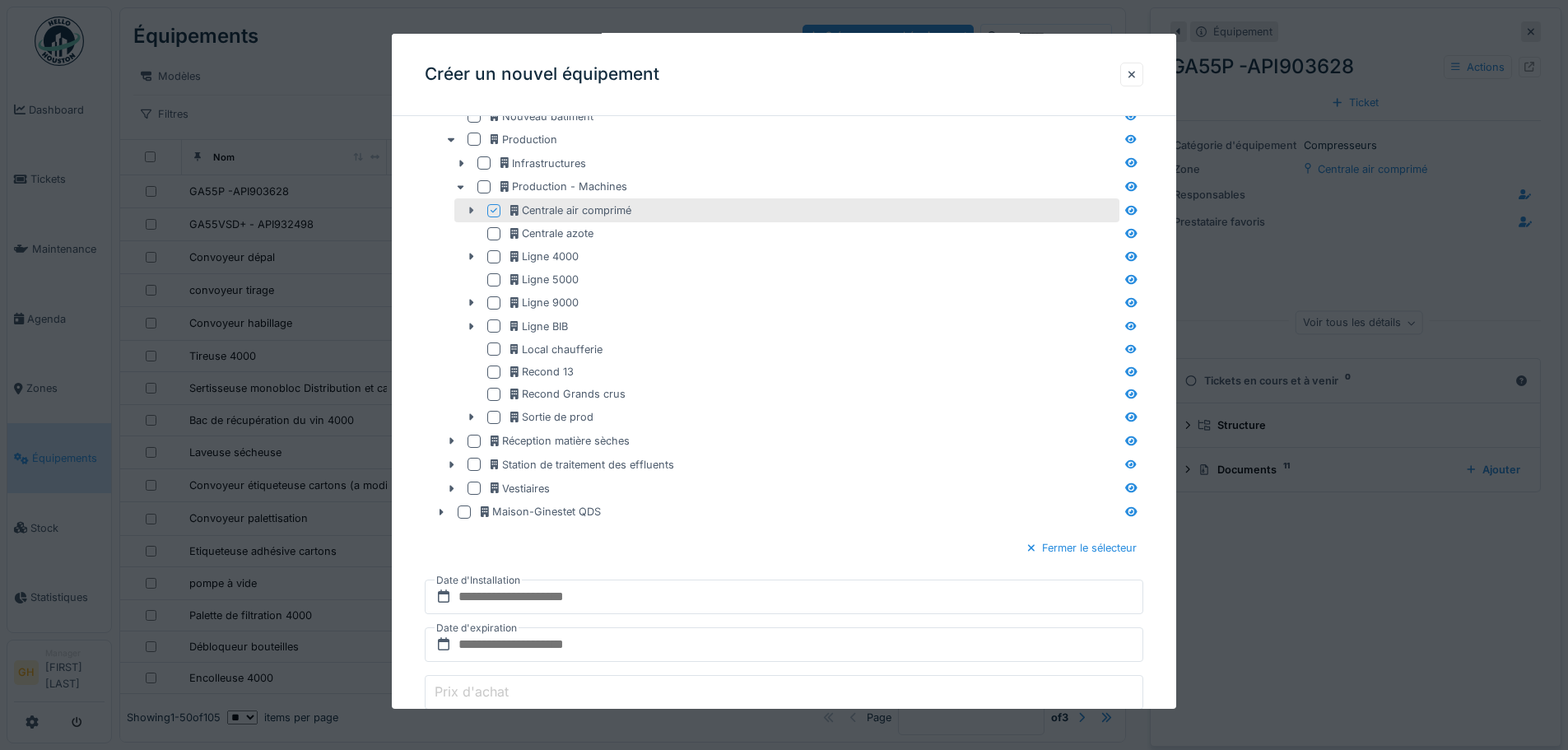 click 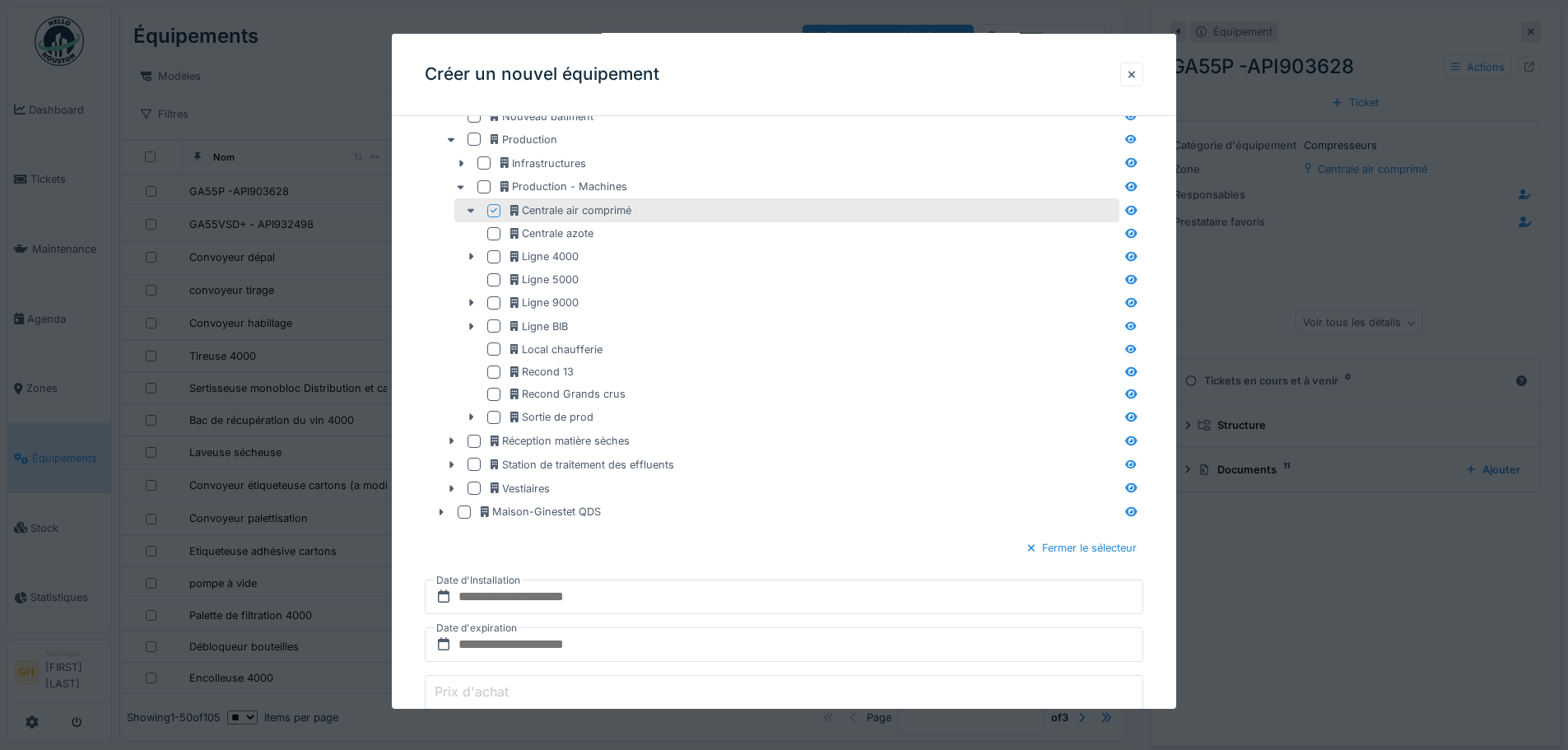 click 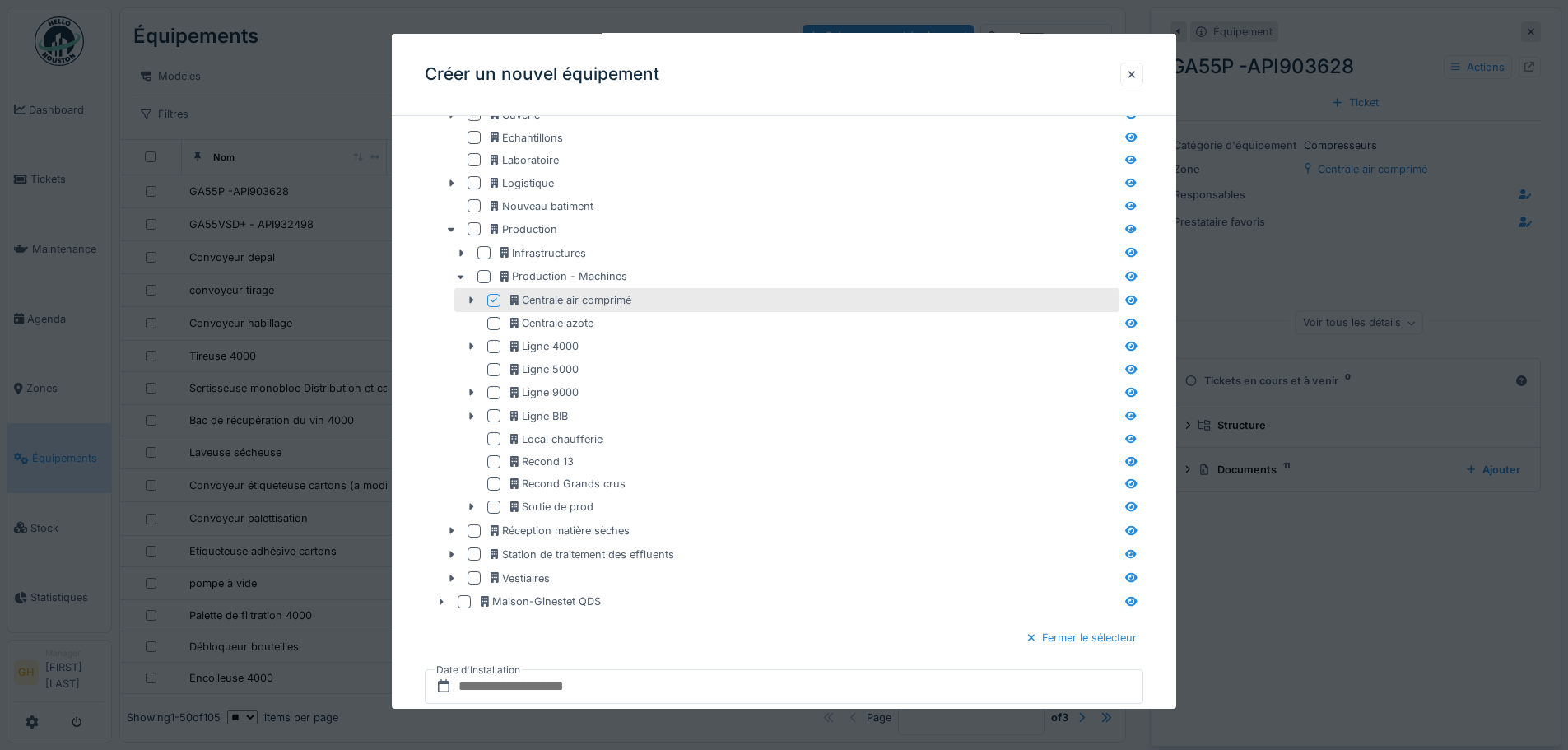scroll, scrollTop: 1046, scrollLeft: 0, axis: vertical 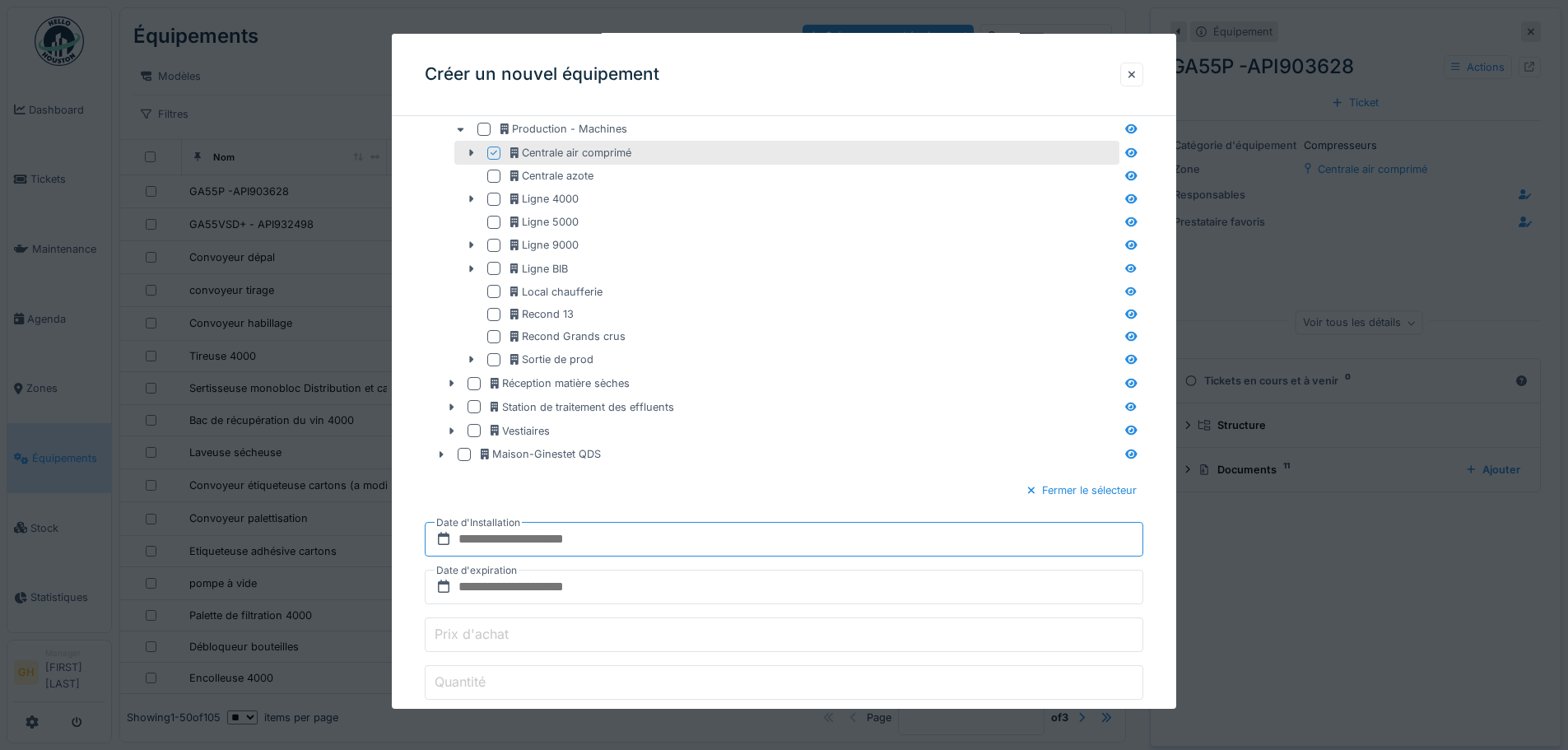 click at bounding box center (784, 539) 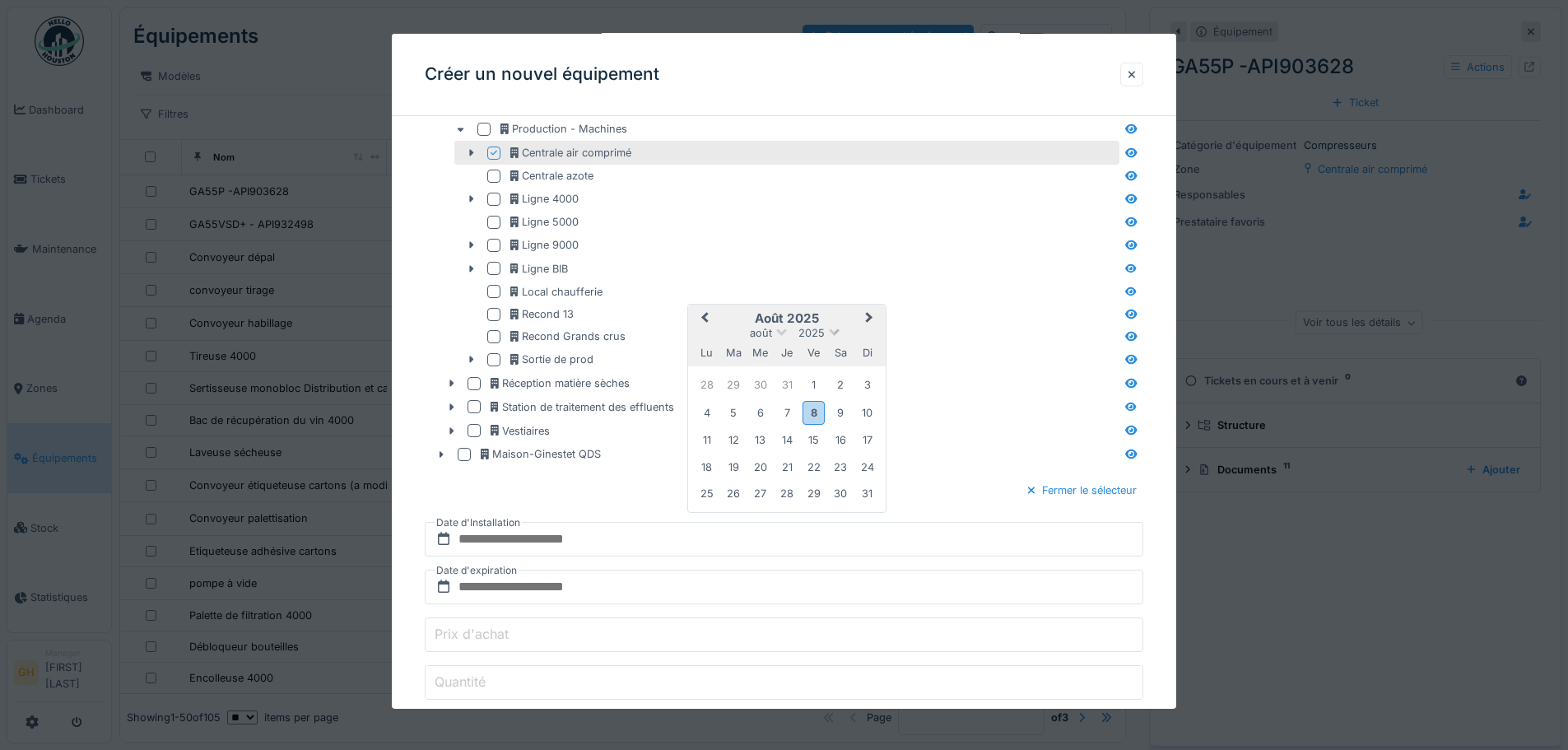 click on "2025" at bounding box center (812, 333) 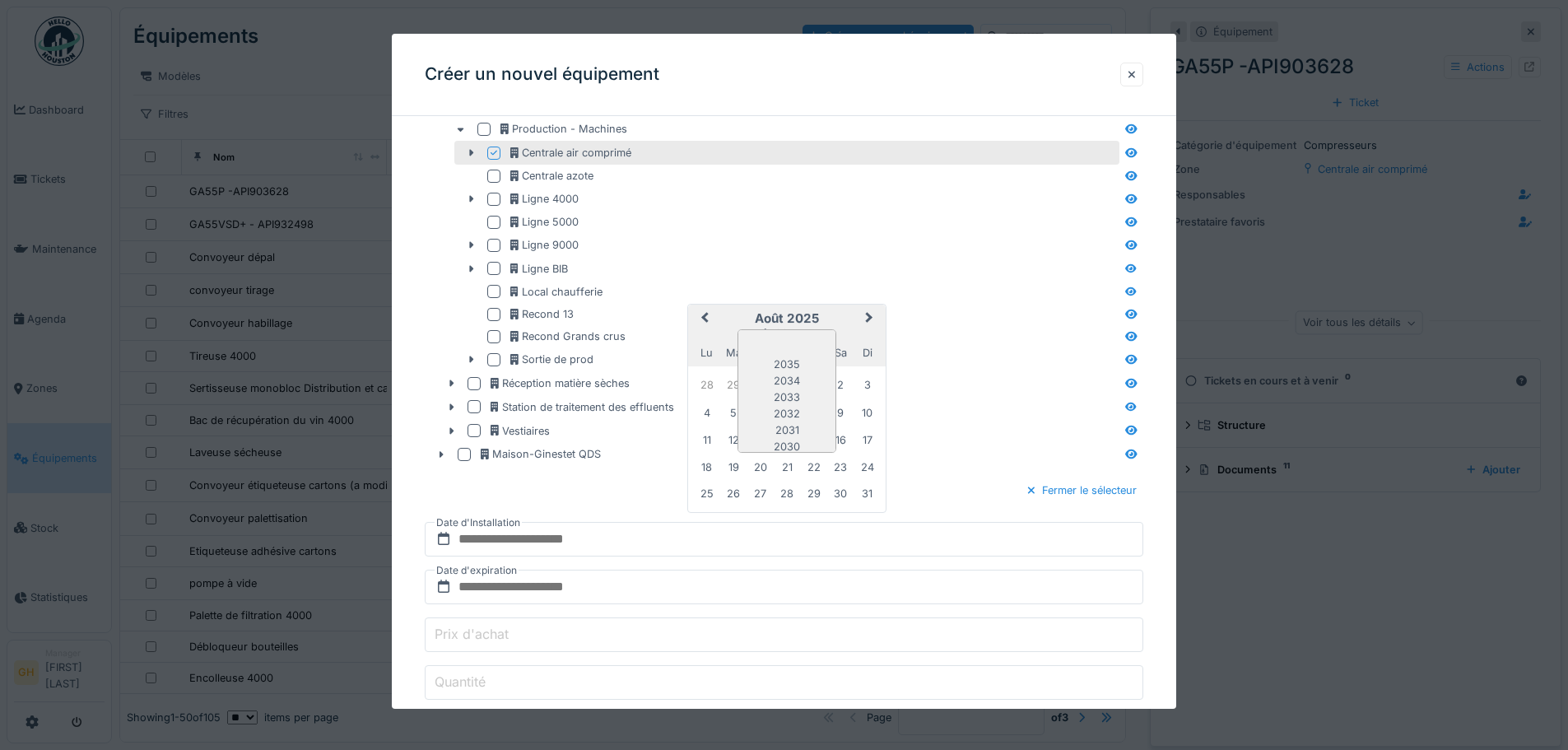 scroll, scrollTop: 138, scrollLeft: 0, axis: vertical 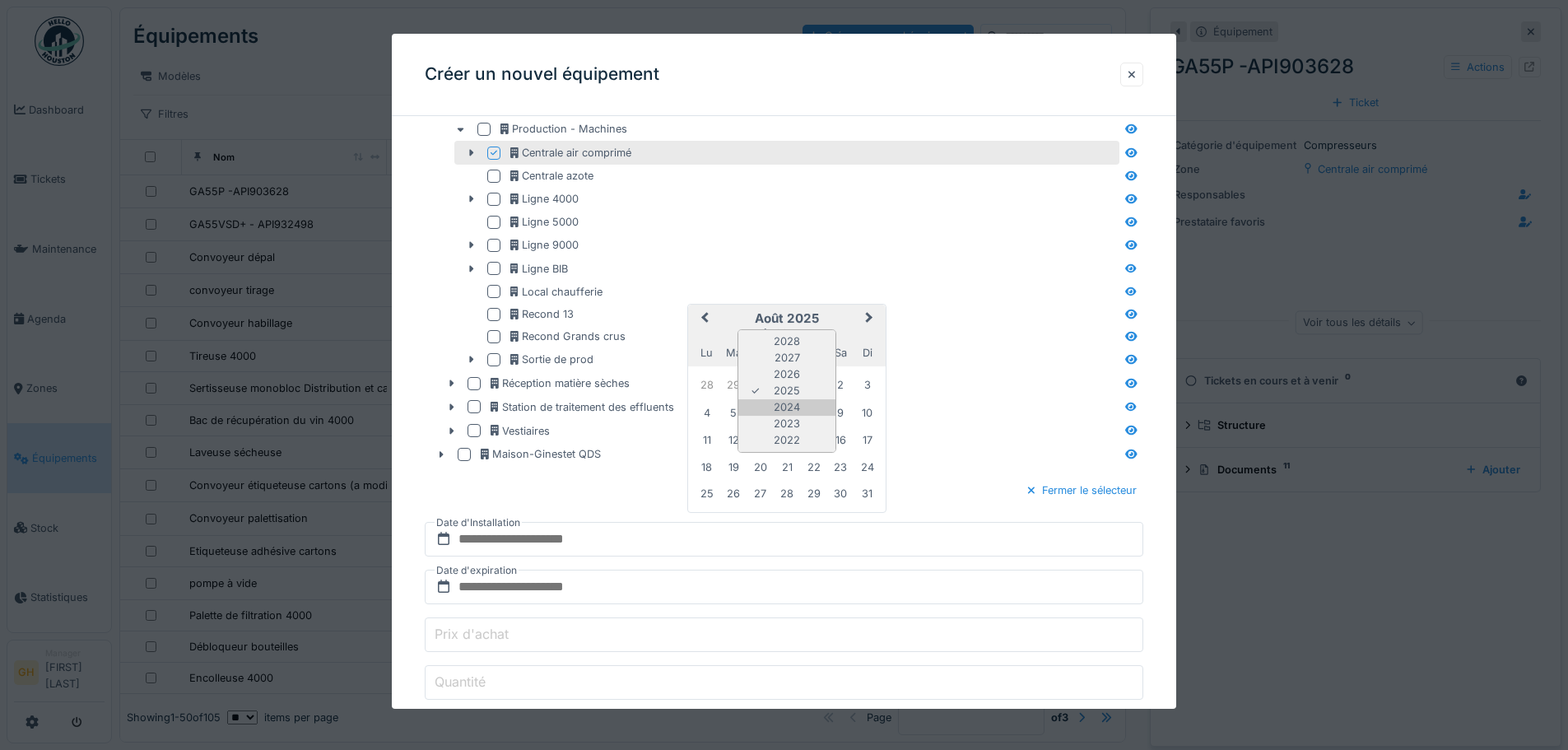 click on "2024" at bounding box center [787, 408] 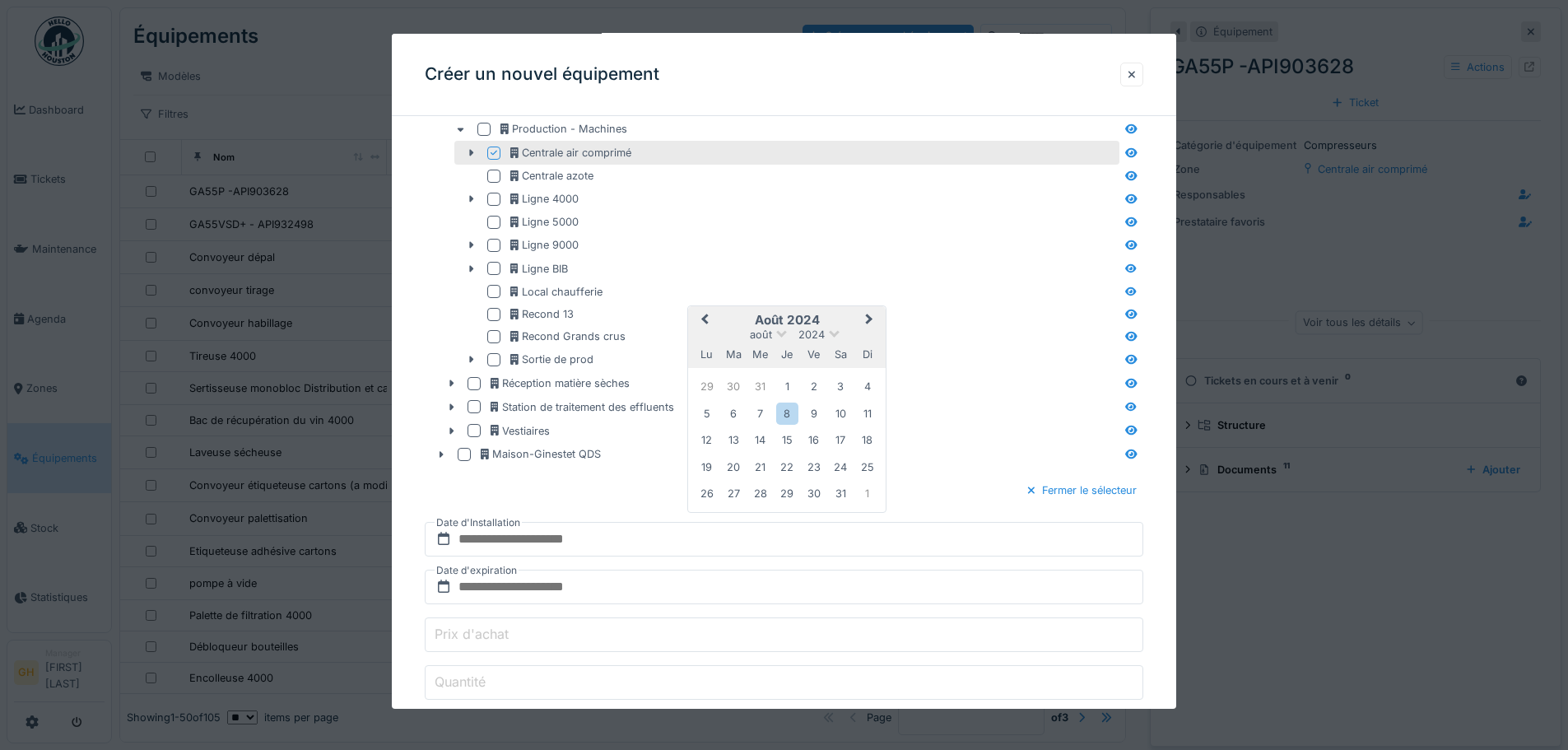click on "août 2024" at bounding box center (787, 334) 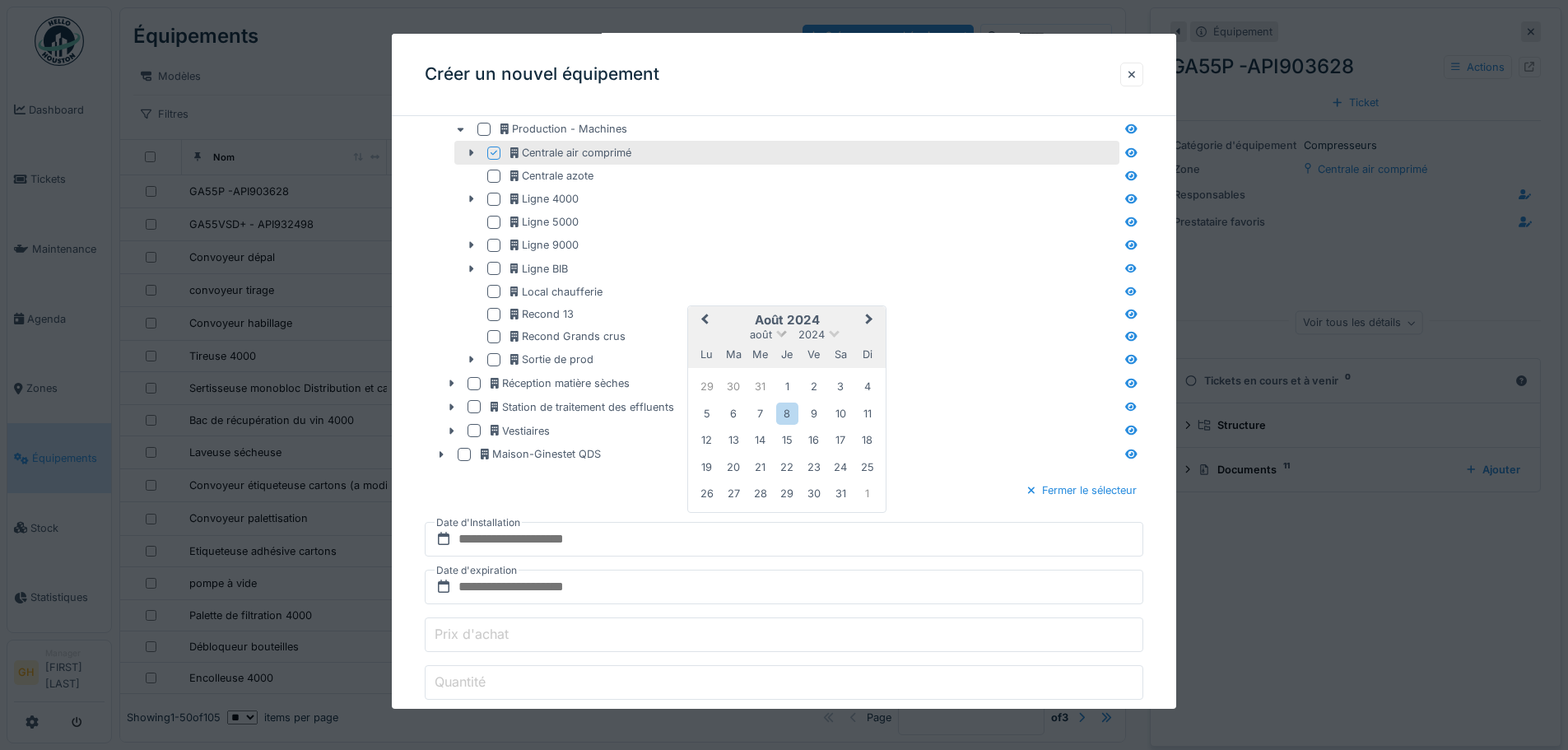 click at bounding box center (781, 332) 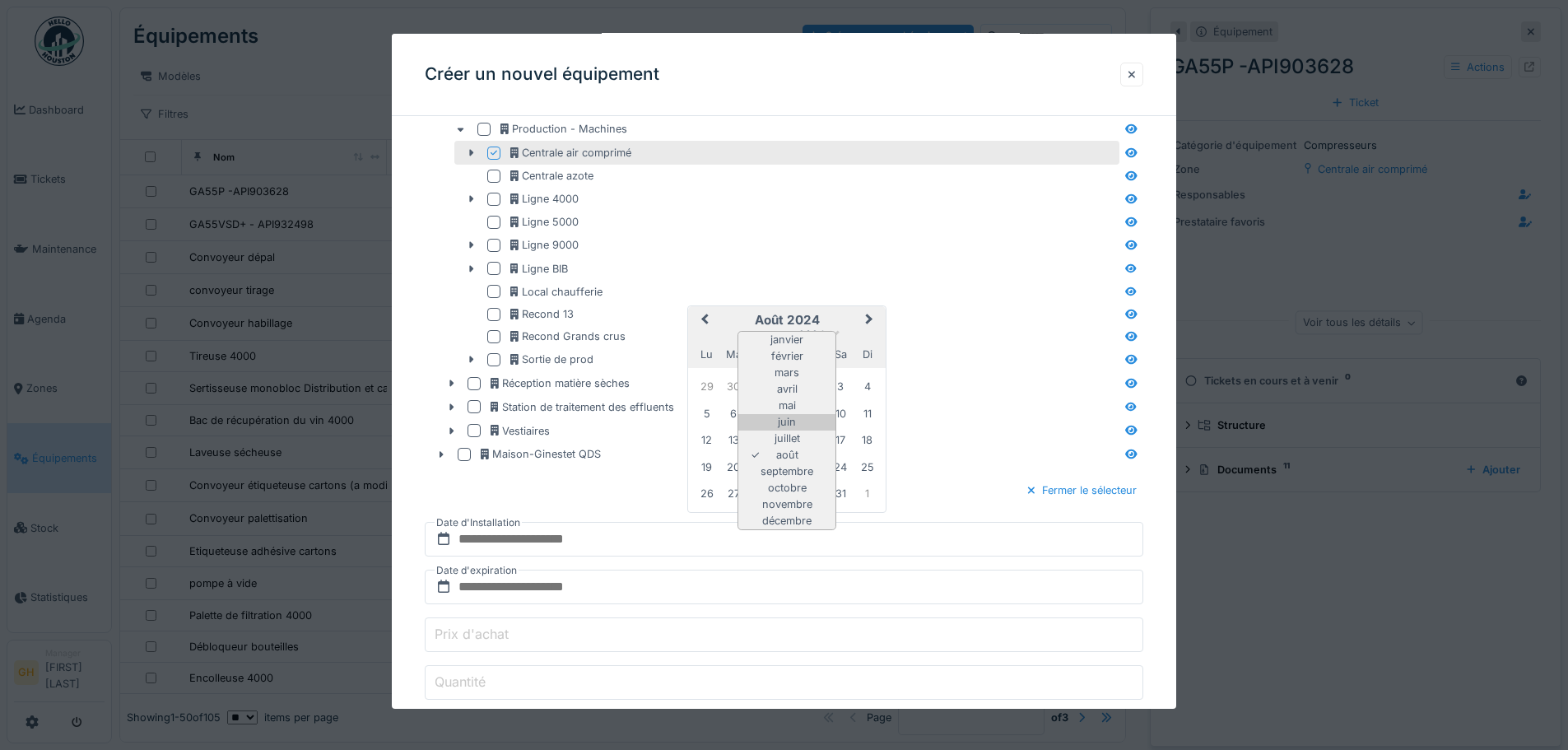 click on "juin" at bounding box center [787, 422] 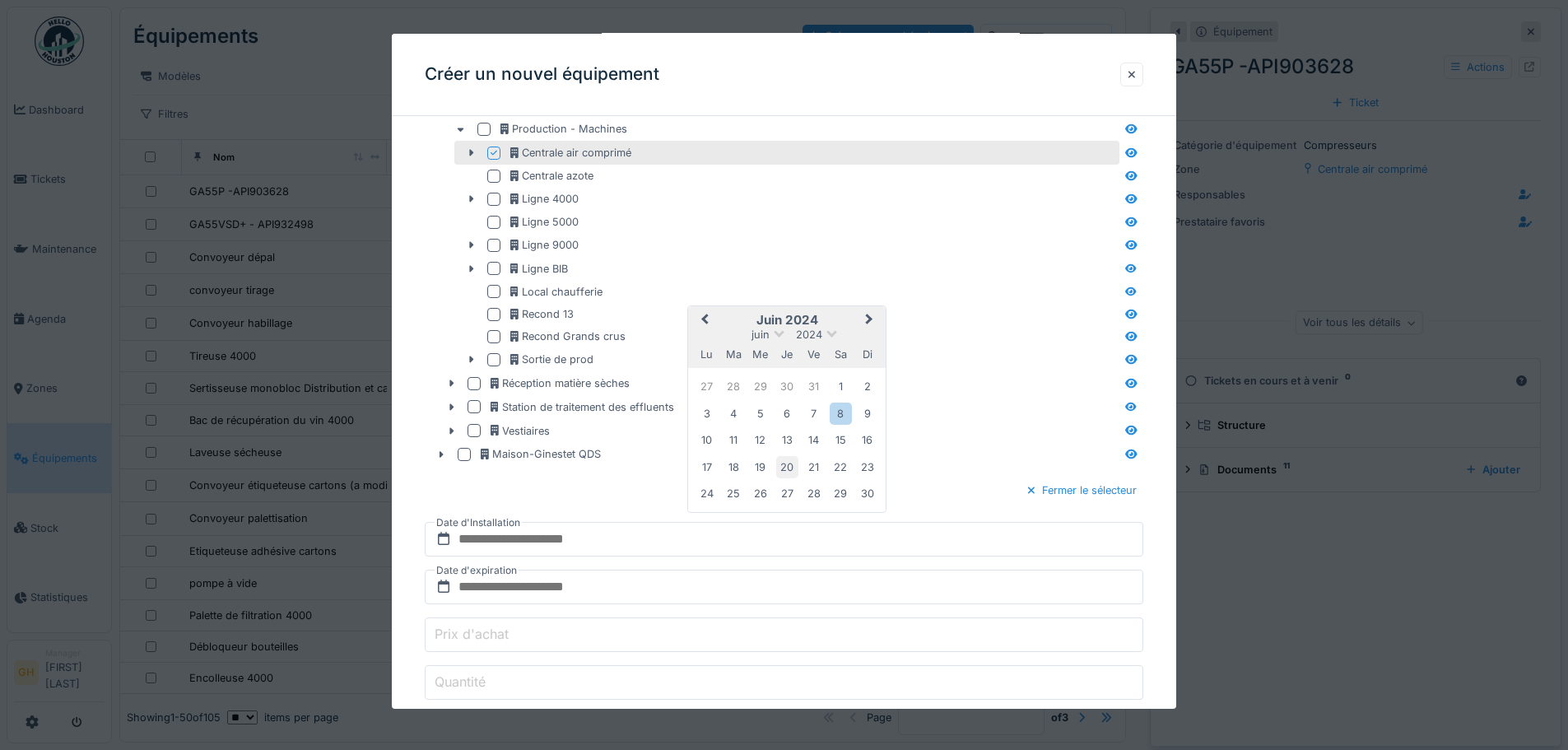 click on "20" at bounding box center (787, 467) 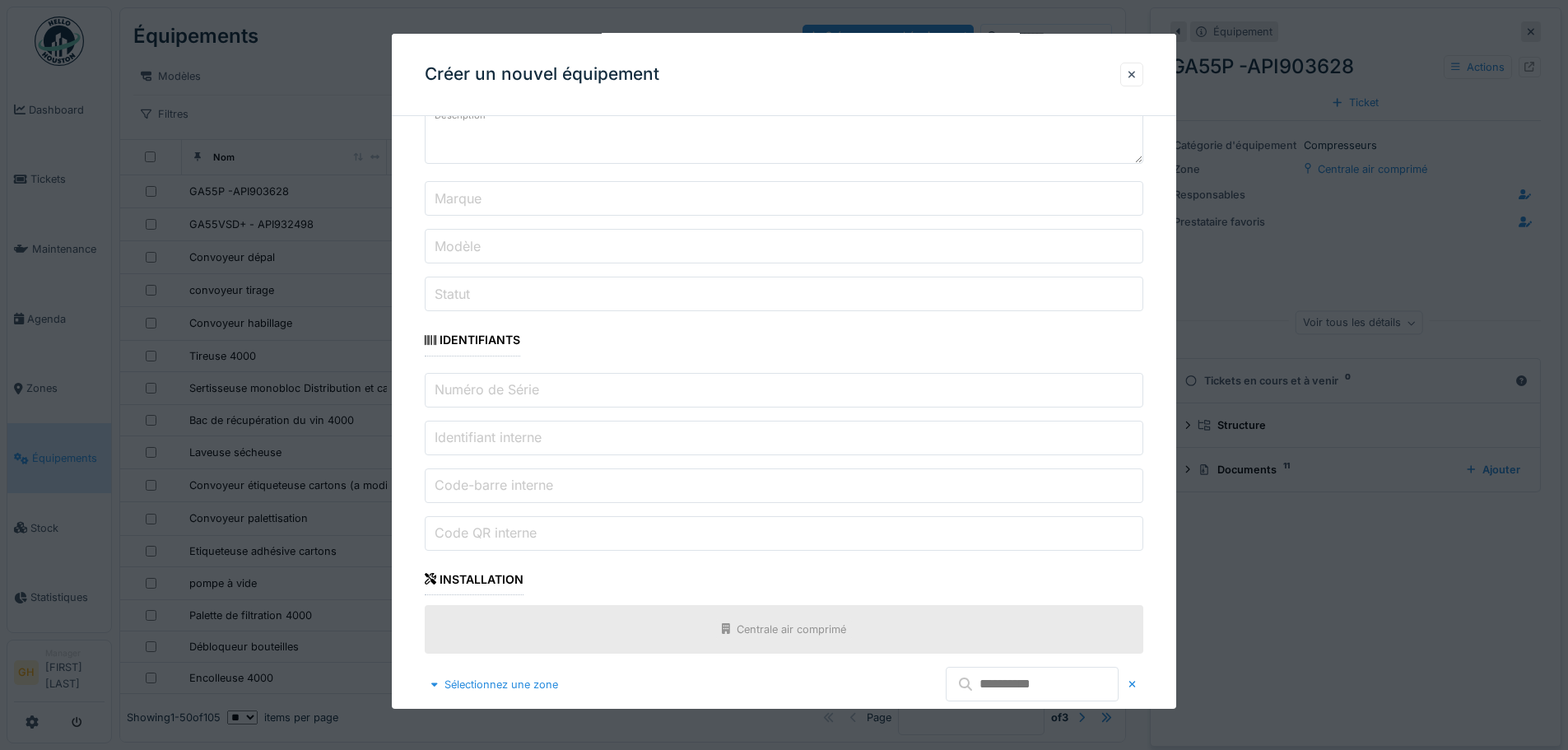 scroll, scrollTop: 0, scrollLeft: 0, axis: both 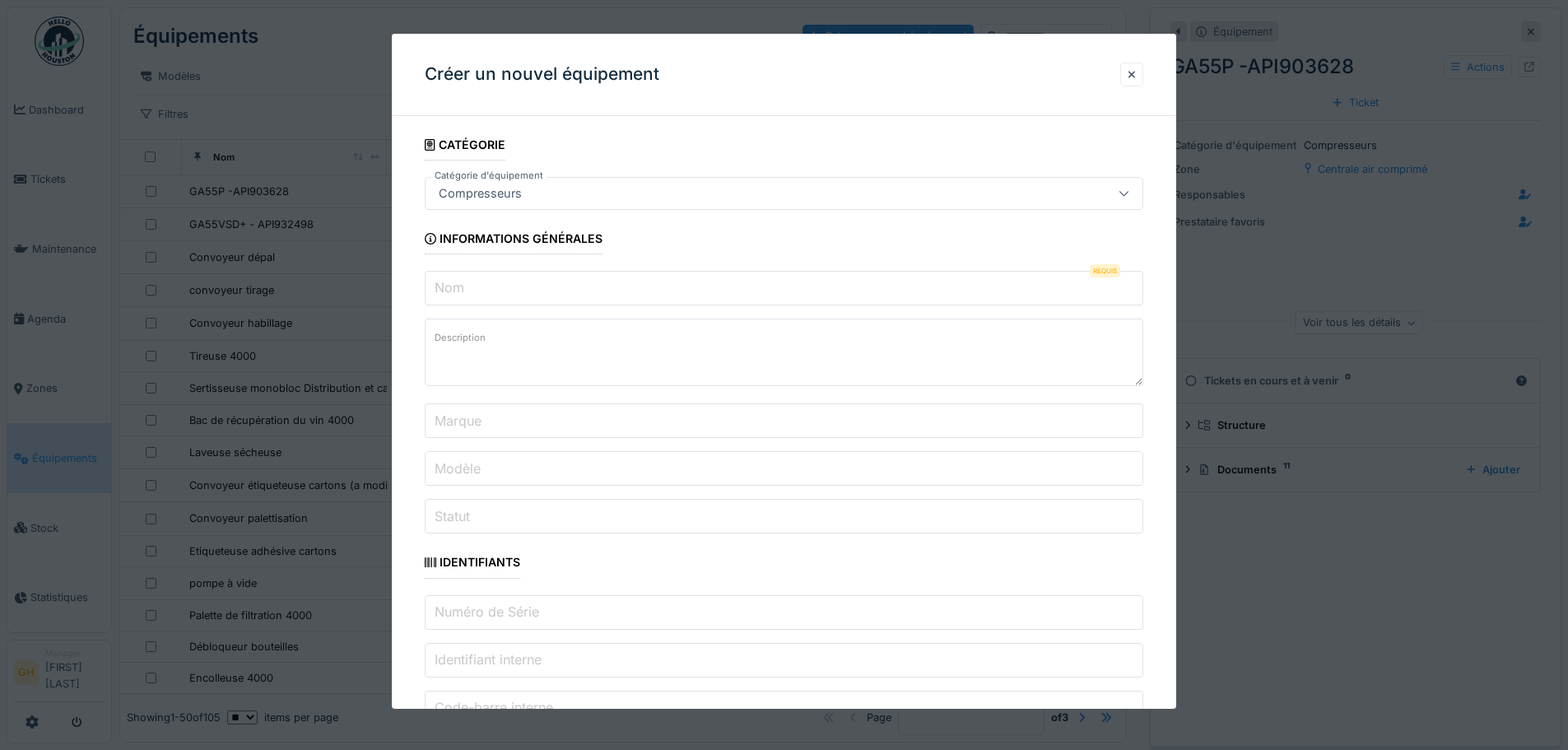 click on "Nom" at bounding box center (784, 288) 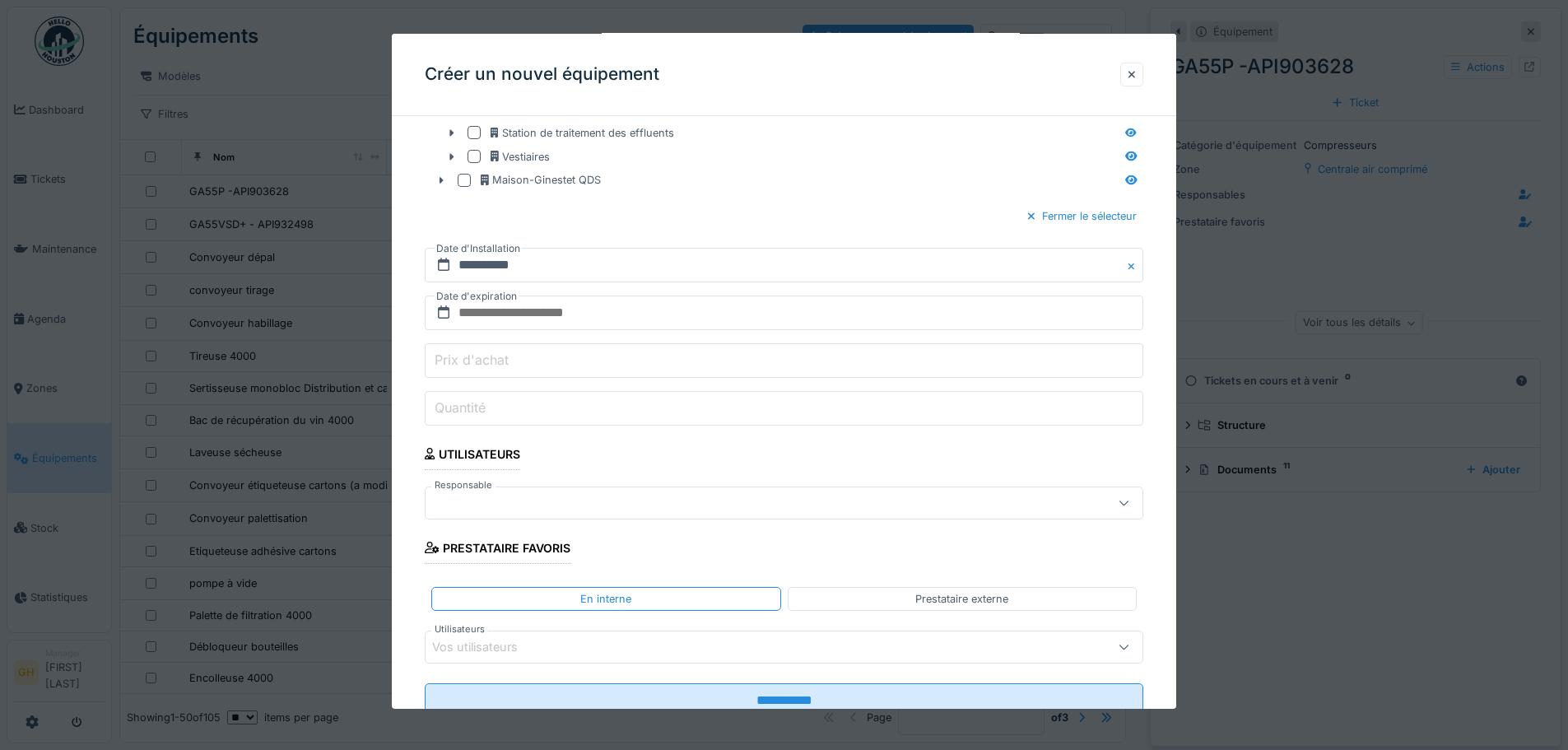 scroll, scrollTop: 1375, scrollLeft: 0, axis: vertical 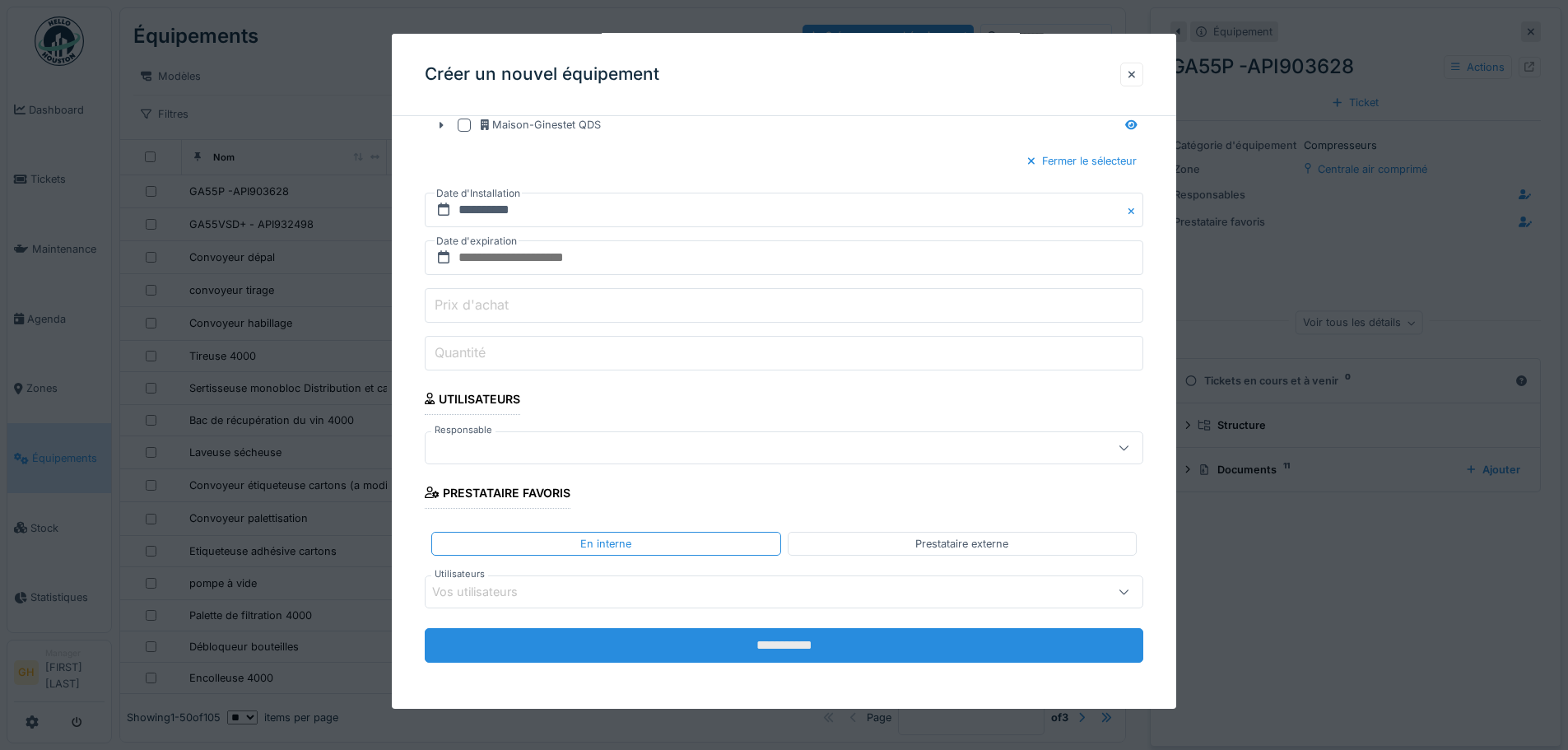 type on "******" 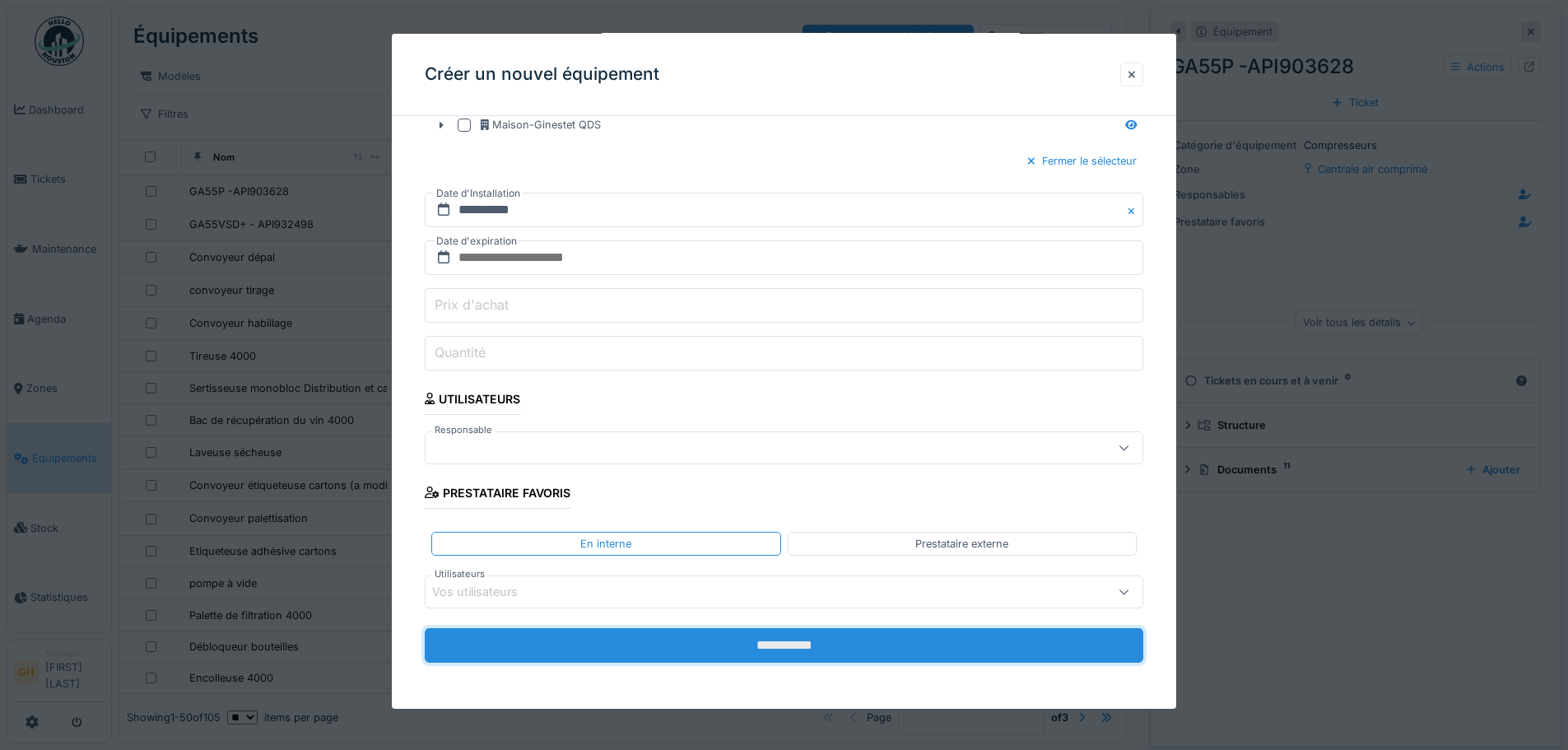 click on "**********" at bounding box center (784, 645) 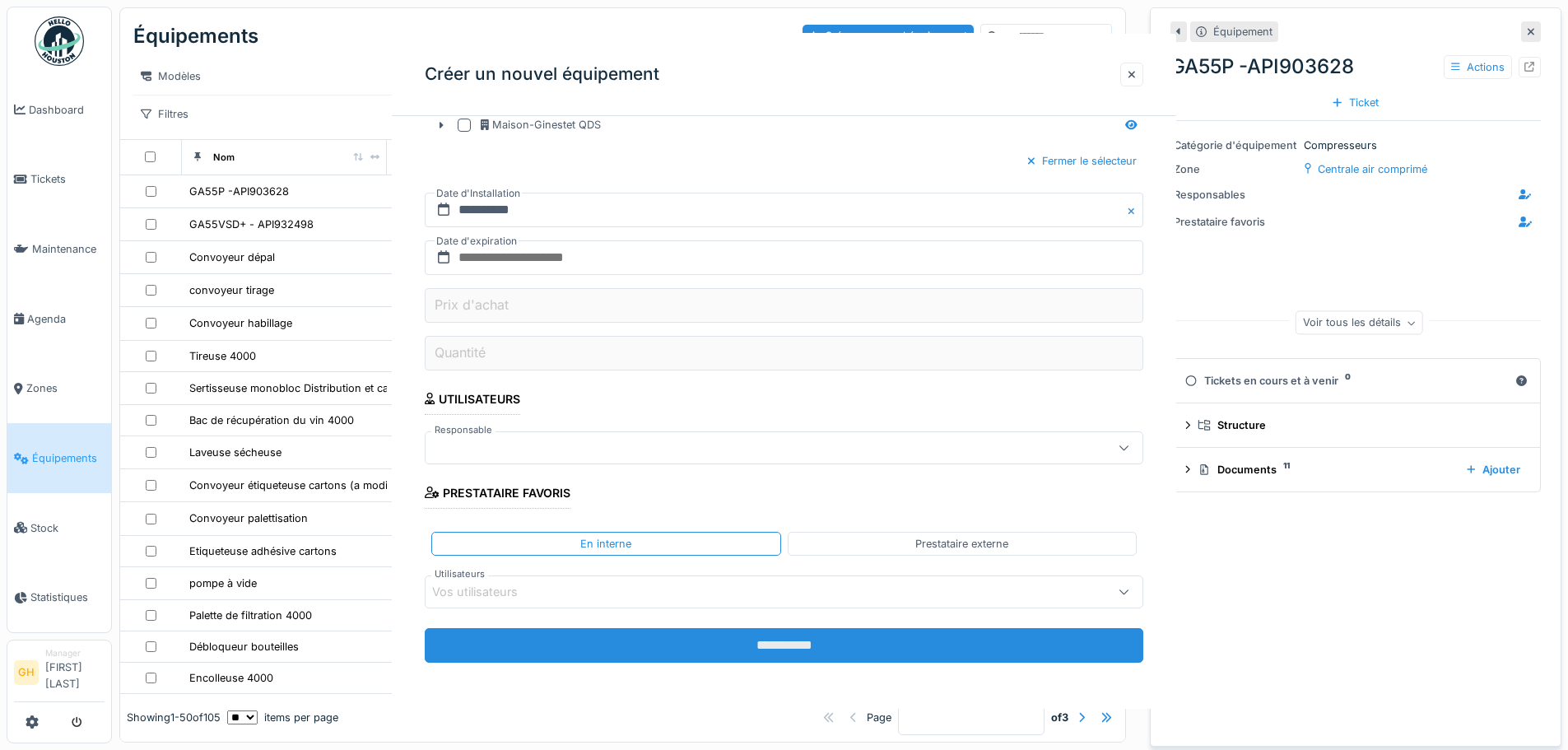 scroll, scrollTop: 0, scrollLeft: 0, axis: both 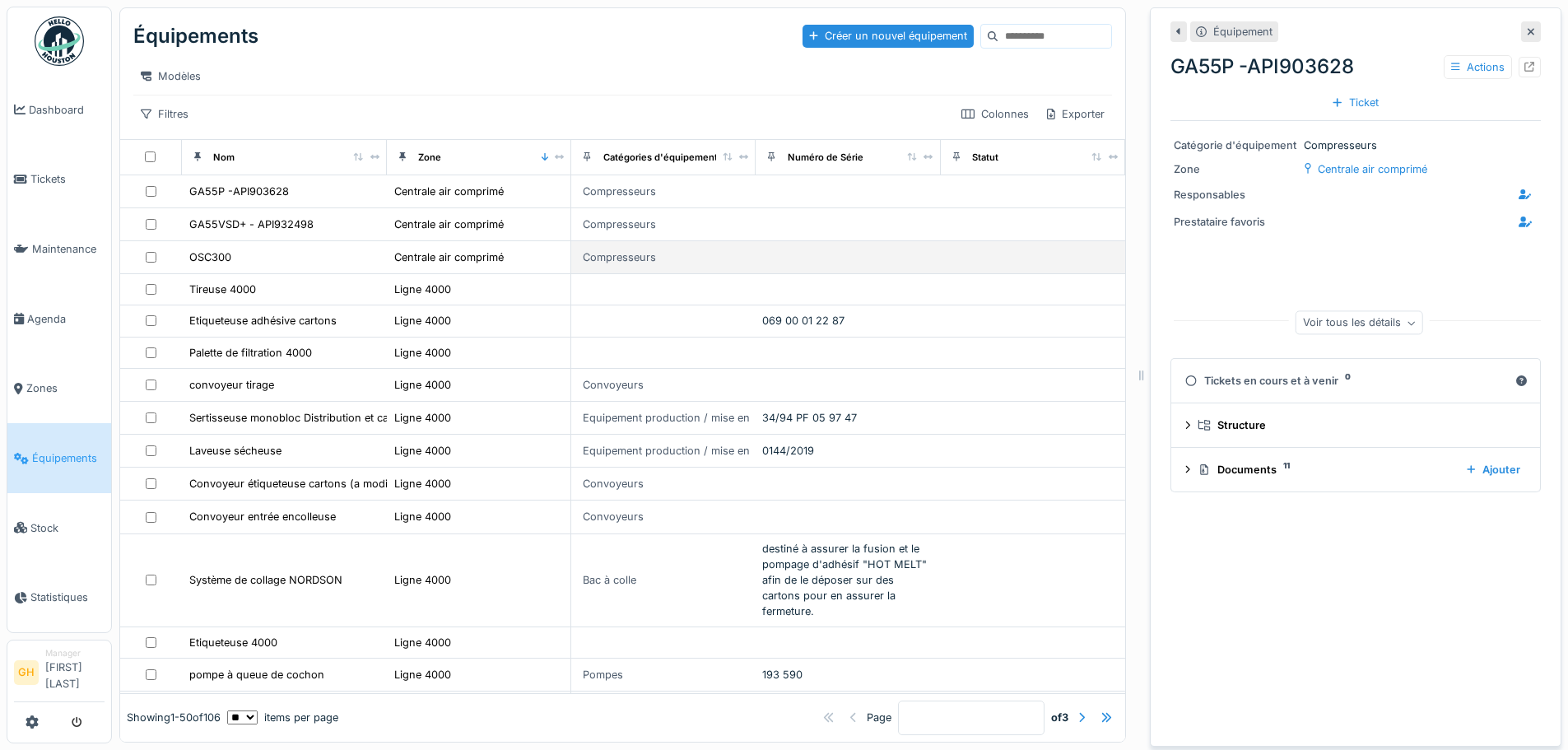 click on "OSC300" at bounding box center (284, 257) 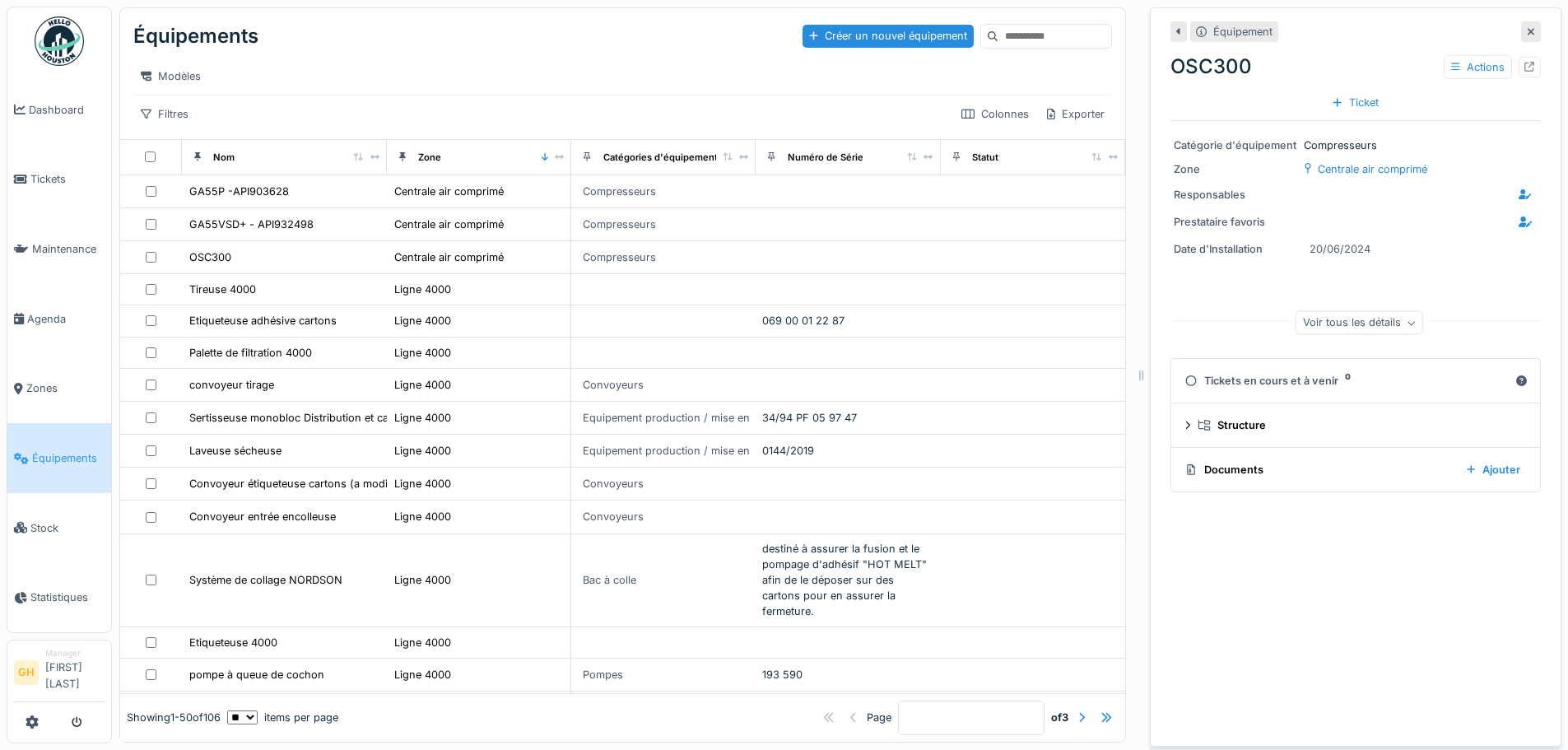 click on "Documents" at bounding box center (1319, 469) 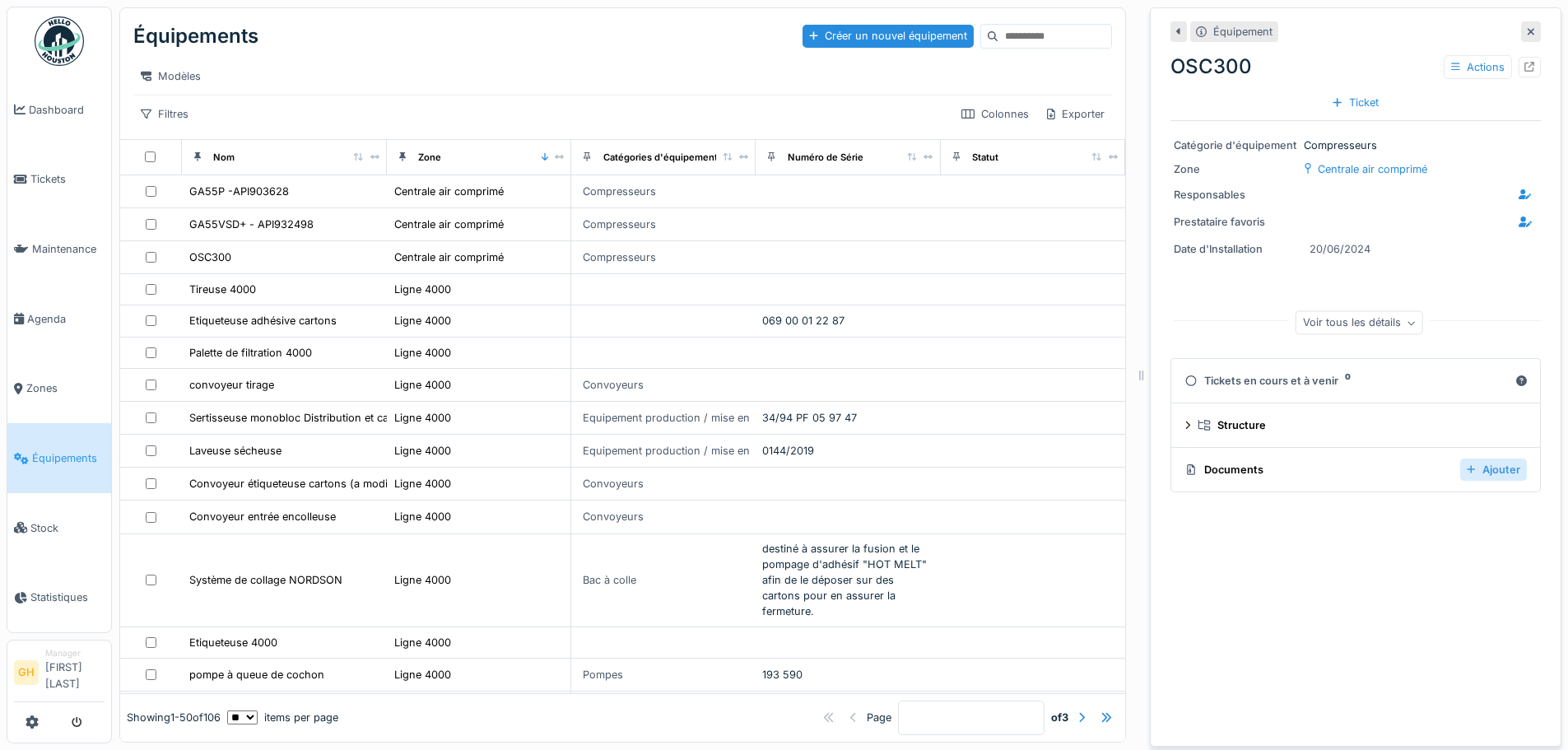 click on "Ajouter" at bounding box center (1493, 469) 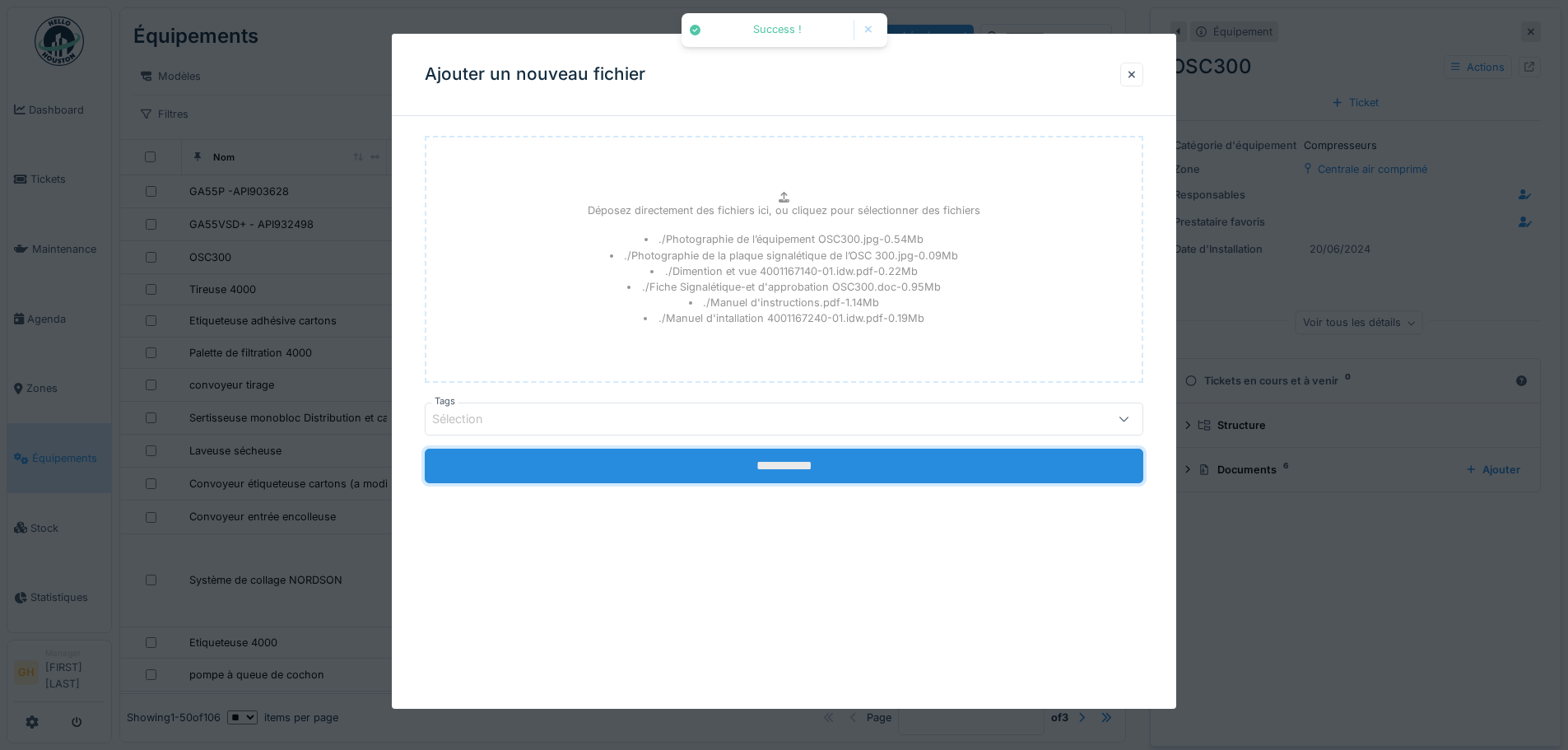 click on "**********" at bounding box center [784, 466] 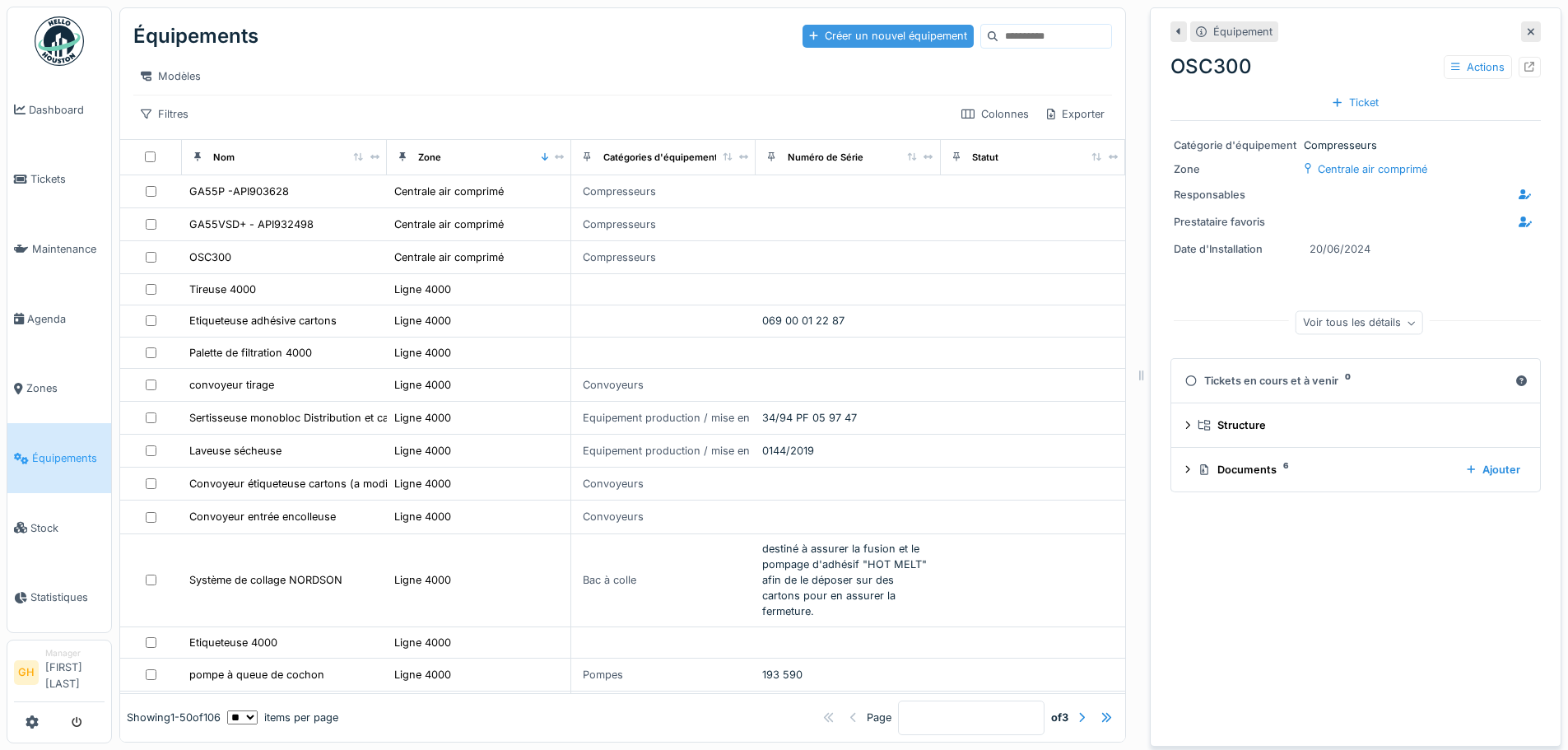 click on "Créer un nouvel équipement" at bounding box center [888, 35] 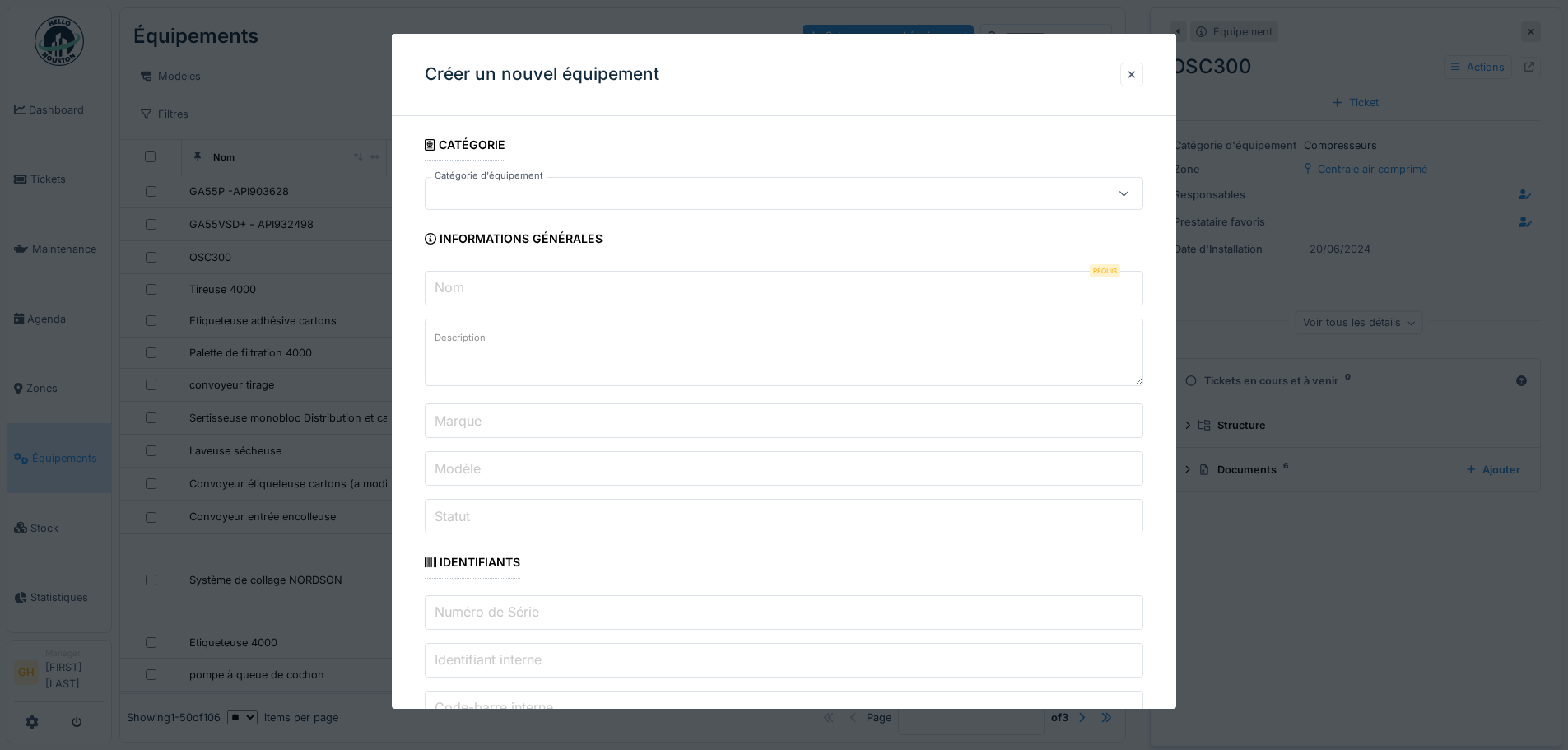 click at bounding box center (742, 193) 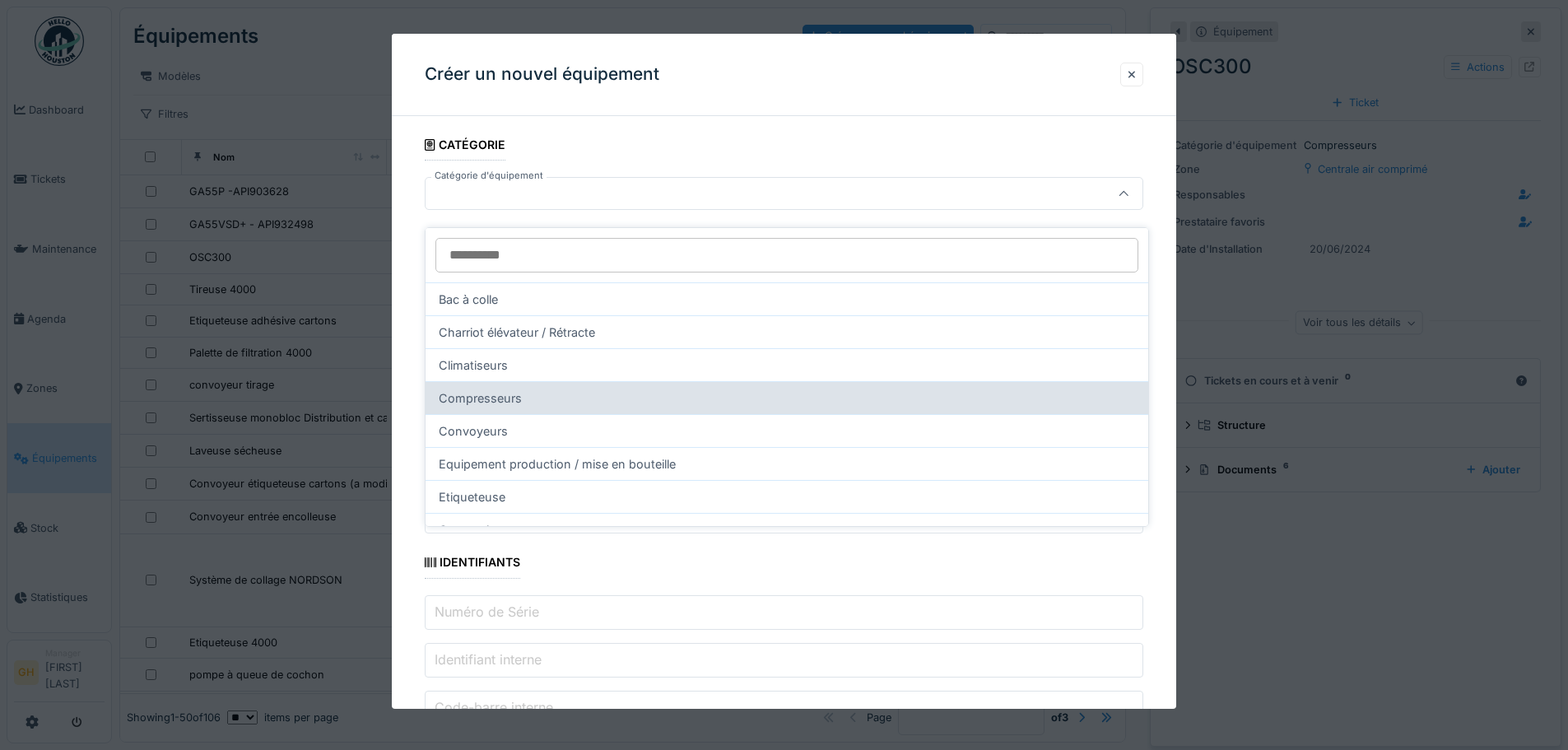 click on "Compresseurs" at bounding box center (787, 398) 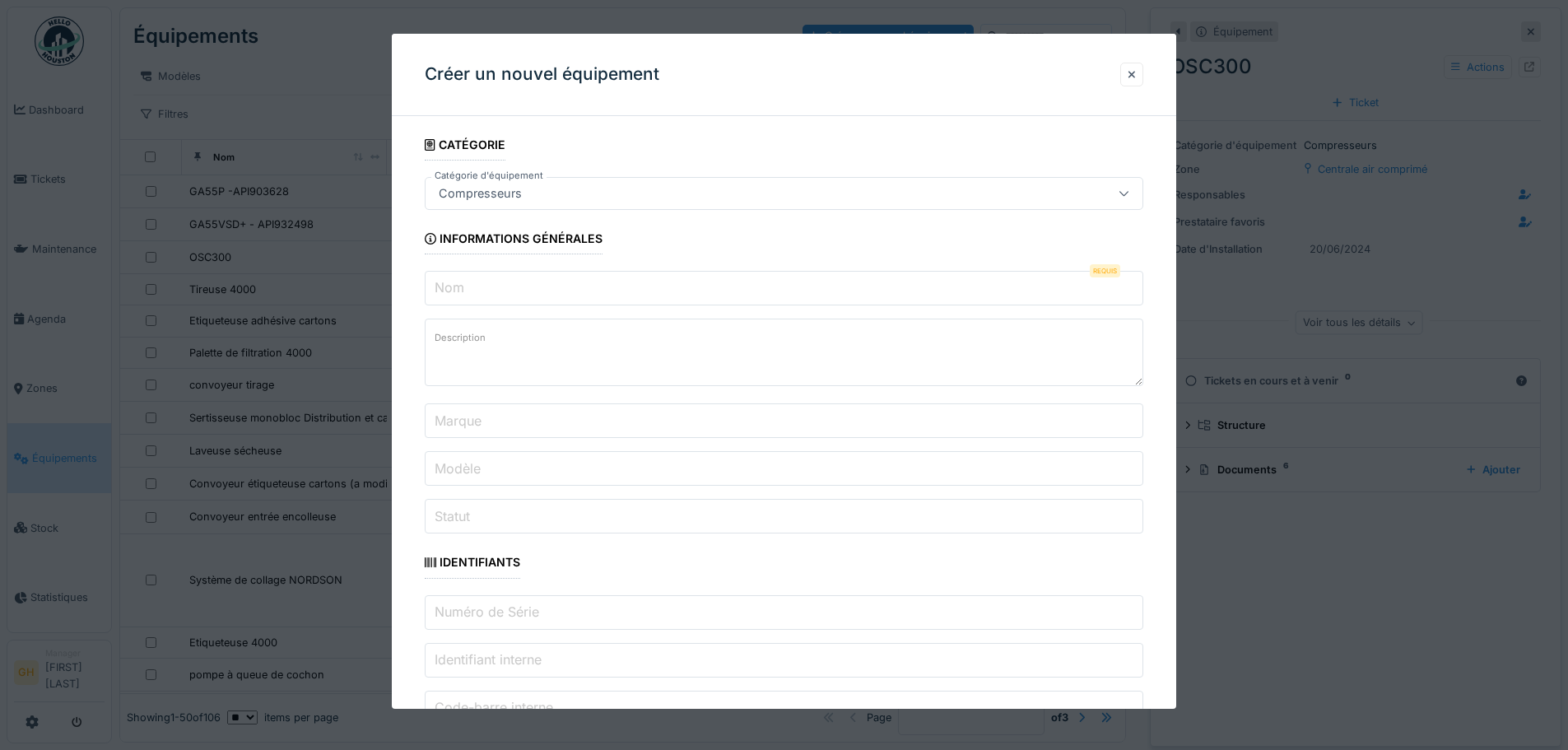 click on "Nom" at bounding box center [784, 288] 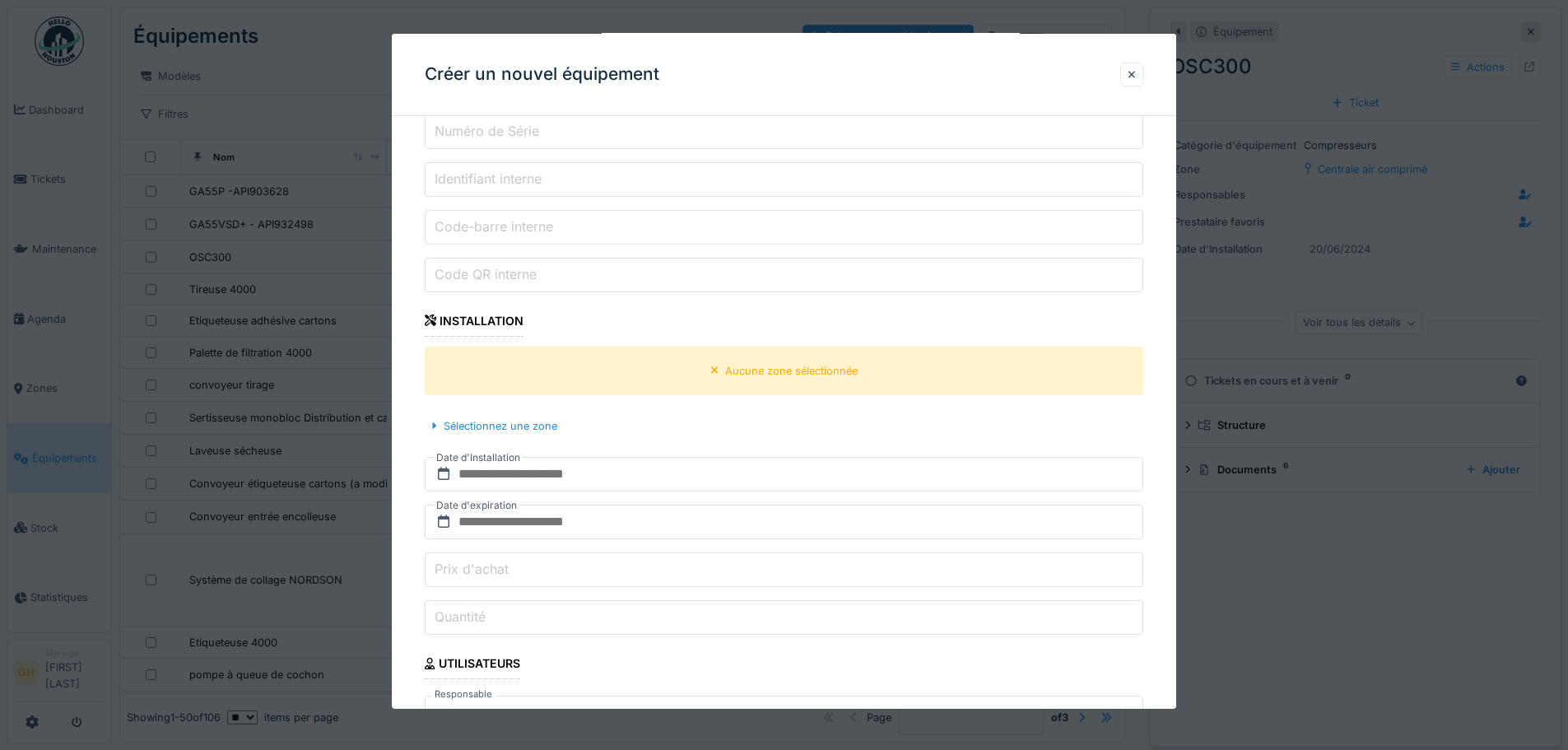 scroll, scrollTop: 494, scrollLeft: 0, axis: vertical 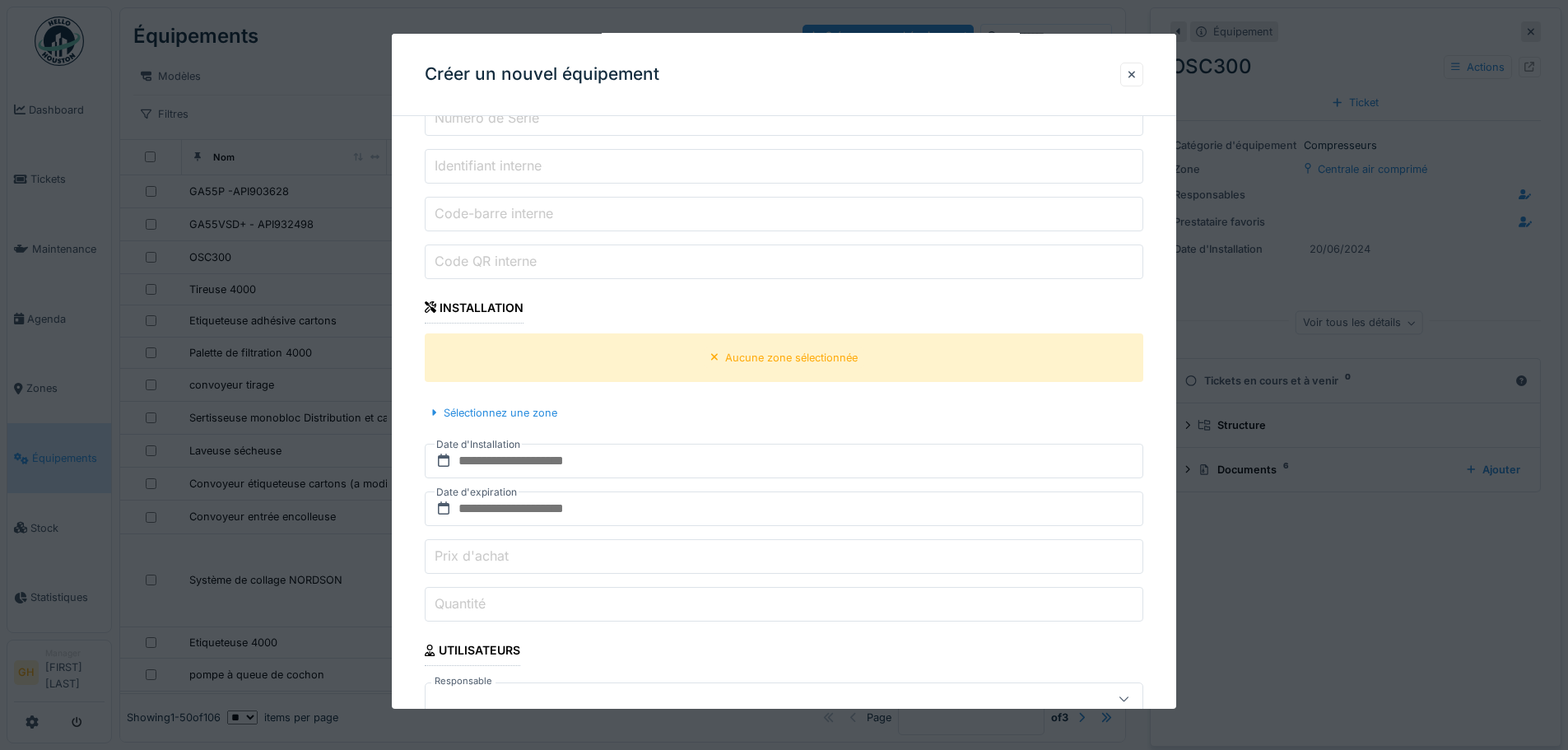 type on "*******" 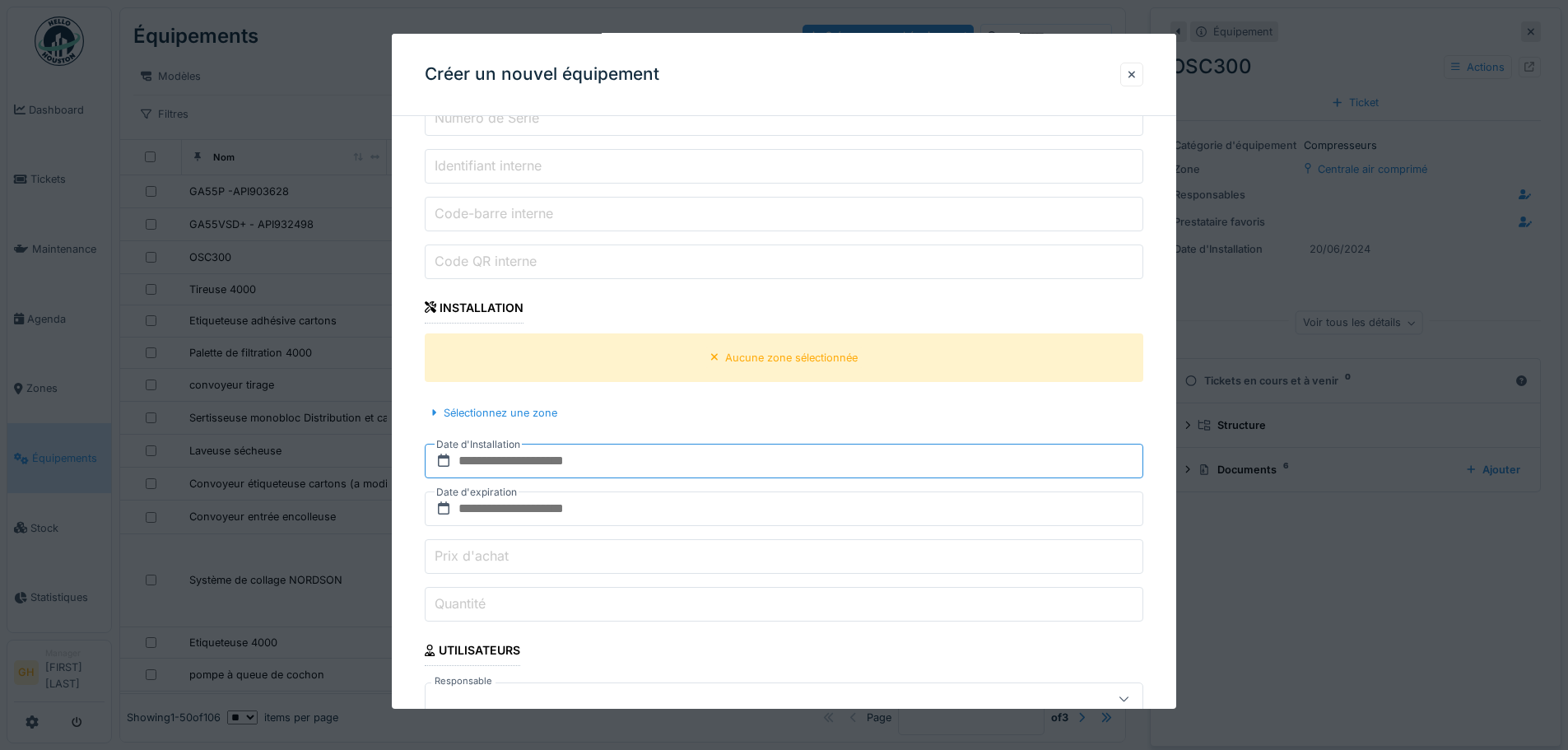 click at bounding box center [784, 461] 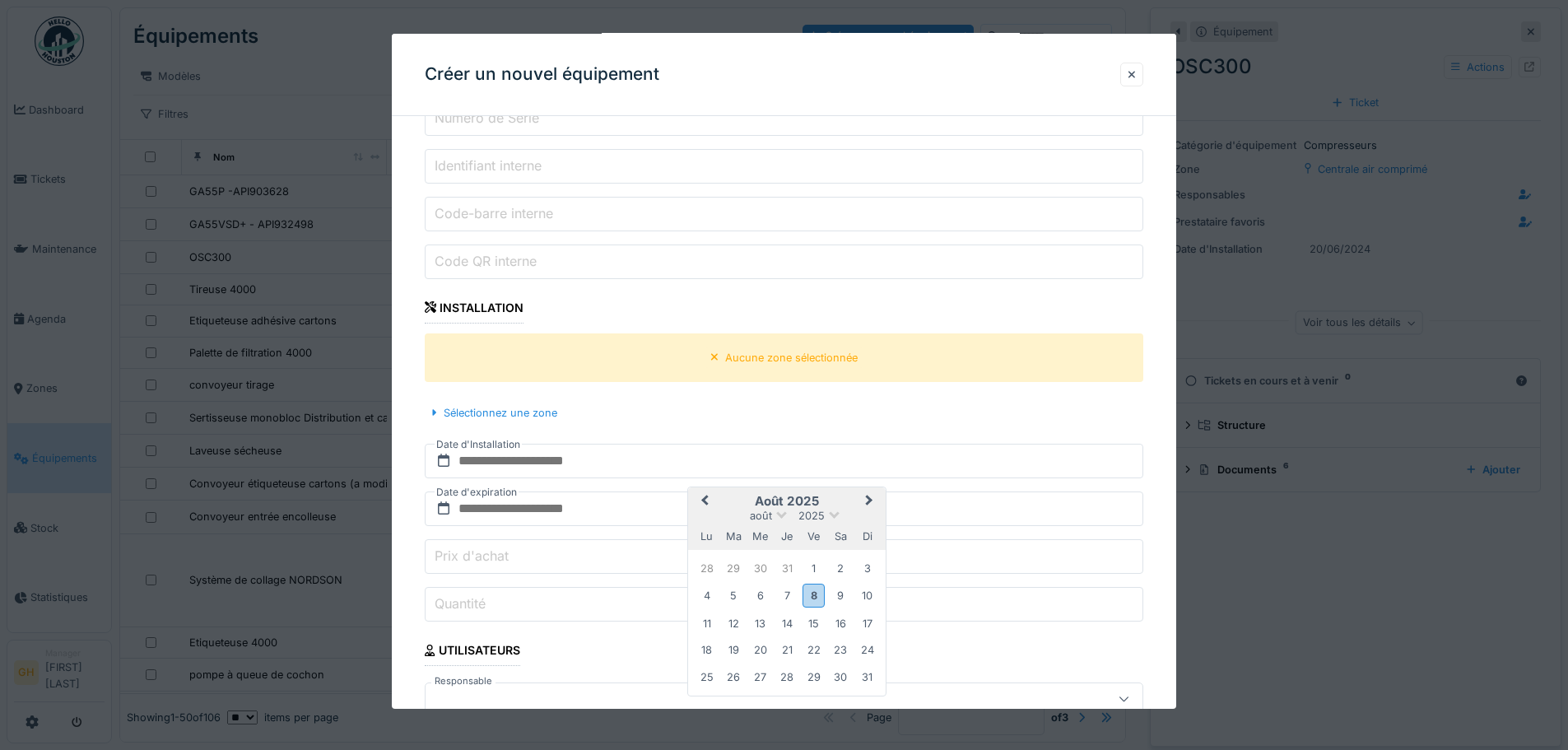 click on "août 2025" at bounding box center (787, 515) 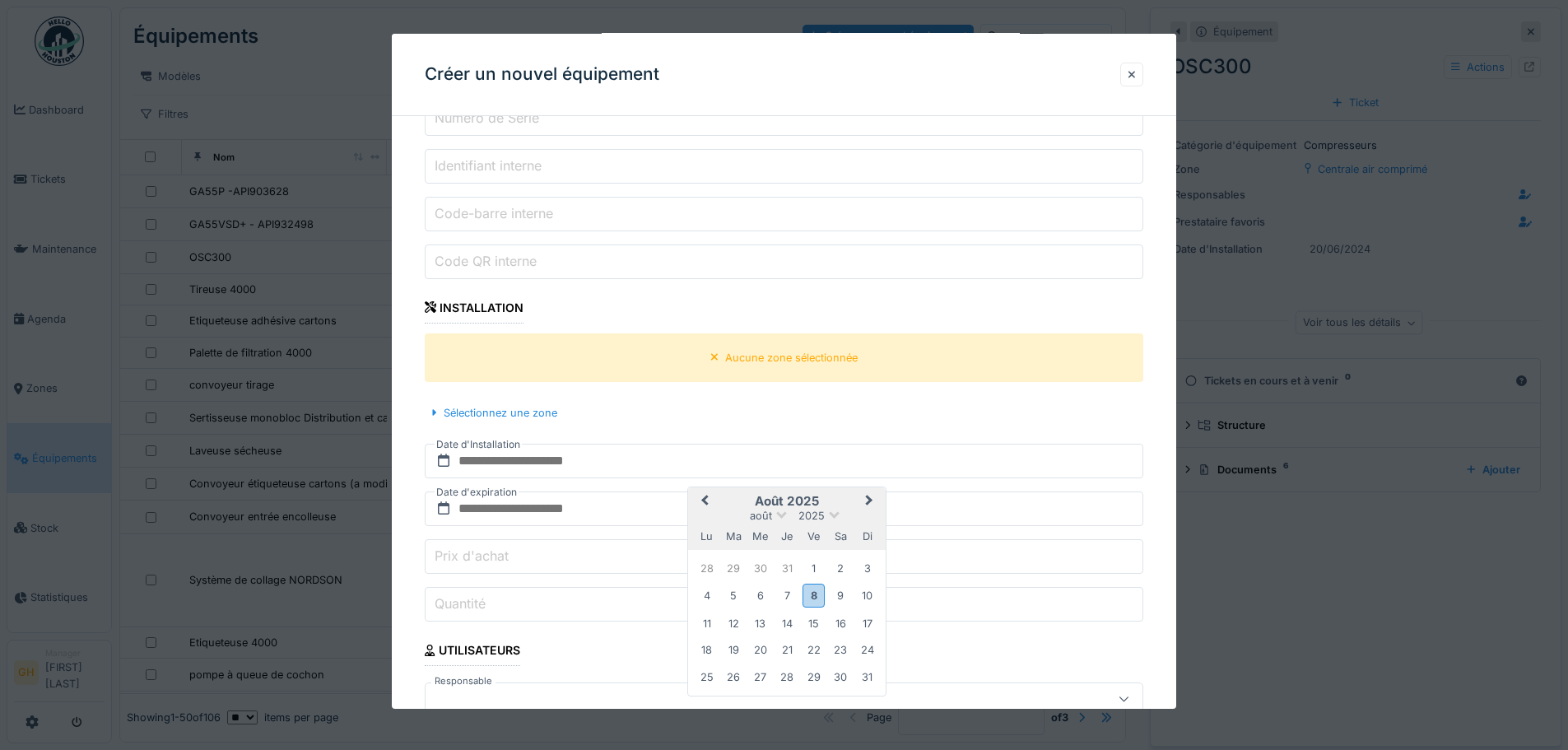 click on "août 2025" at bounding box center (787, 515) 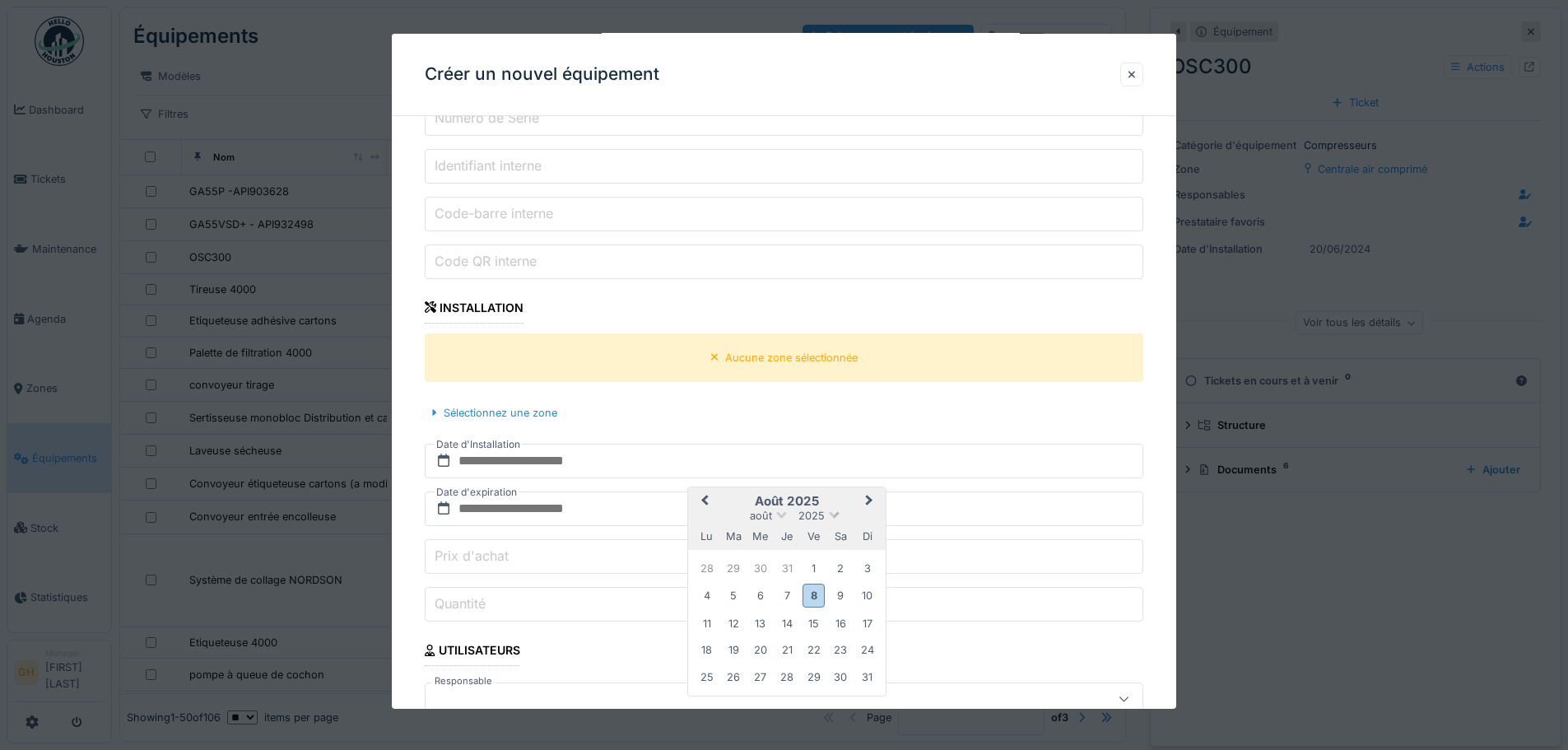 click at bounding box center (834, 513) 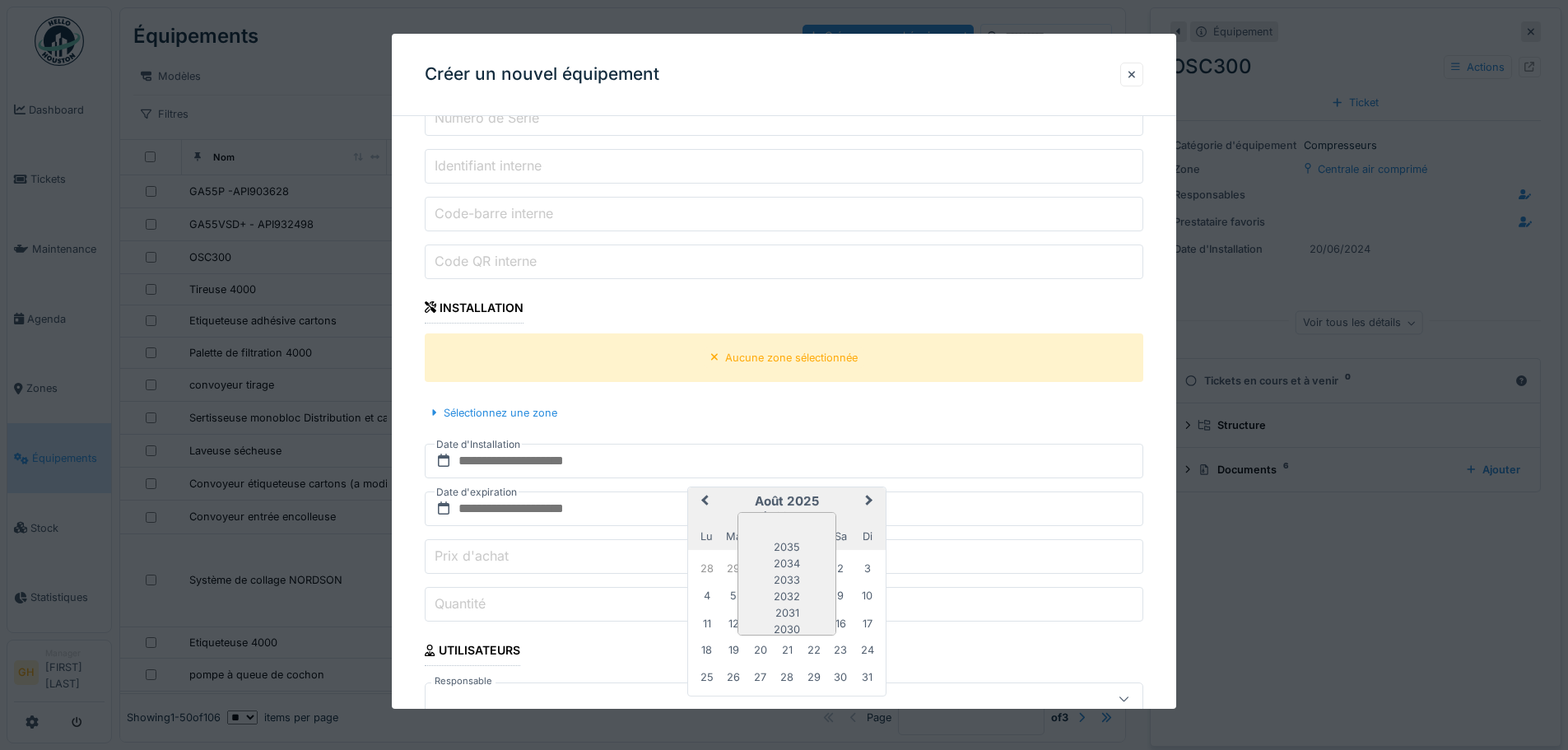 scroll, scrollTop: 138, scrollLeft: 0, axis: vertical 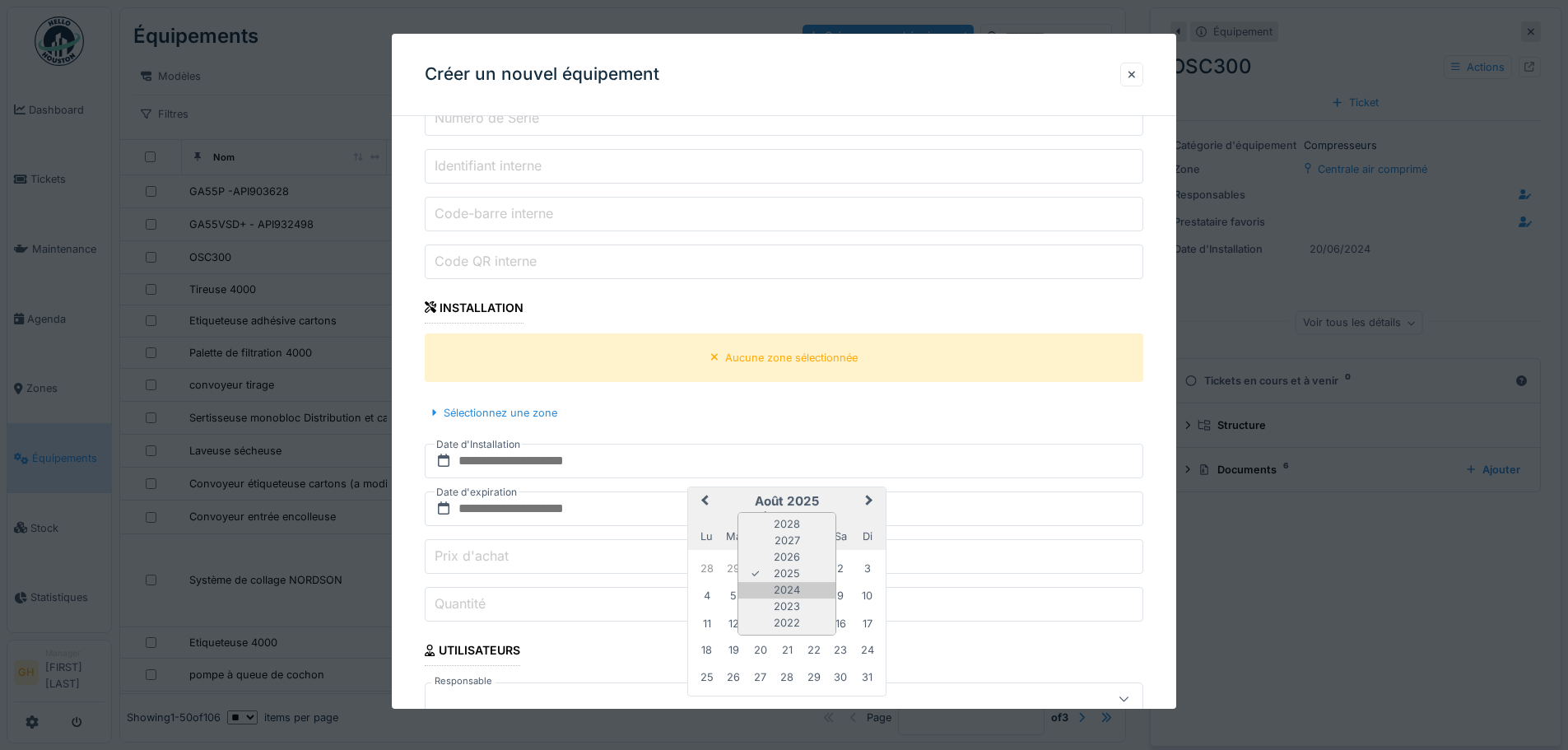 click on "2024" at bounding box center [787, 590] 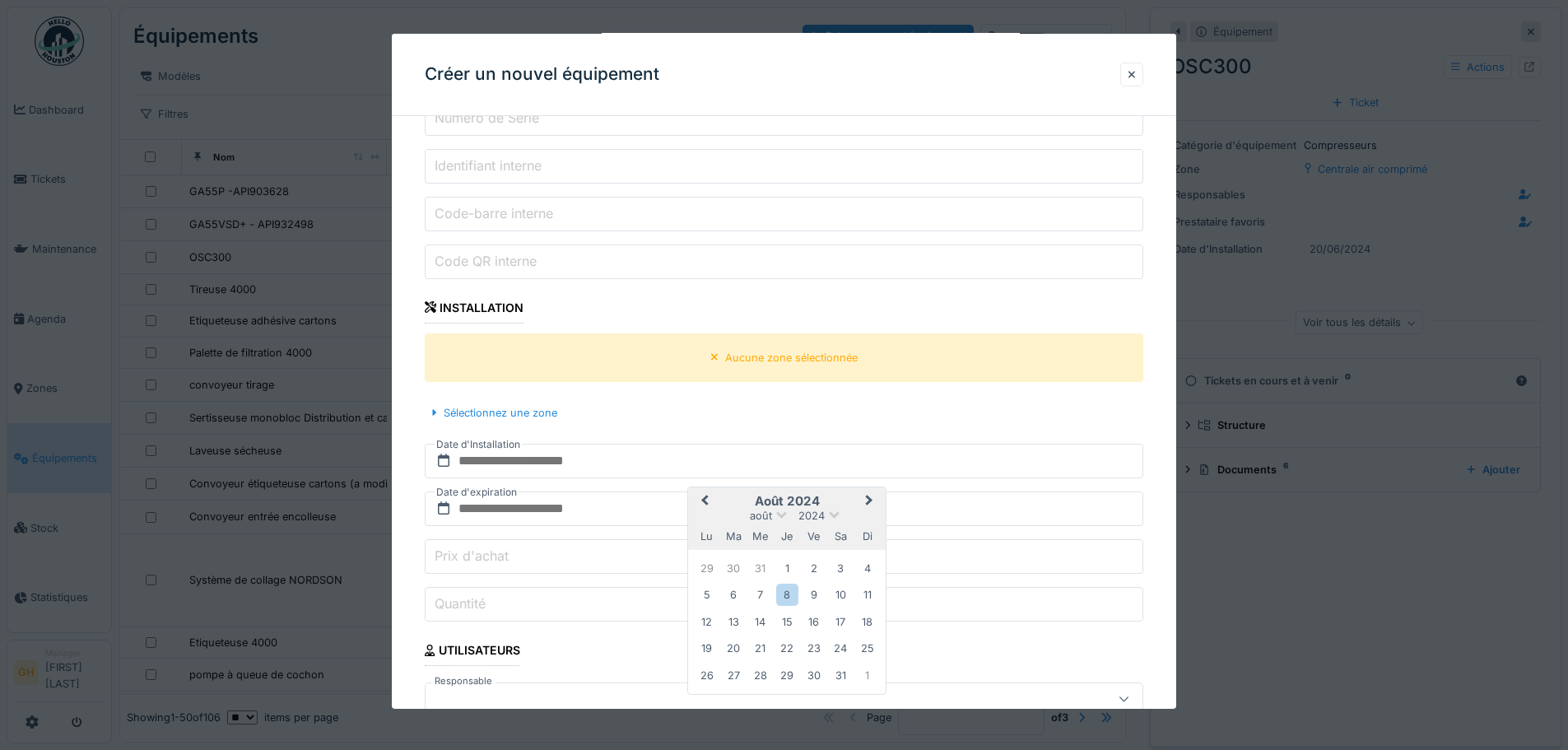 click on "août 2024" at bounding box center (787, 515) 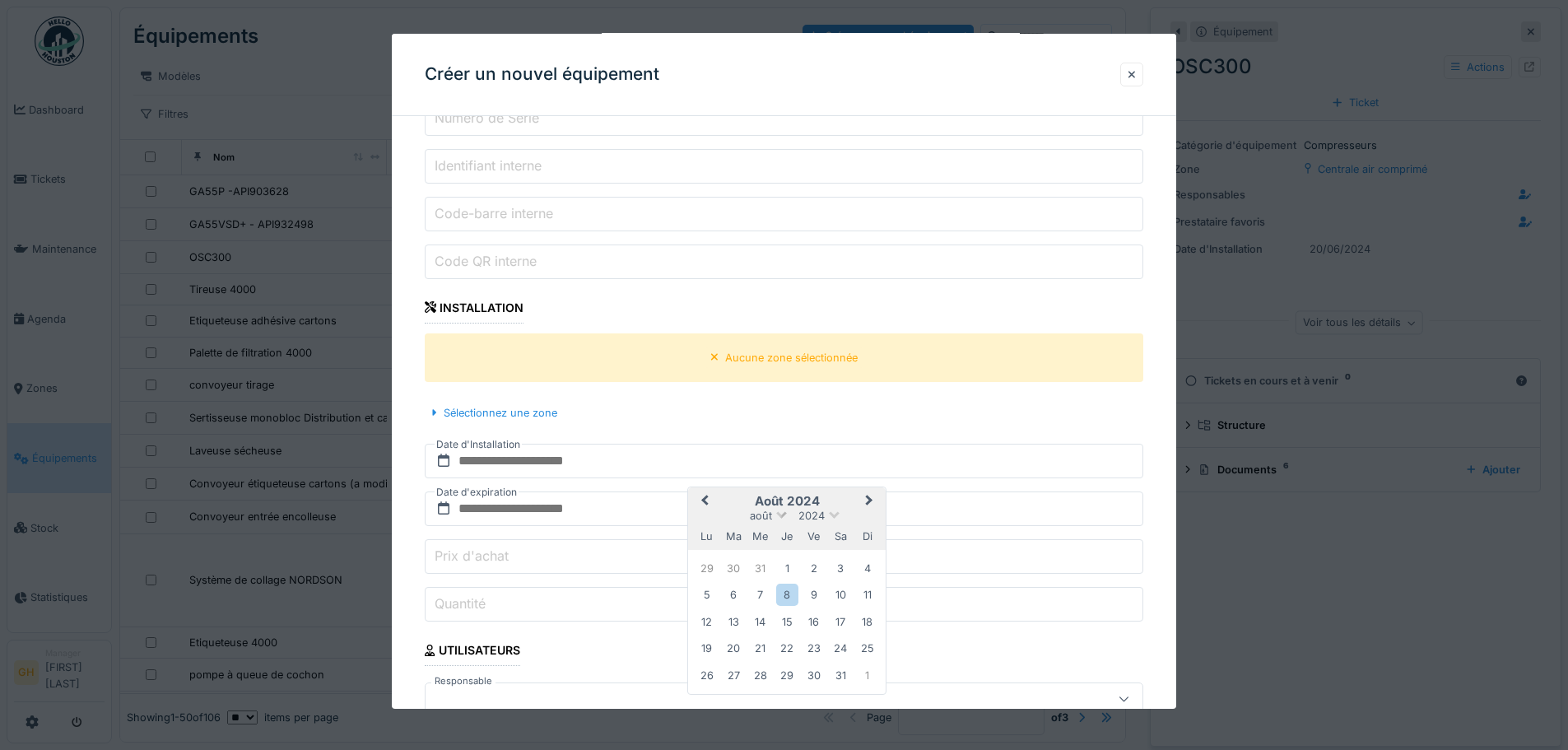 click at bounding box center [781, 513] 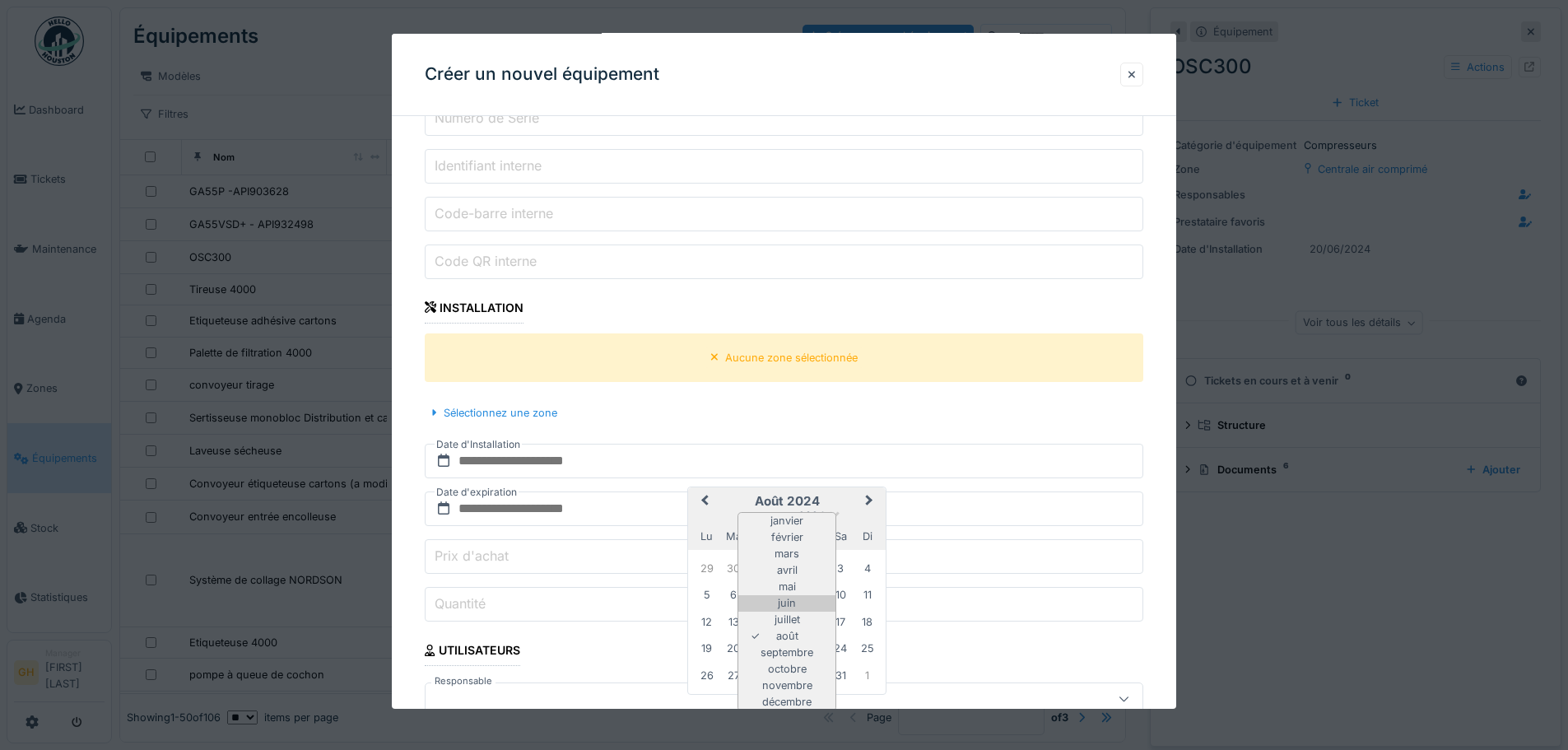click on "juin" at bounding box center (787, 603) 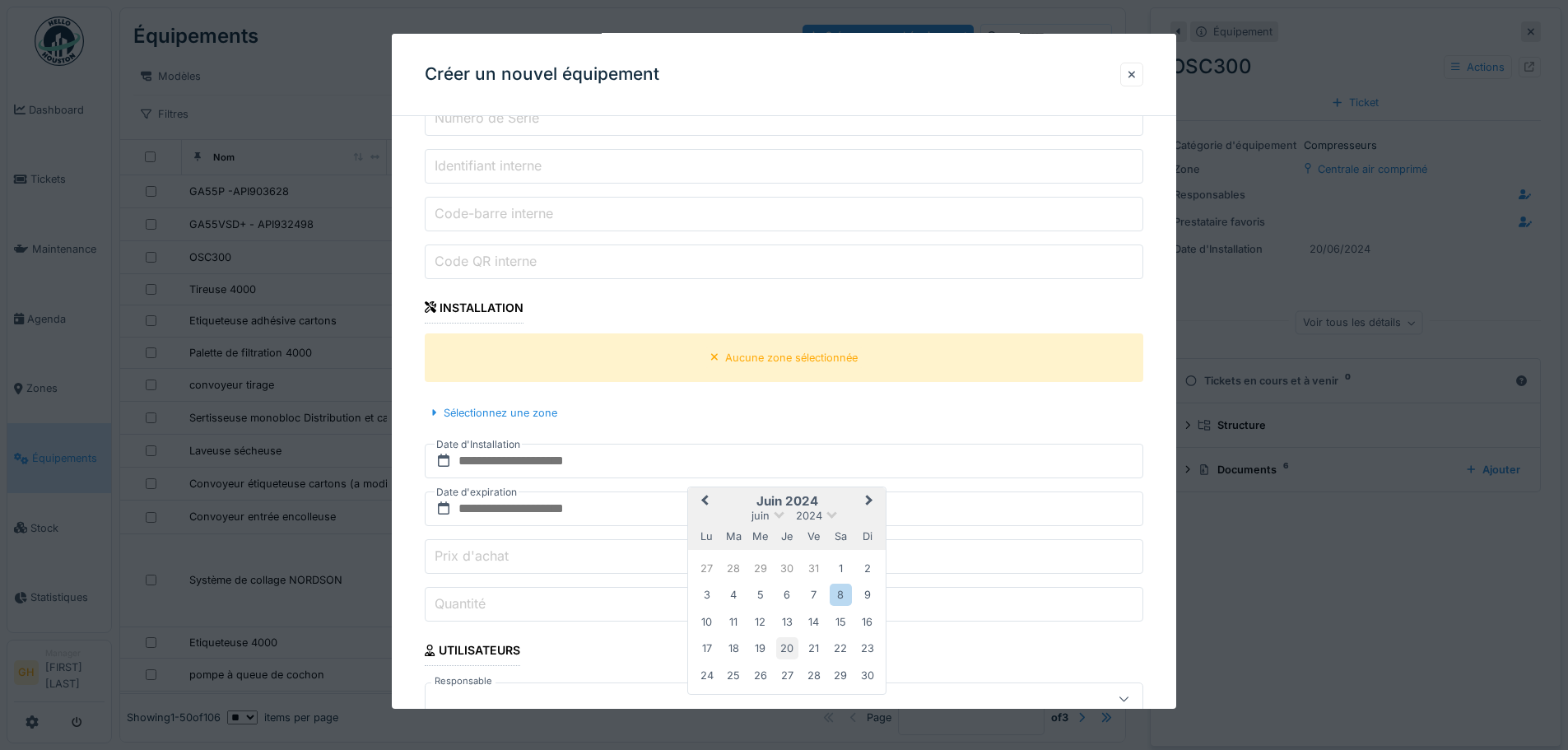 click on "20" at bounding box center [787, 648] 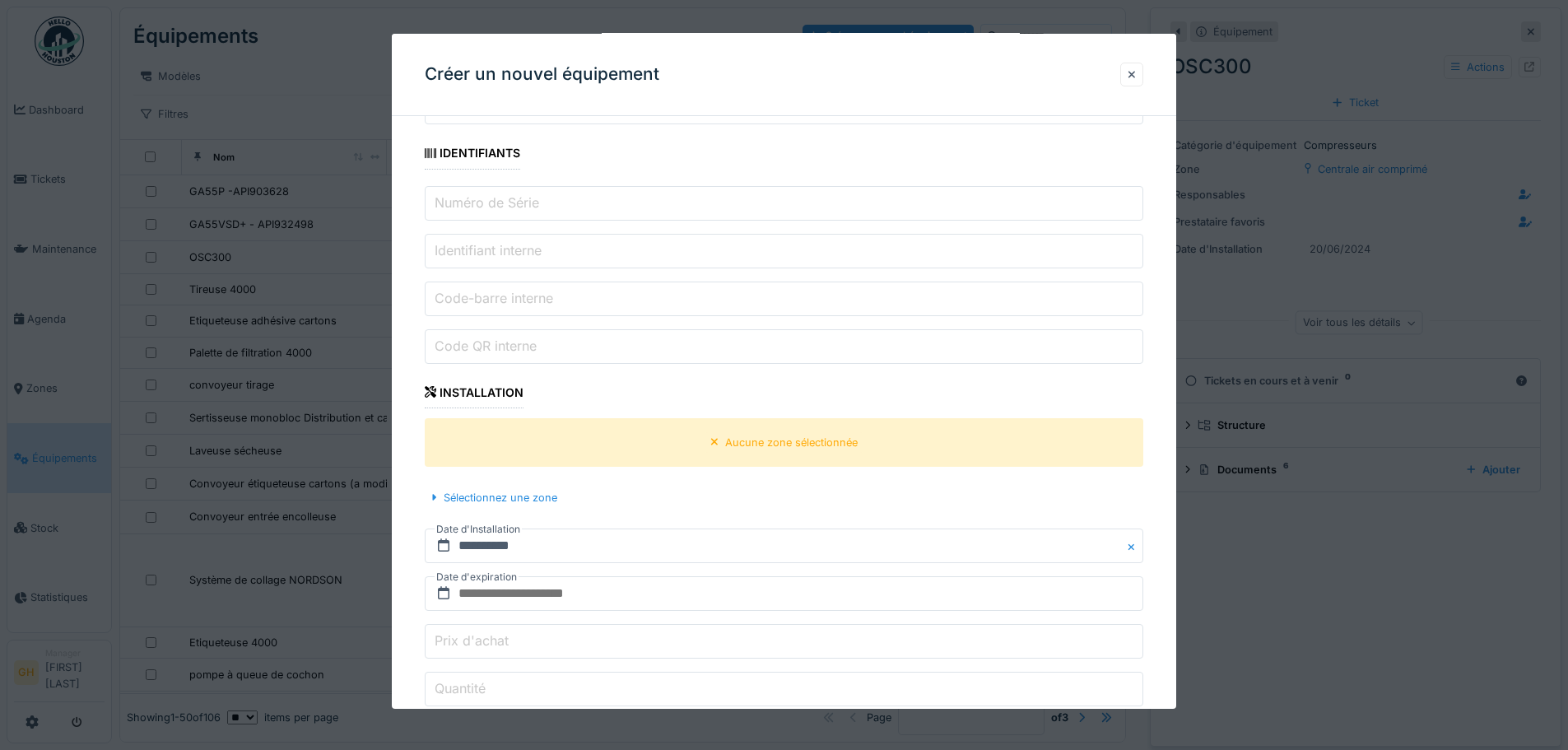 scroll, scrollTop: 416, scrollLeft: 0, axis: vertical 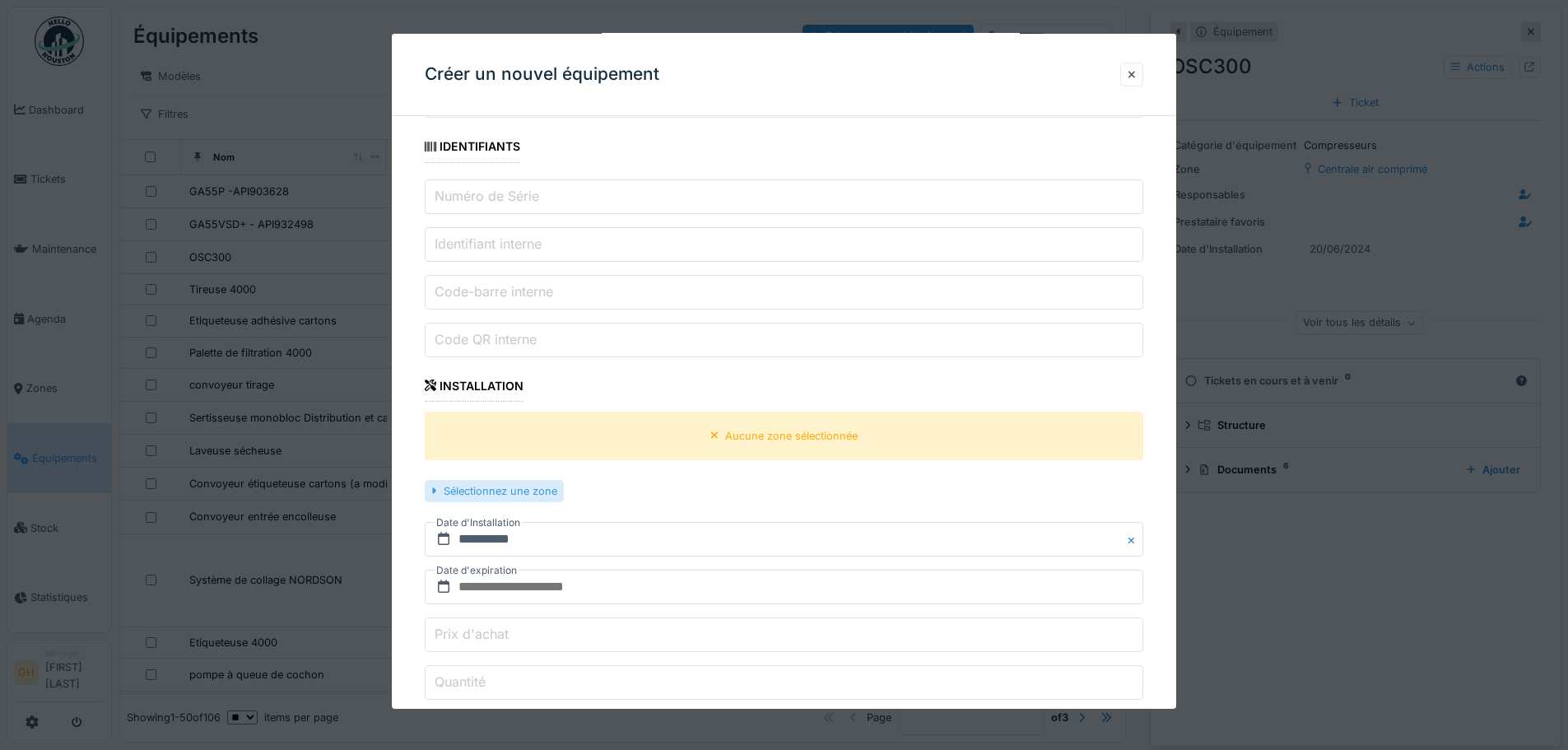 click on "Sélectionnez une zone" at bounding box center [494, 491] 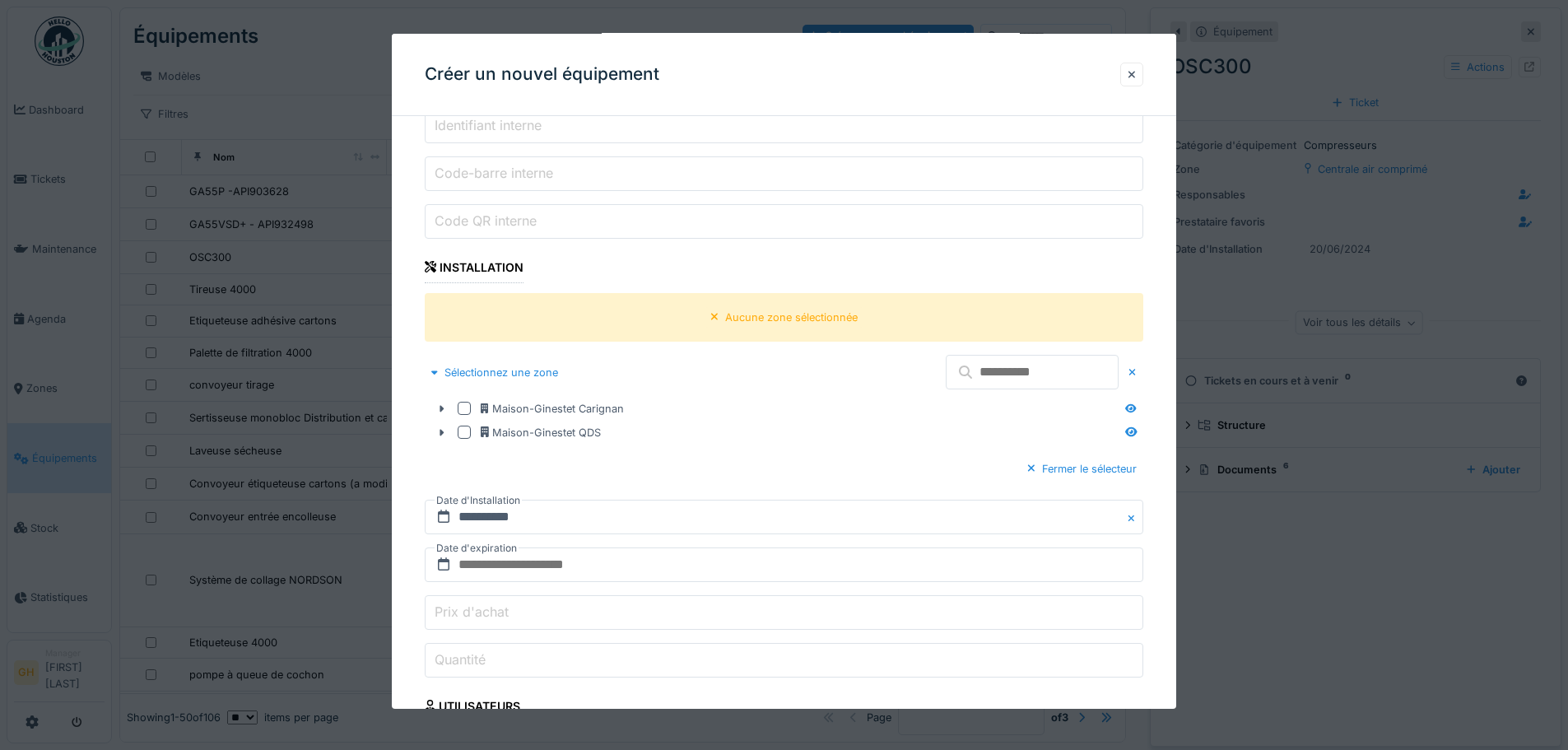 scroll, scrollTop: 745, scrollLeft: 0, axis: vertical 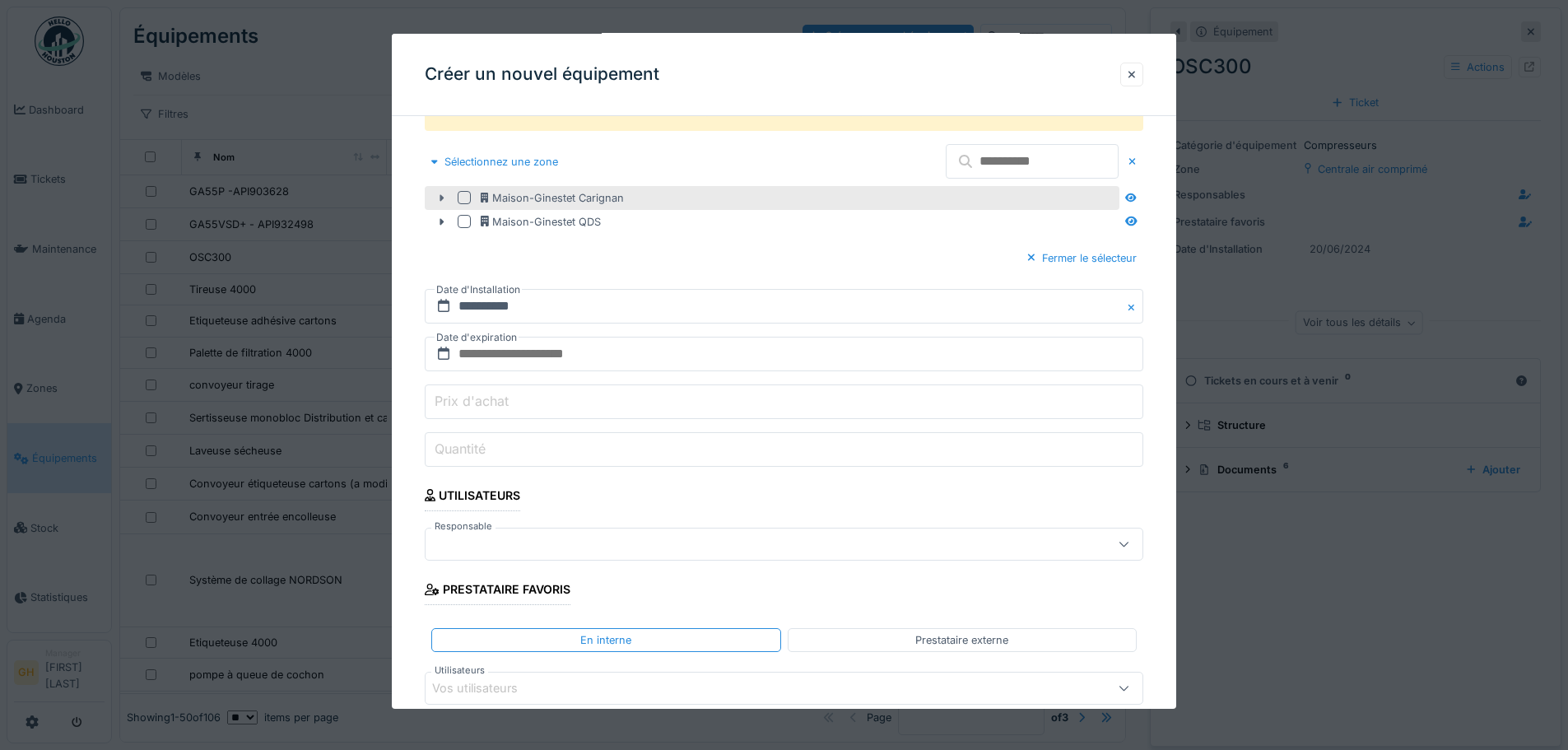click 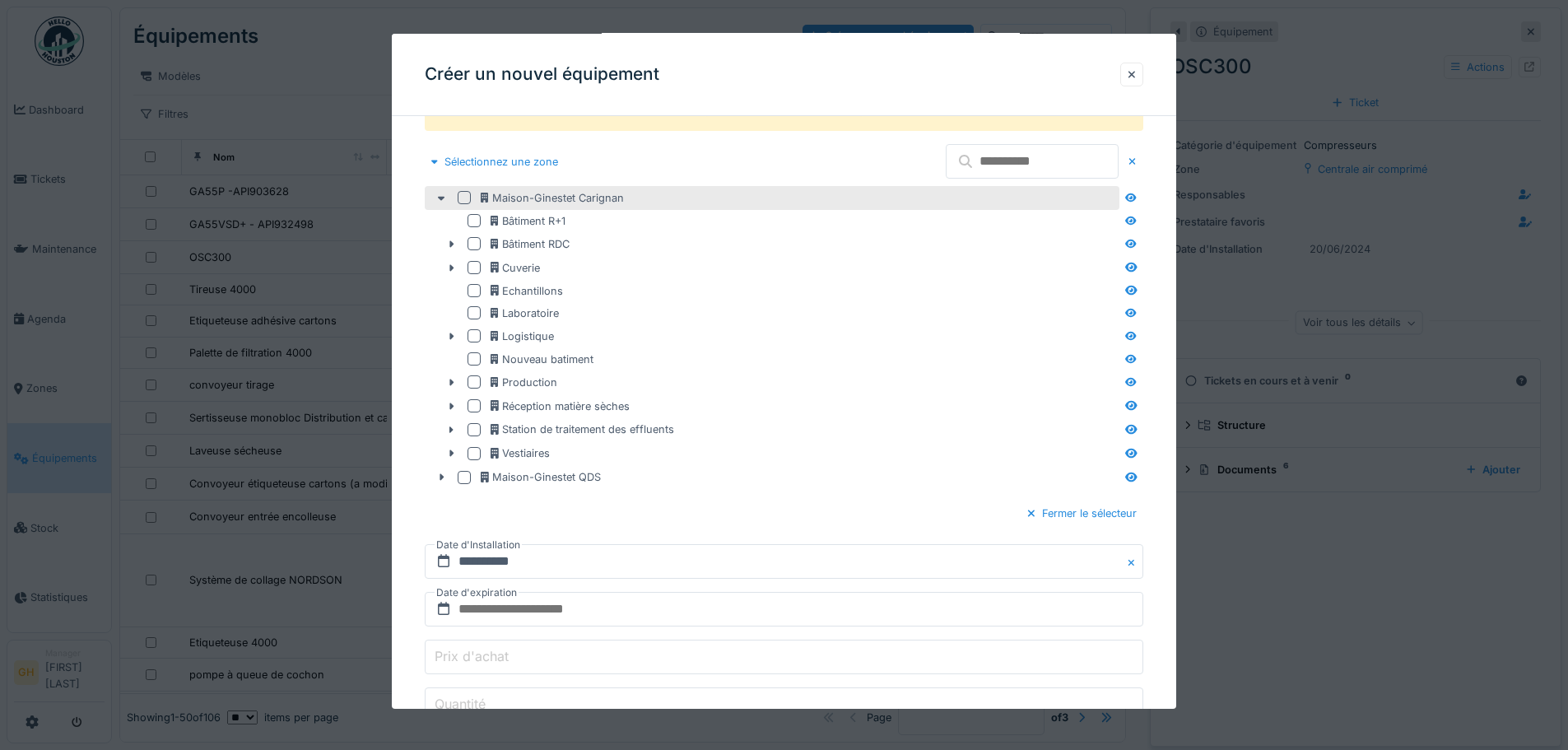 click at bounding box center (464, 198) 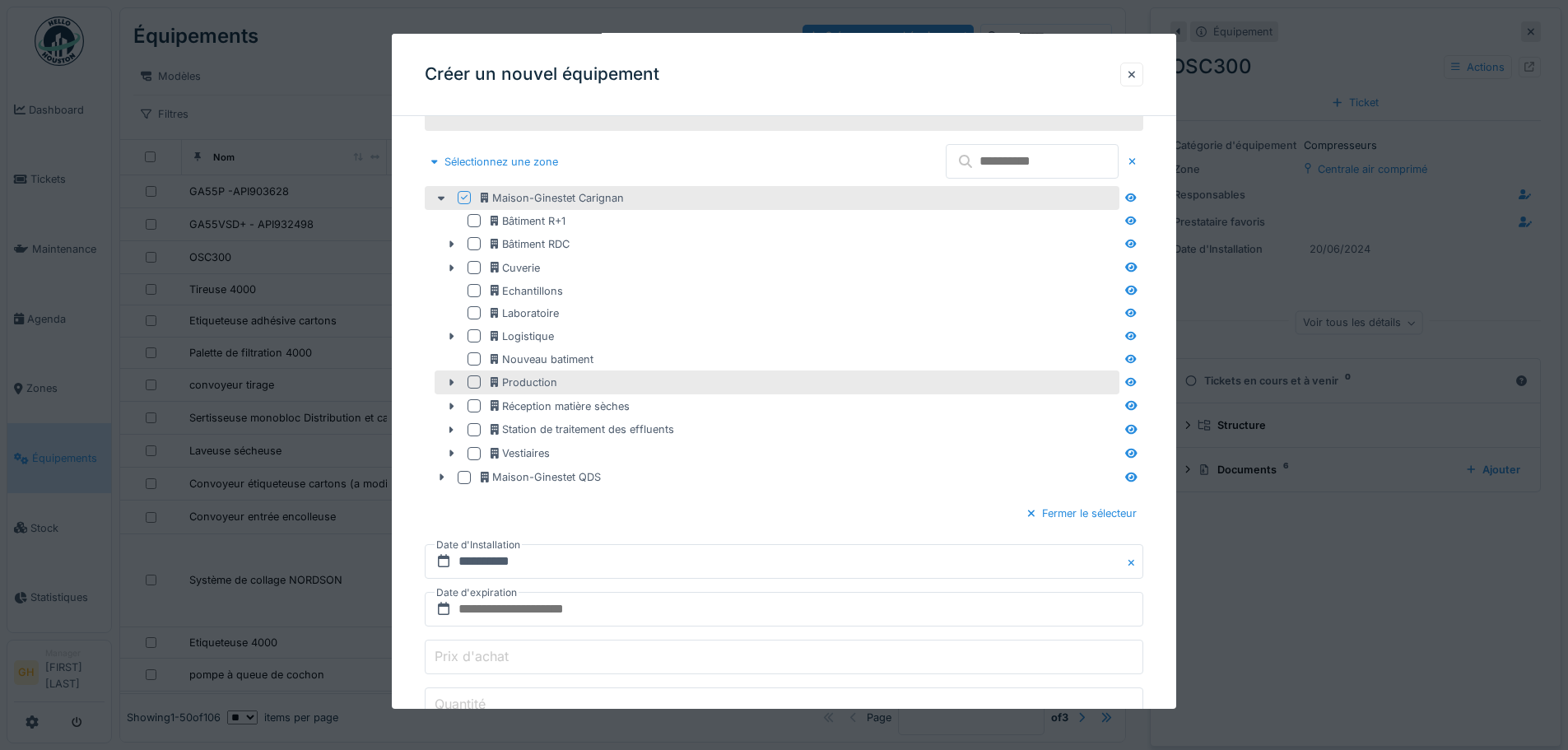 click at bounding box center (474, 382) 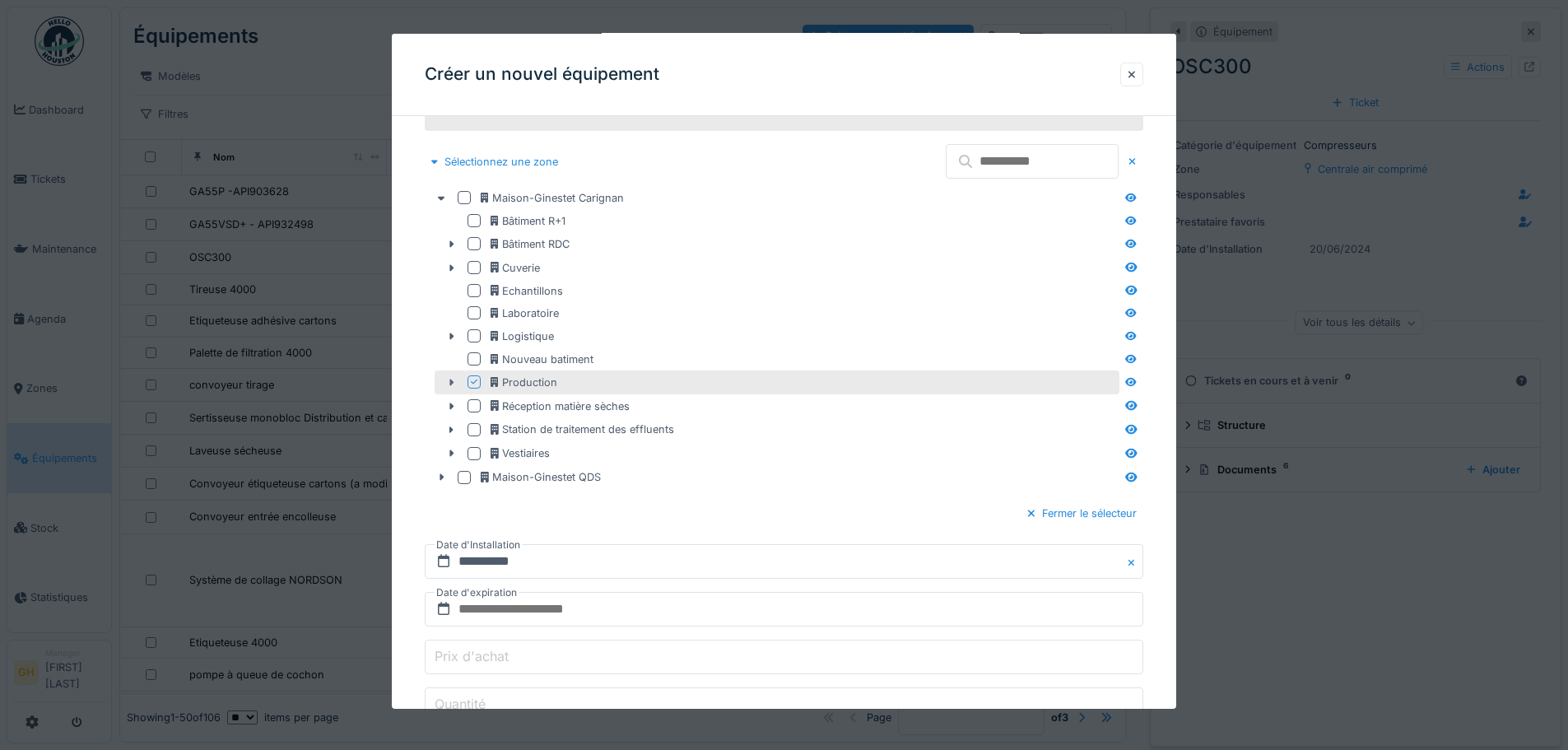 click at bounding box center [451, 382] 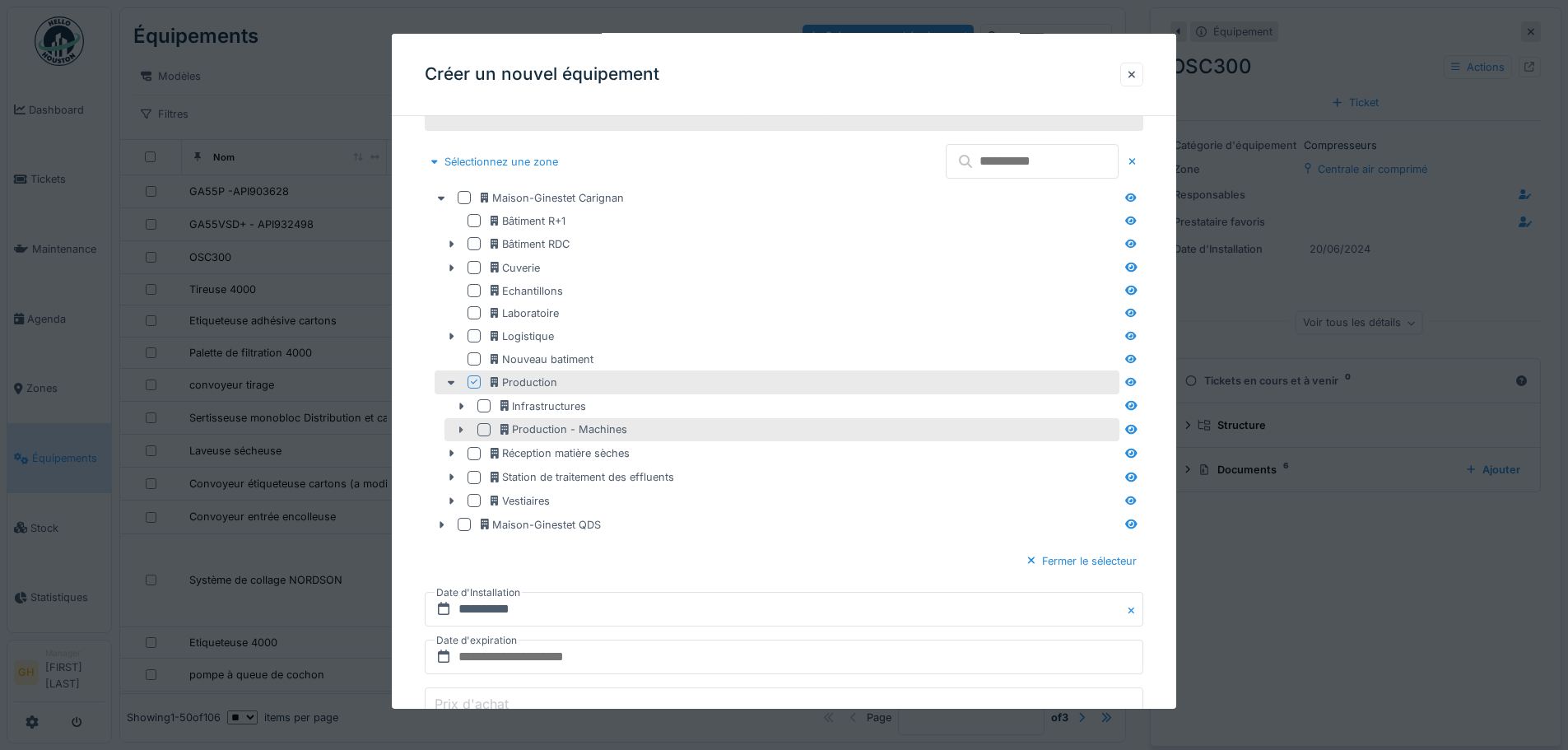 click at bounding box center (461, 430) 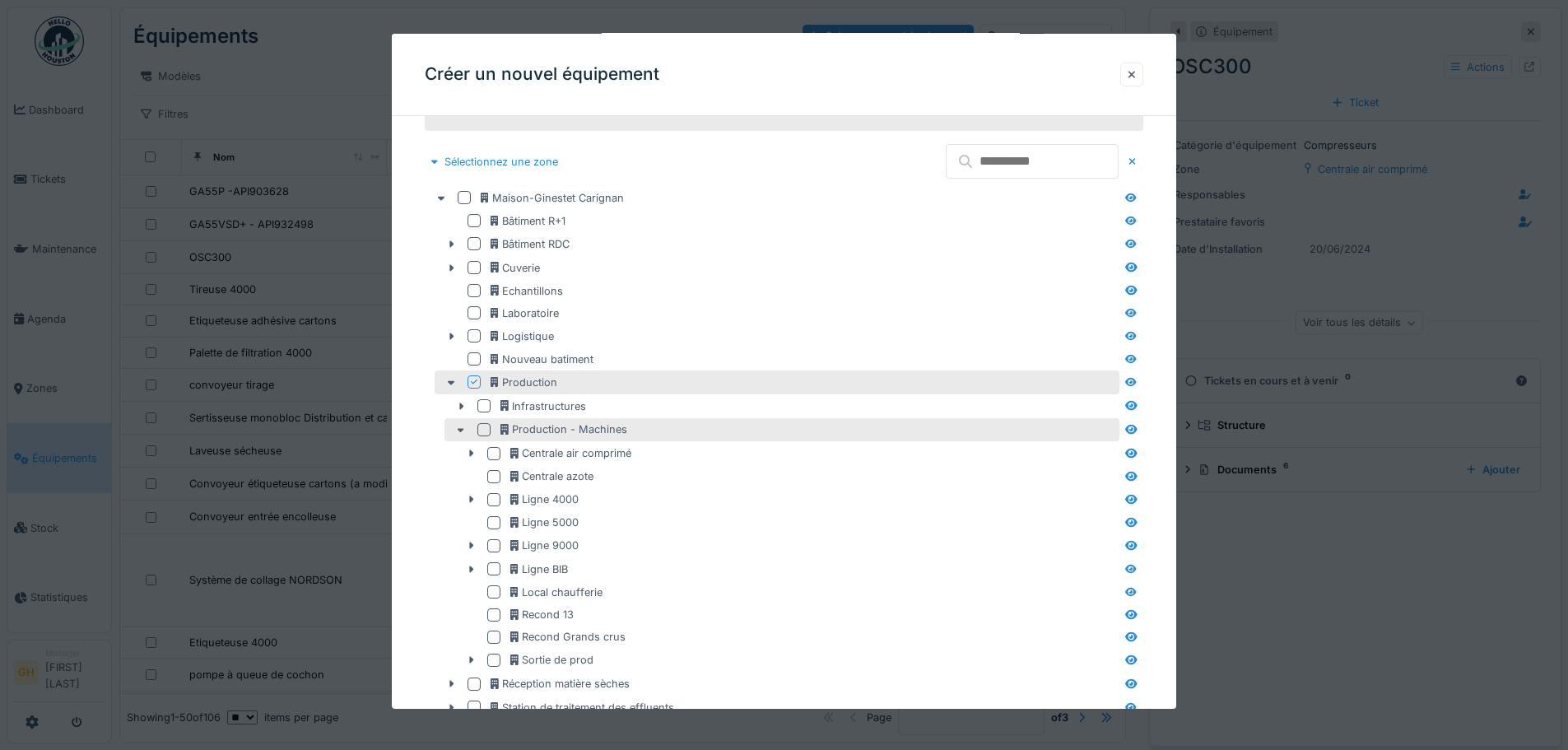 click at bounding box center [484, 430] 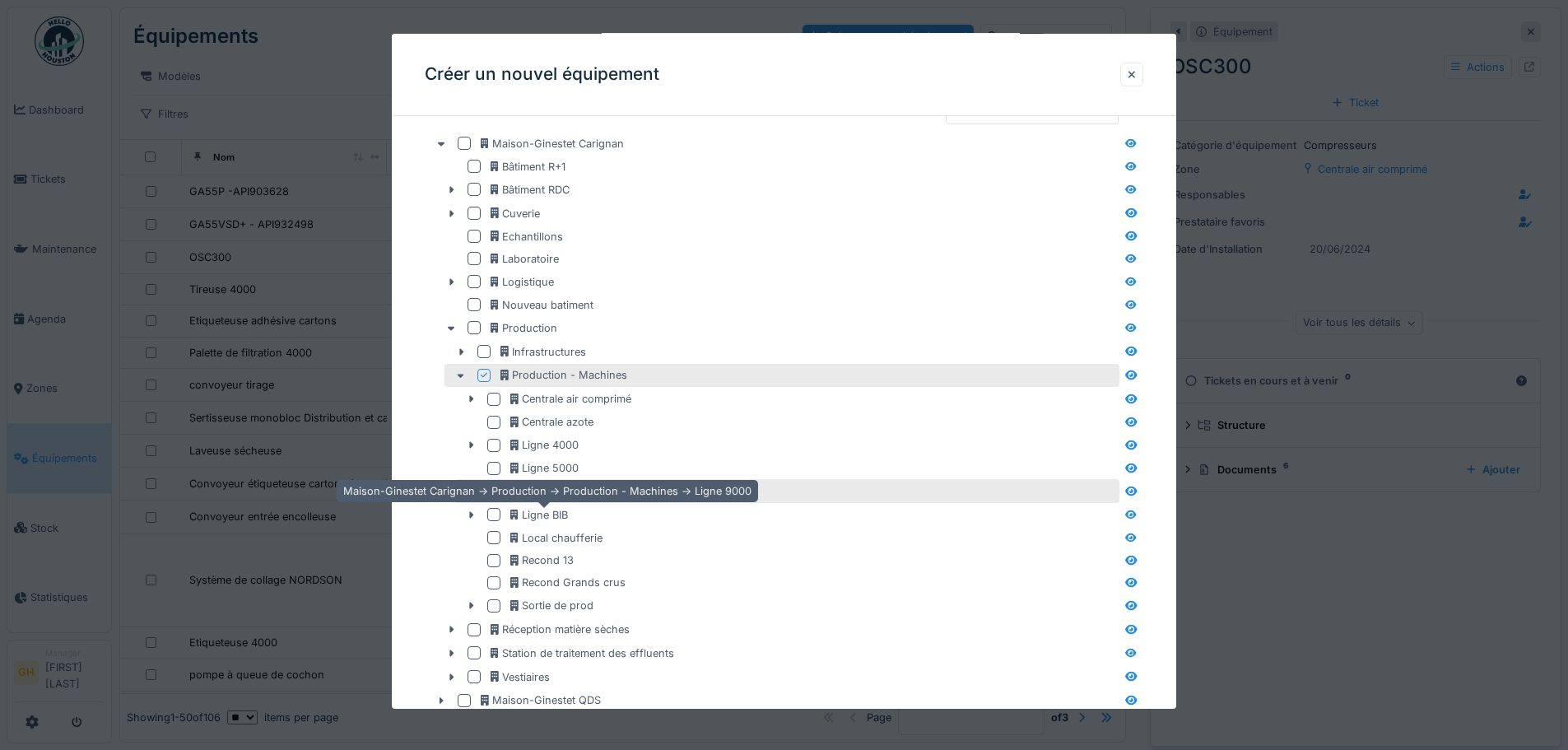 scroll, scrollTop: 910, scrollLeft: 0, axis: vertical 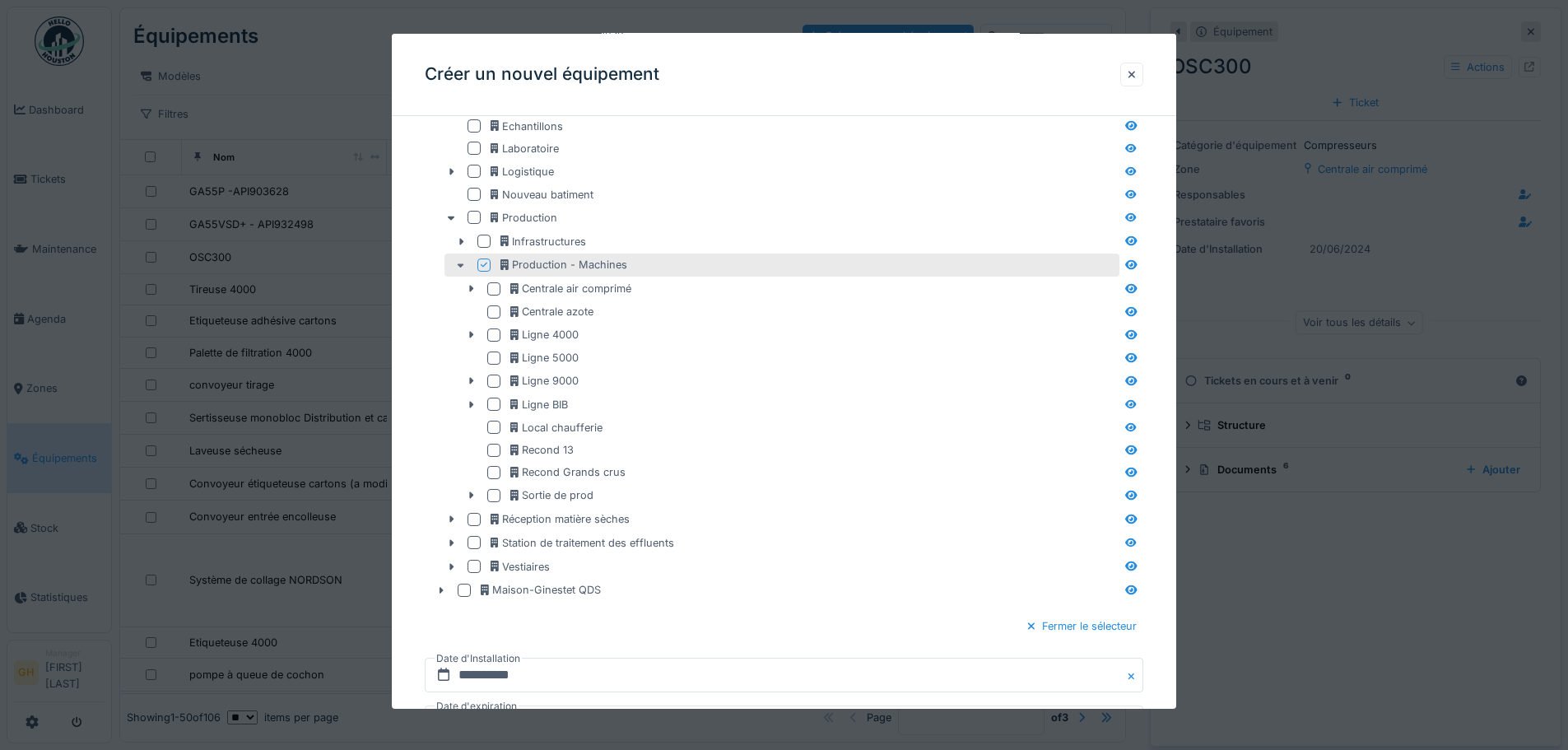 click at bounding box center [461, 265] 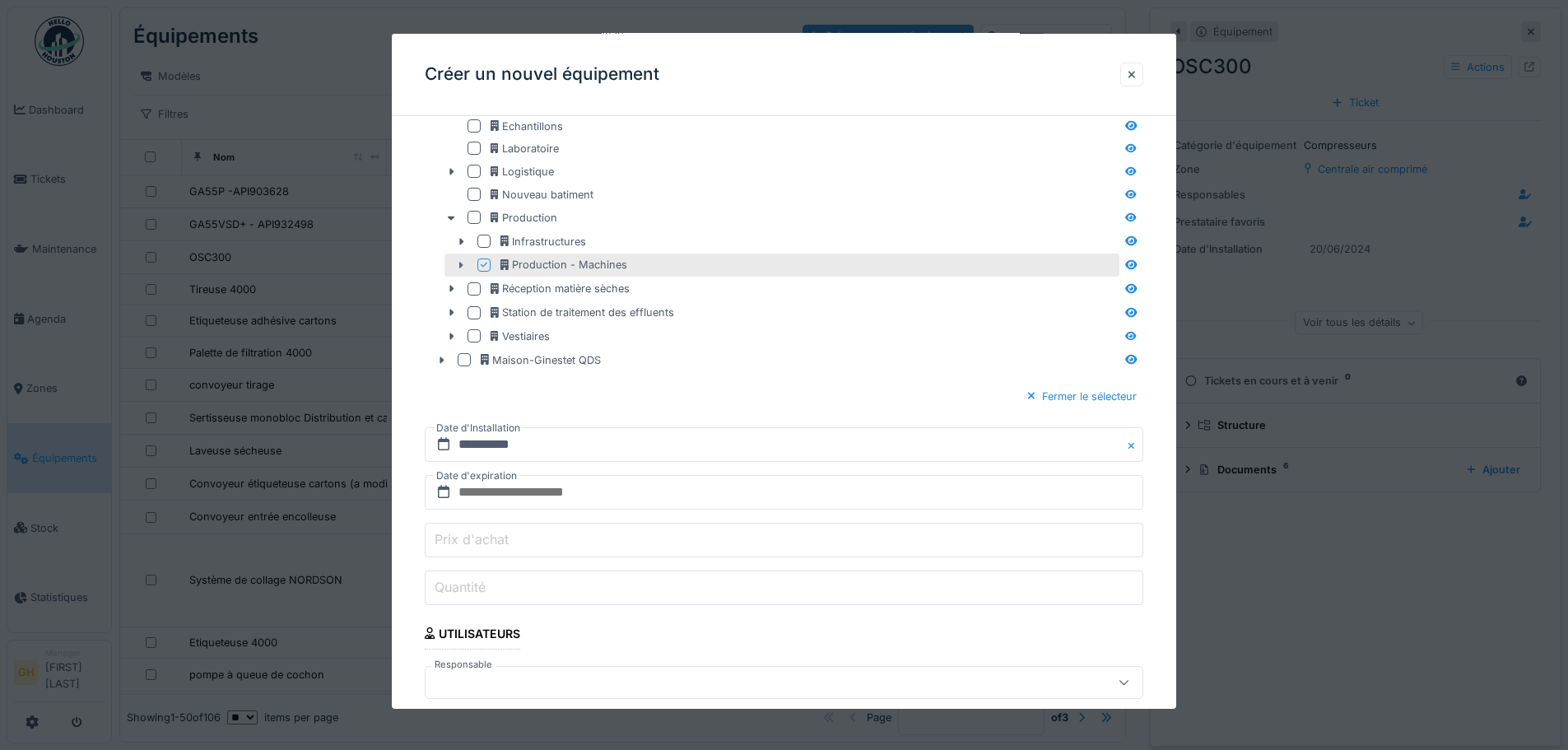 click at bounding box center [461, 265] 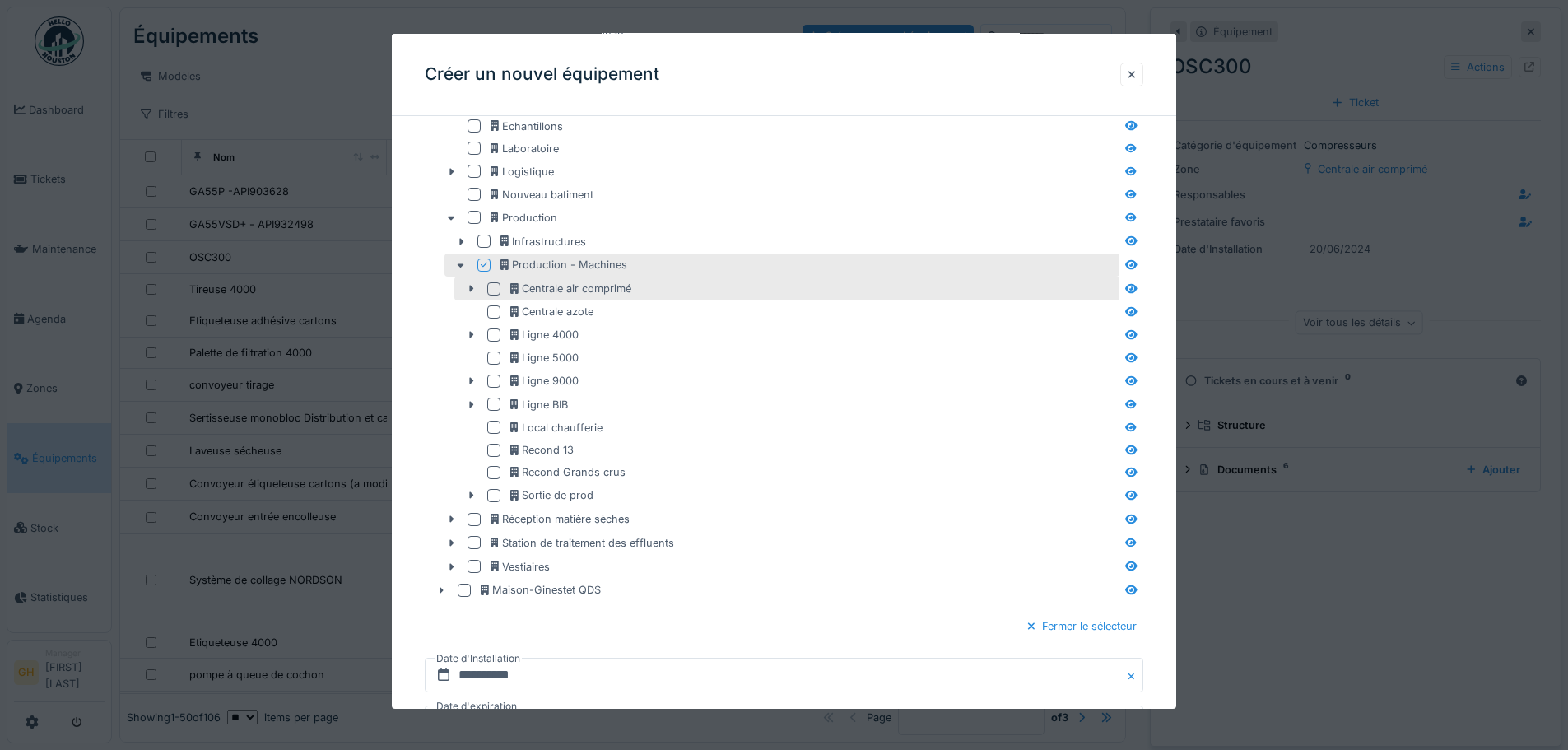 click at bounding box center (494, 289) 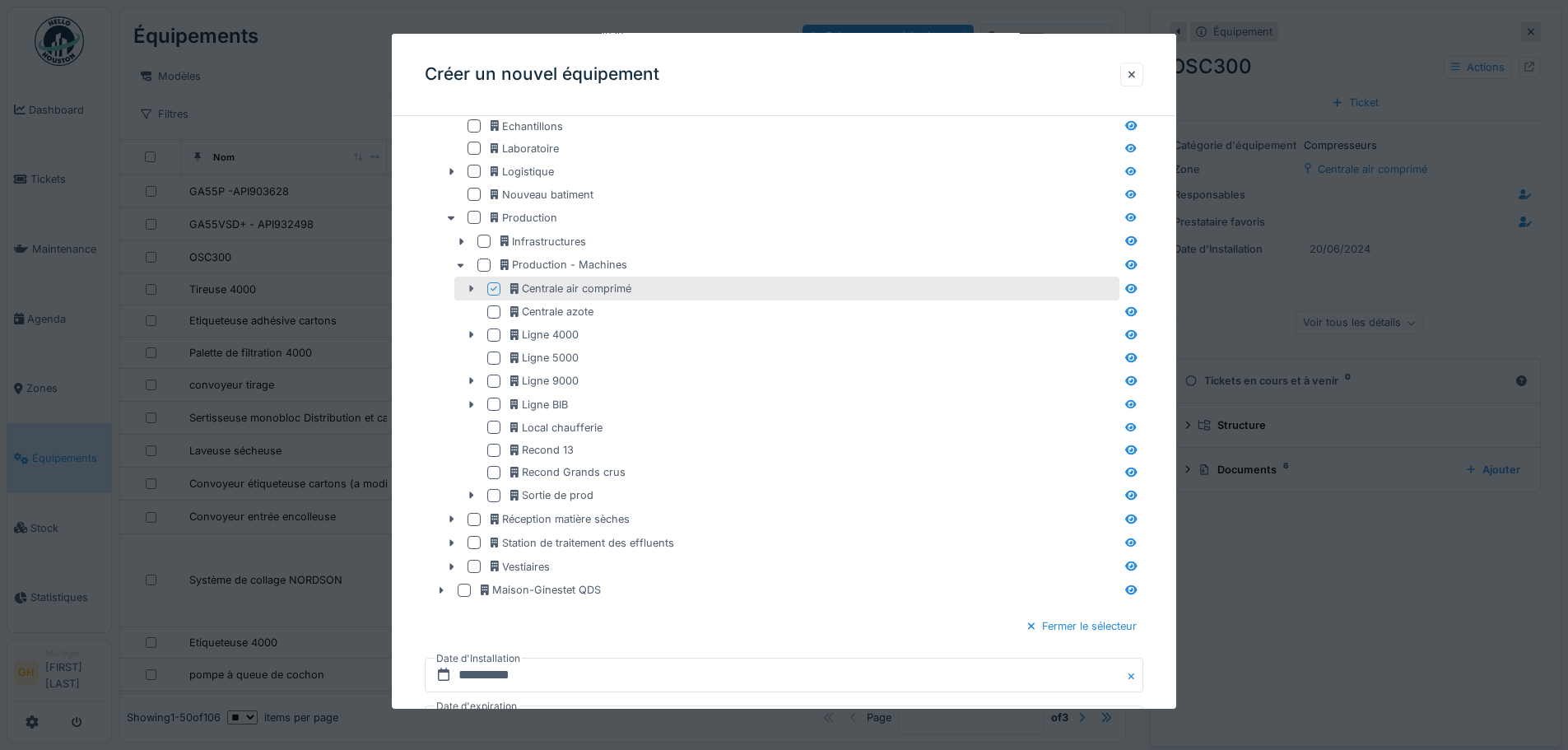 click 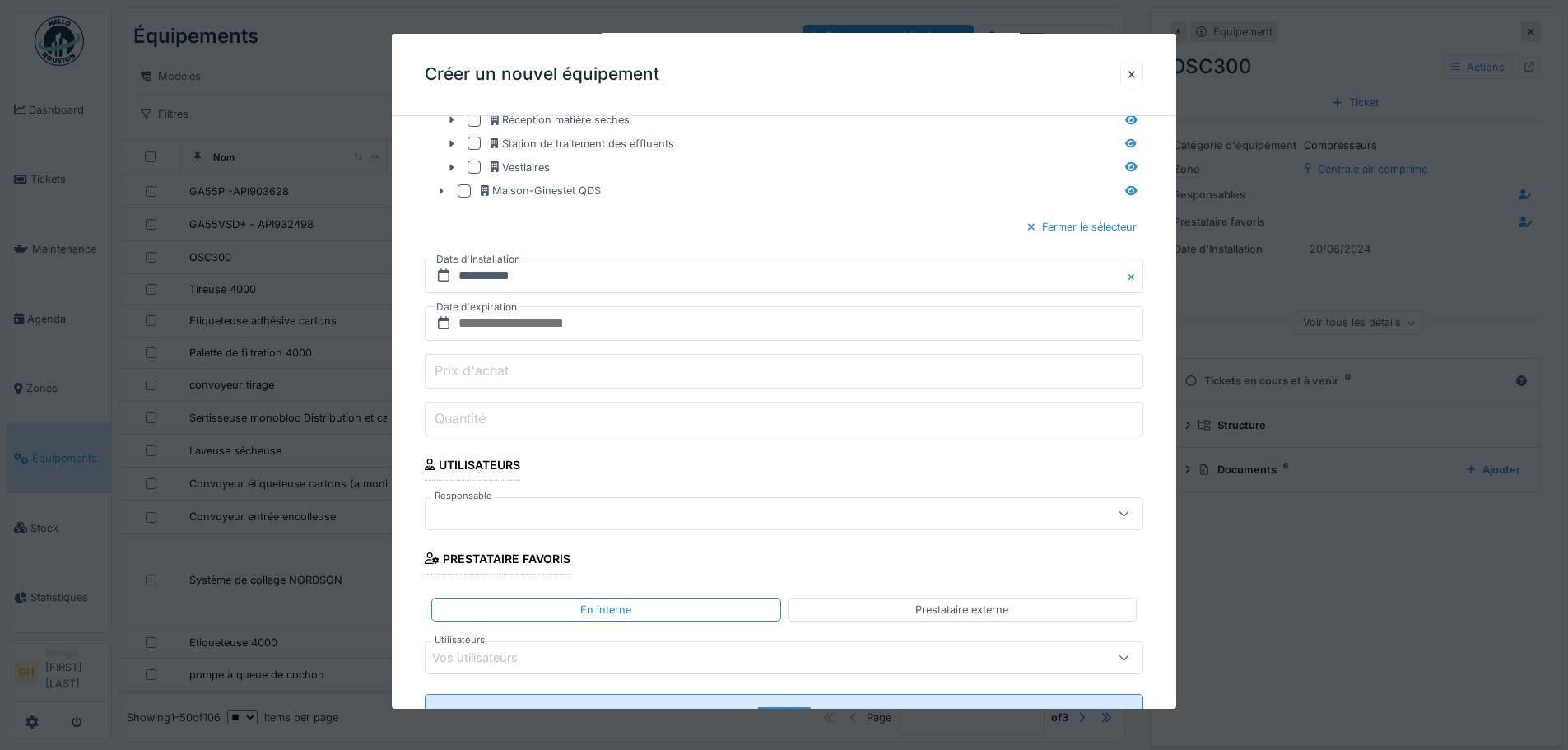 scroll, scrollTop: 1375, scrollLeft: 0, axis: vertical 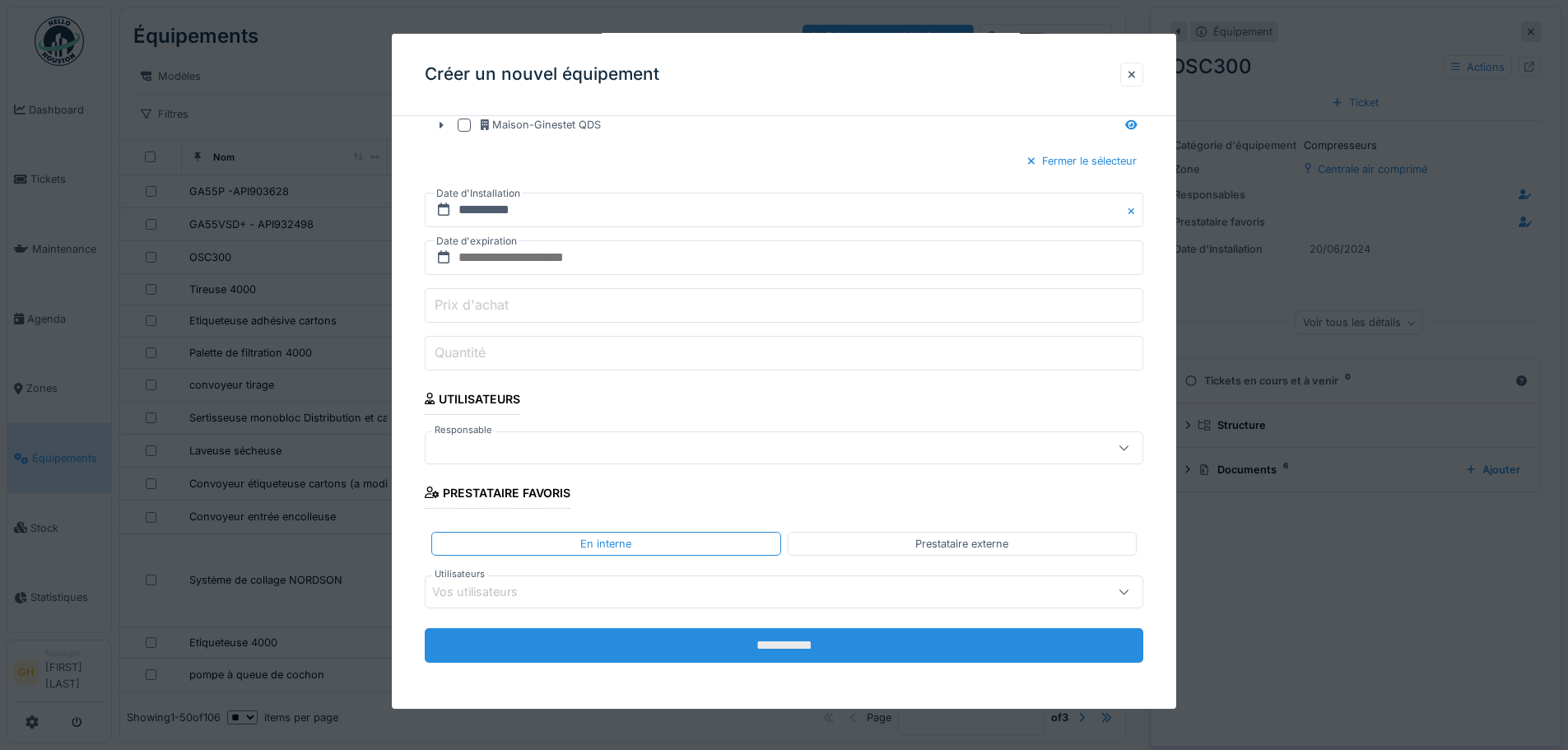 click on "**********" at bounding box center [784, 645] 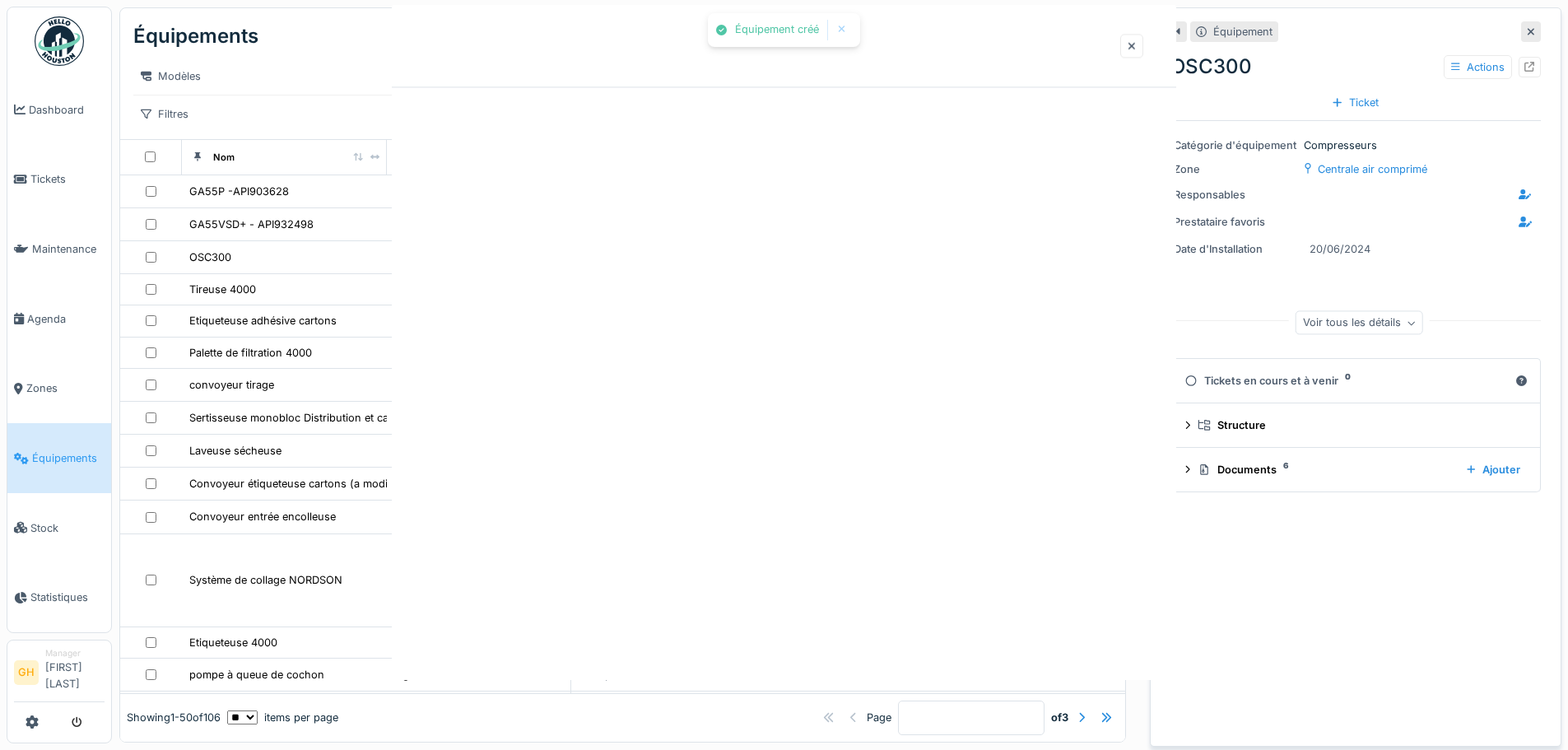 scroll, scrollTop: 0, scrollLeft: 0, axis: both 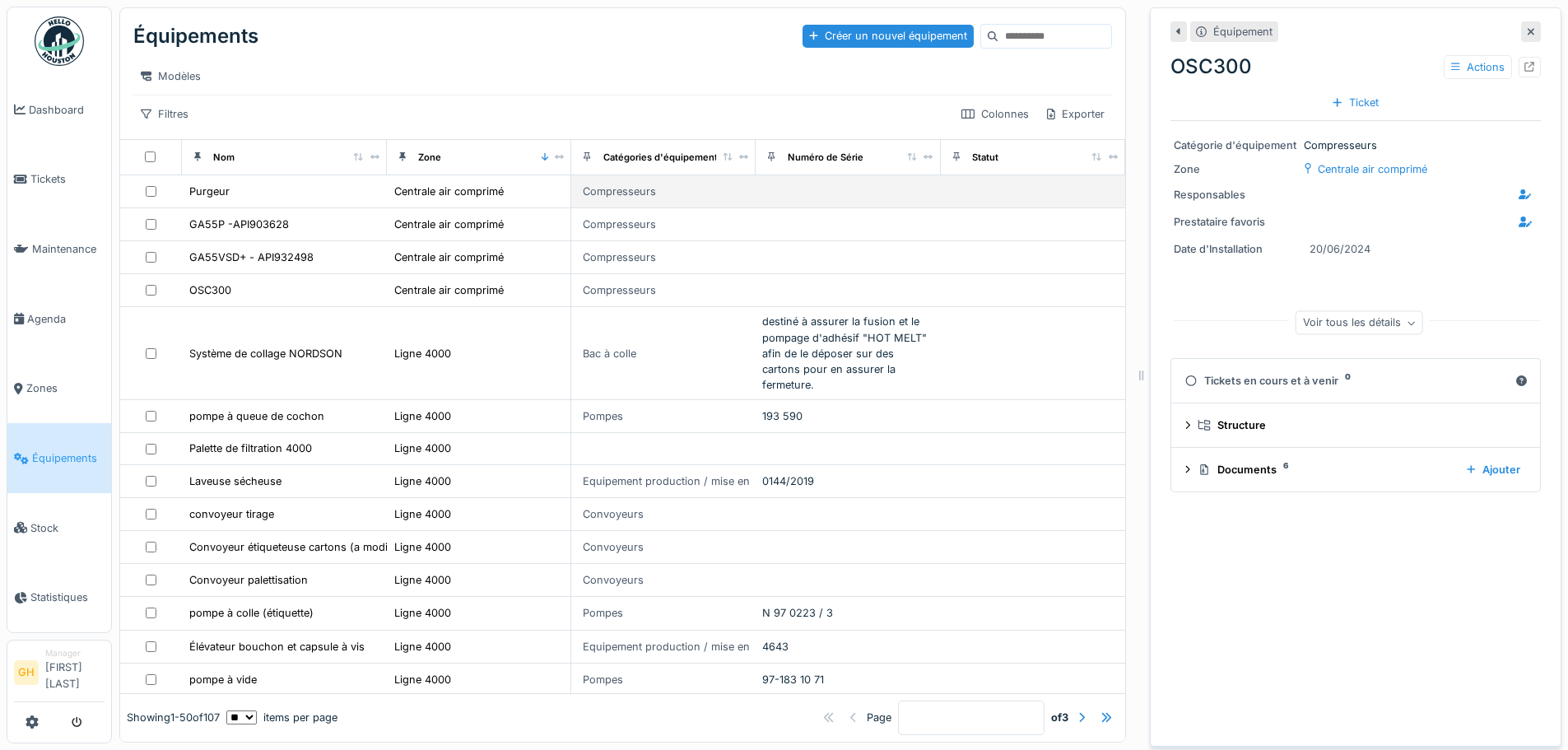 click on "Purgeur" at bounding box center [284, 191] 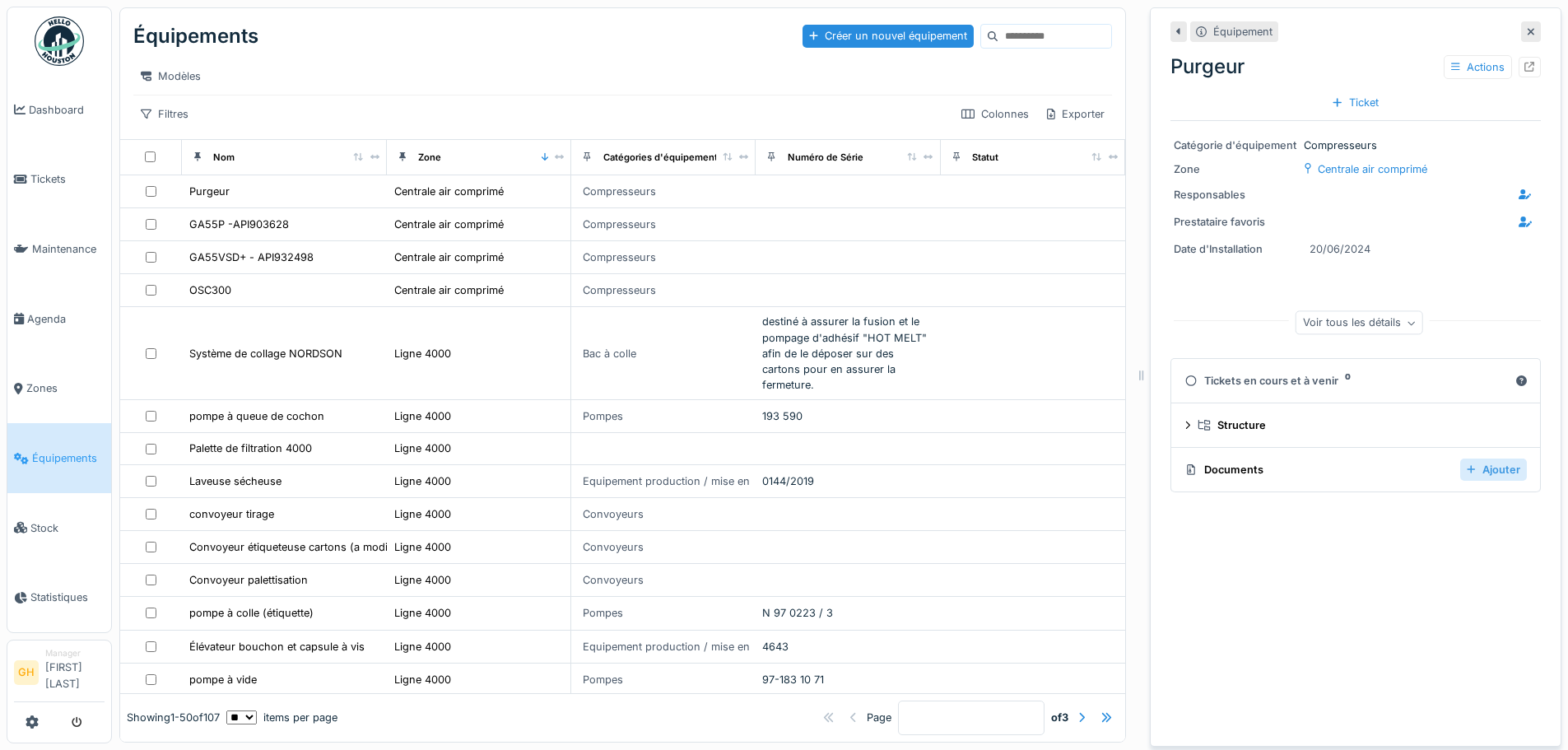 click on "Ajouter" at bounding box center [1493, 469] 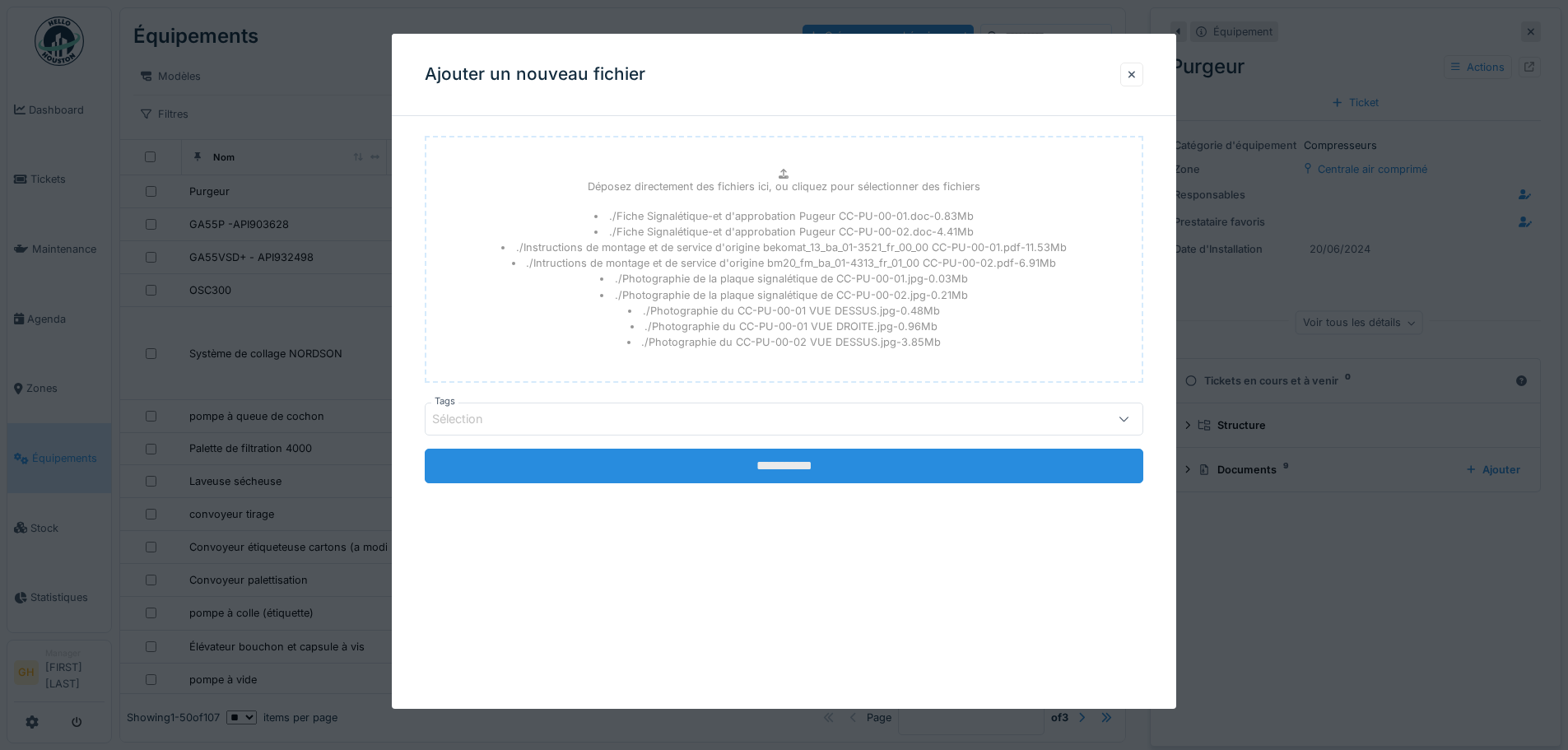 click on "**********" at bounding box center (784, 466) 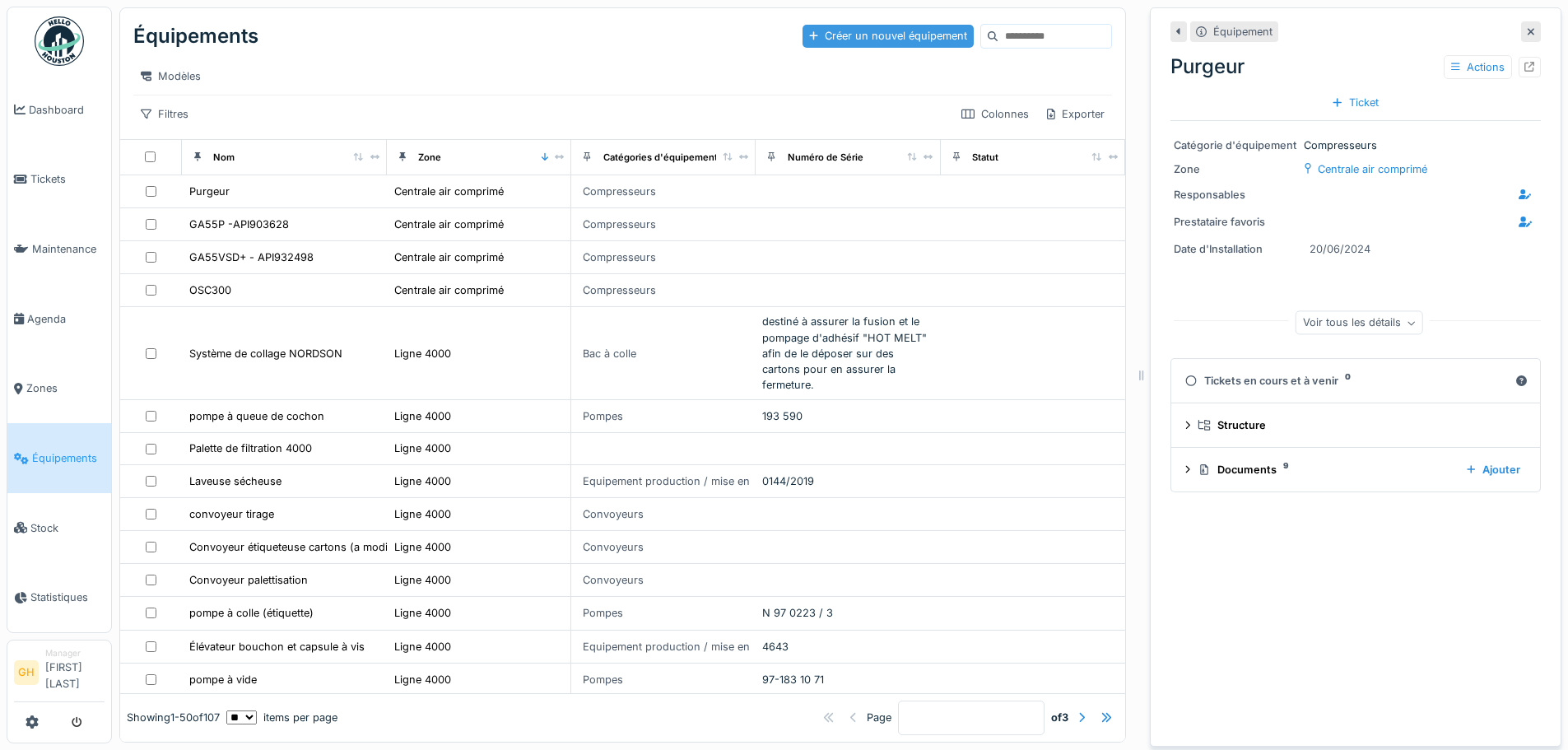 click on "Créer un nouvel équipement" at bounding box center [888, 35] 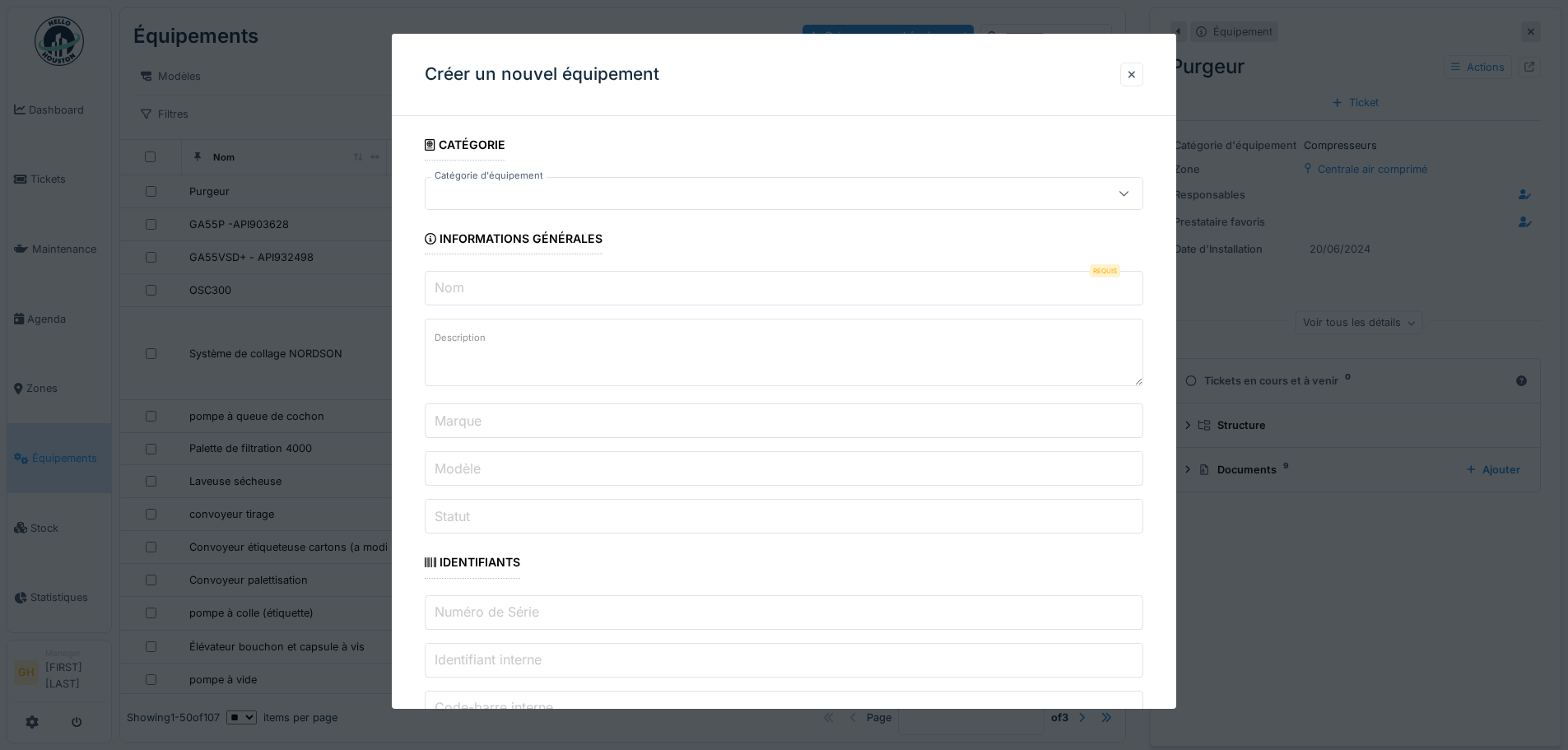 click at bounding box center (742, 193) 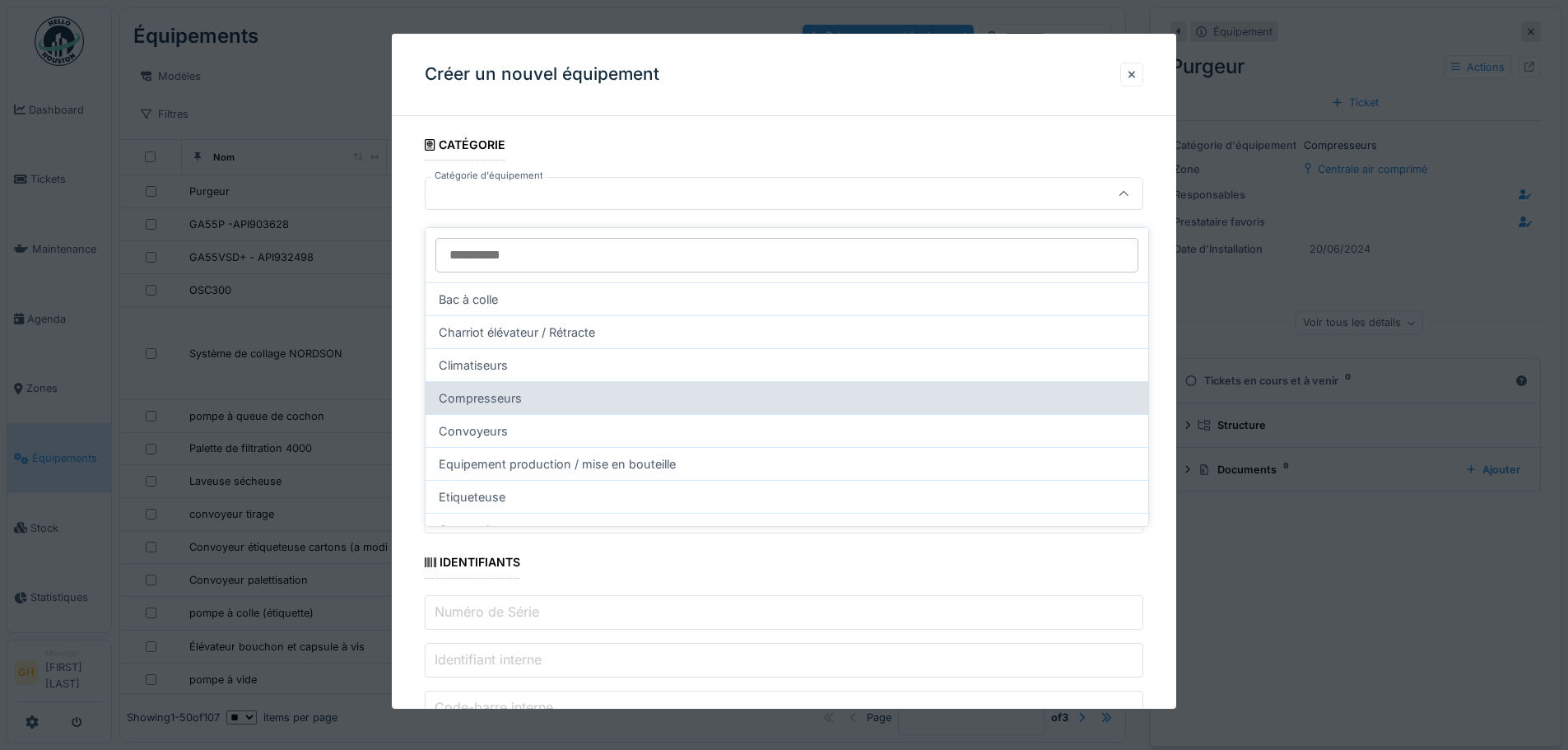 click on "Compresseurs" at bounding box center [787, 398] 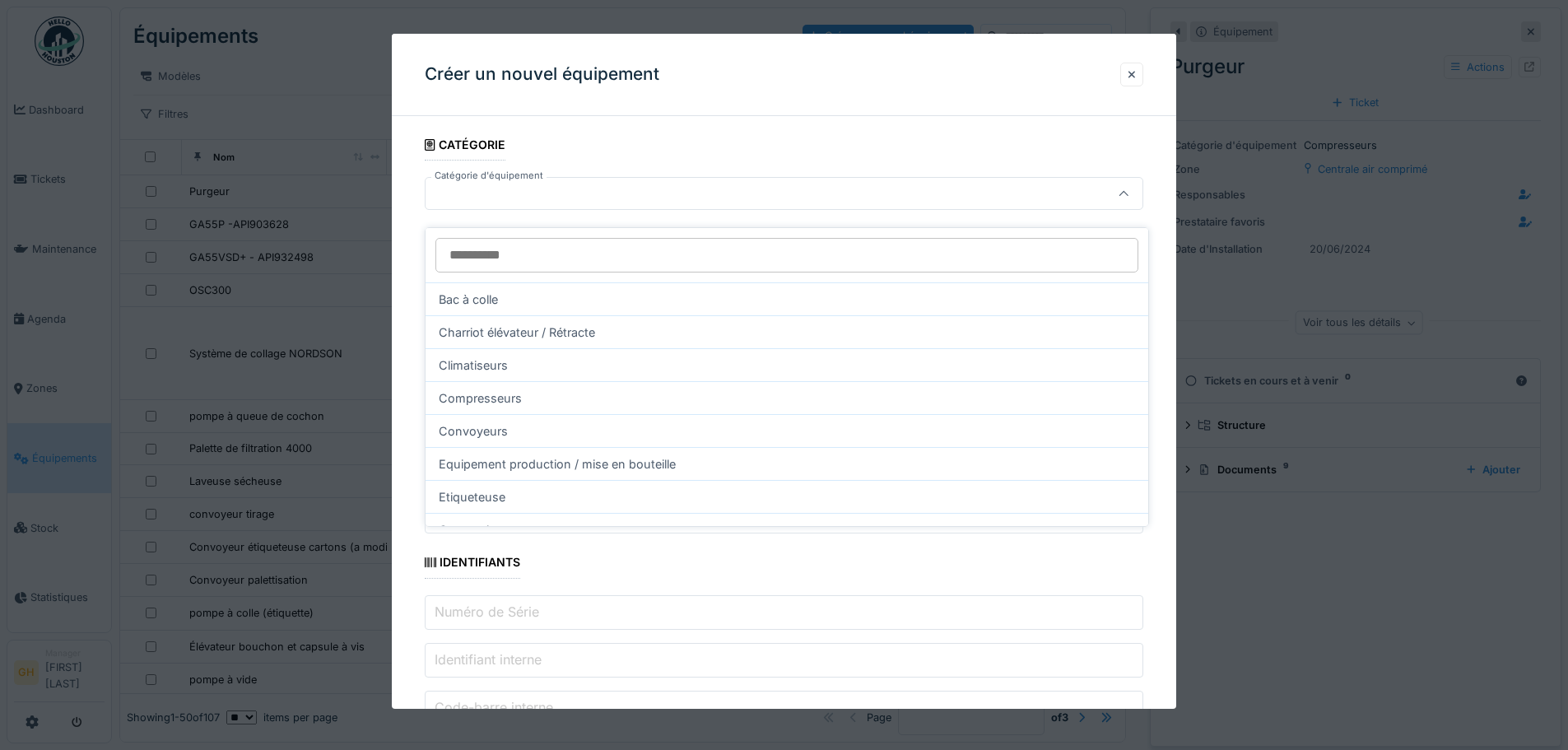 type on "****" 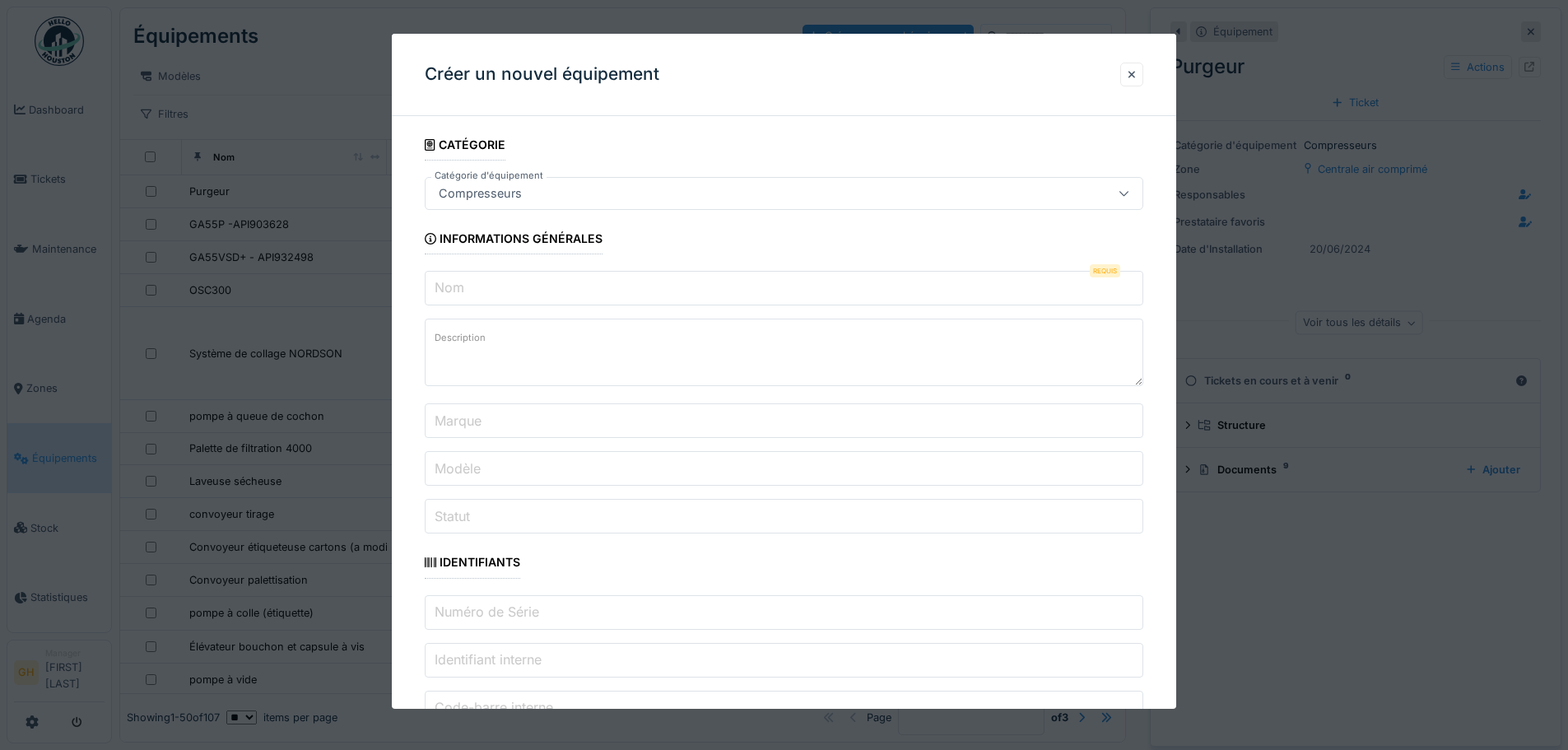 click on "Nom" at bounding box center [784, 288] 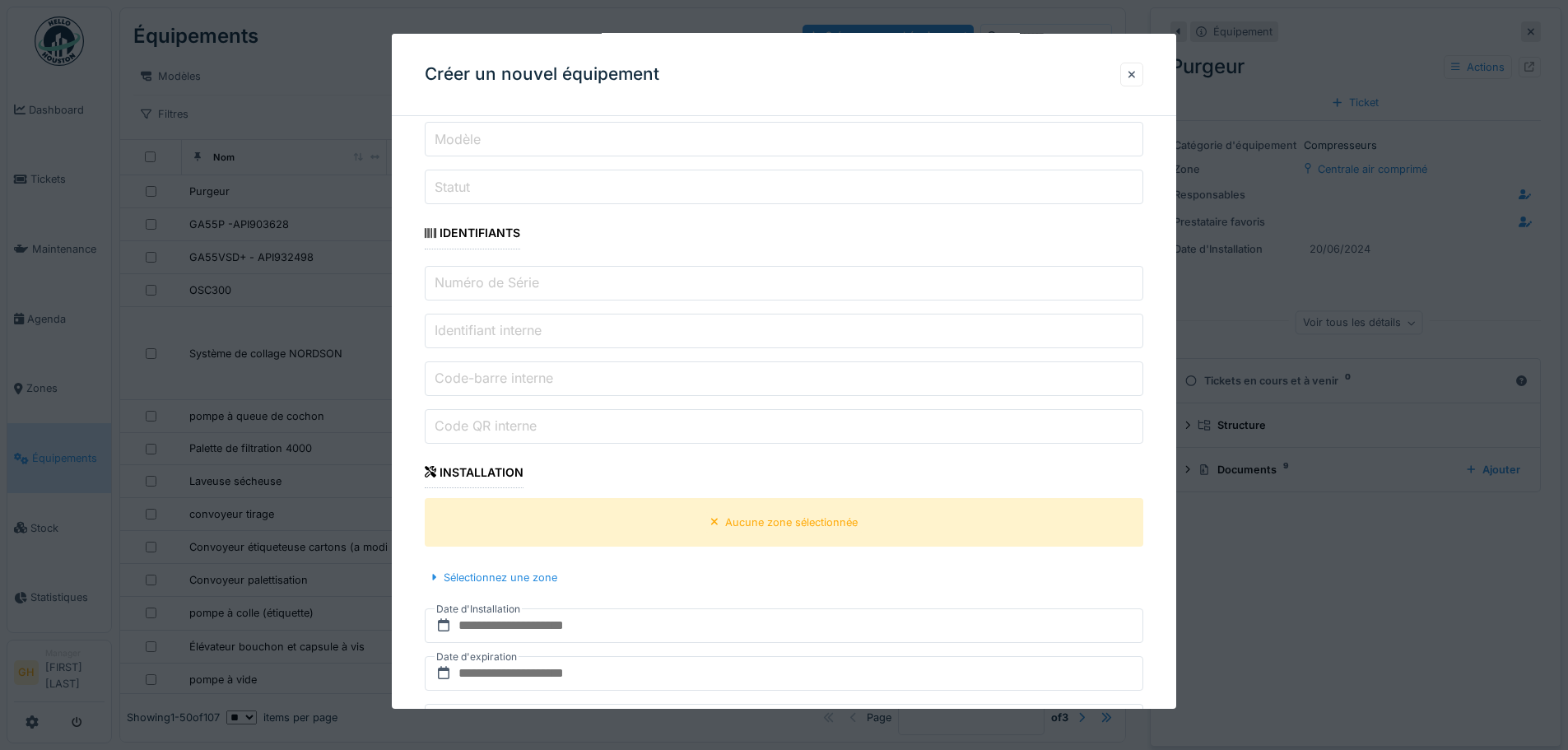scroll, scrollTop: 659, scrollLeft: 0, axis: vertical 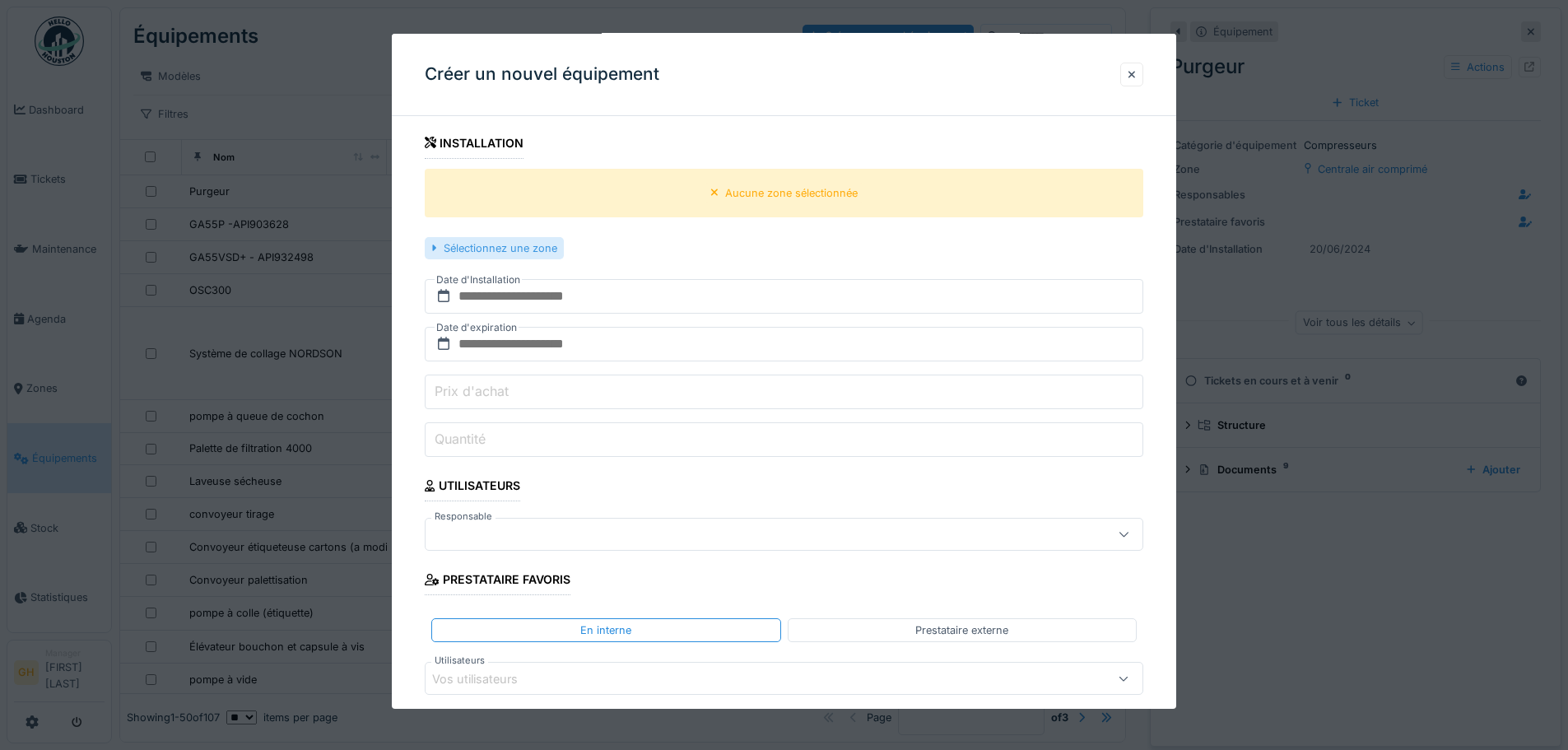 type on "**********" 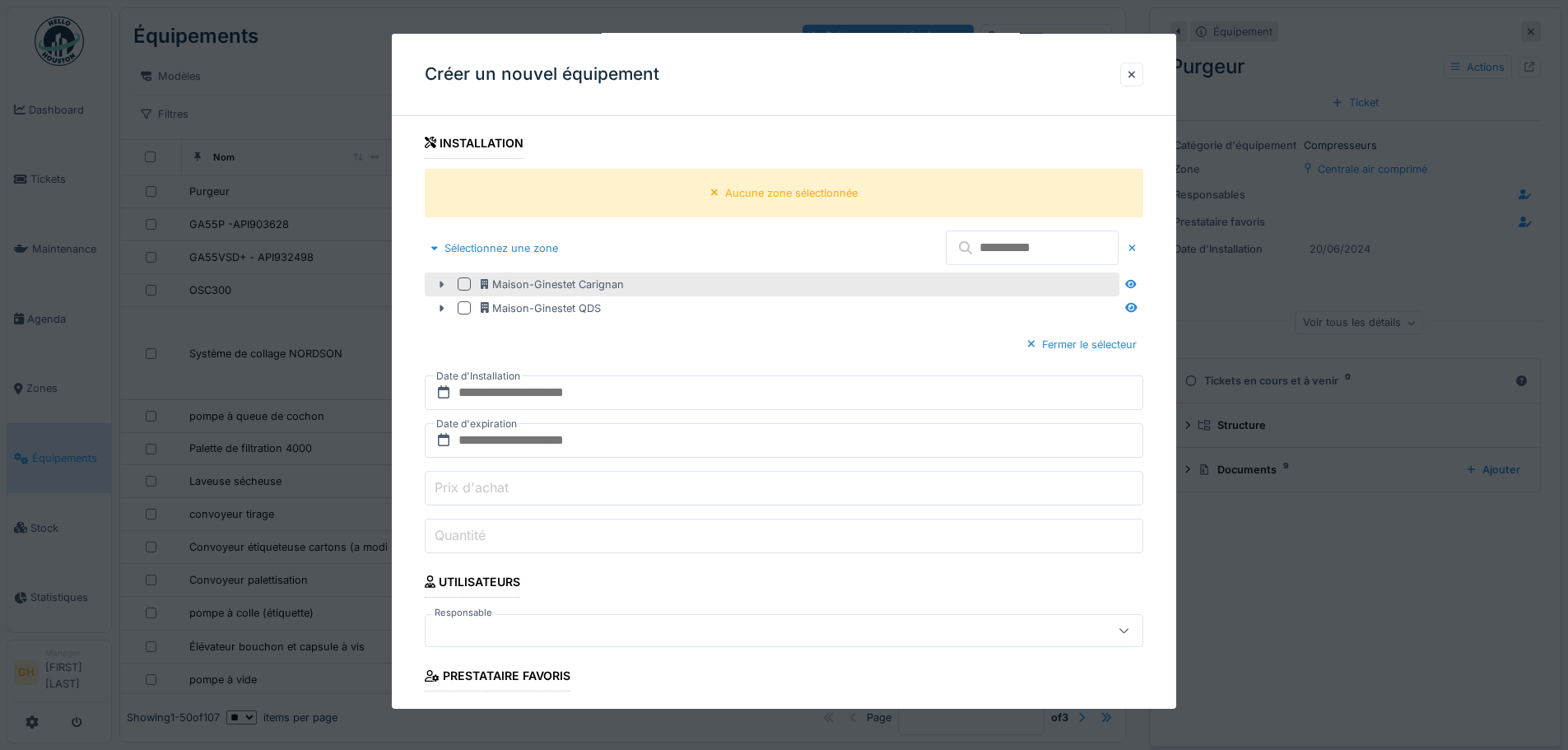 click 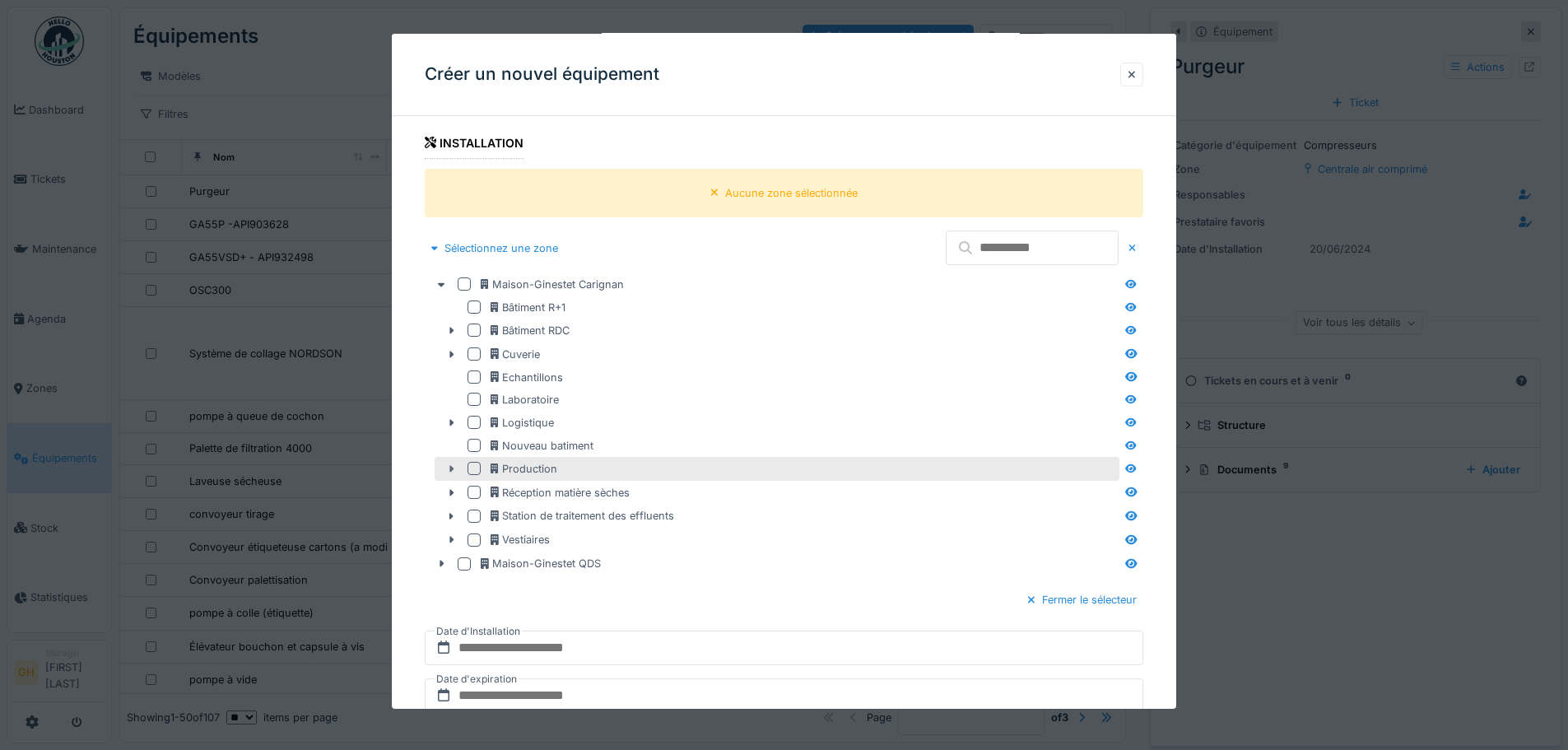click 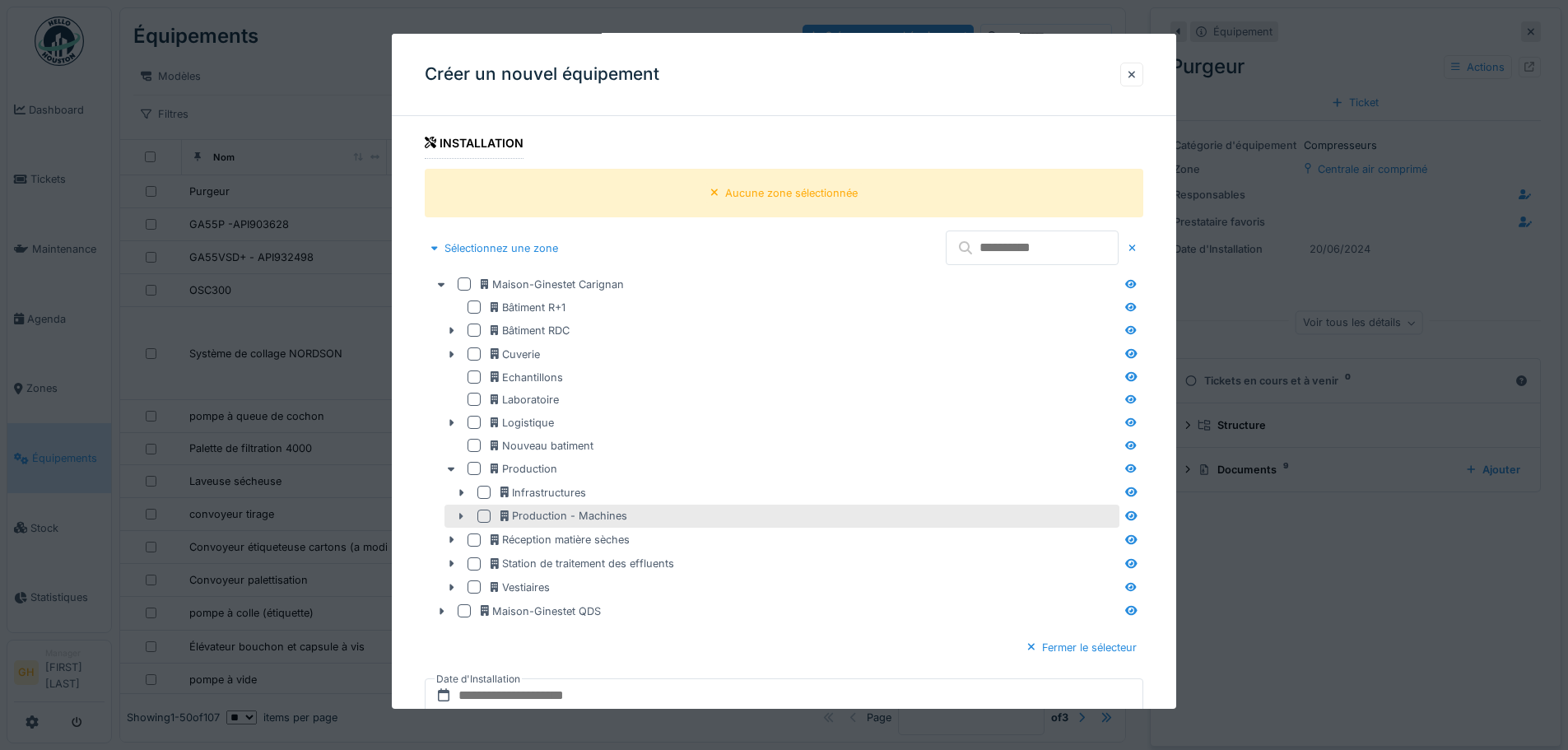 click 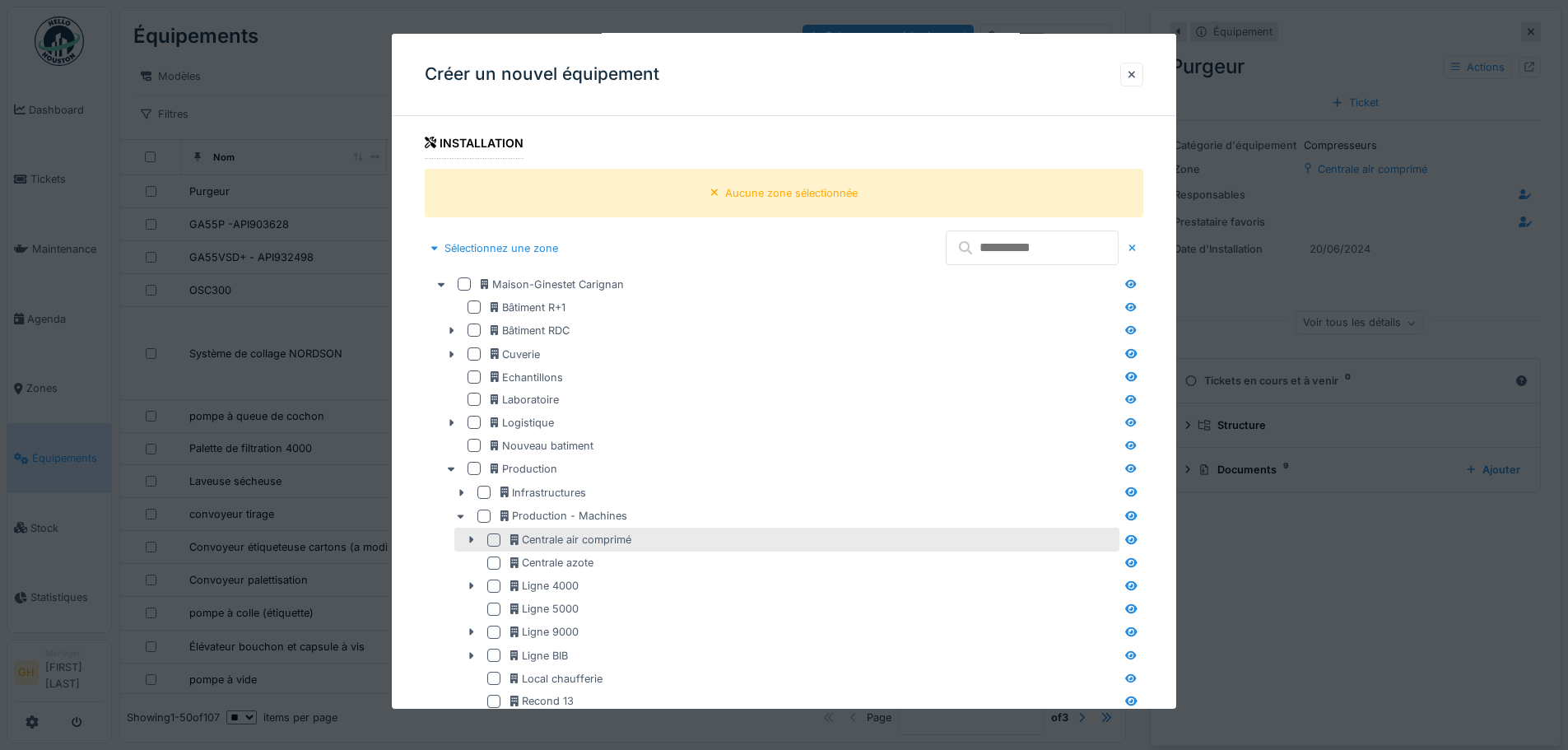 click at bounding box center [494, 540] 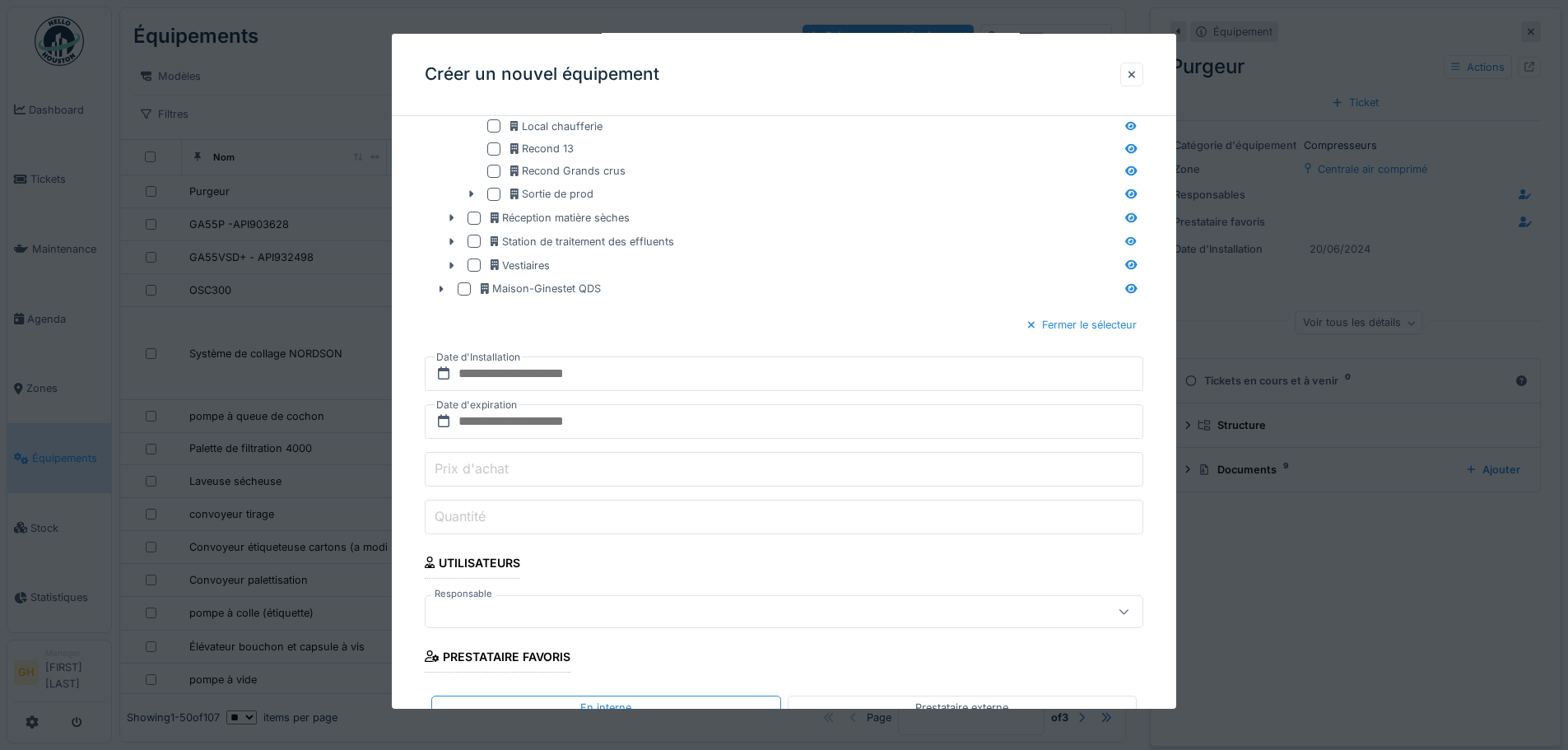 scroll, scrollTop: 1210, scrollLeft: 0, axis: vertical 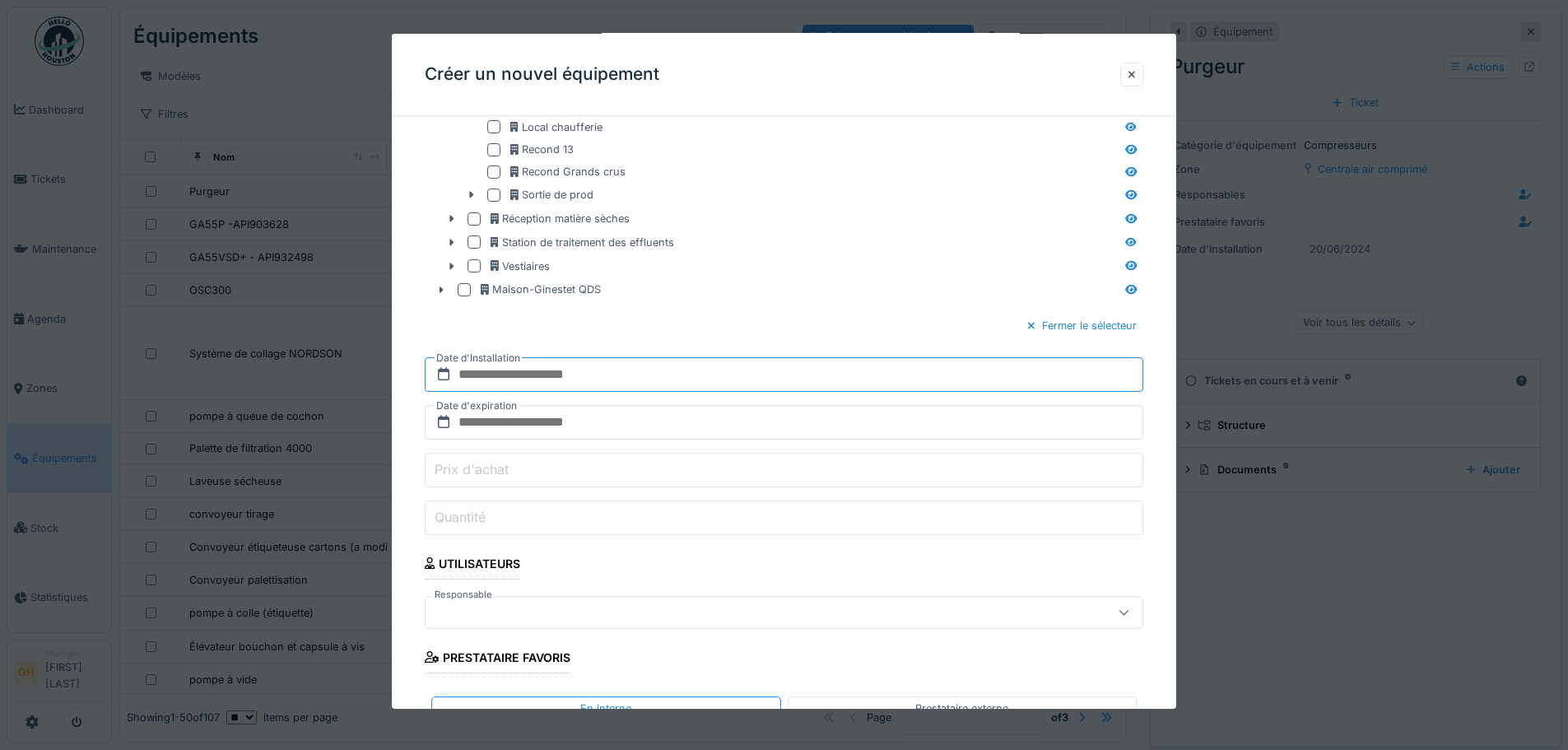 click at bounding box center [784, 375] 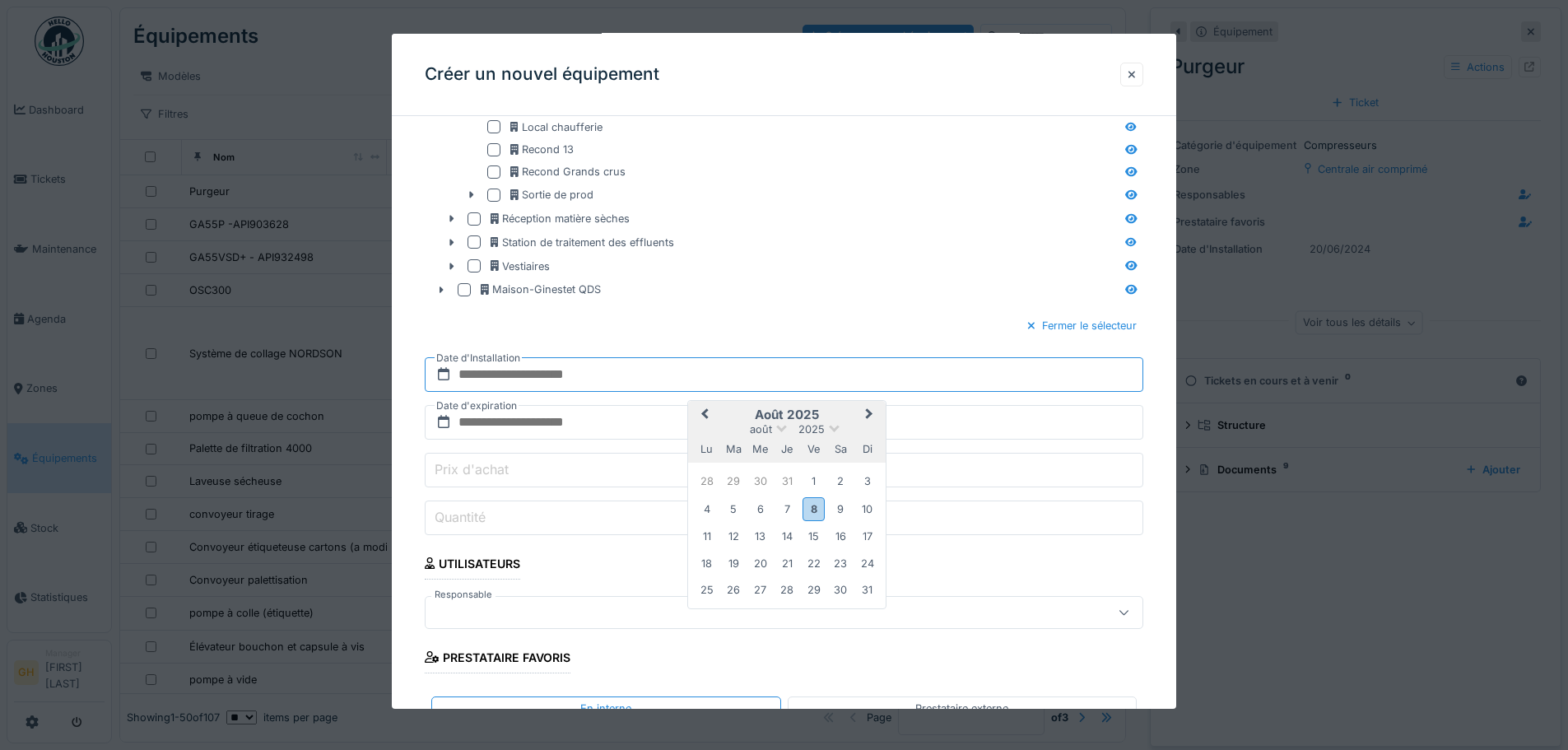 type on "**********" 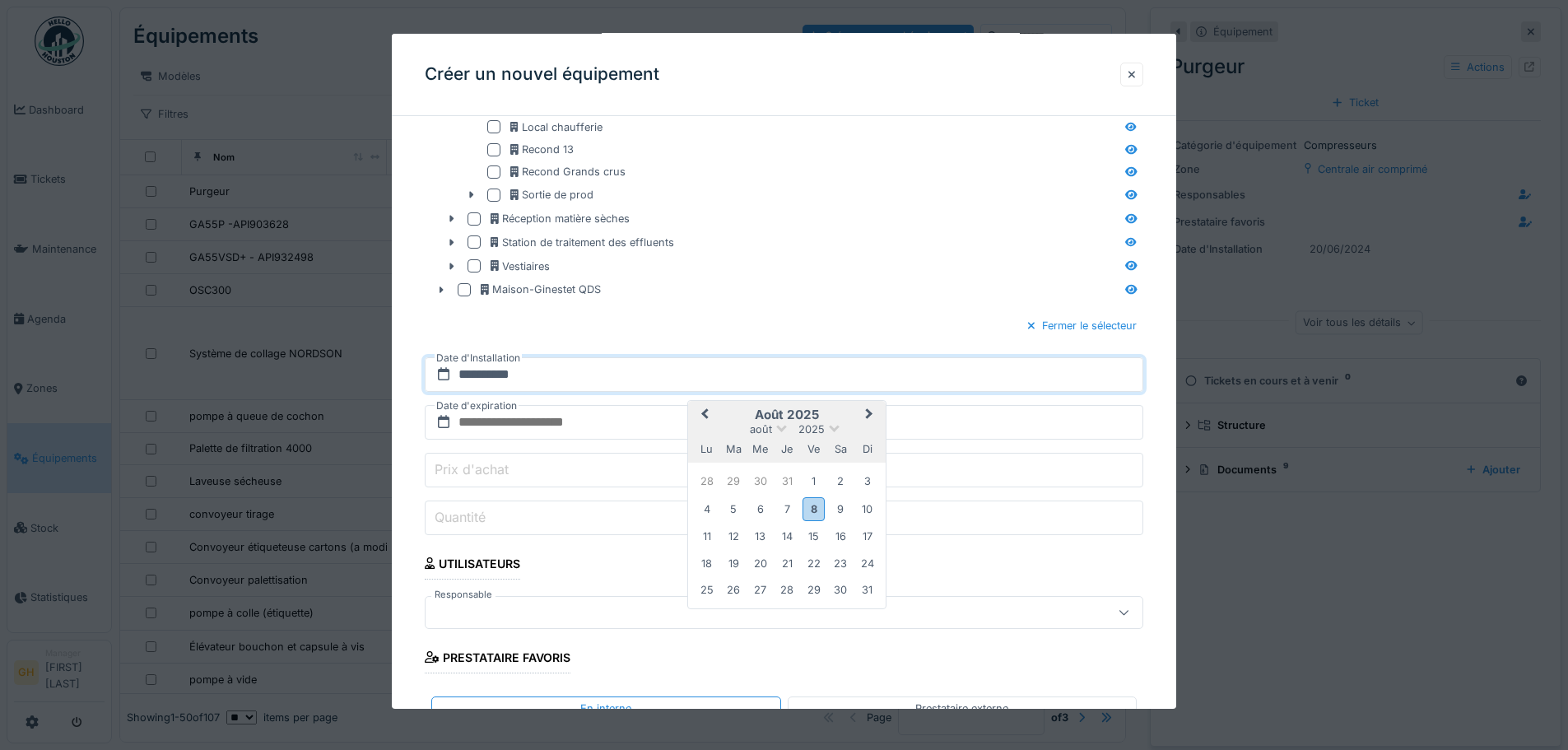 click on "Fermer le sélecteur" at bounding box center [784, 325] 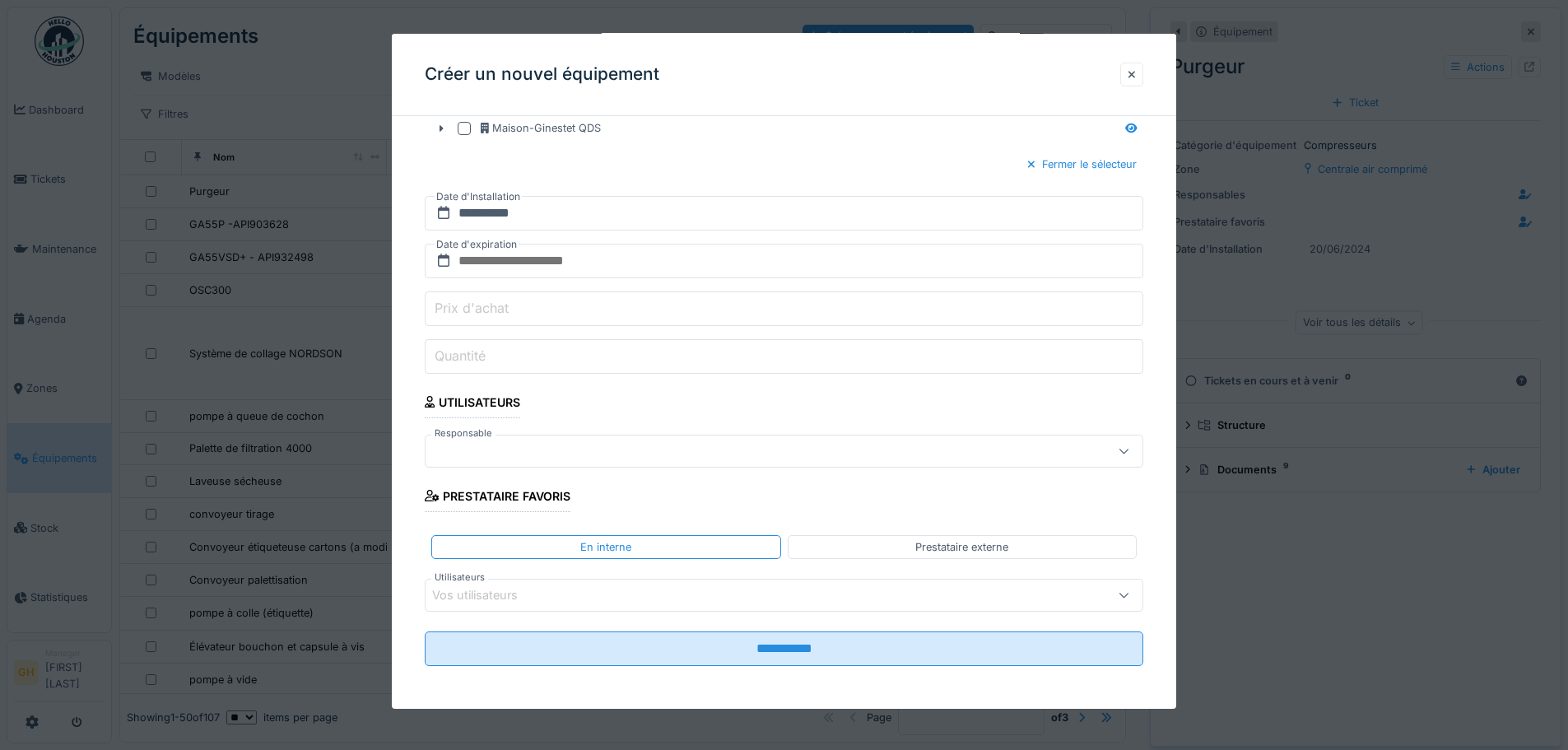 scroll, scrollTop: 1375, scrollLeft: 0, axis: vertical 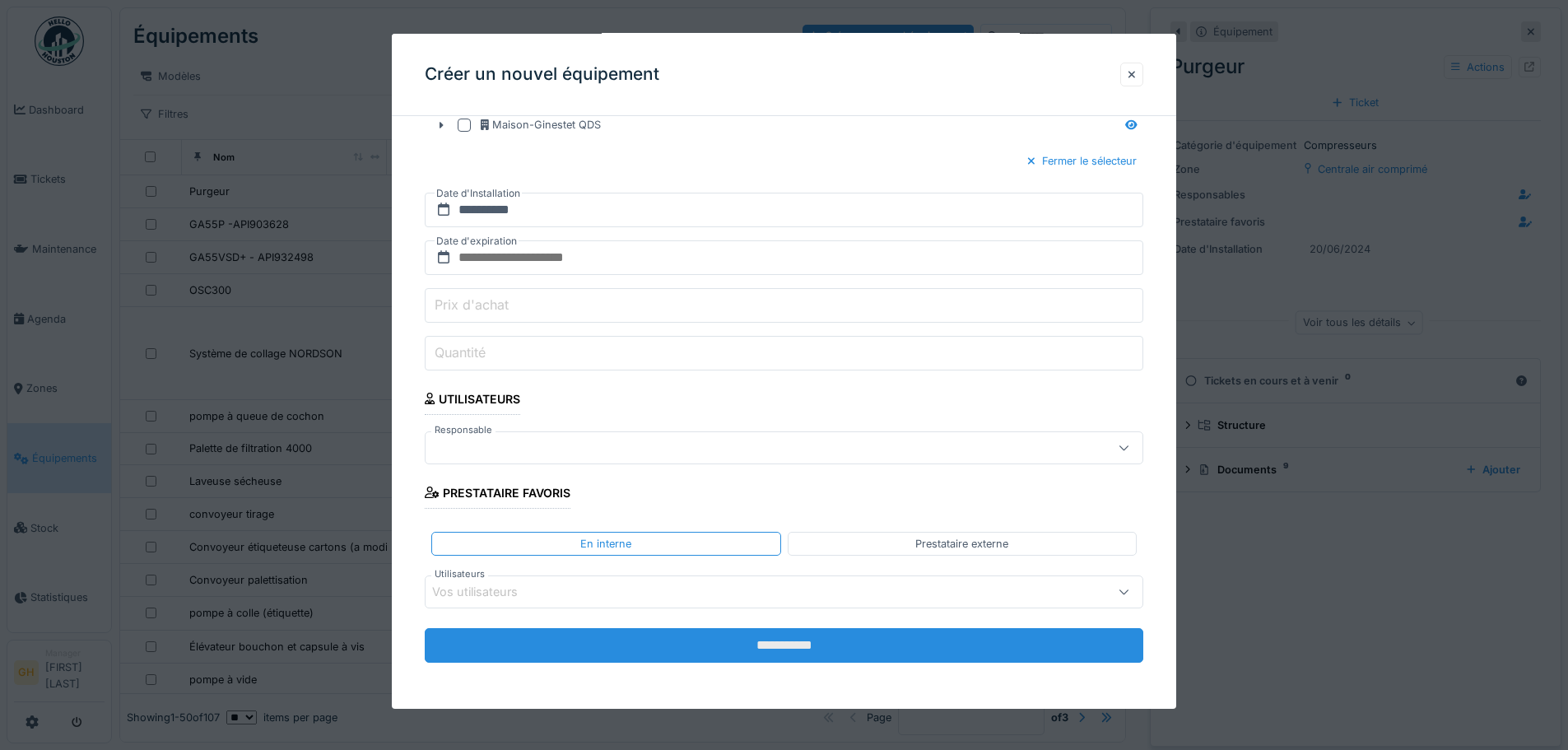 click on "**********" at bounding box center (784, 645) 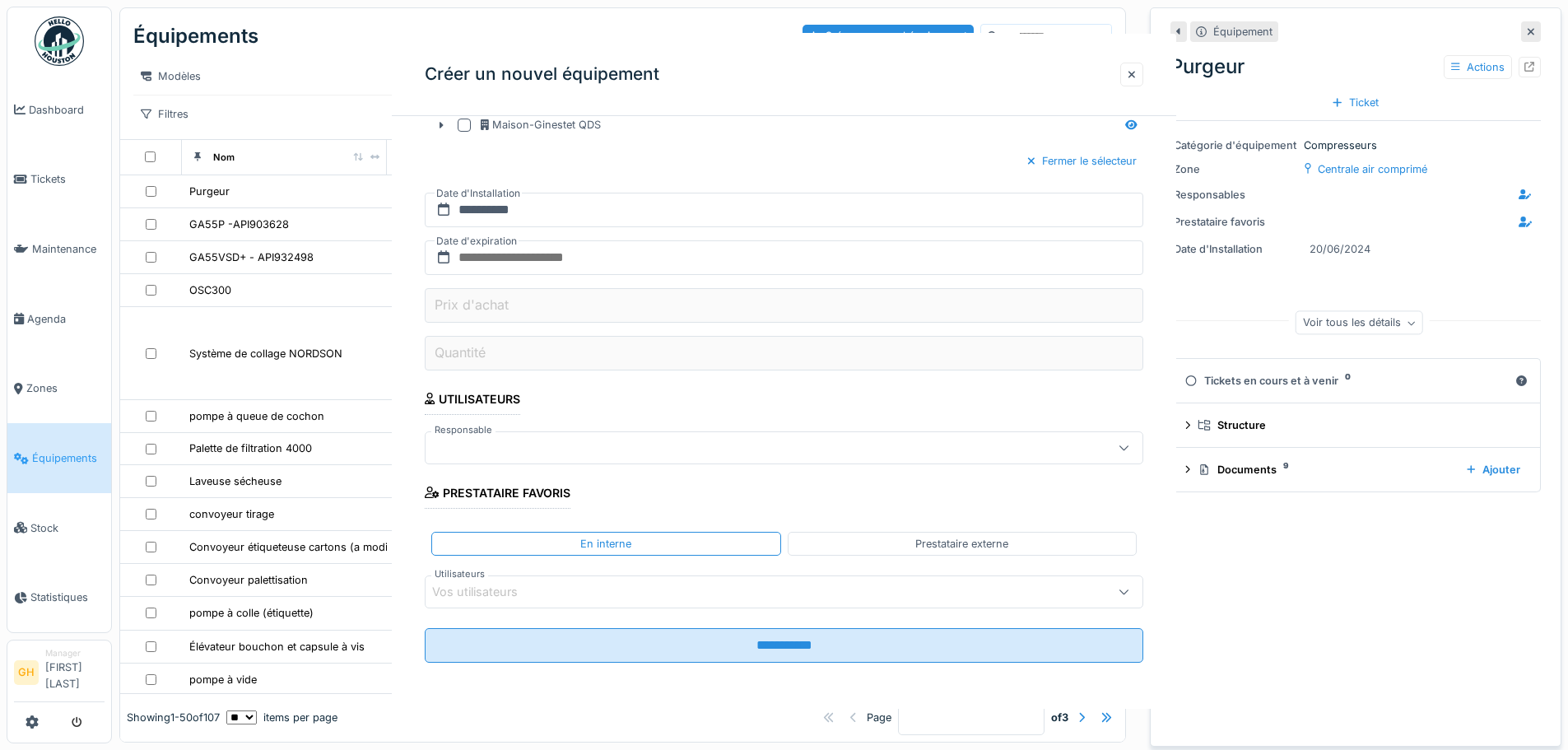 scroll, scrollTop: 0, scrollLeft: 0, axis: both 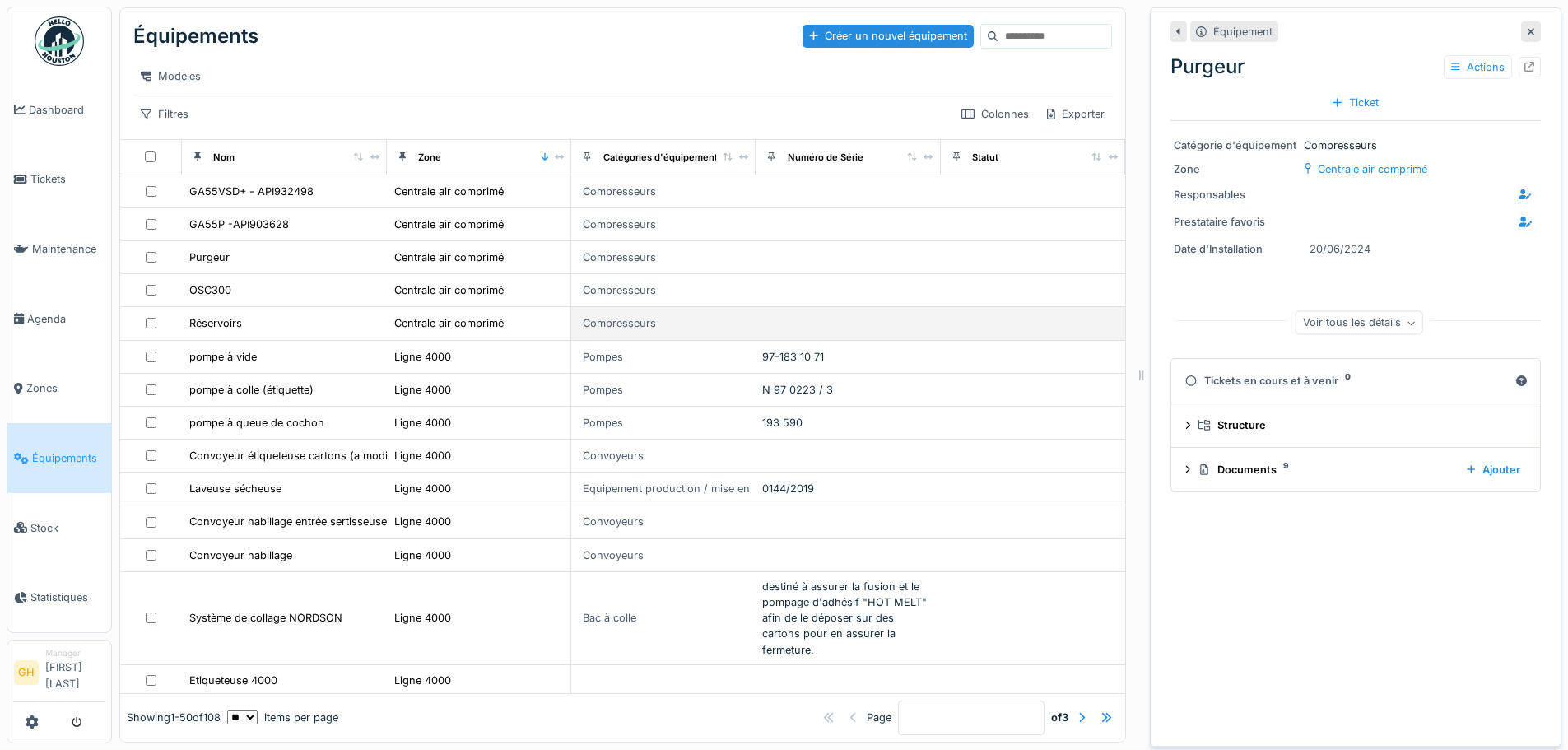 click on "Réservoirs" at bounding box center [284, 323] 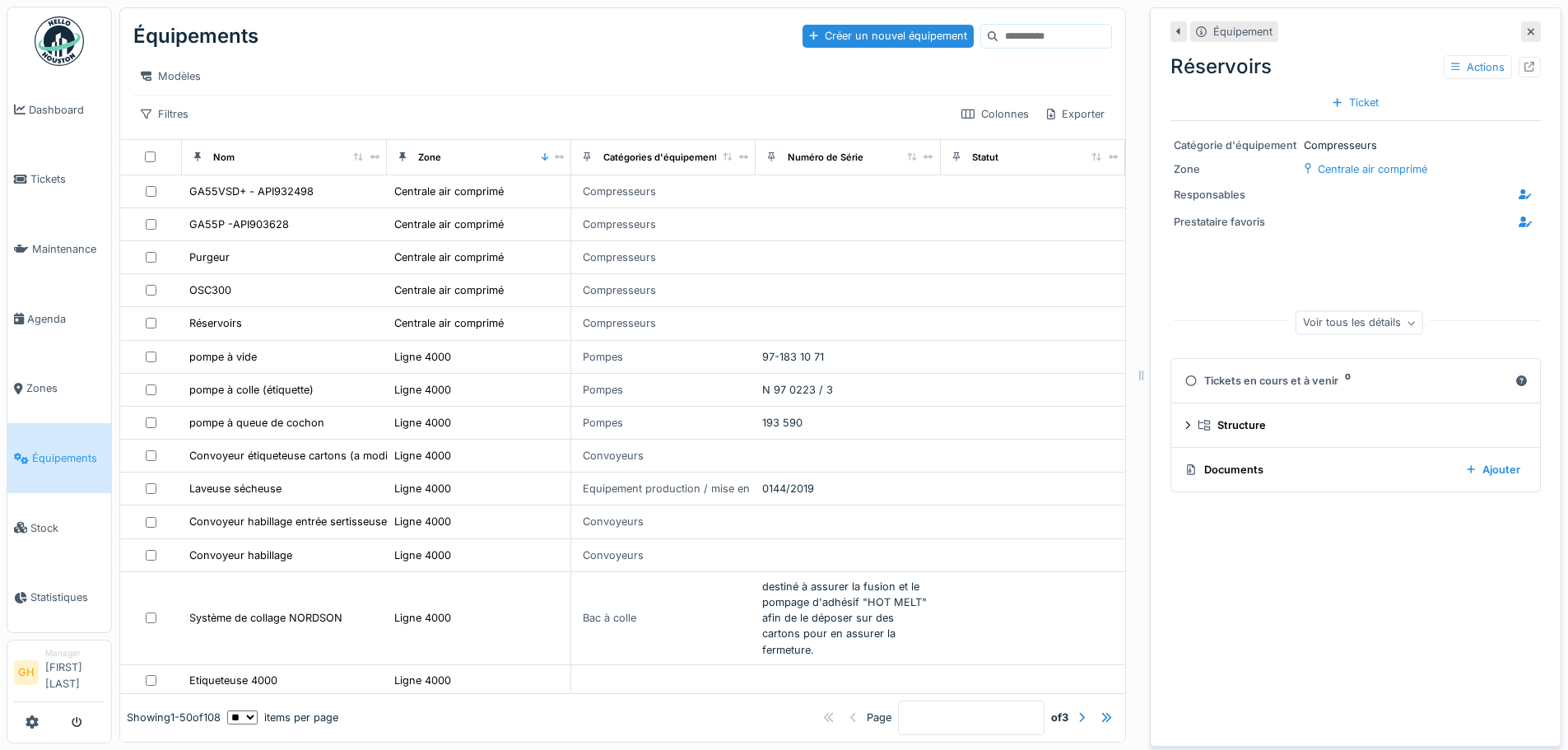click on "Documents Ajouter" at bounding box center [1356, 469] 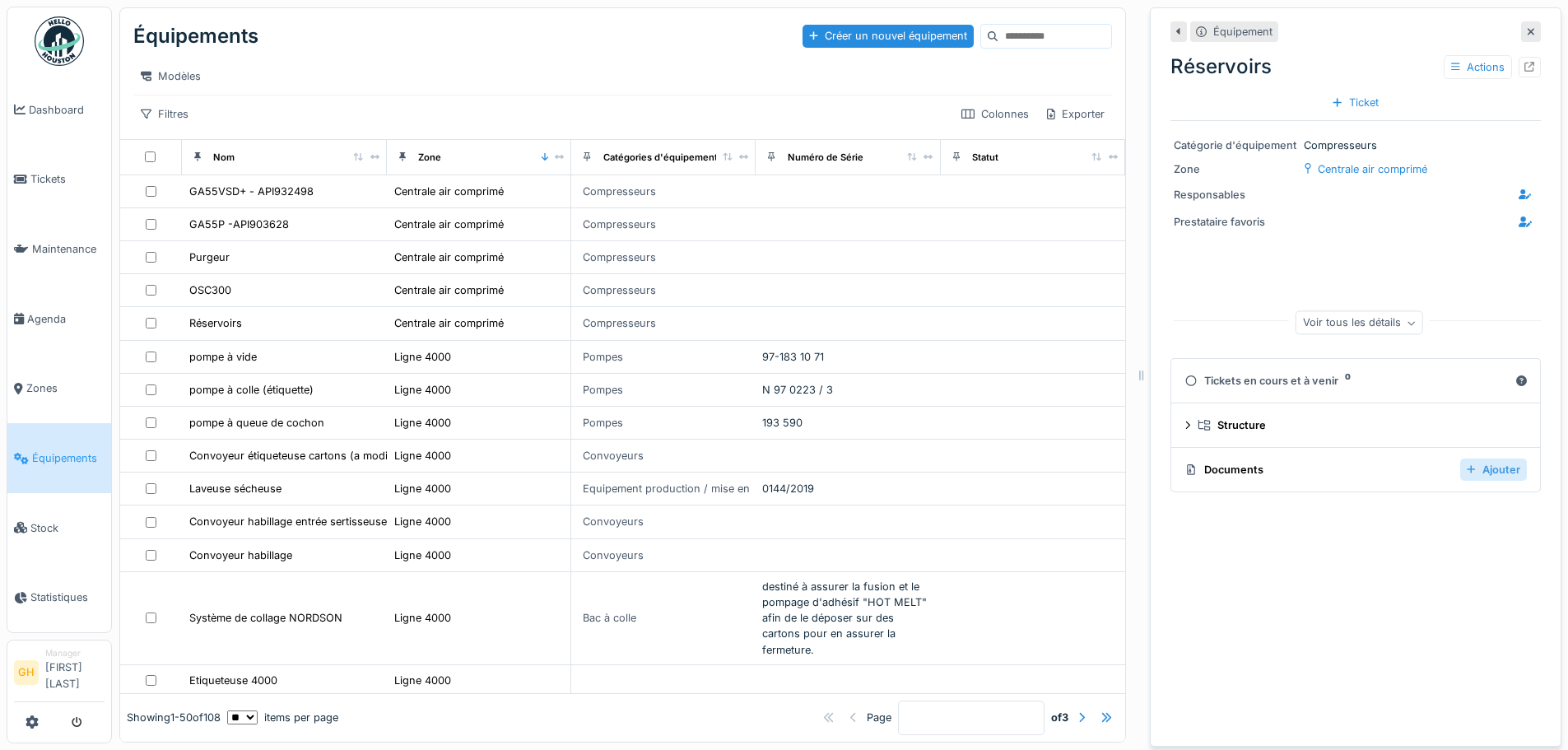 click on "Ajouter" at bounding box center (1493, 469) 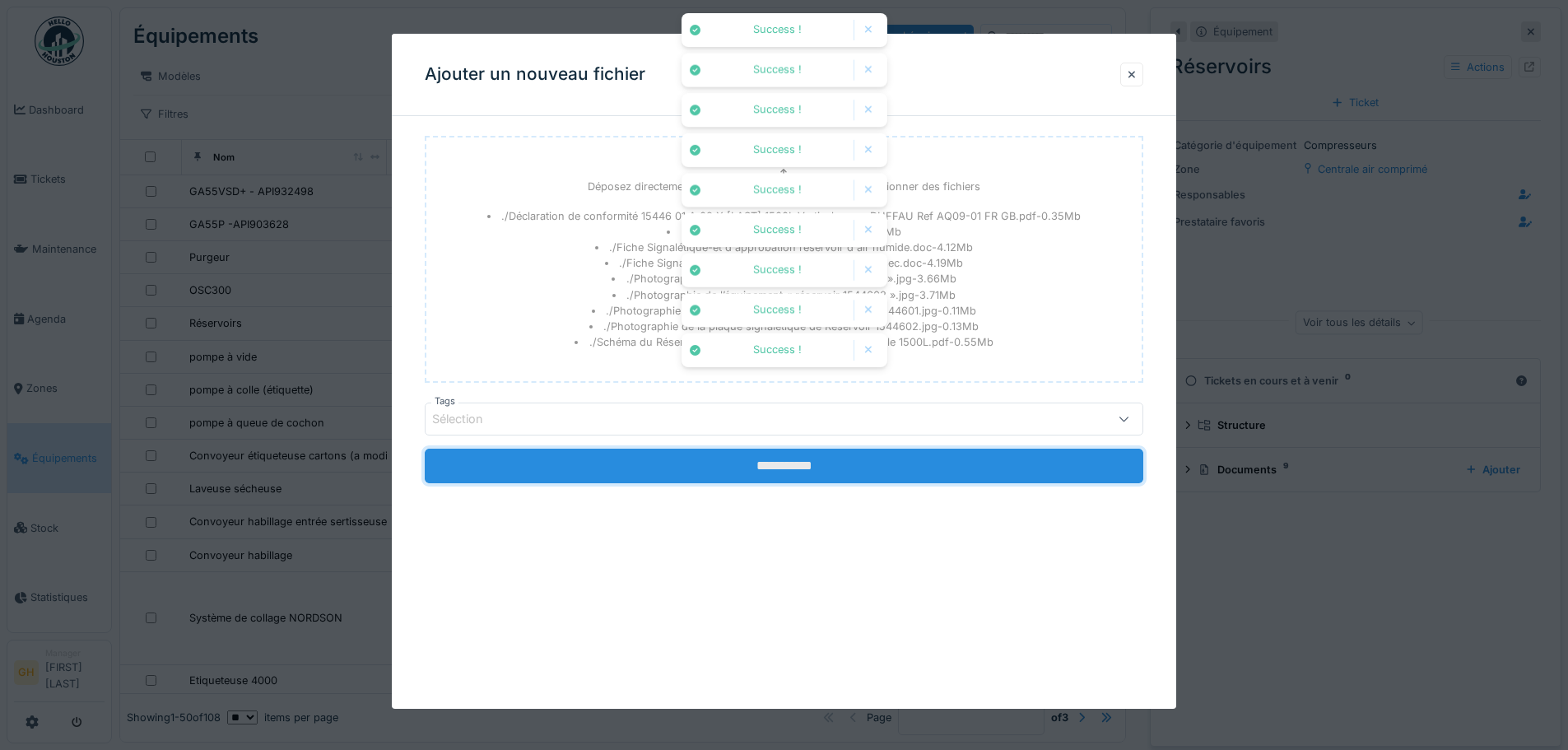 click on "**********" at bounding box center [784, 466] 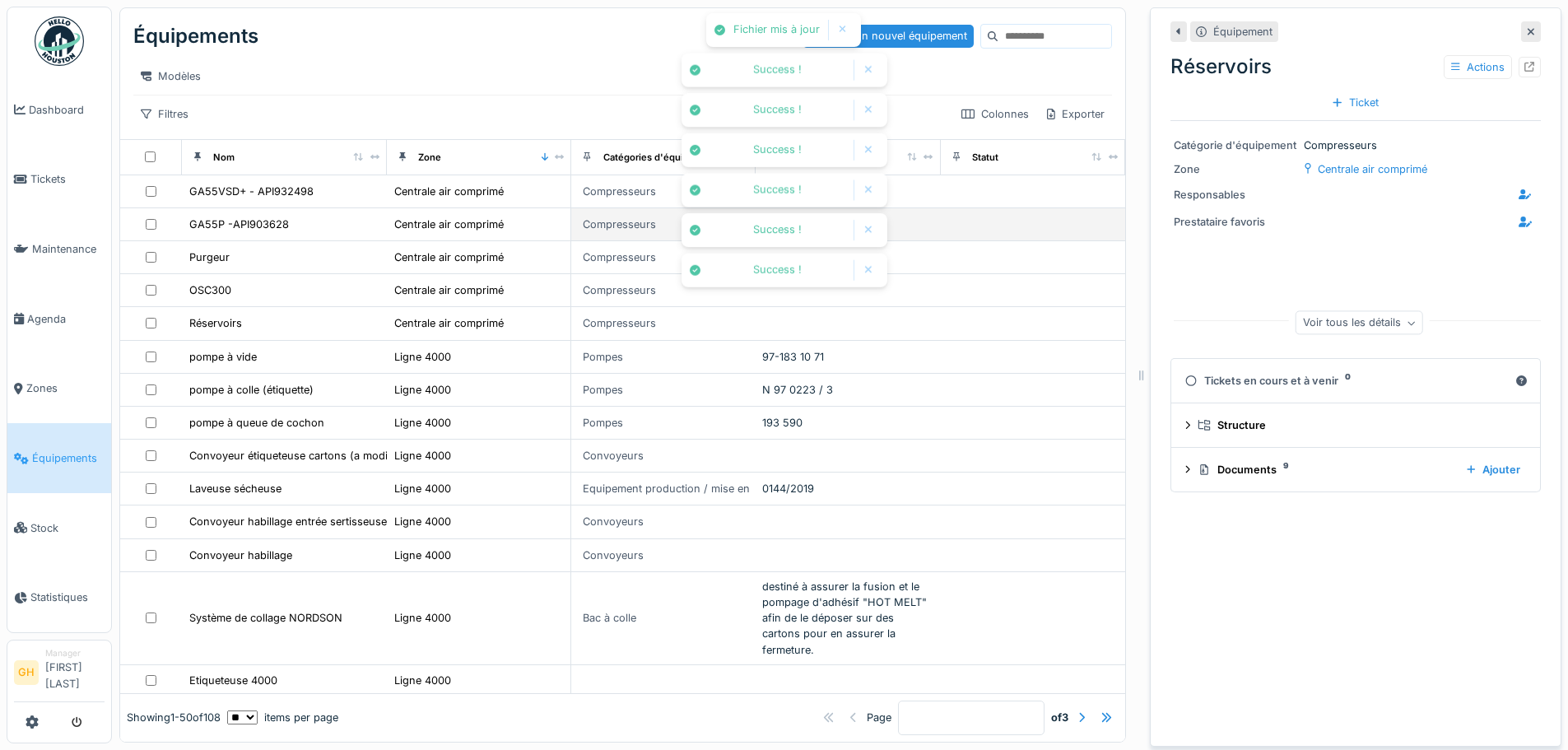 click on "GA55P -API903628" at bounding box center [284, 224] 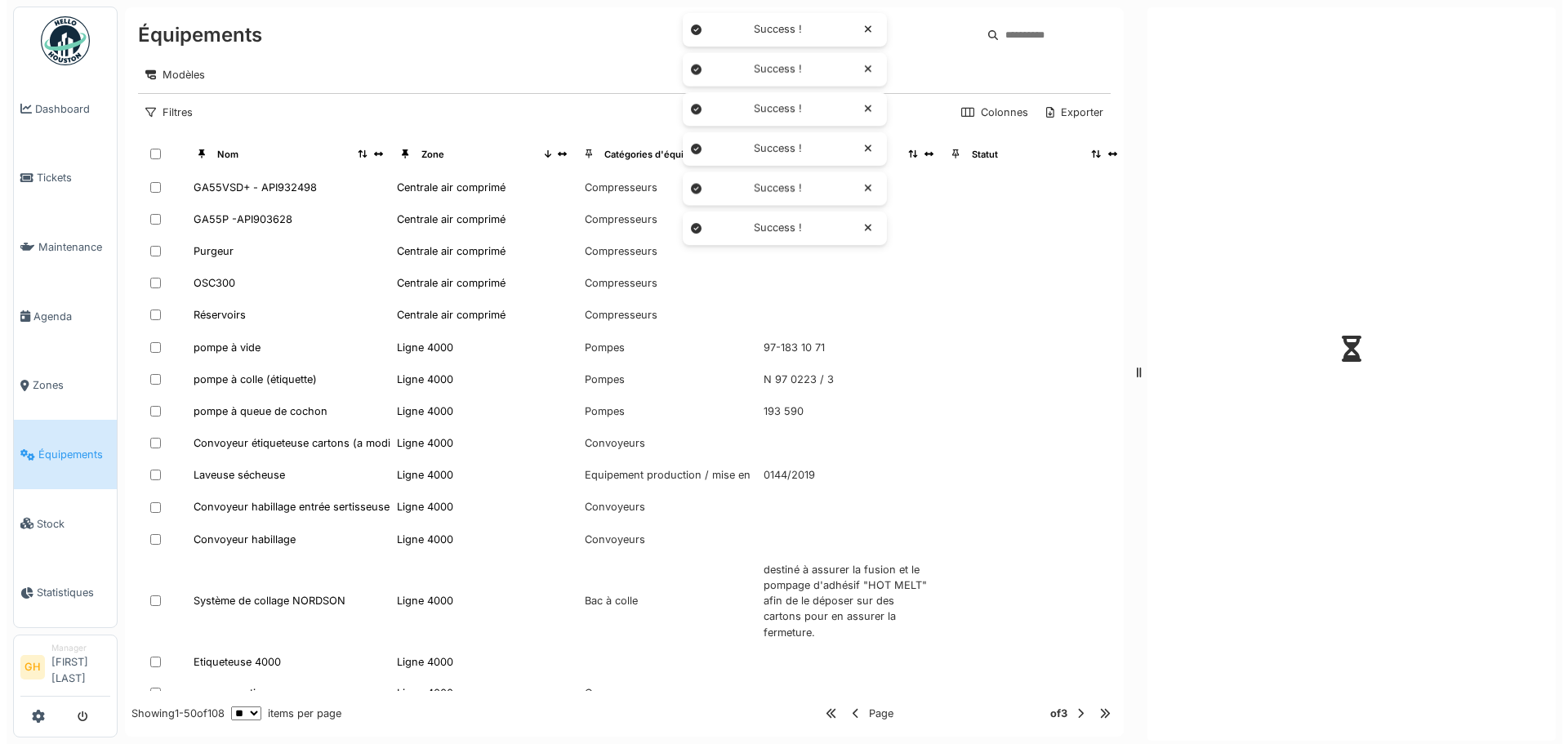 scroll, scrollTop: 0, scrollLeft: 0, axis: both 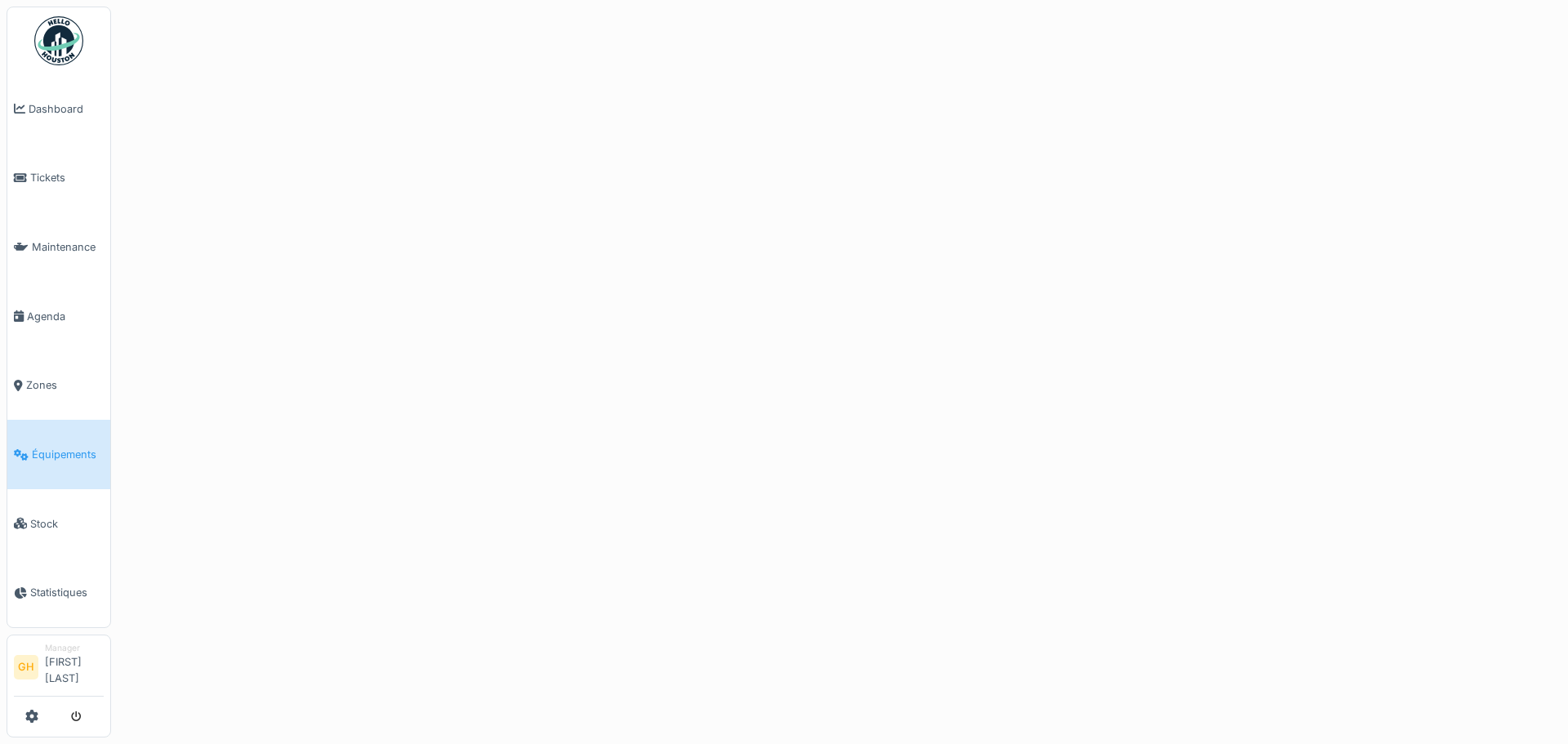 click at bounding box center [21, 455] 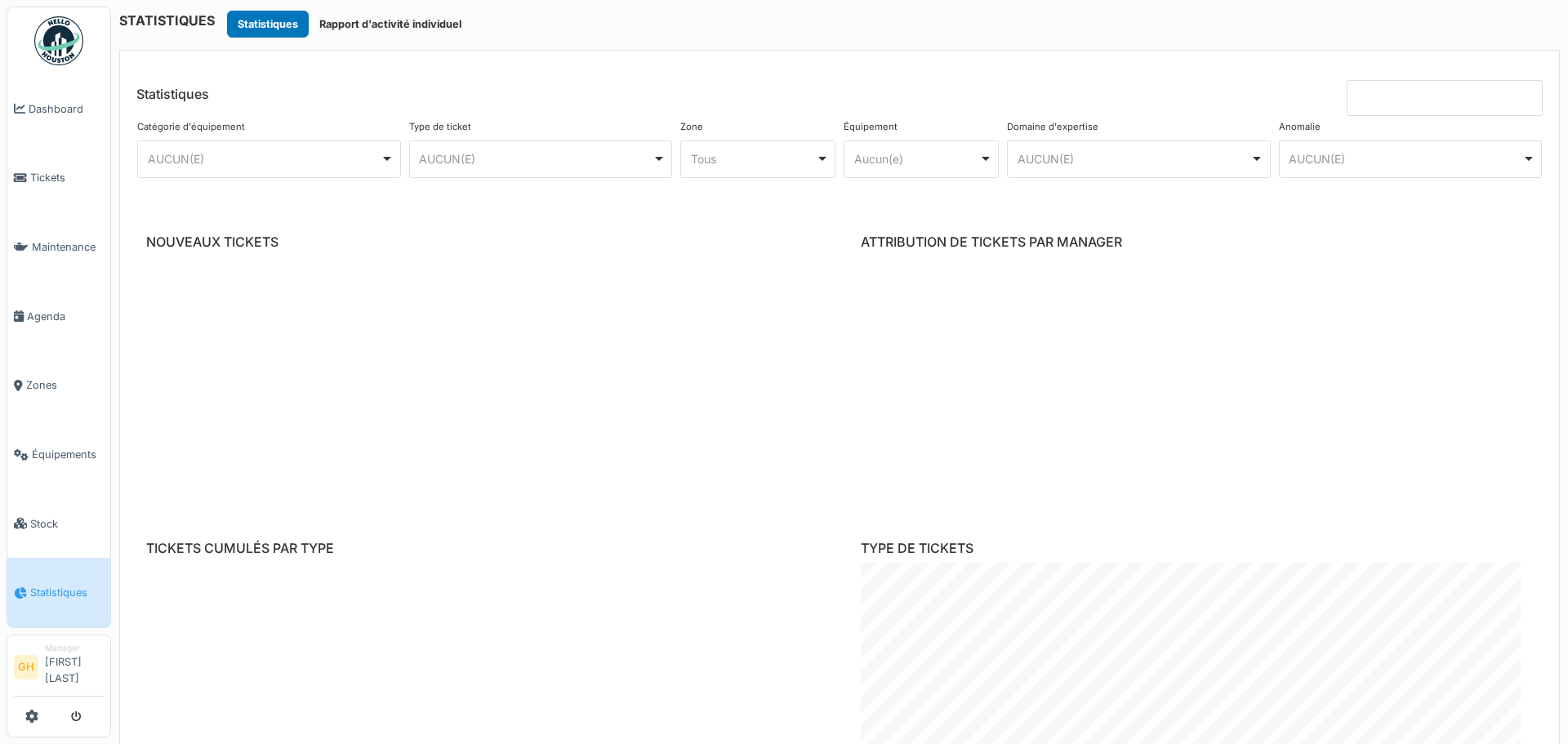 scroll, scrollTop: 0, scrollLeft: 0, axis: both 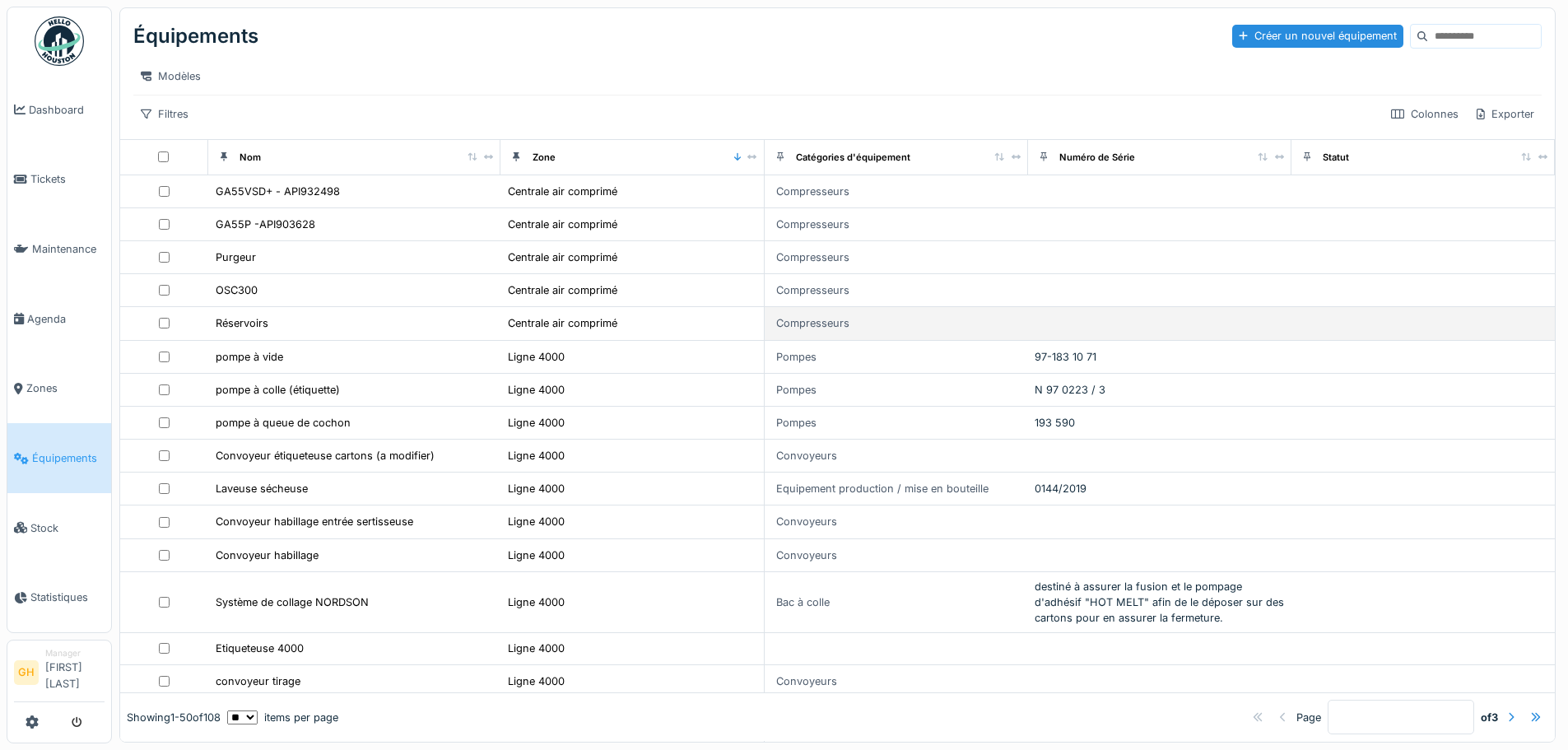 click on "Réservoirs" at bounding box center (355, 323) 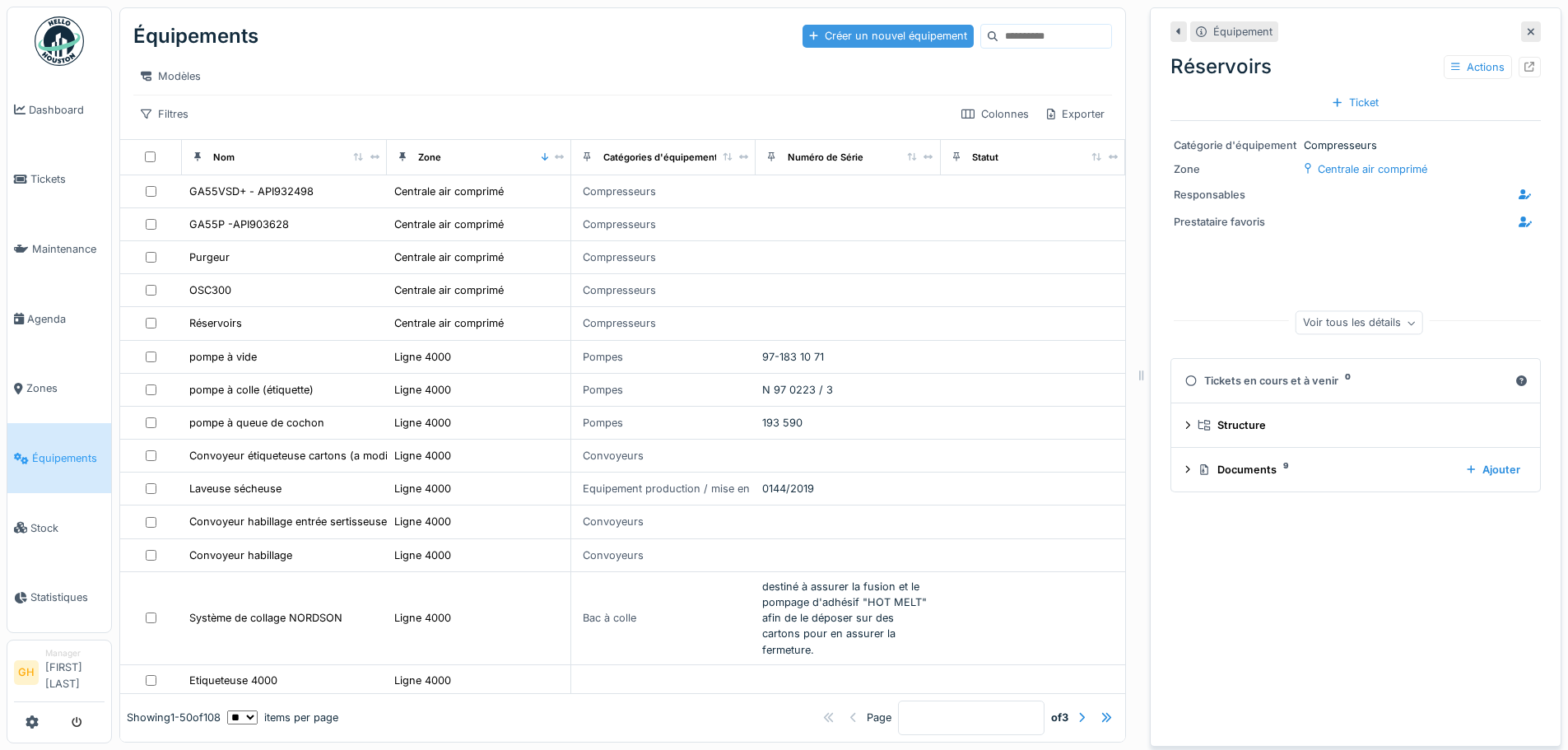 click on "Créer un nouvel équipement" at bounding box center (888, 35) 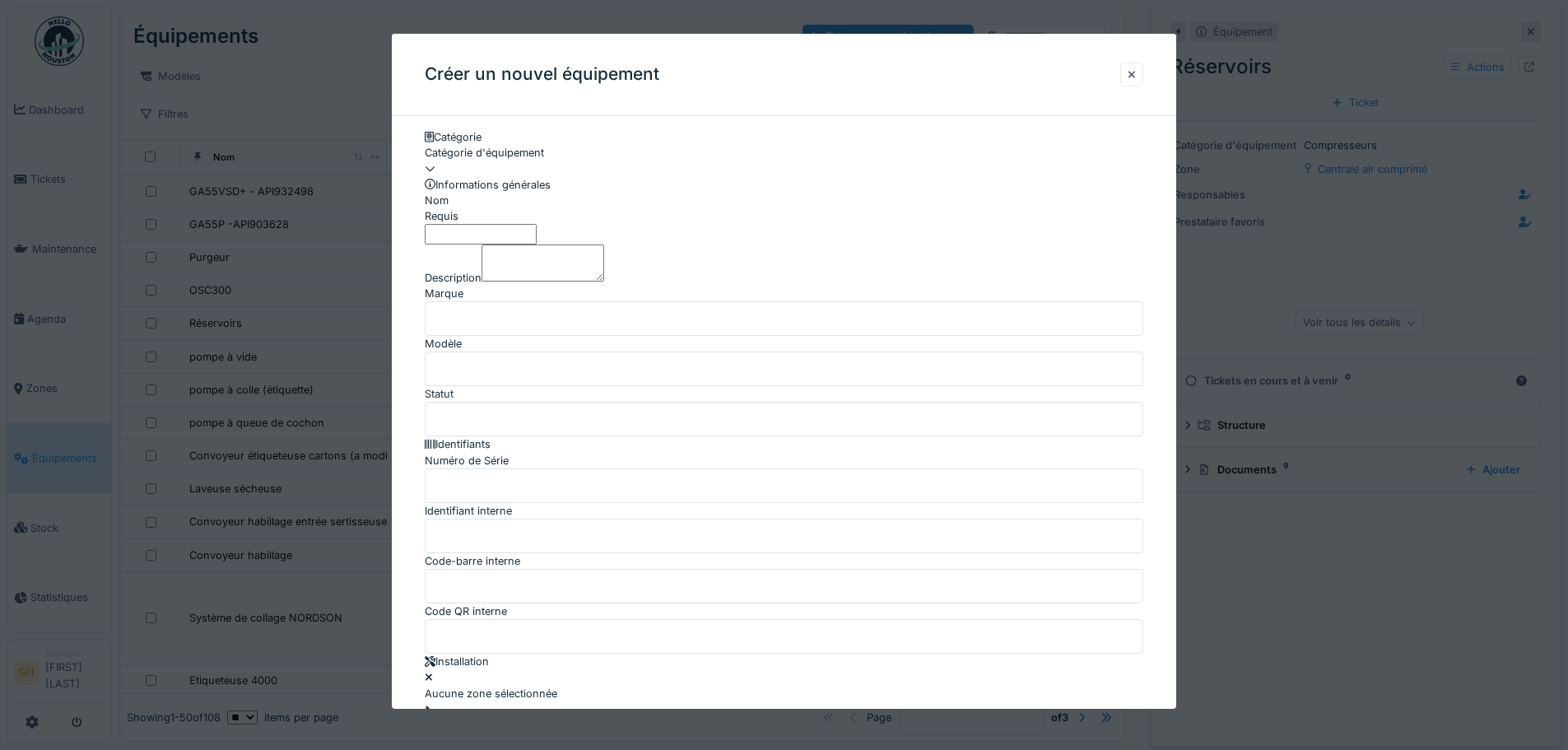 click on "Nom" at bounding box center (481, 234) 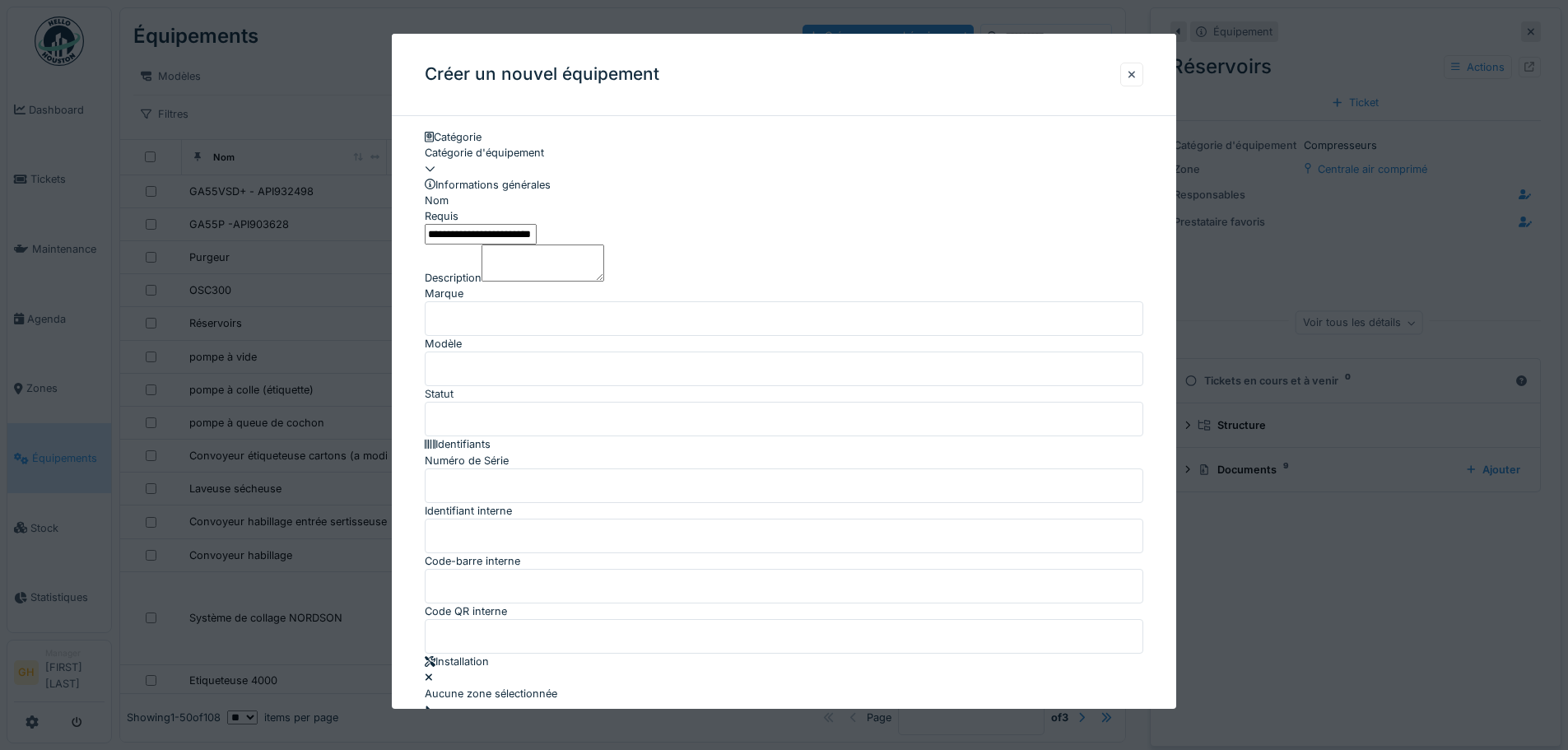 type on "**********" 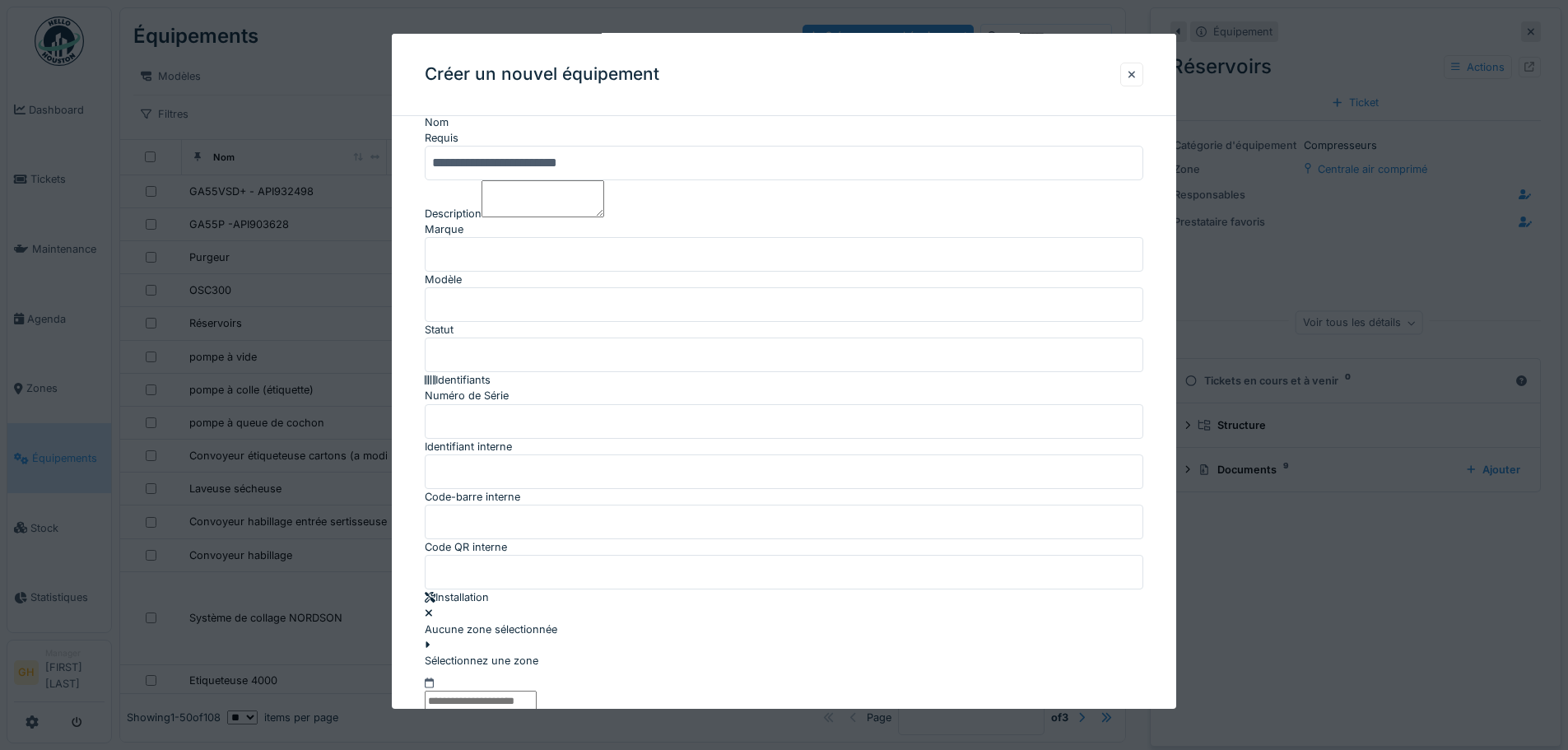scroll, scrollTop: 0, scrollLeft: 0, axis: both 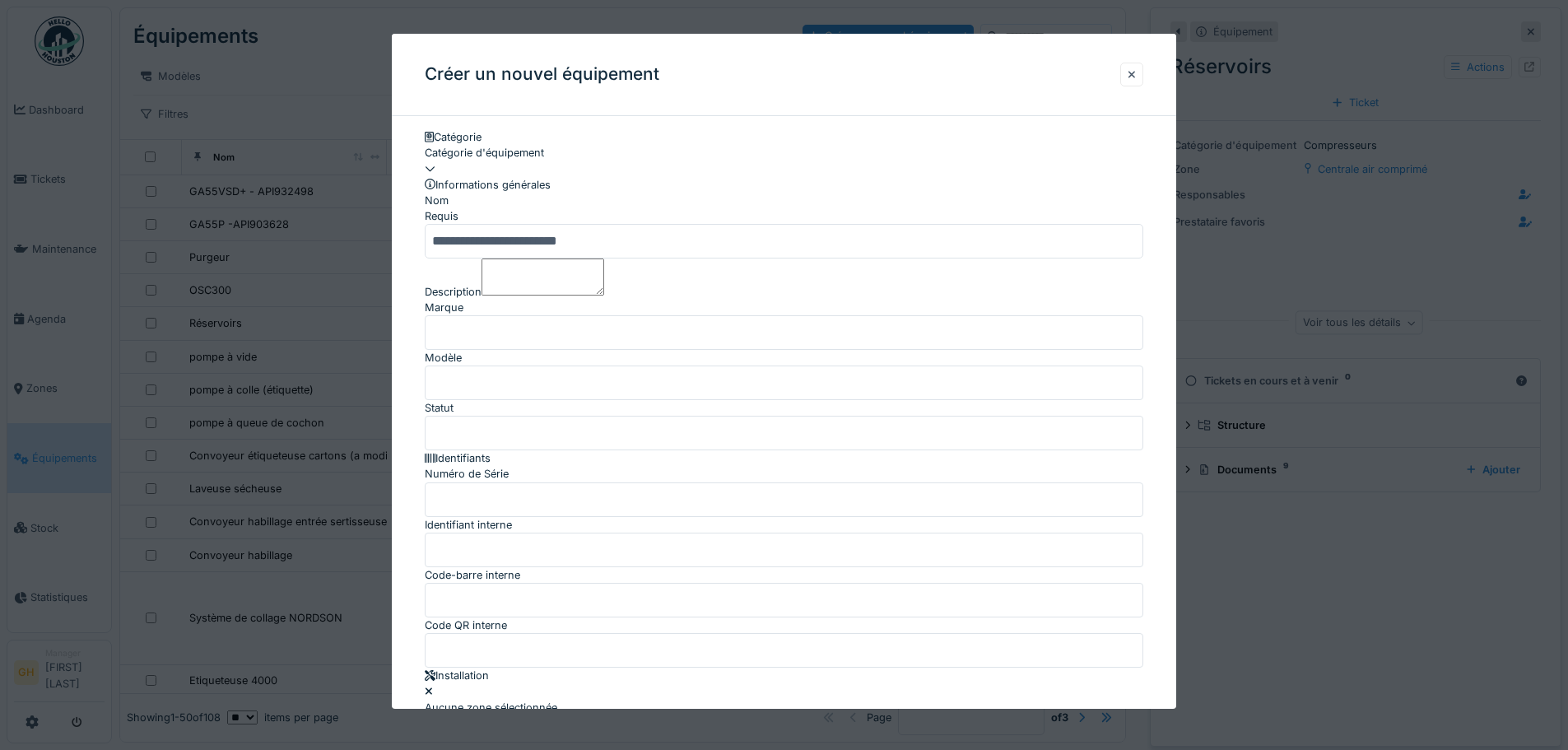 click at bounding box center (784, 161) 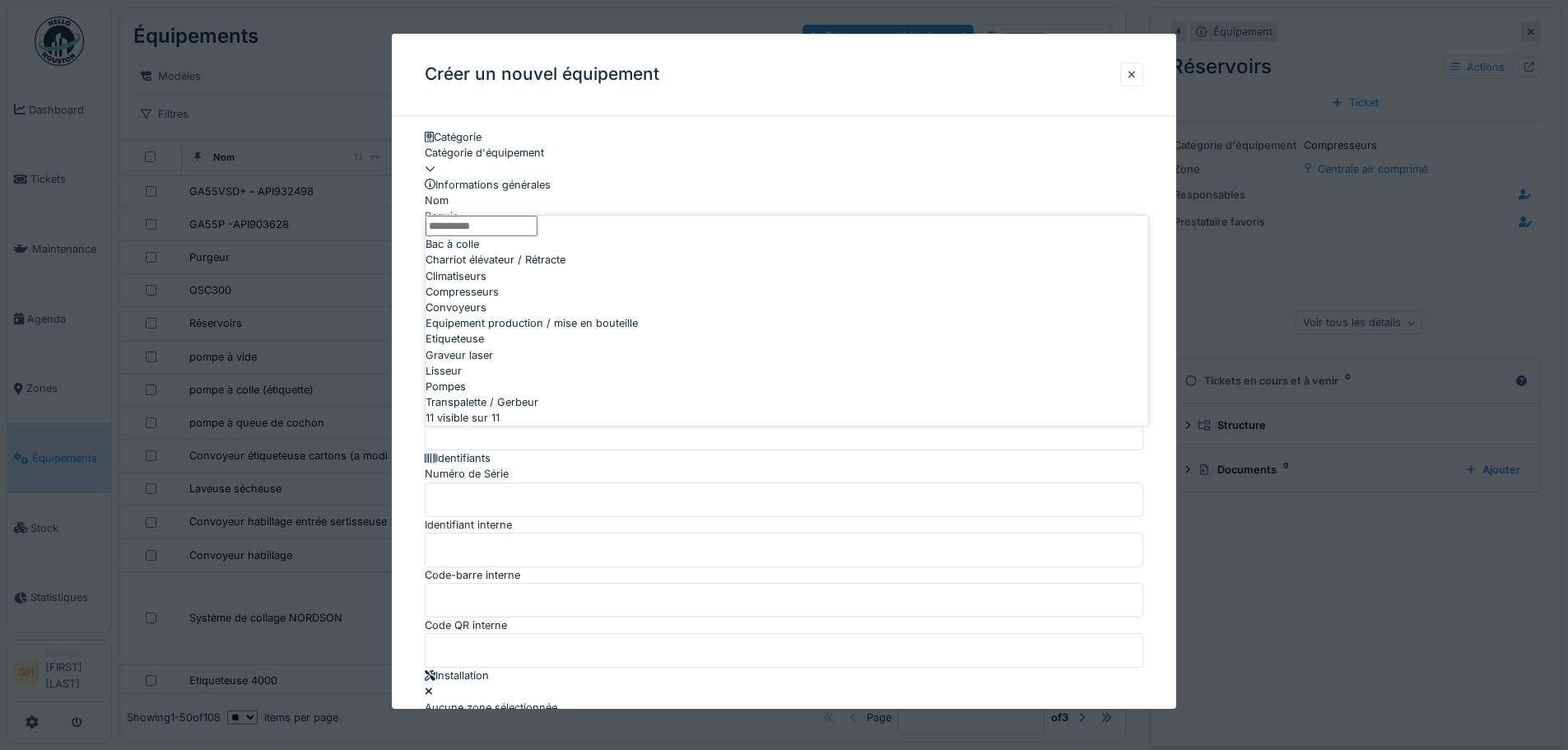 click at bounding box center [784, 161] 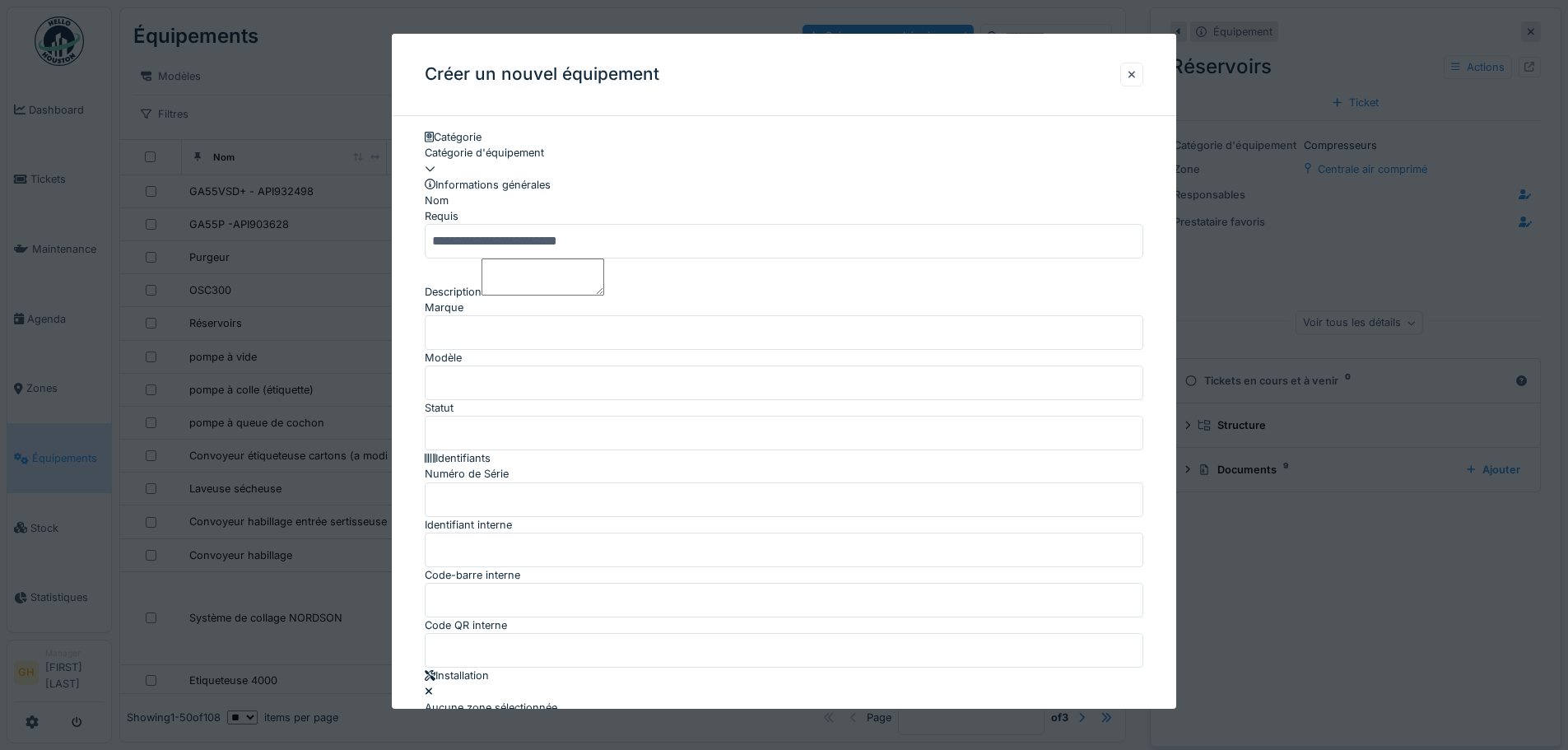 click at bounding box center (784, 161) 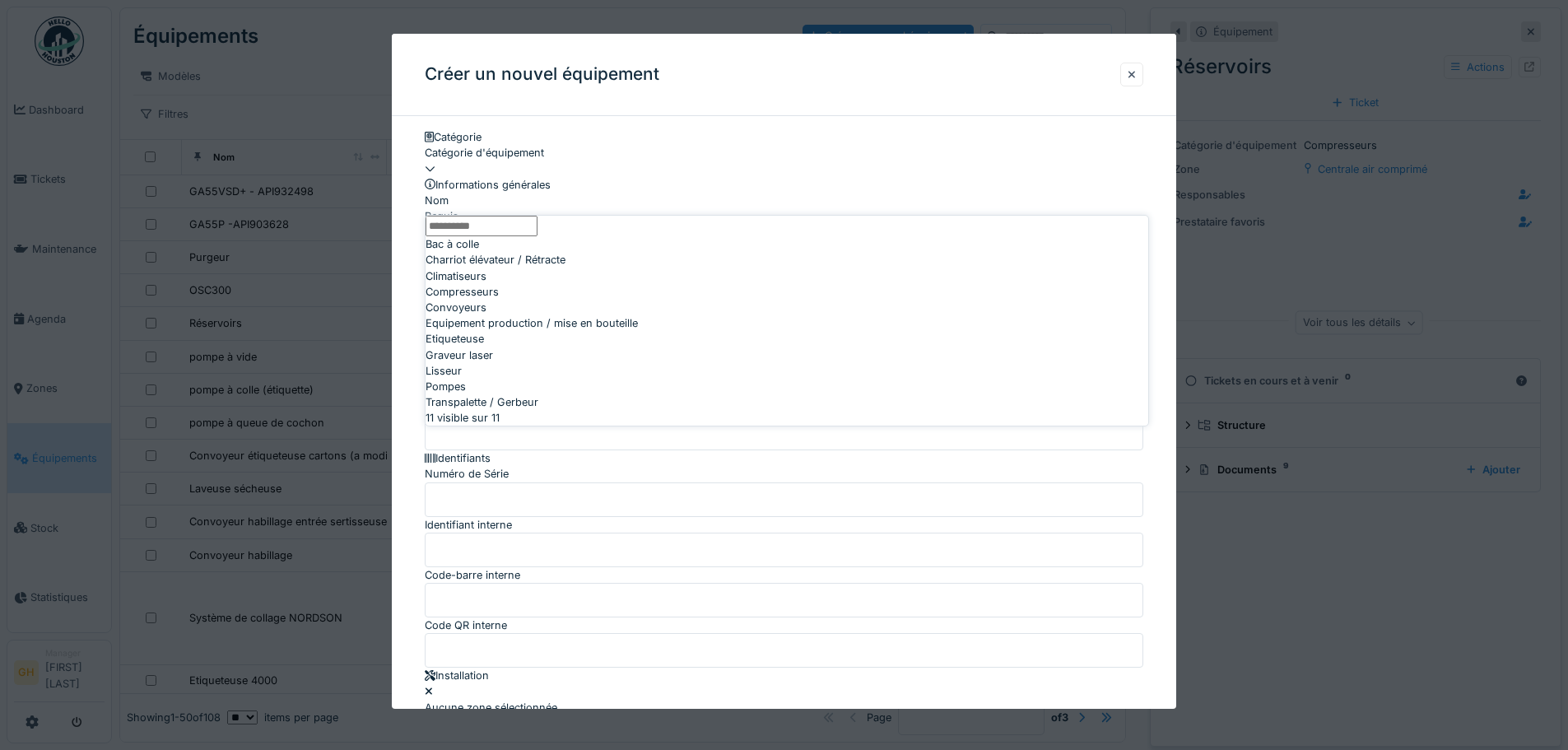 click on "Compresseurs" at bounding box center [787, 291] 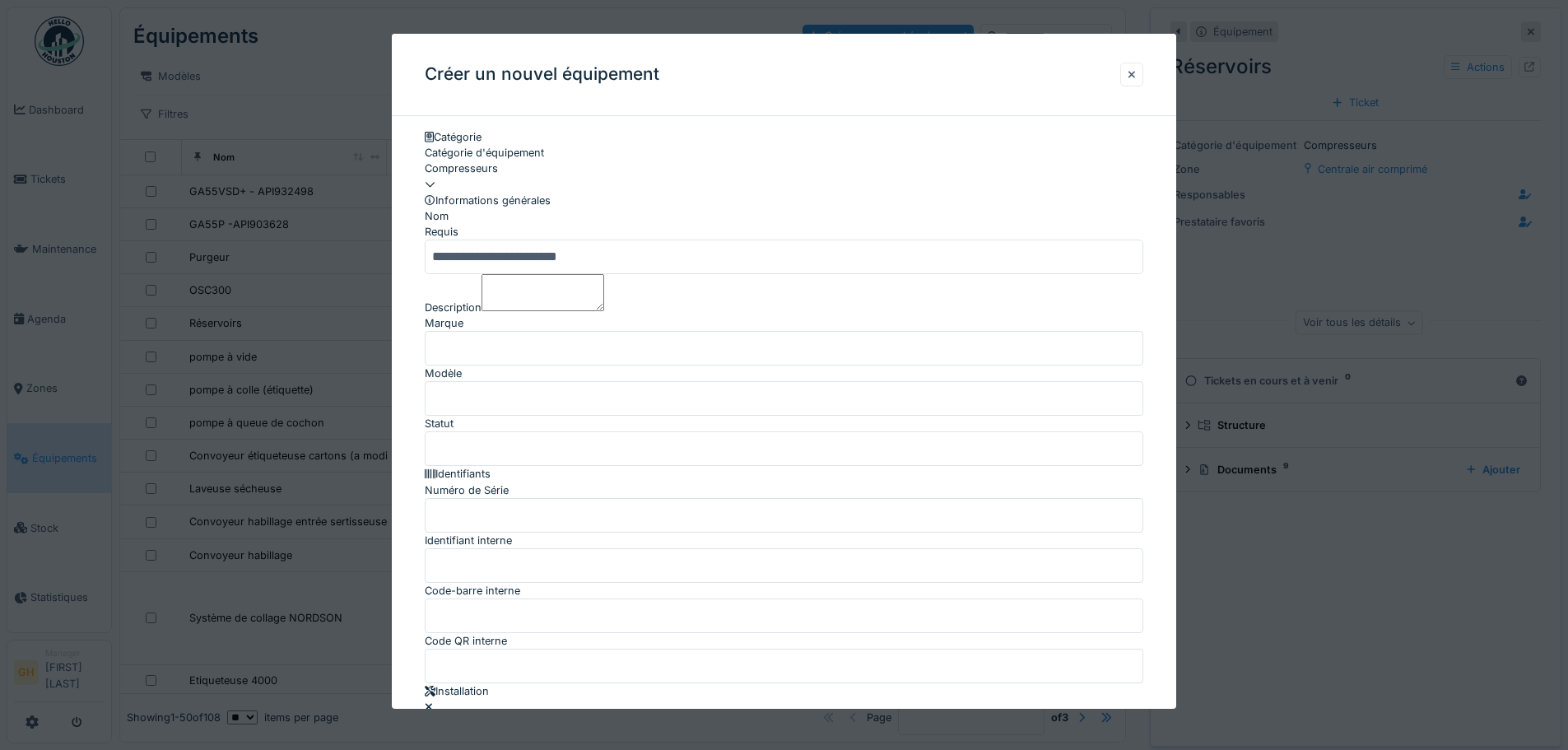 type on "****" 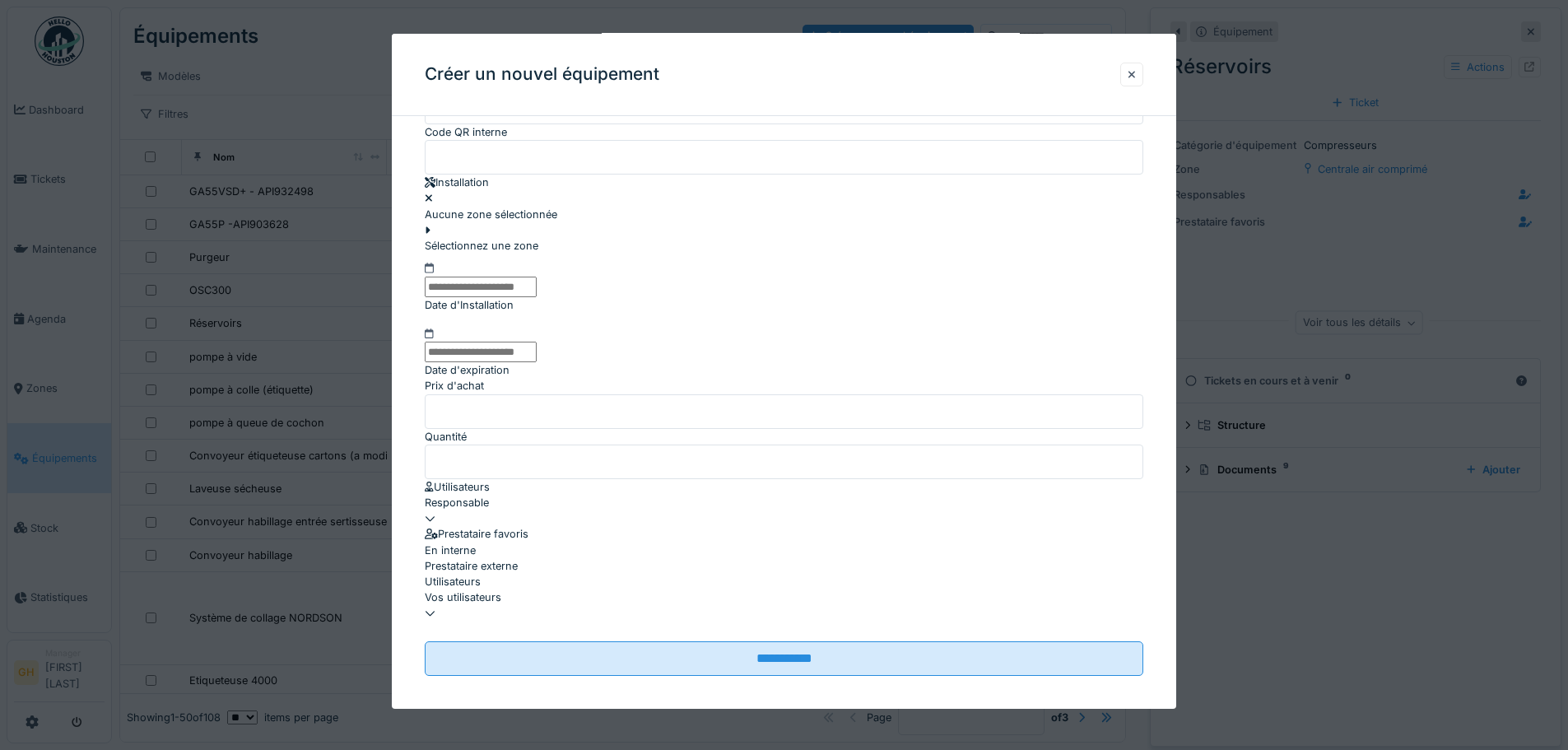 scroll, scrollTop: 576, scrollLeft: 0, axis: vertical 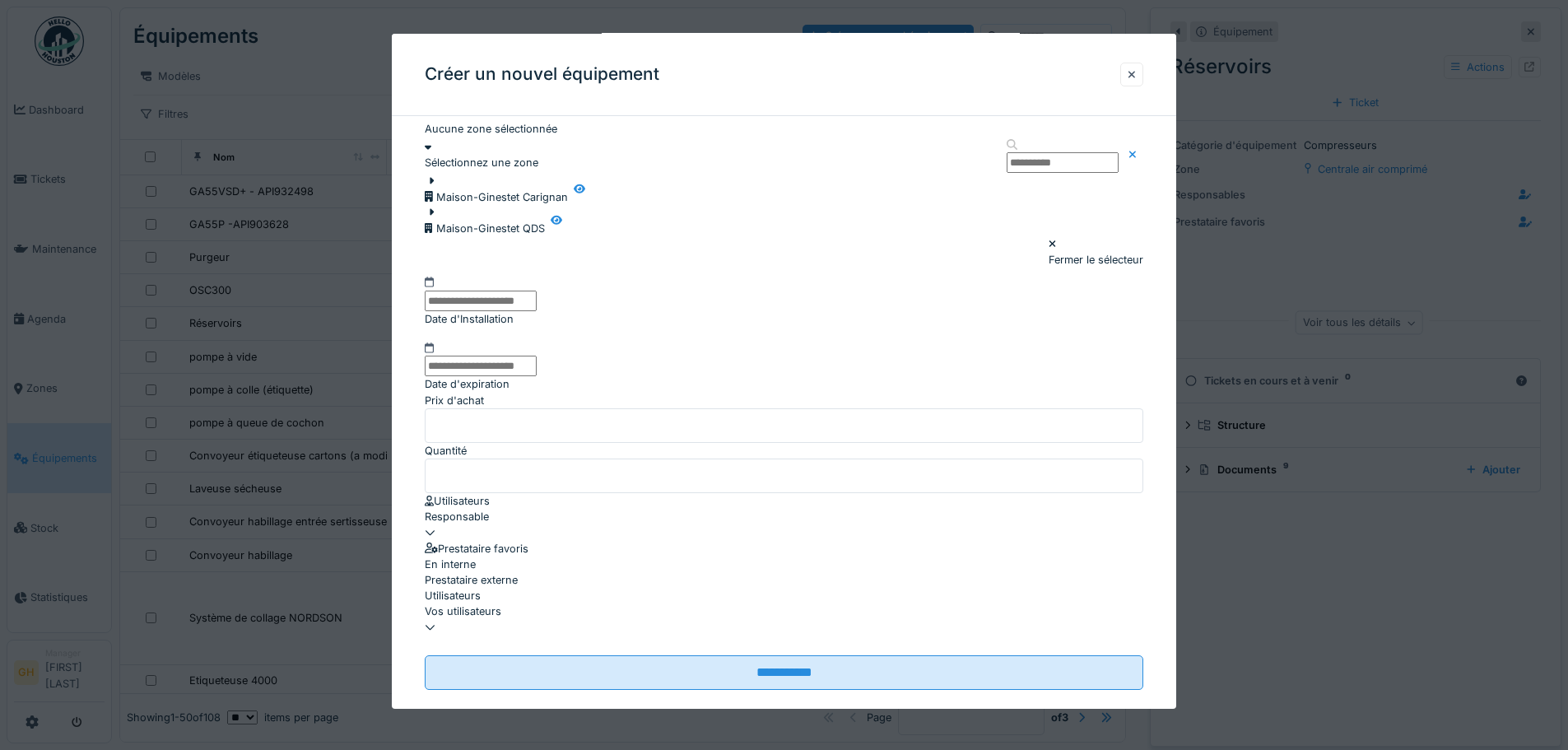 click at bounding box center (496, 180) 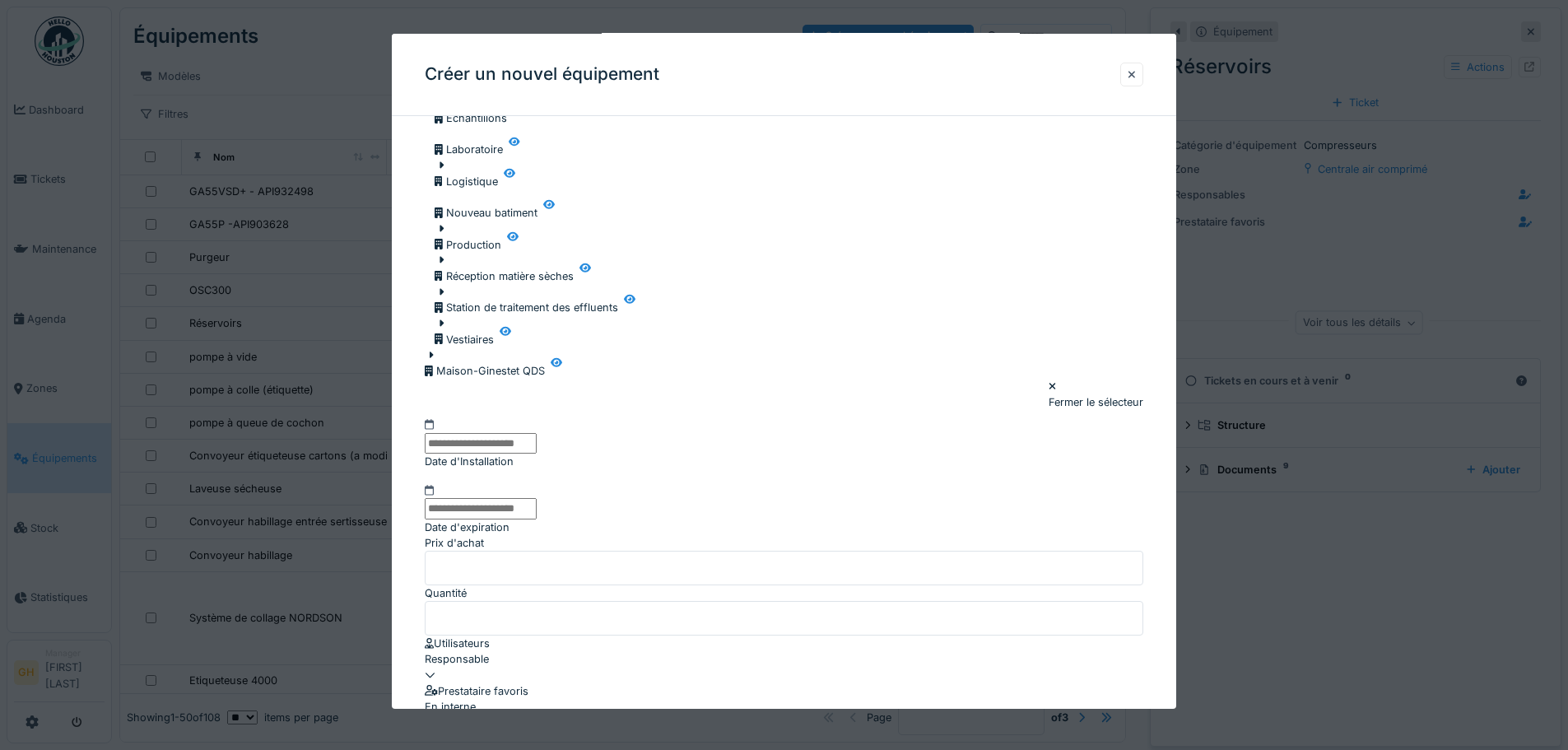 scroll, scrollTop: 841, scrollLeft: 0, axis: vertical 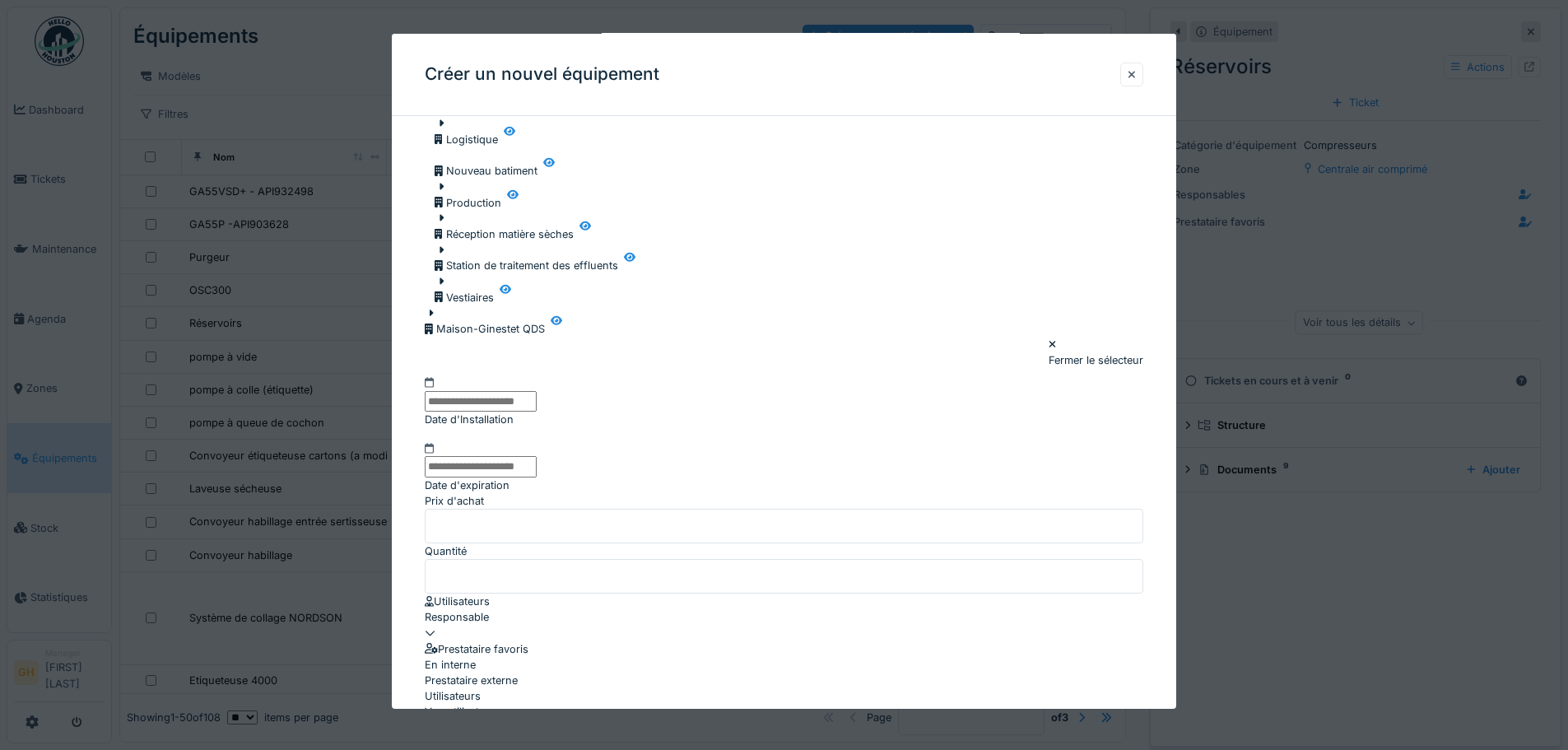 click 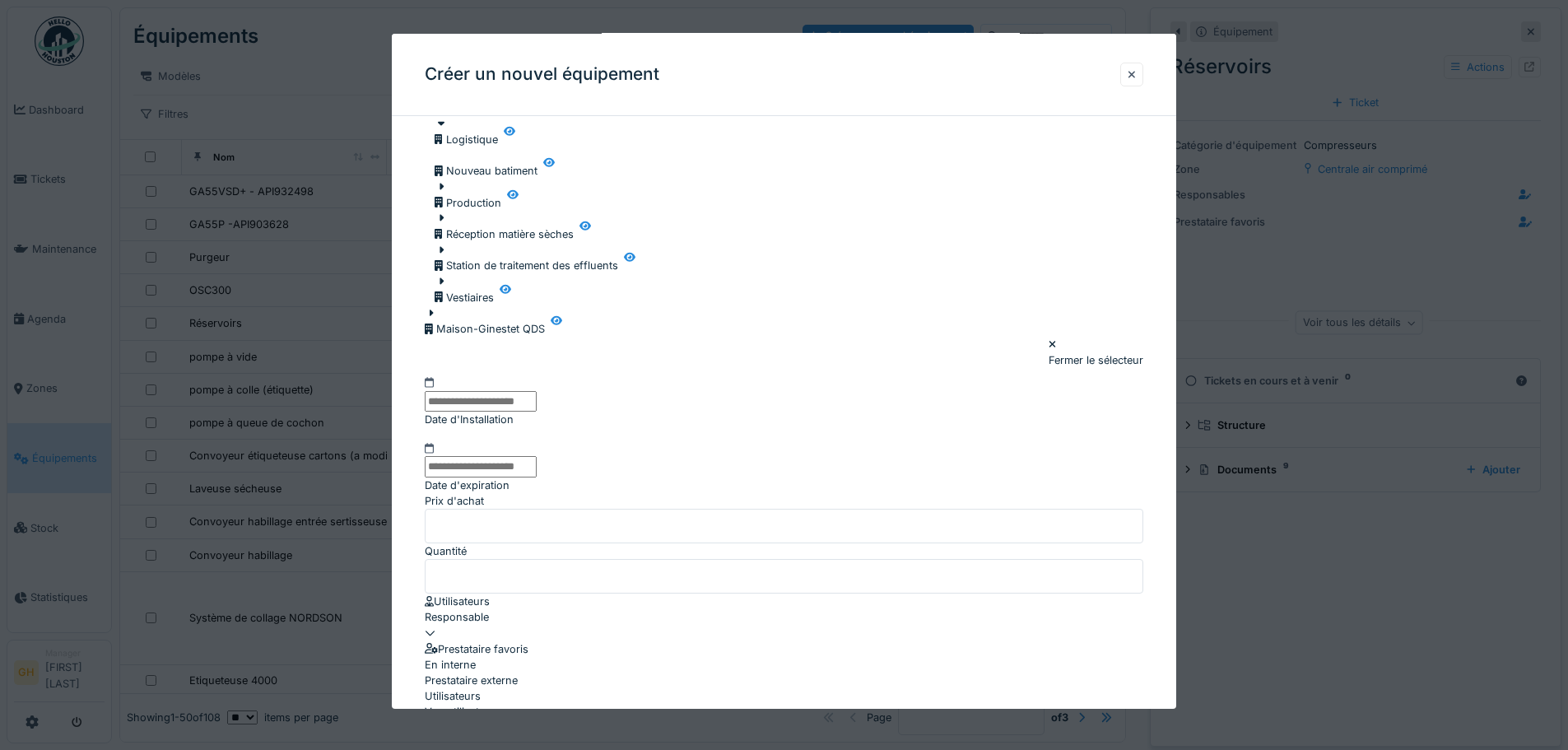 click 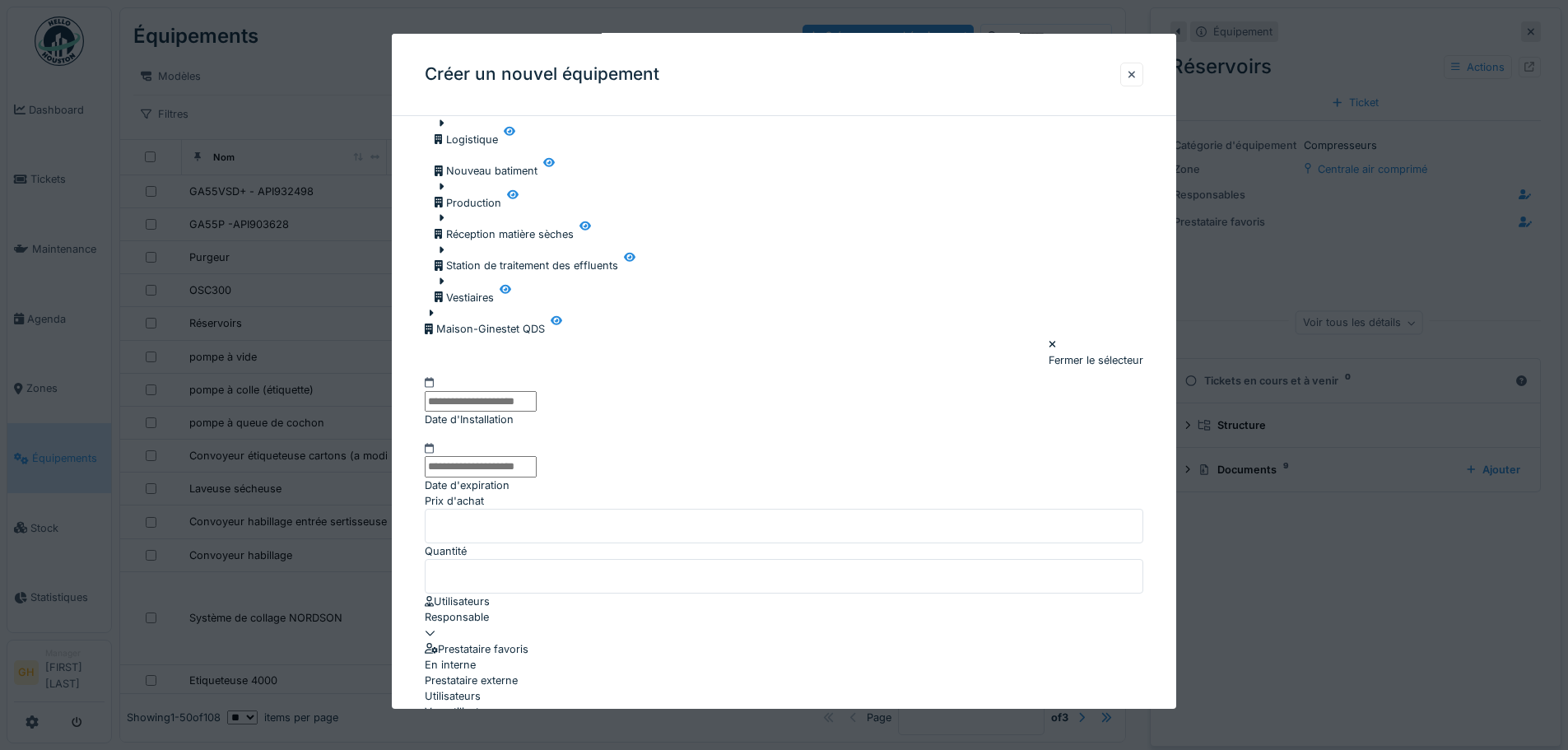 click 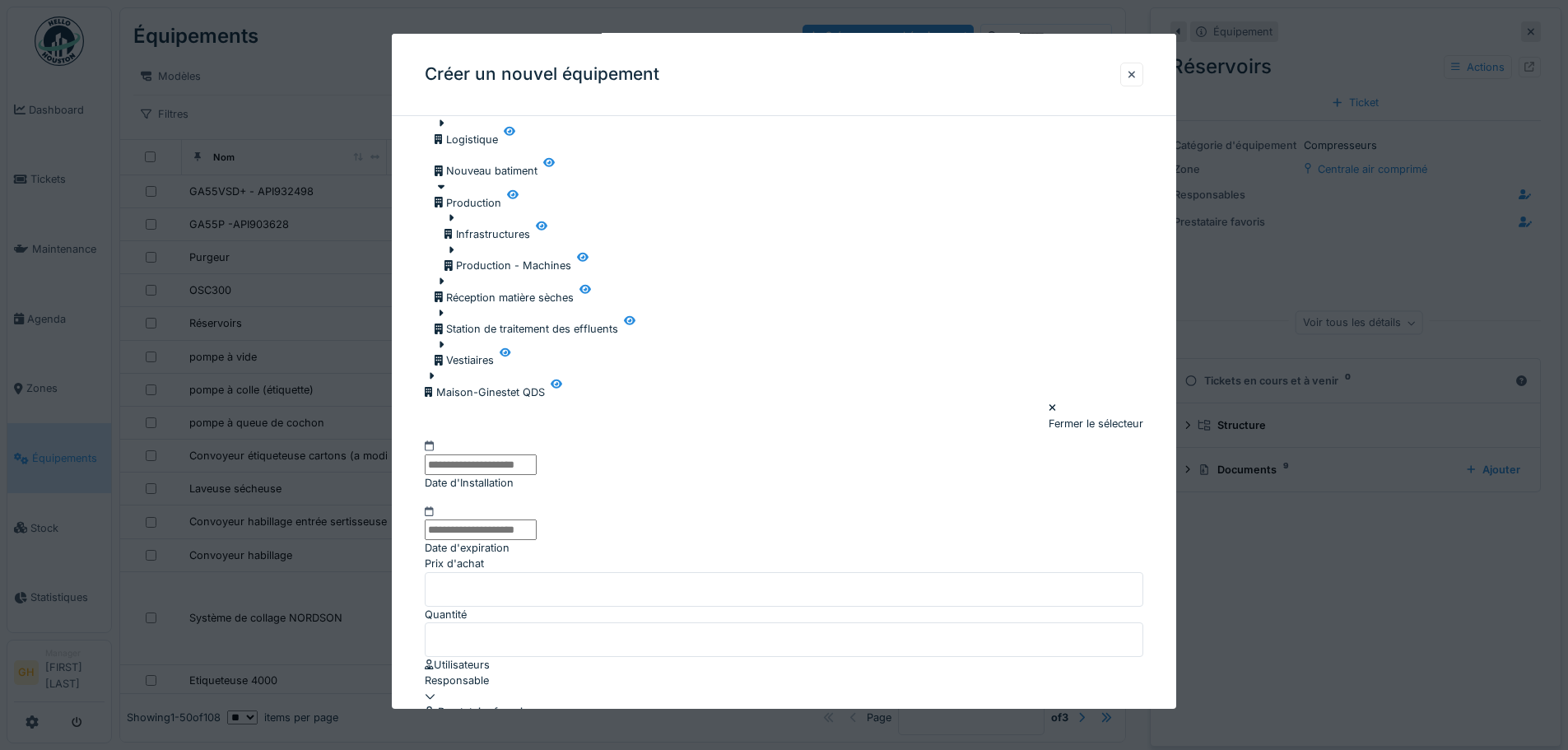 click 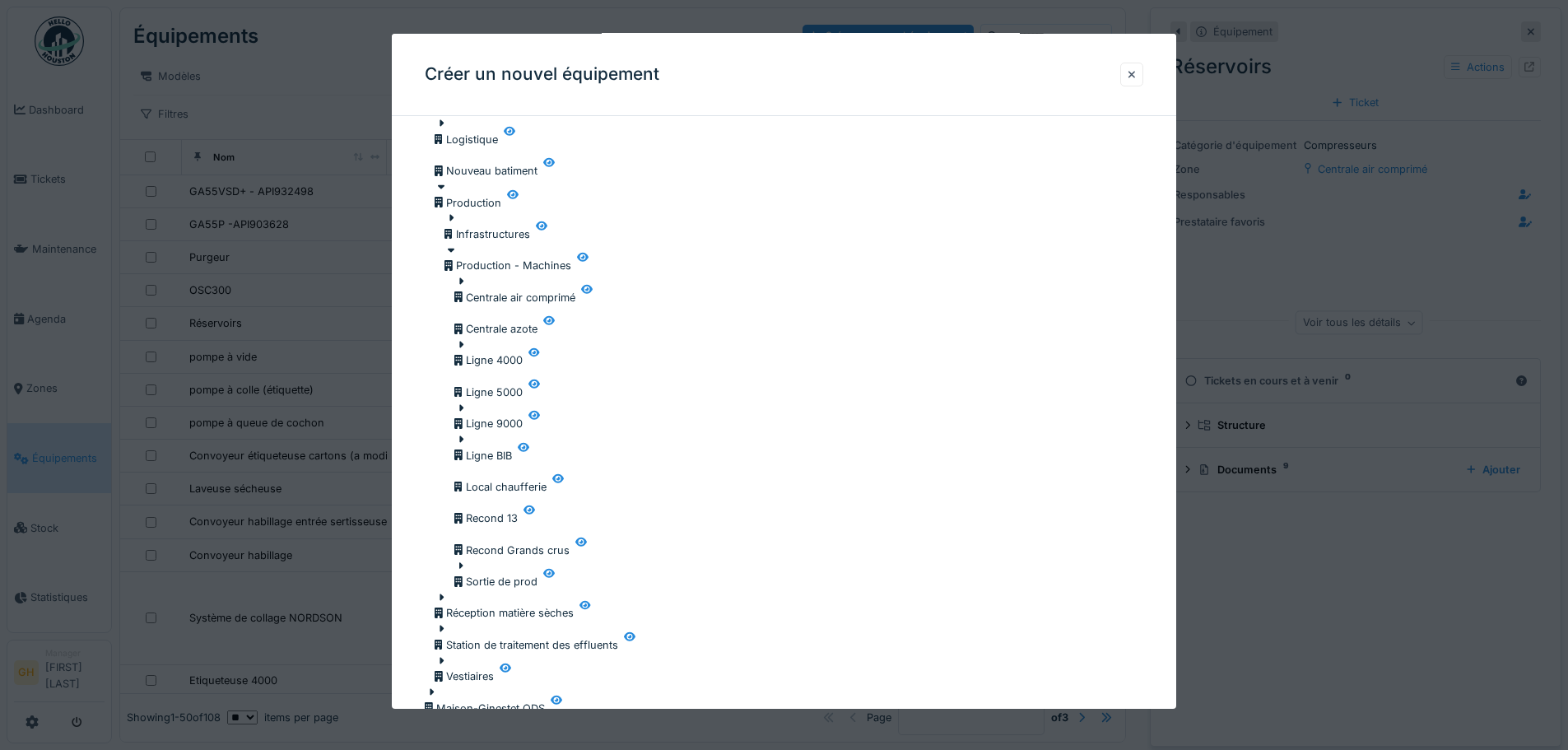 click 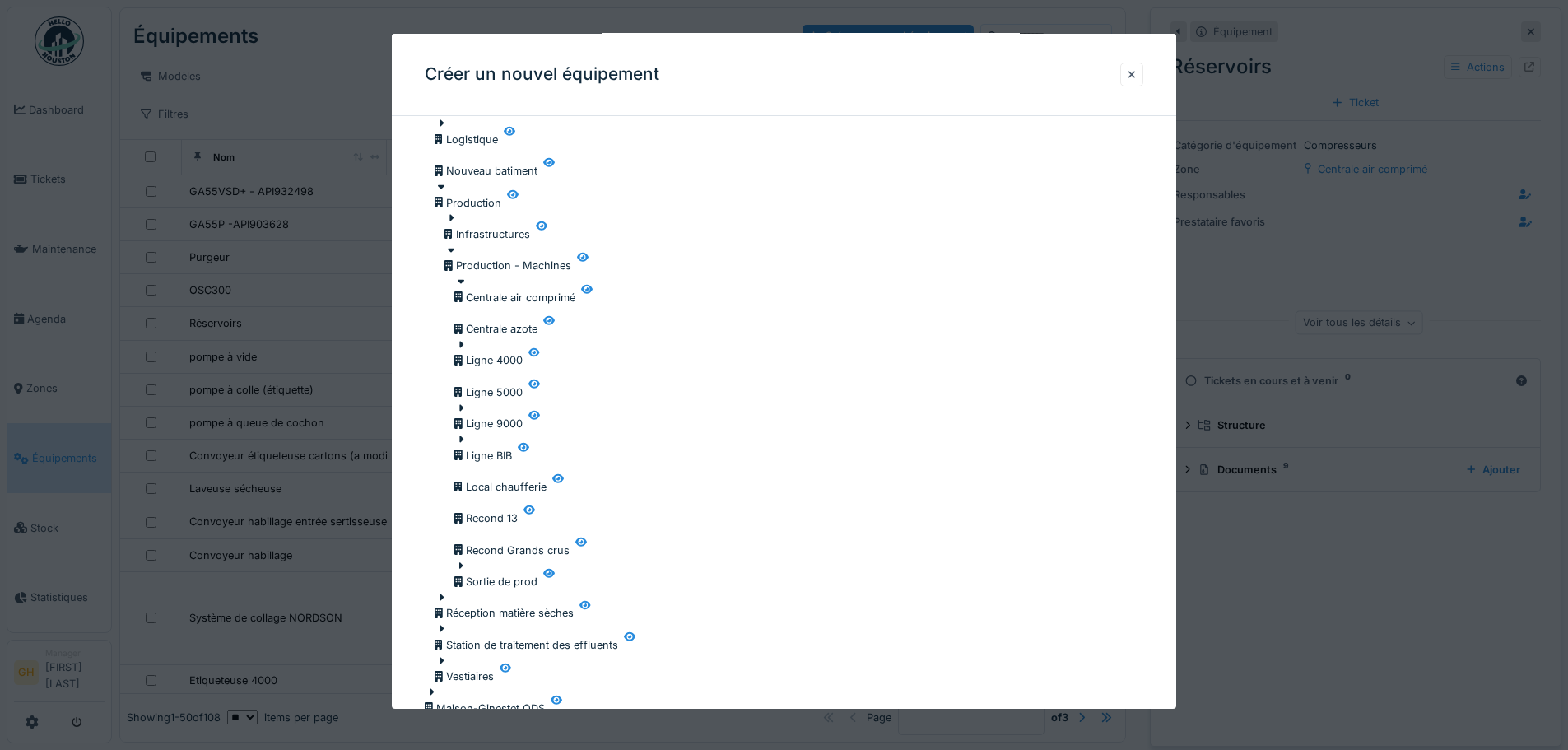 click at bounding box center [514, 290] 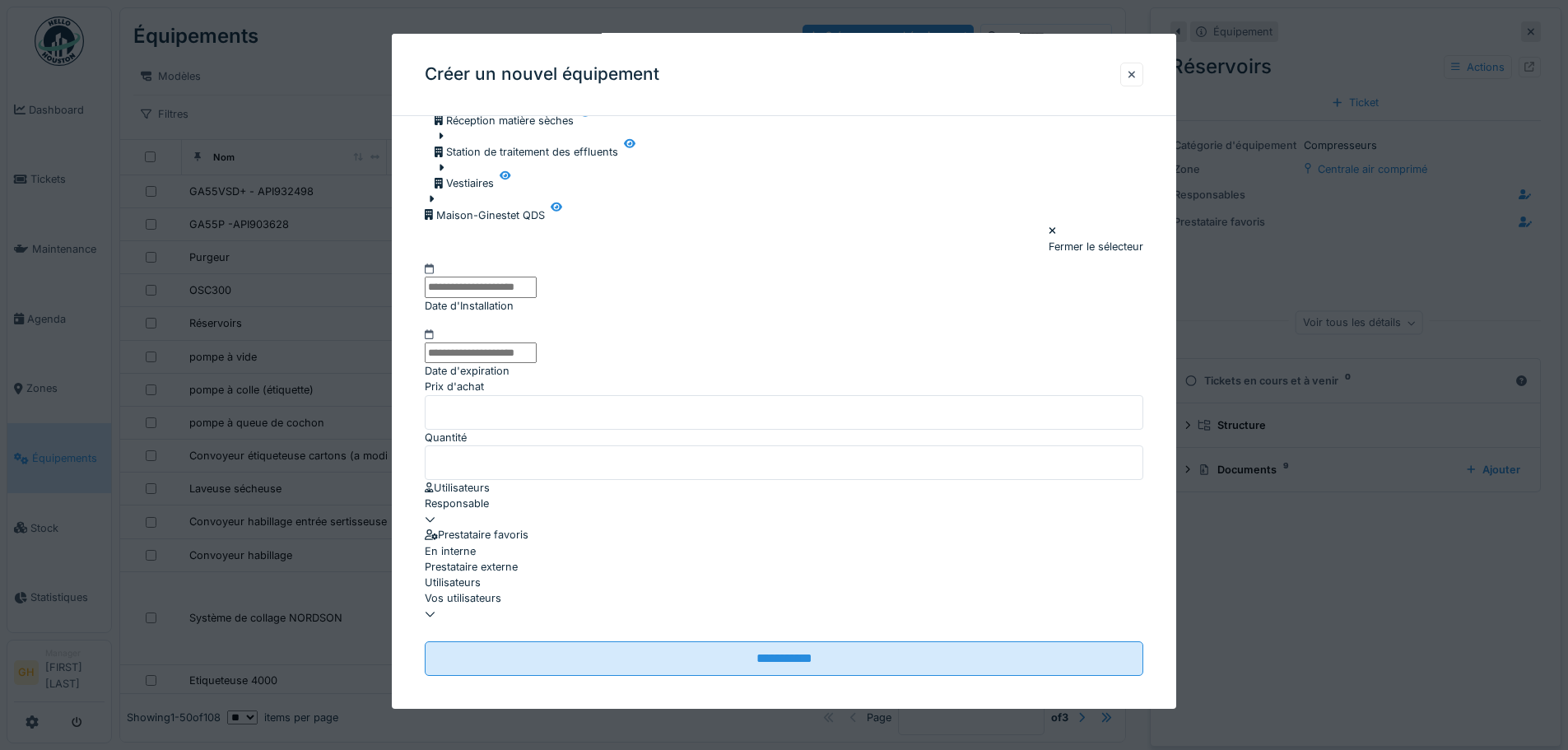 scroll, scrollTop: 1375, scrollLeft: 0, axis: vertical 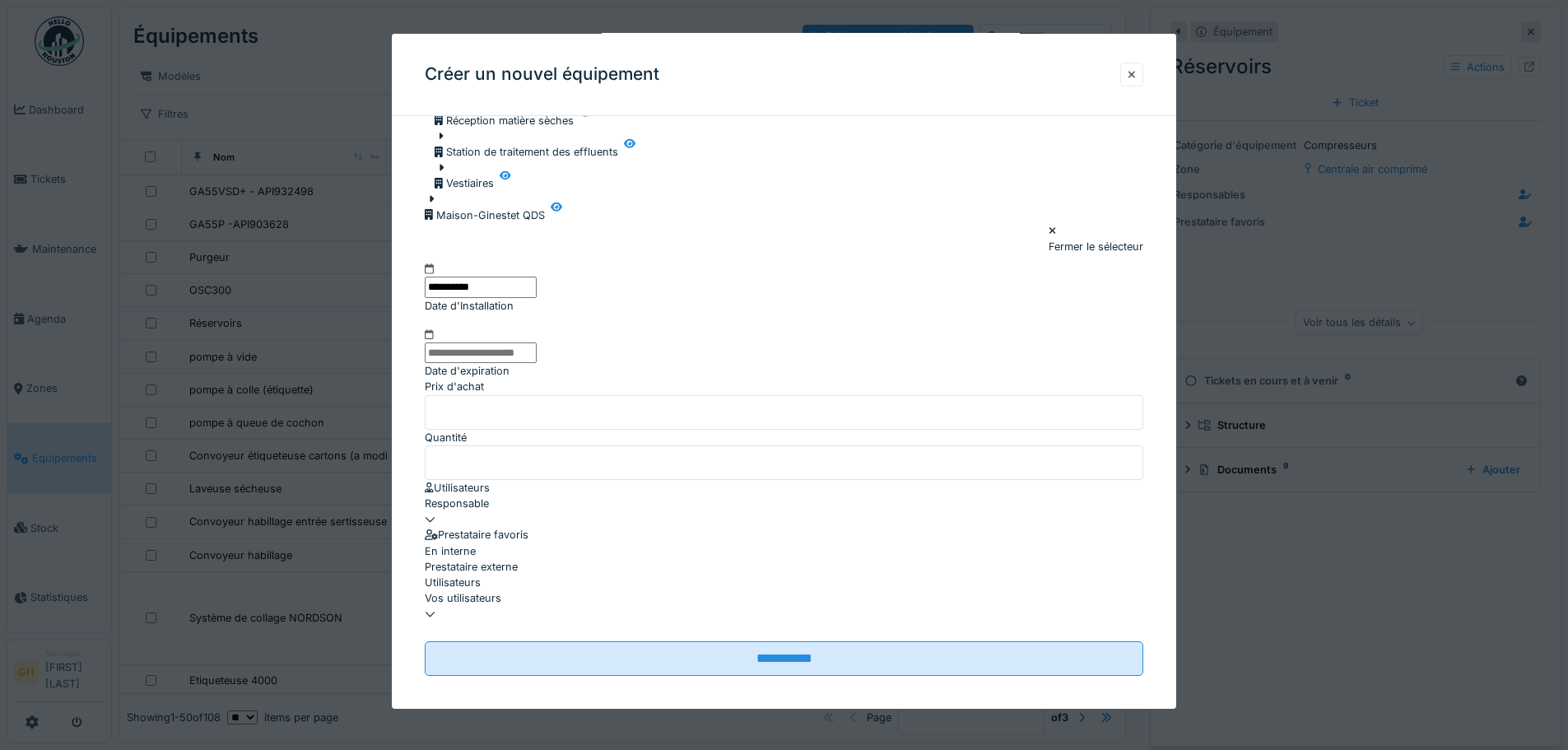 click on "Fermer le sélecteur" at bounding box center (784, 239) 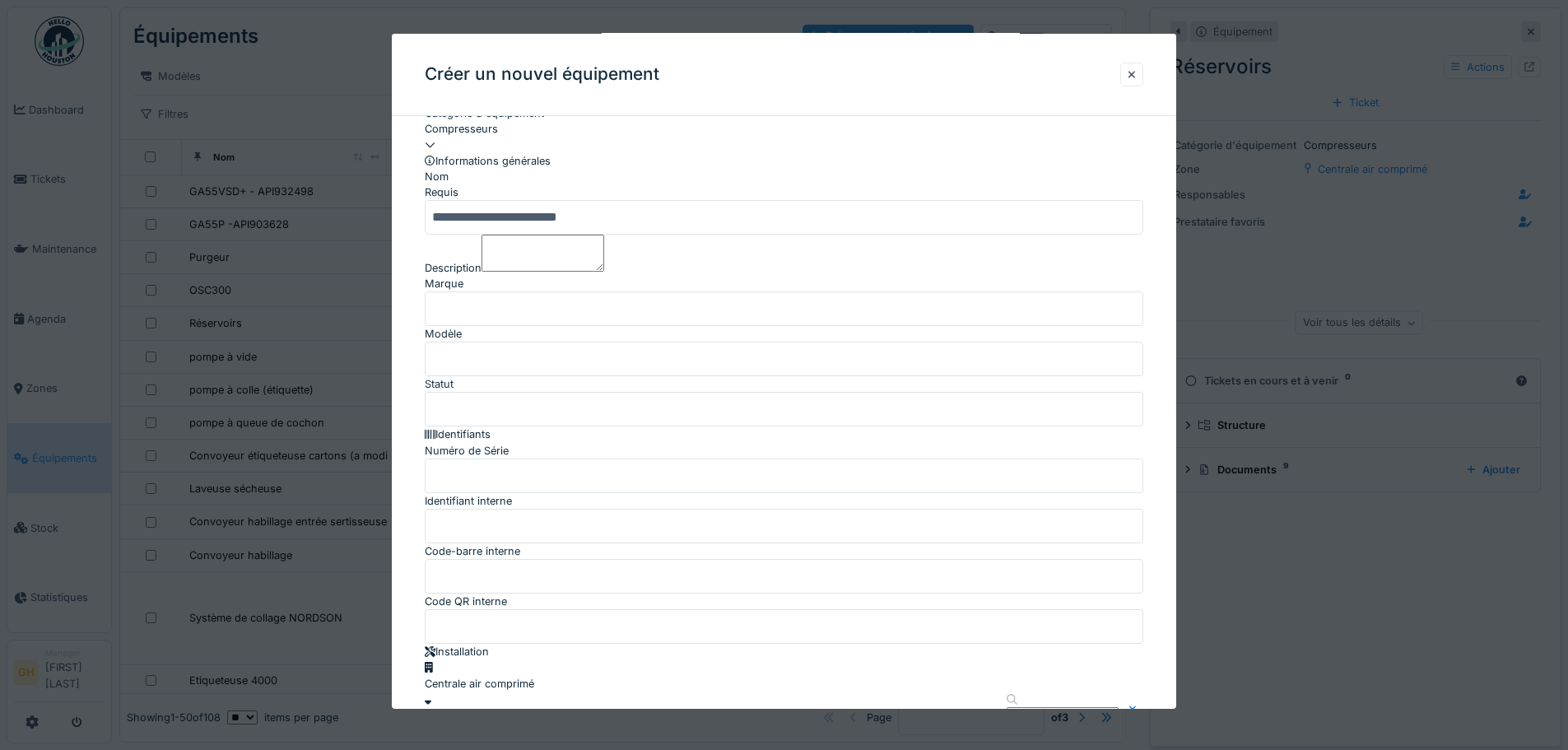 scroll, scrollTop: 0, scrollLeft: 0, axis: both 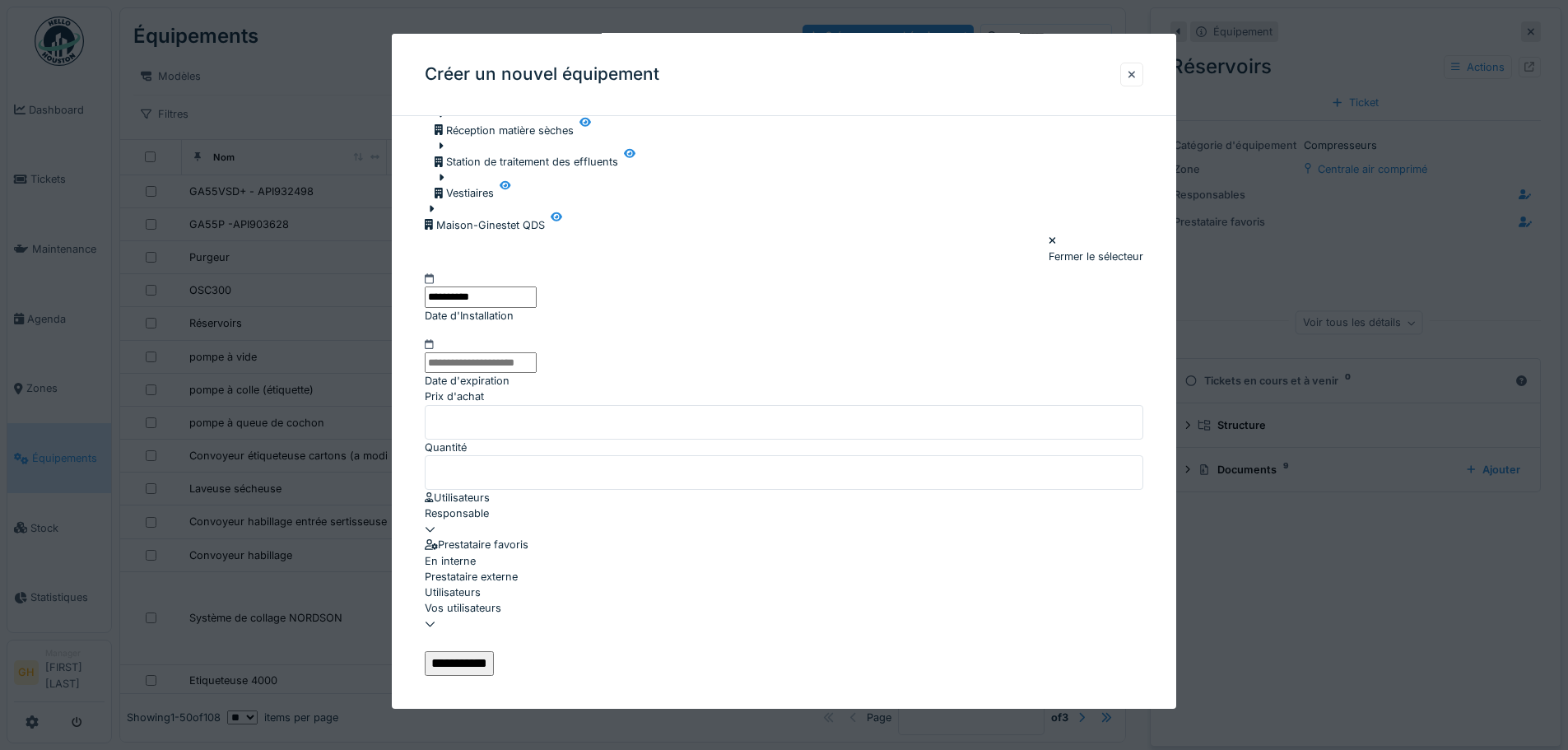 click on "**********" at bounding box center [459, 664] 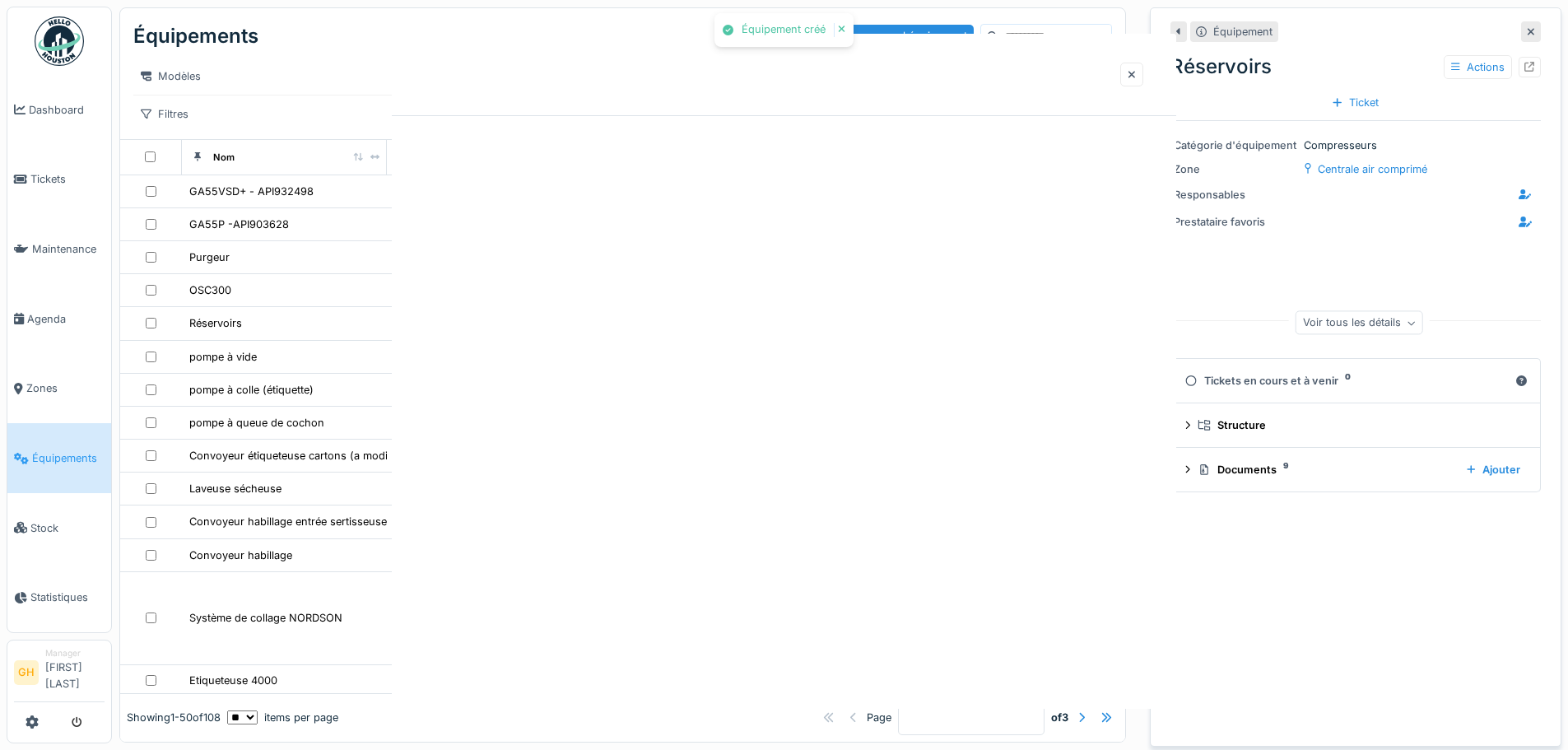 scroll, scrollTop: 0, scrollLeft: 0, axis: both 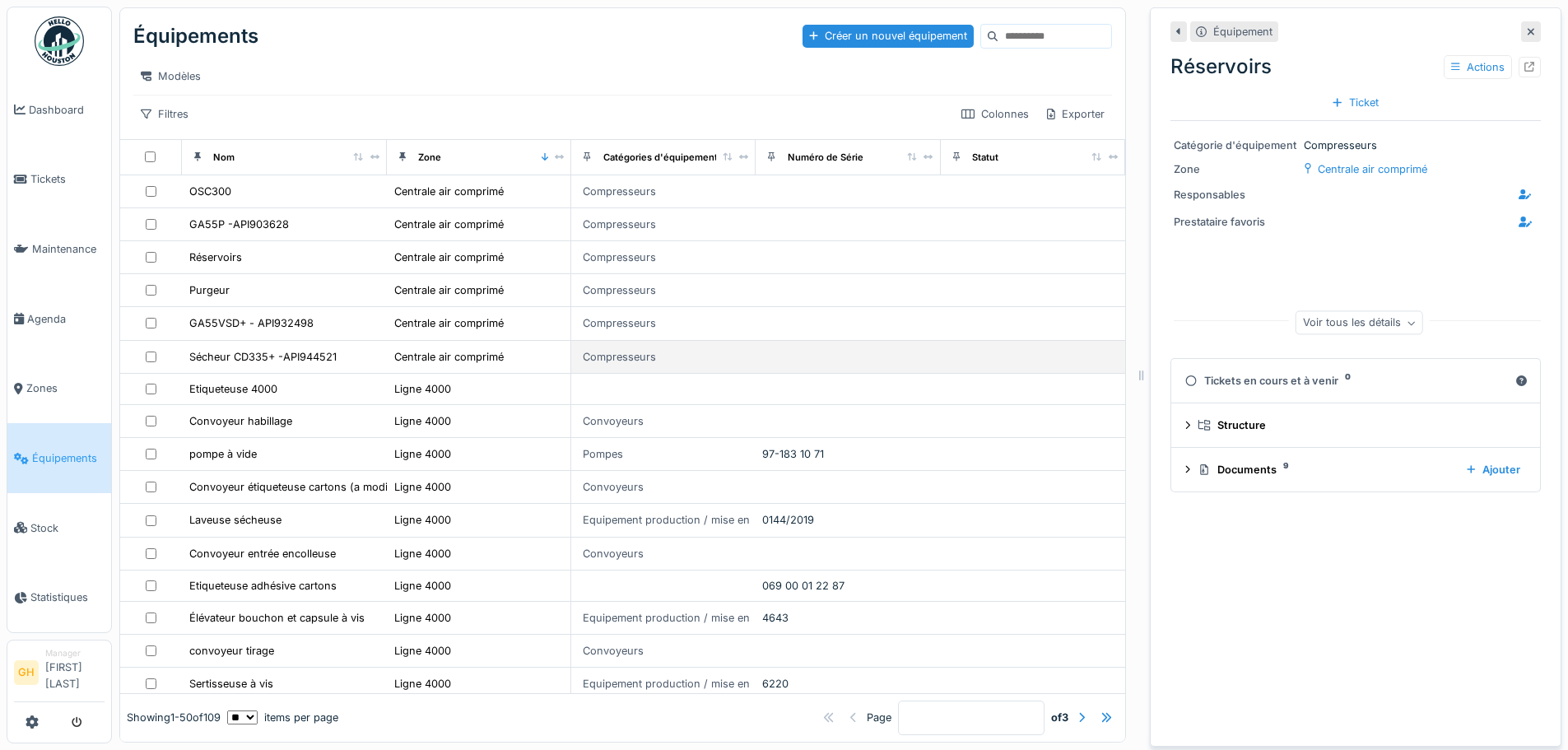 click on "Sécheur CD335+ -API944521" at bounding box center (284, 356) 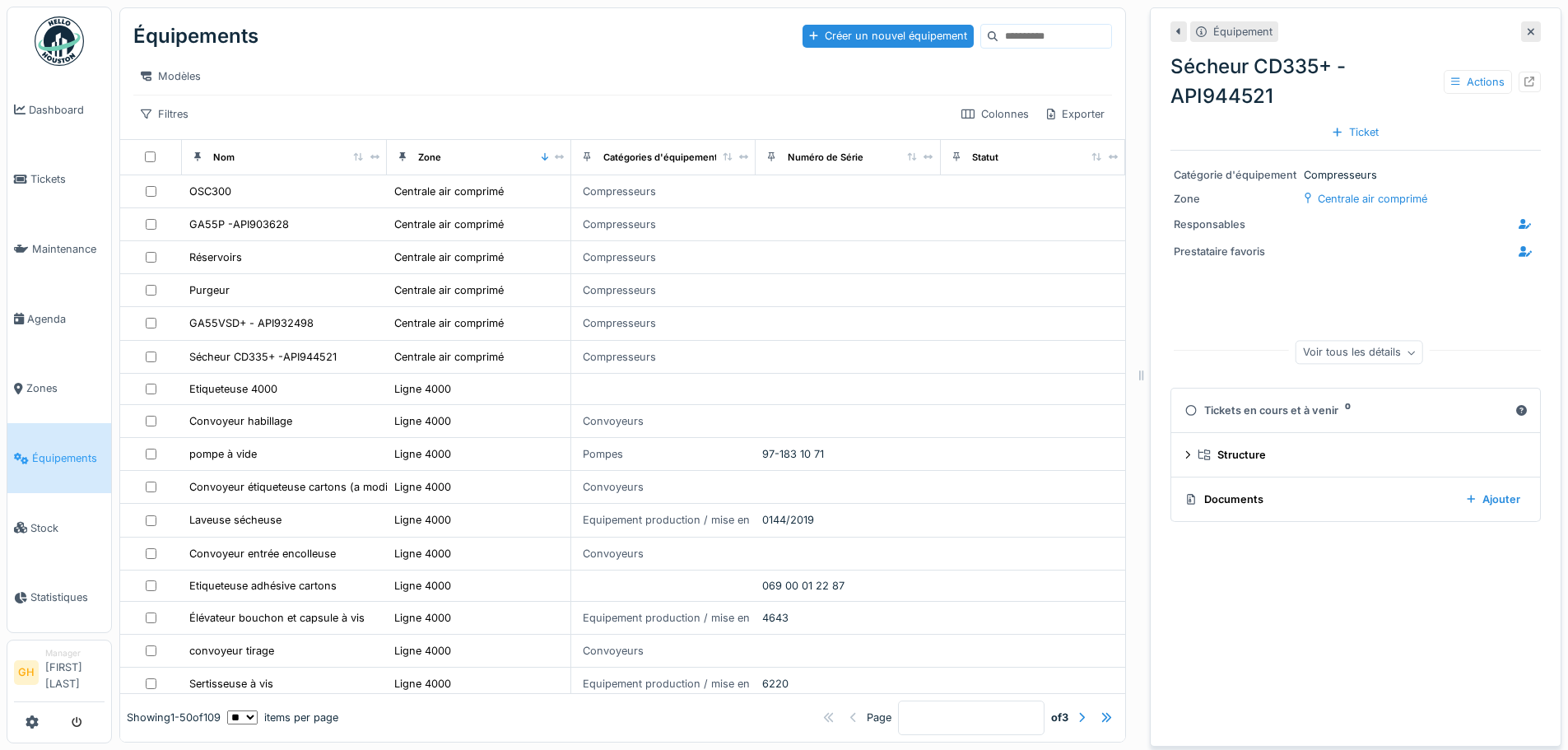click on "Documents Ajouter" at bounding box center [1356, 499] 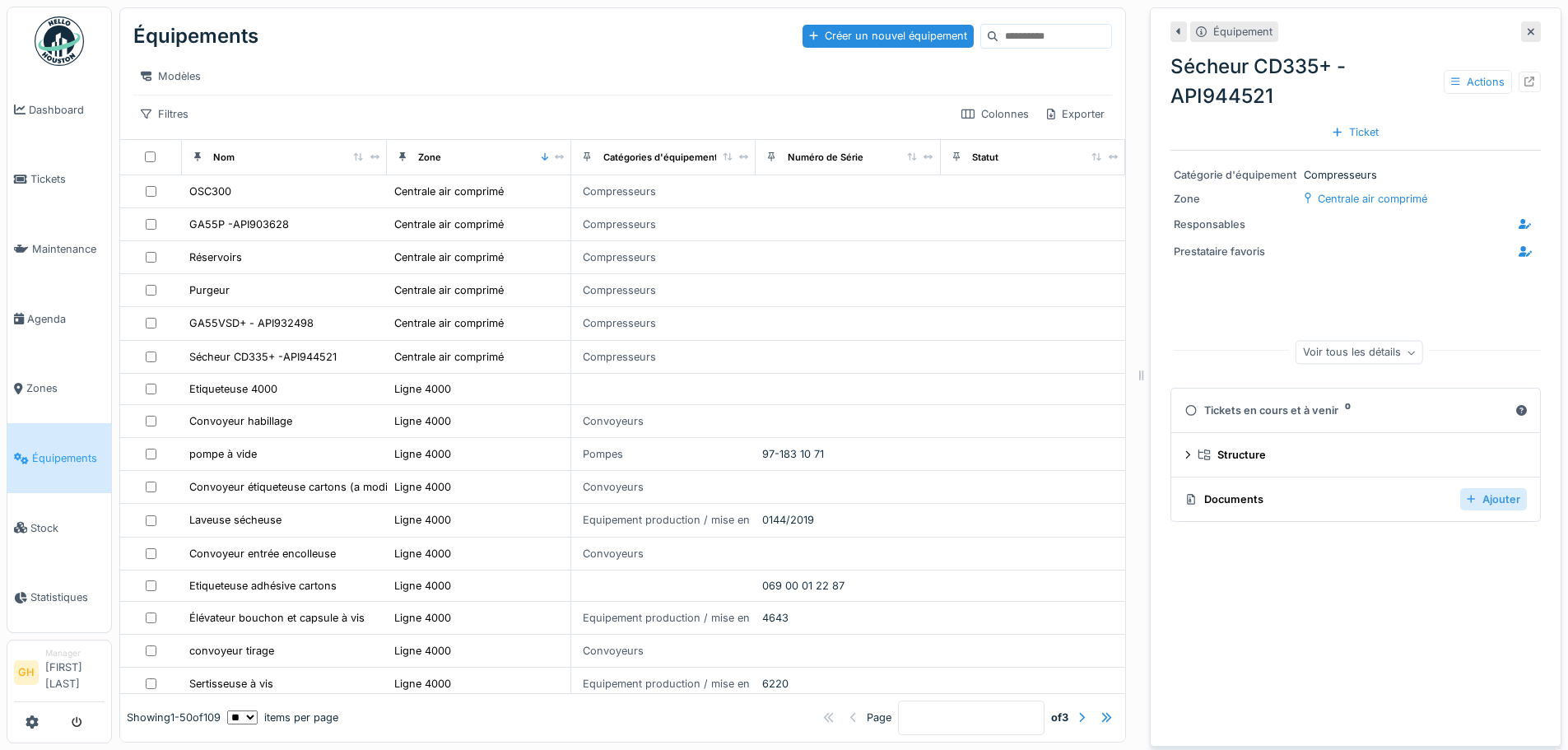 click on "Ajouter" at bounding box center (1493, 499) 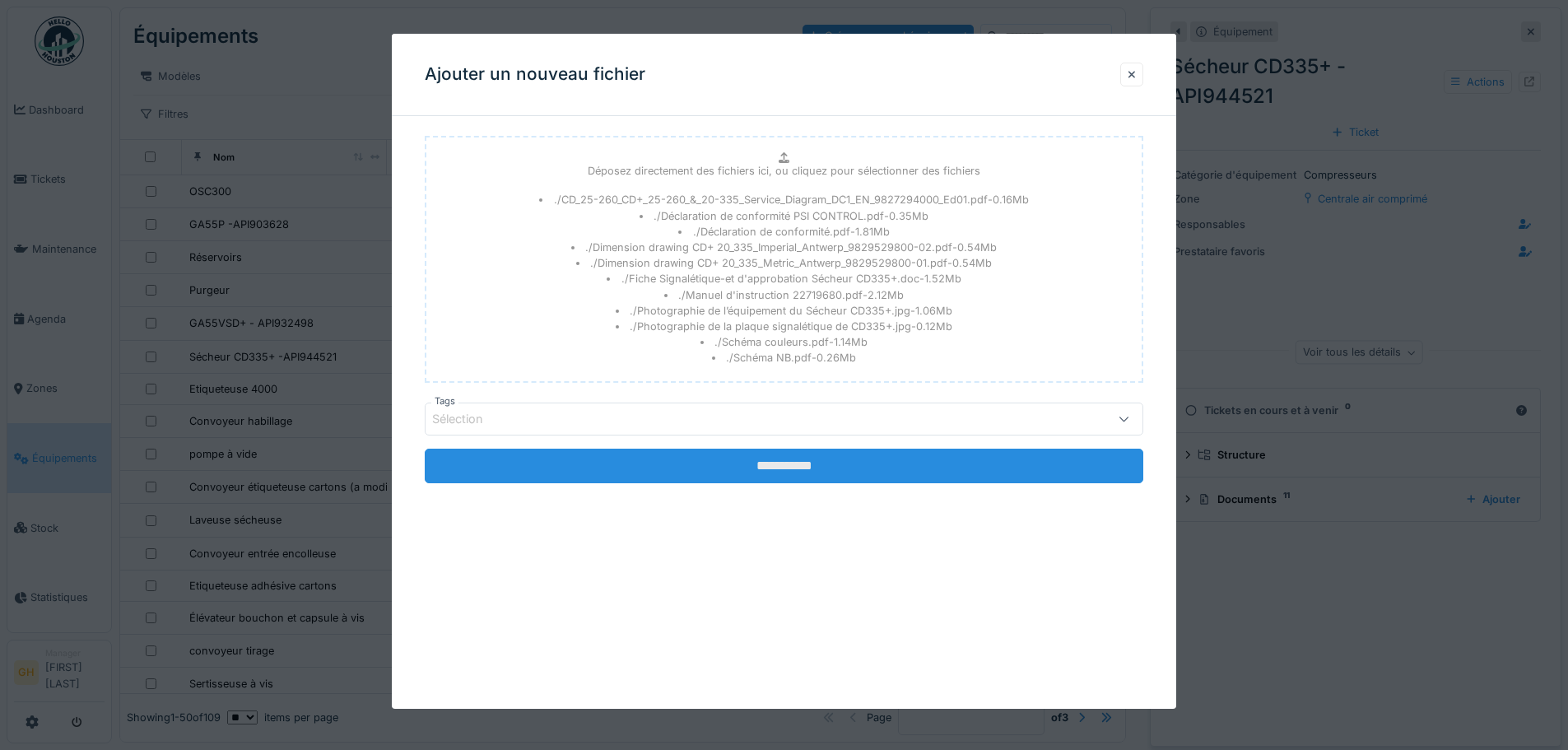 click on "**********" at bounding box center [784, 466] 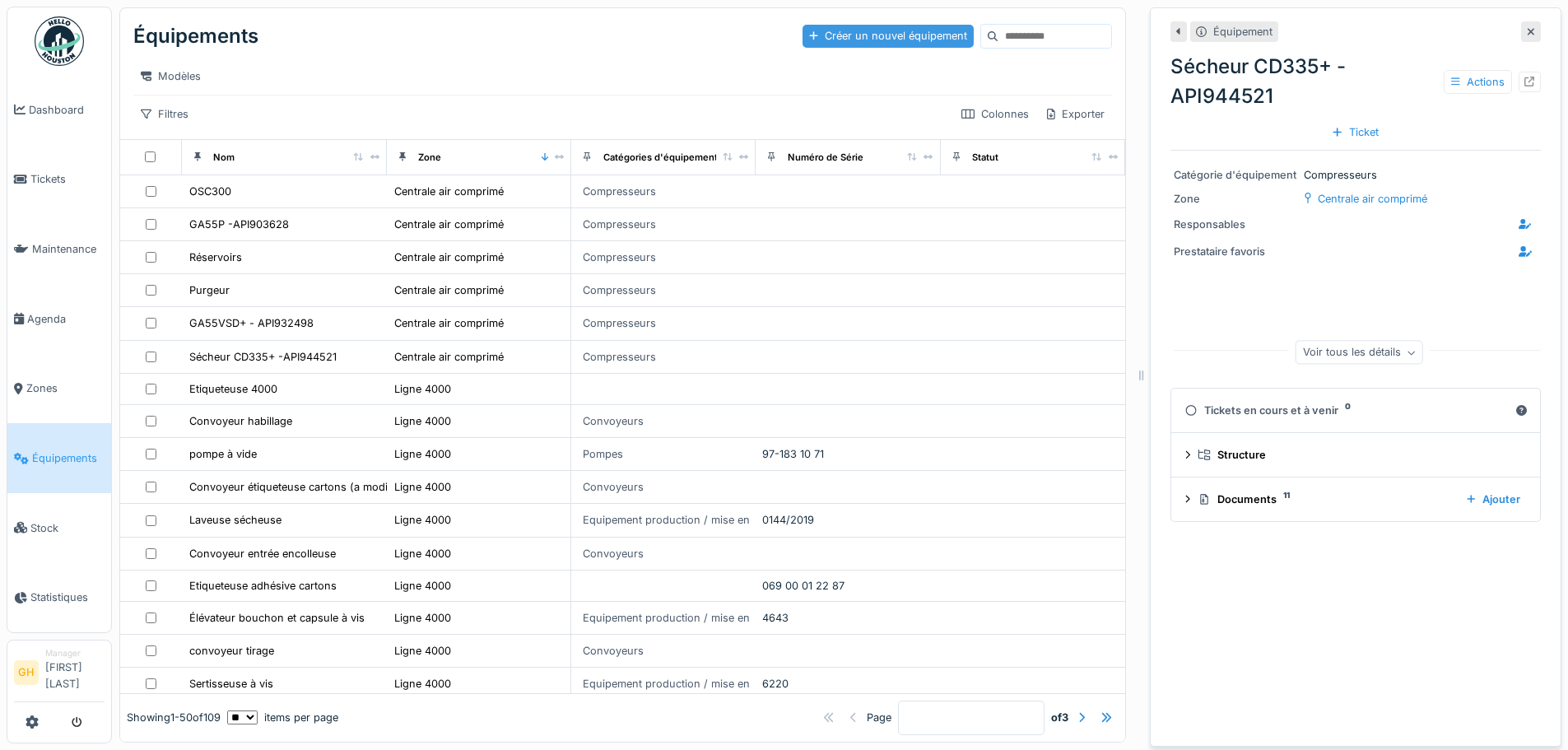 click on "Créer un nouvel équipement" at bounding box center [888, 35] 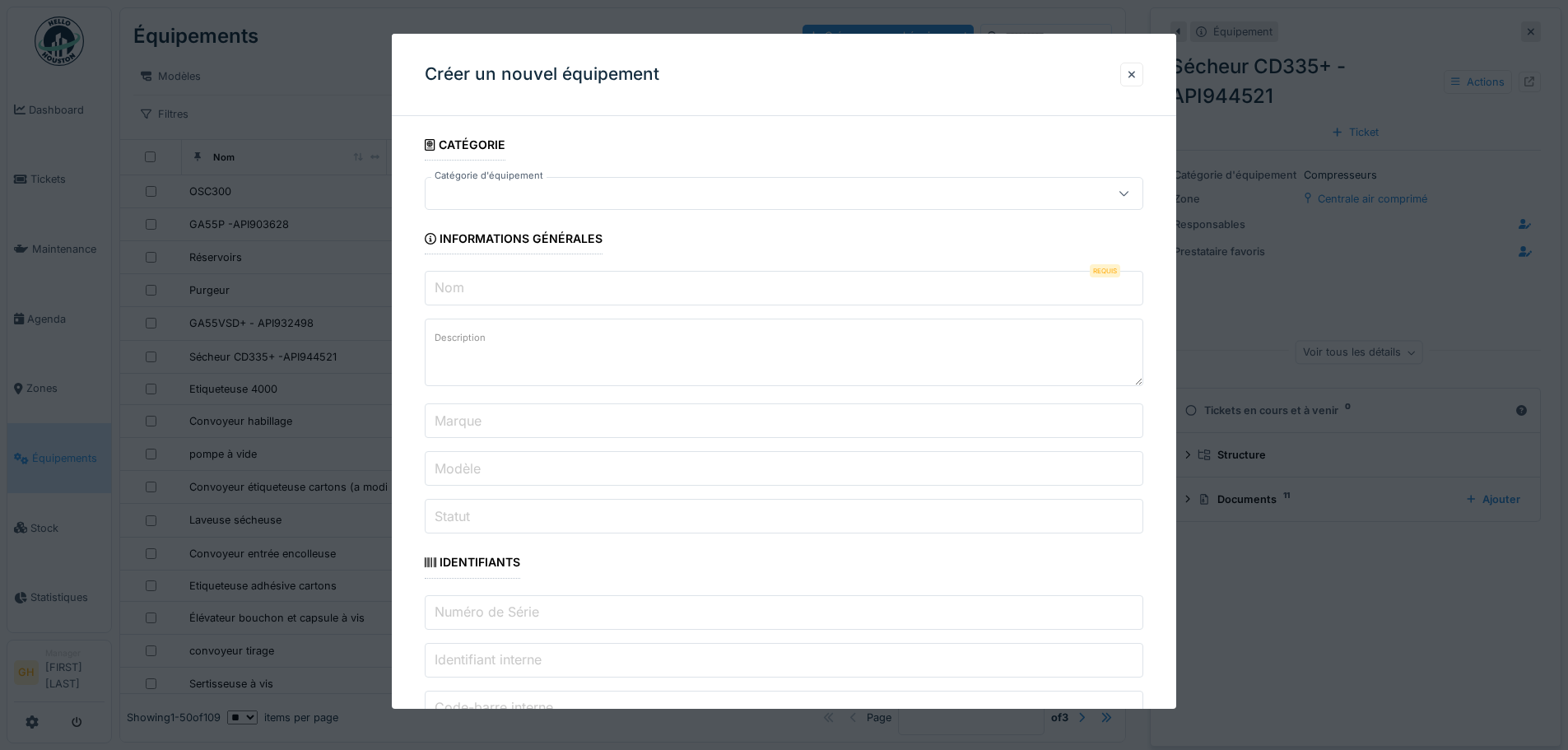 click at bounding box center (742, 193) 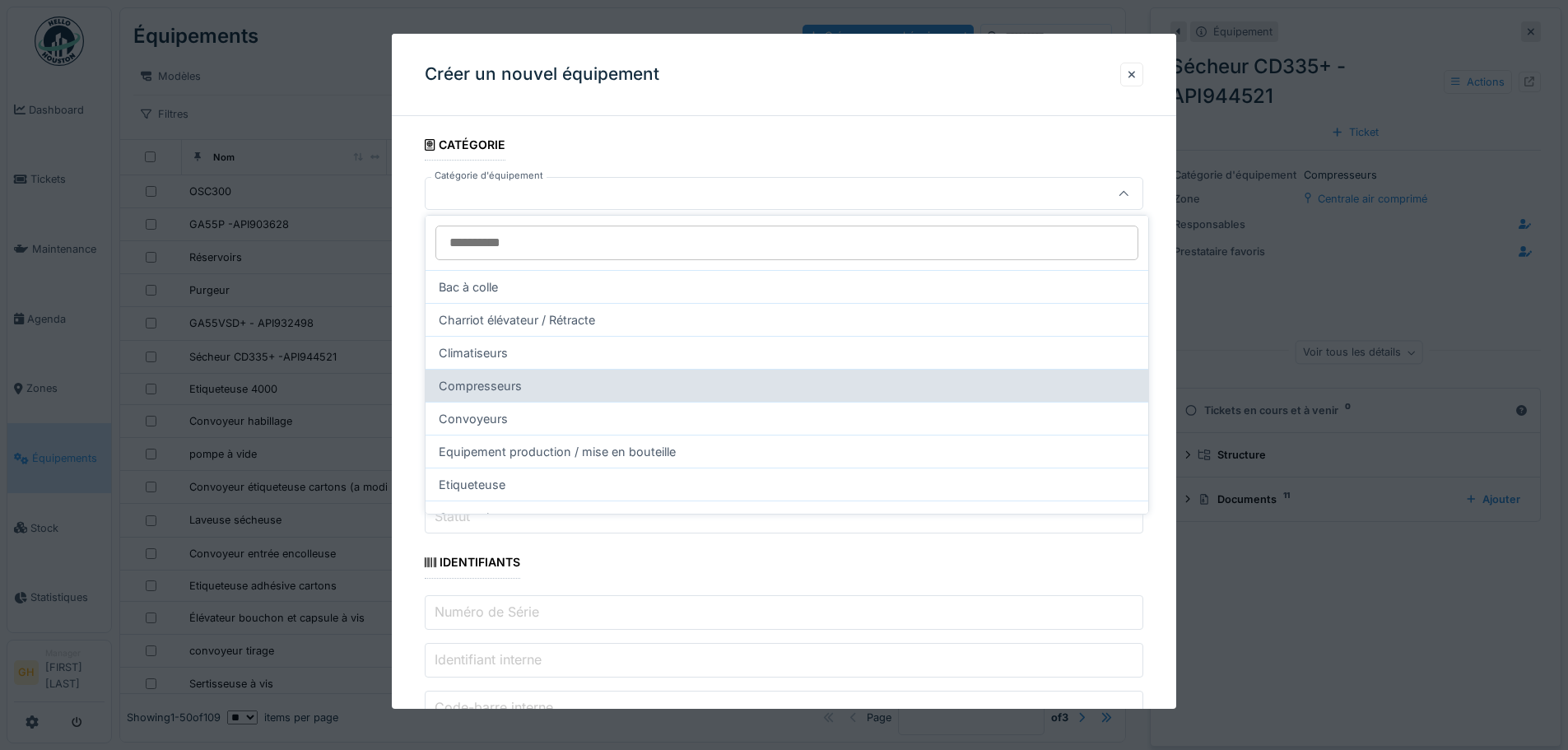 click on "Compresseurs" at bounding box center [787, 385] 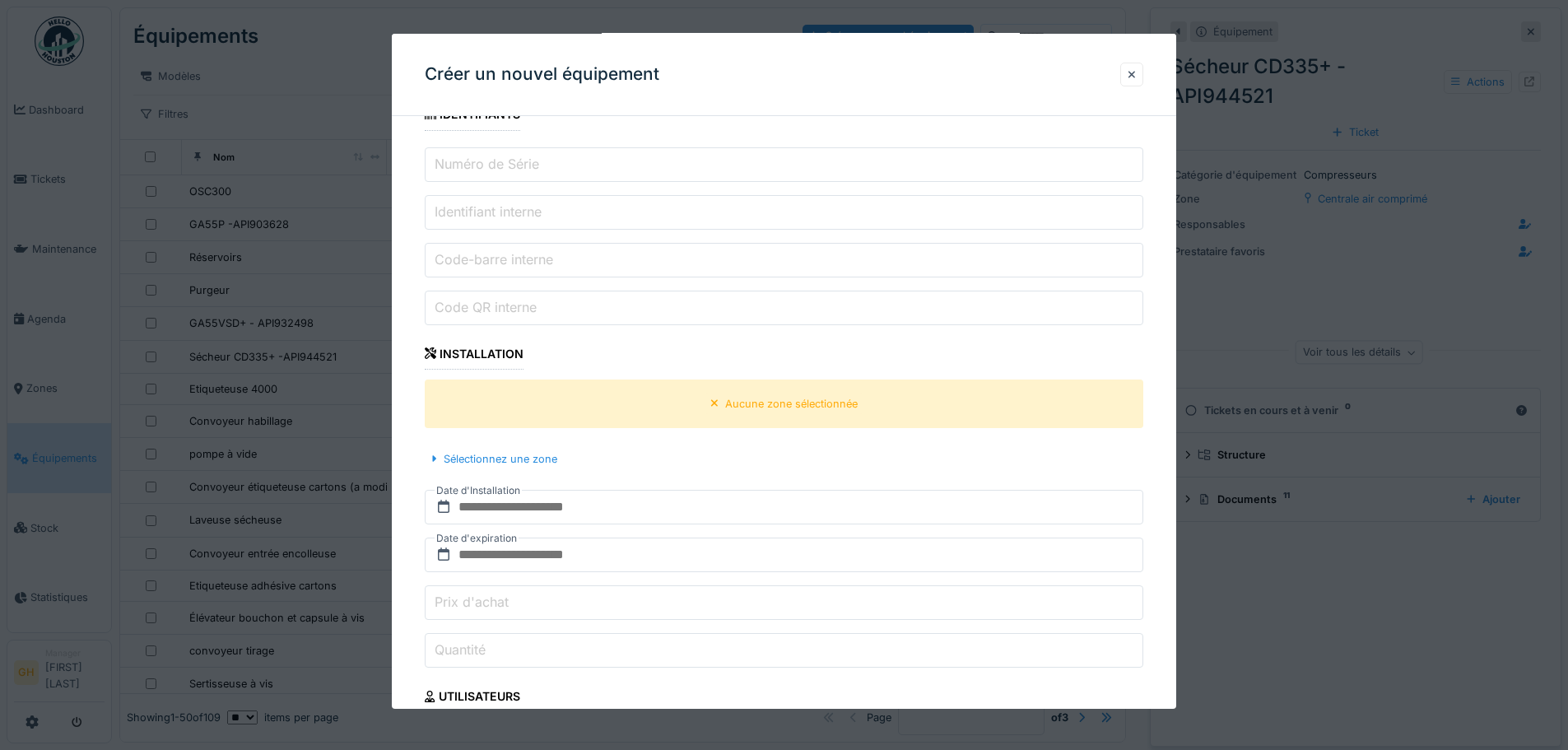 scroll, scrollTop: 494, scrollLeft: 0, axis: vertical 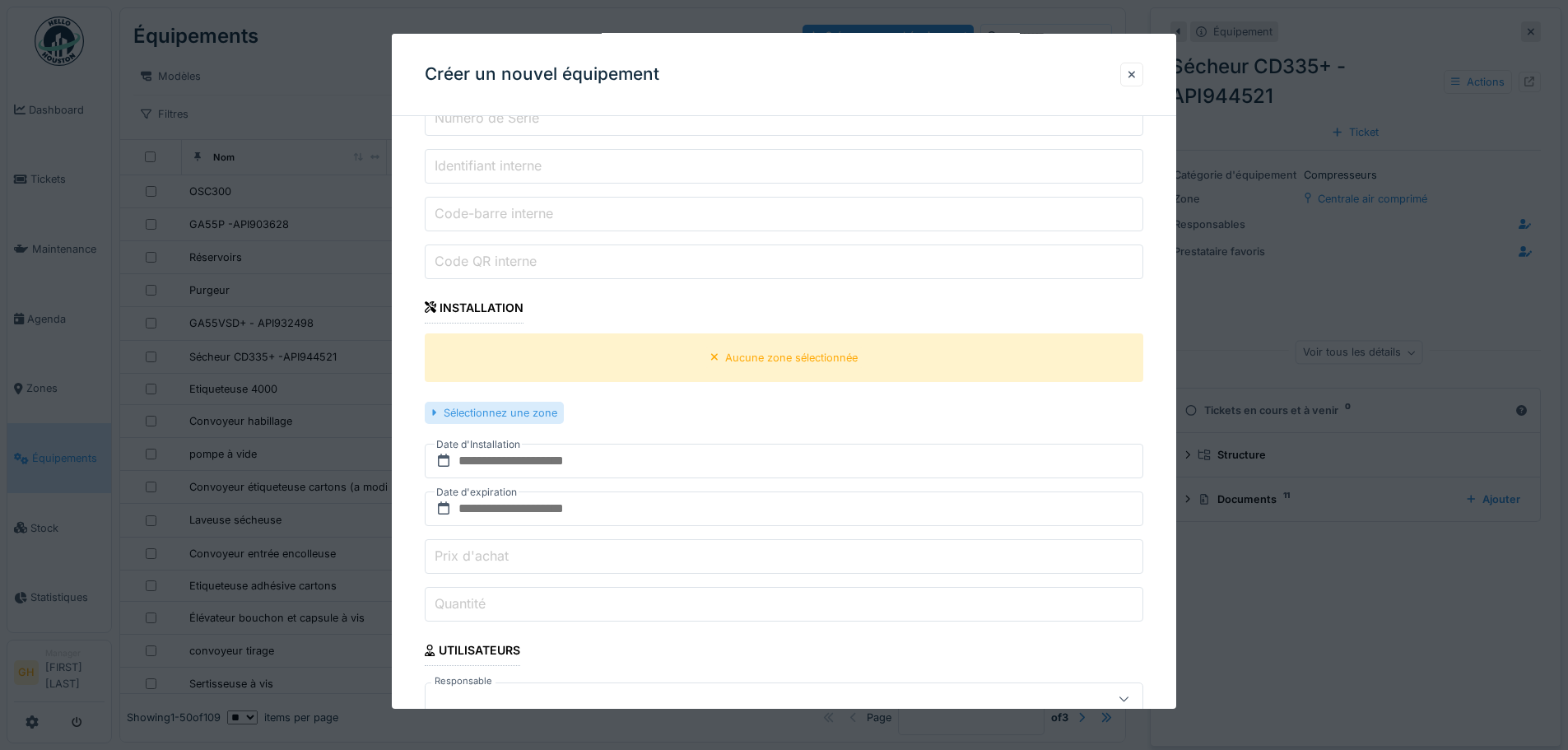 click on "Sélectionnez une zone" at bounding box center [494, 412] 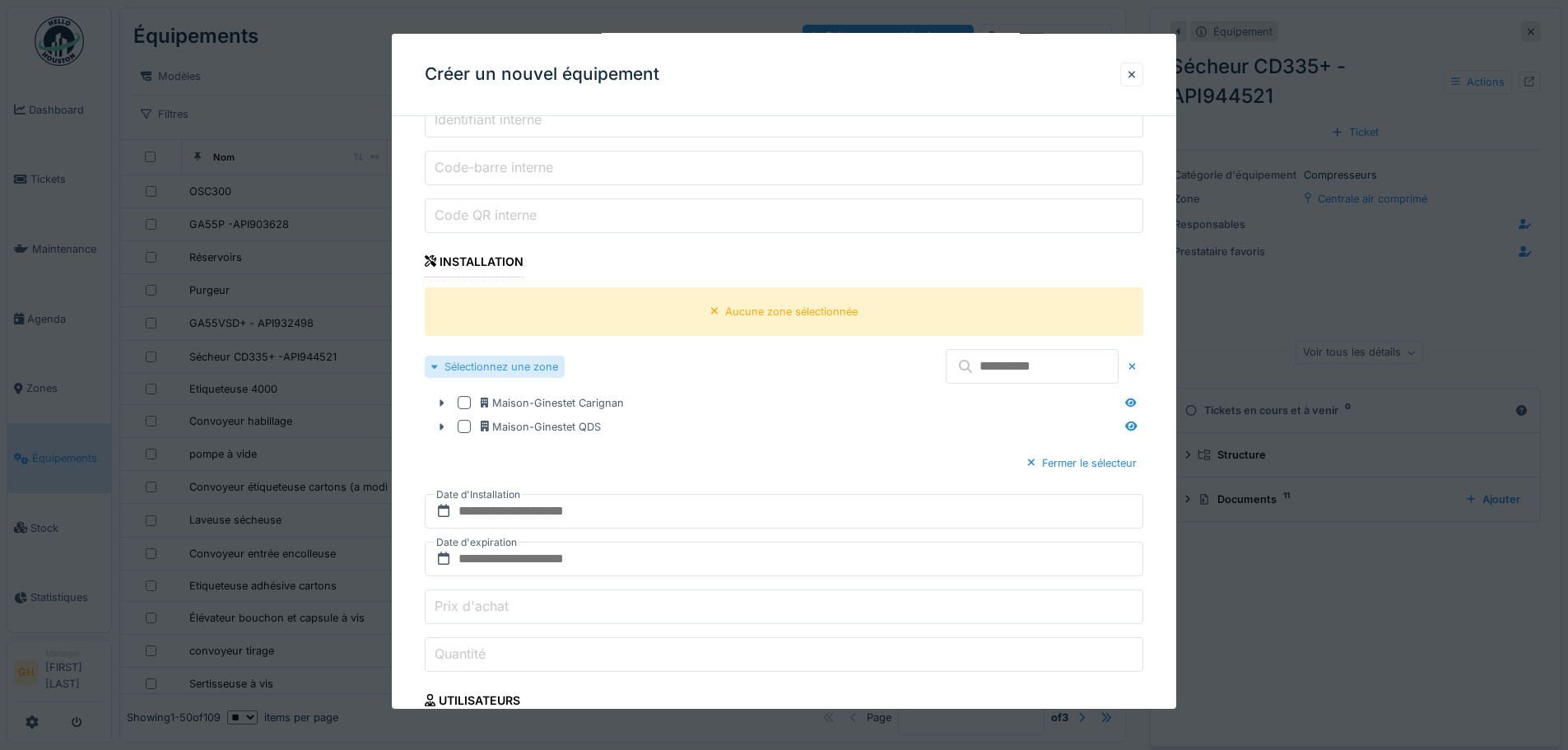 scroll, scrollTop: 576, scrollLeft: 0, axis: vertical 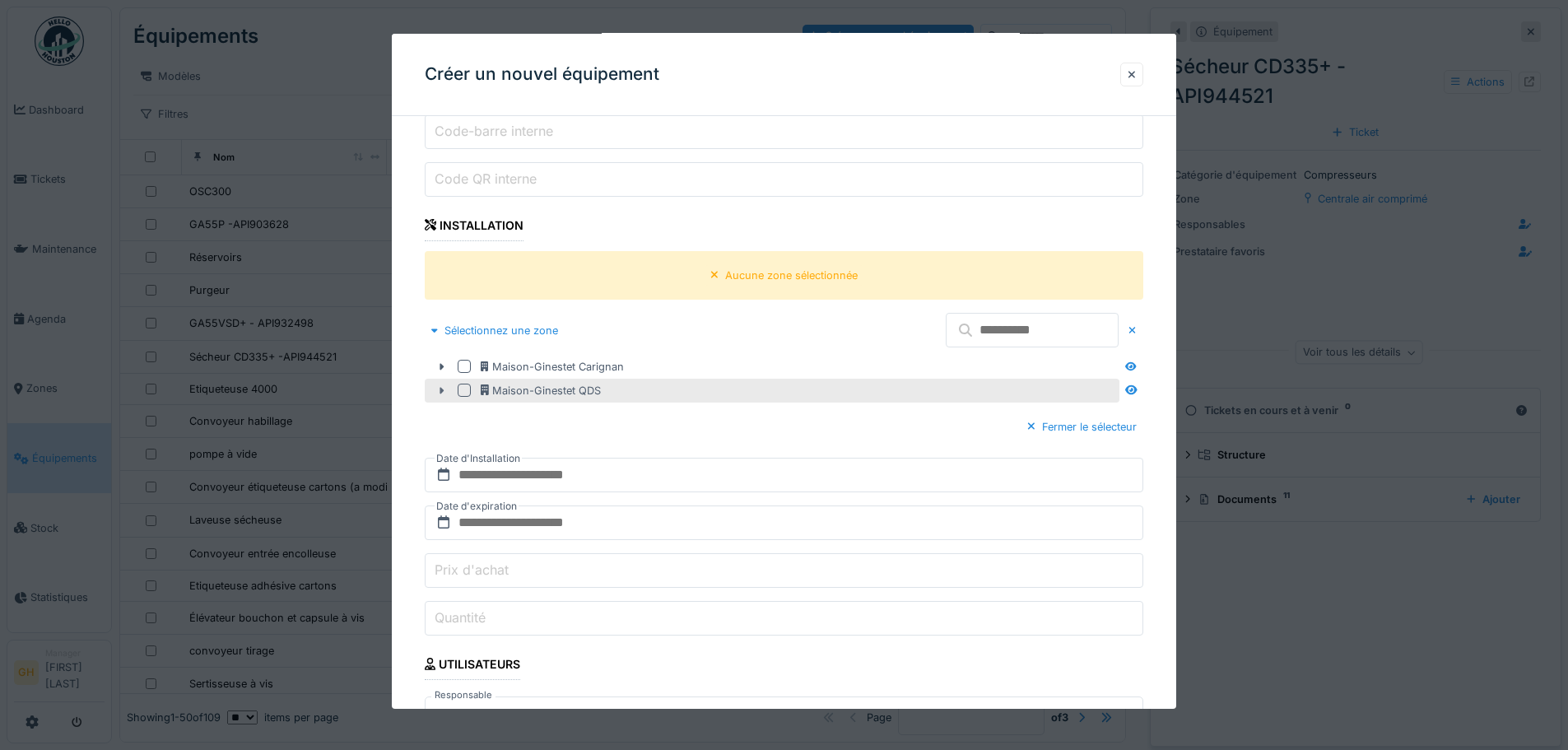 click 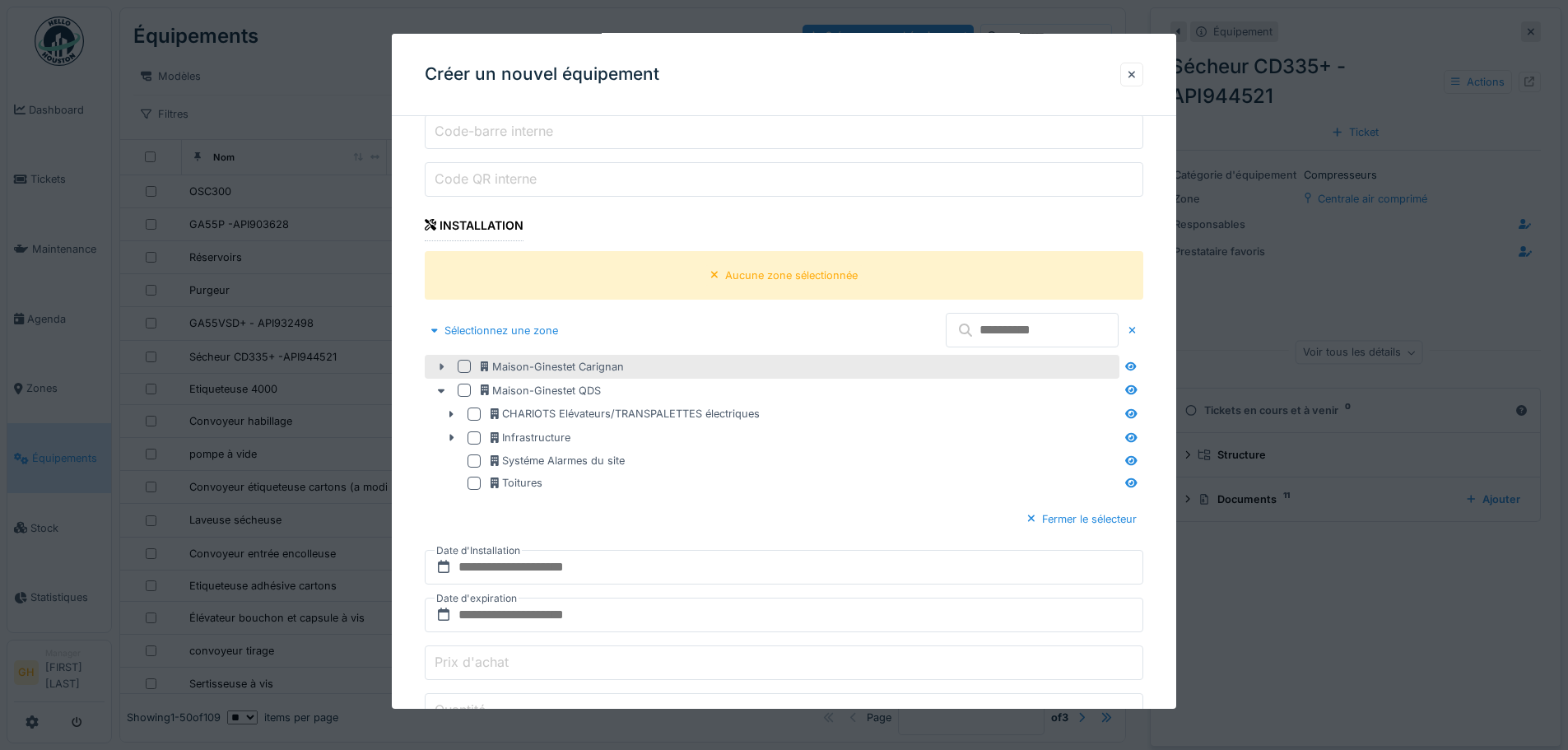 click at bounding box center [441, 366] 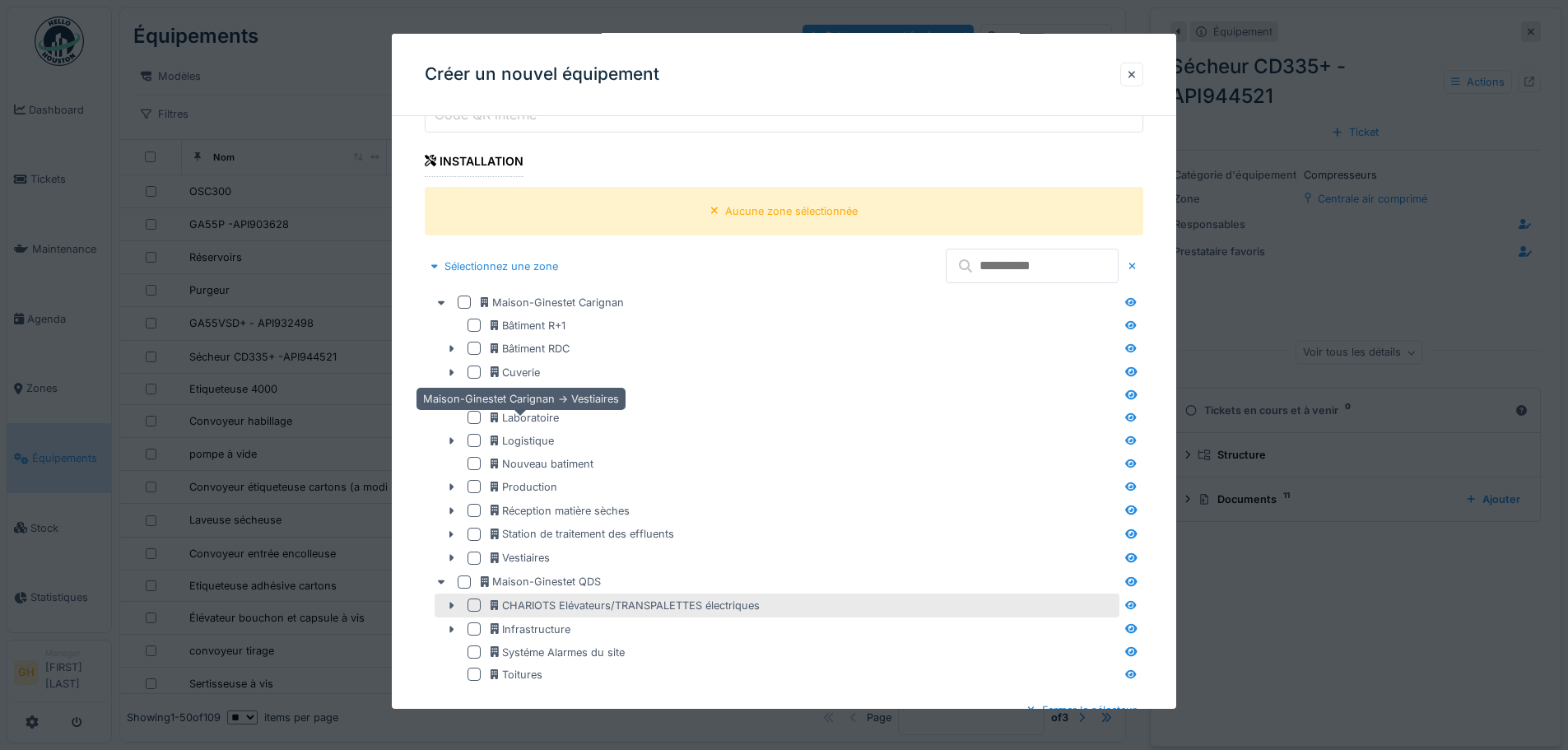 scroll, scrollTop: 823, scrollLeft: 0, axis: vertical 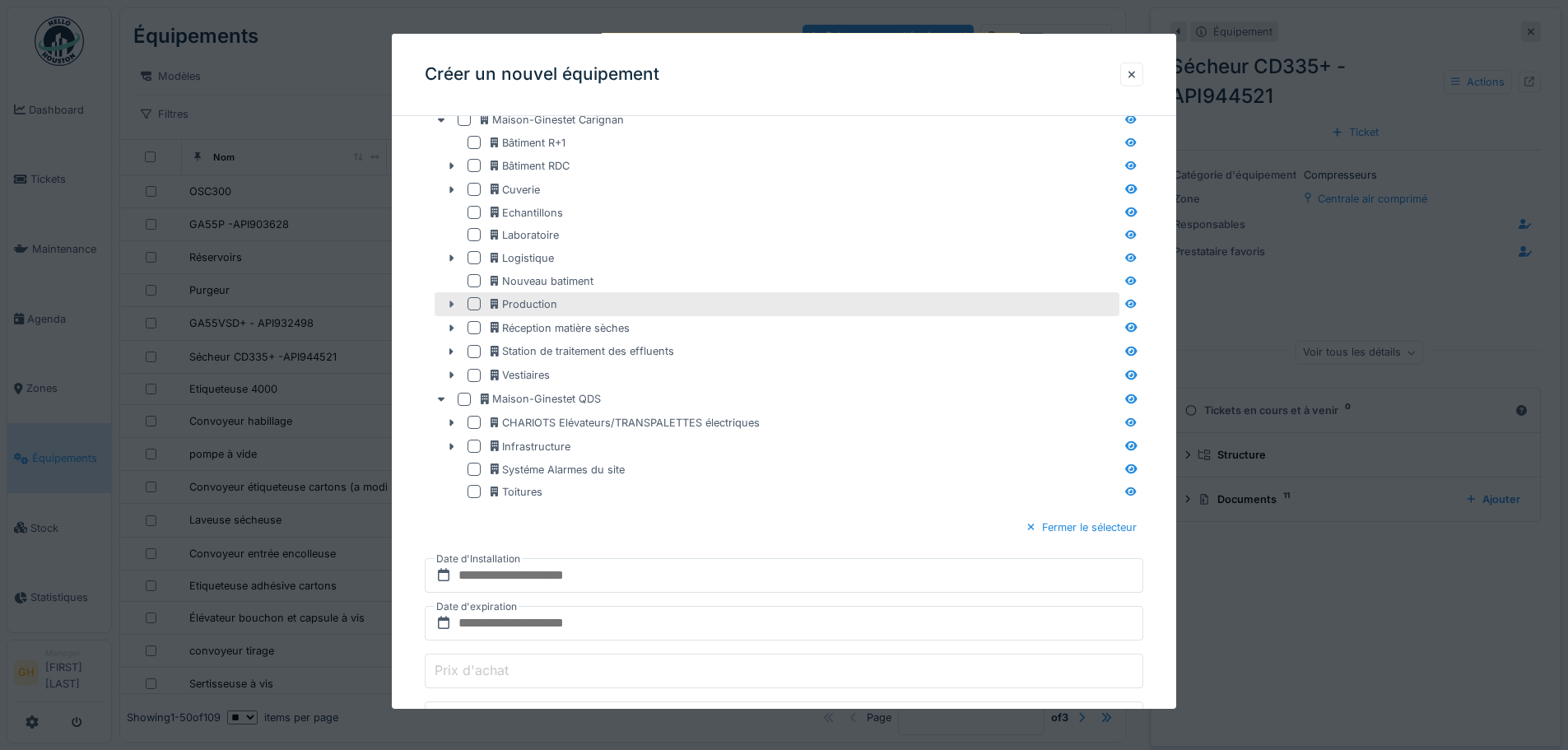 click 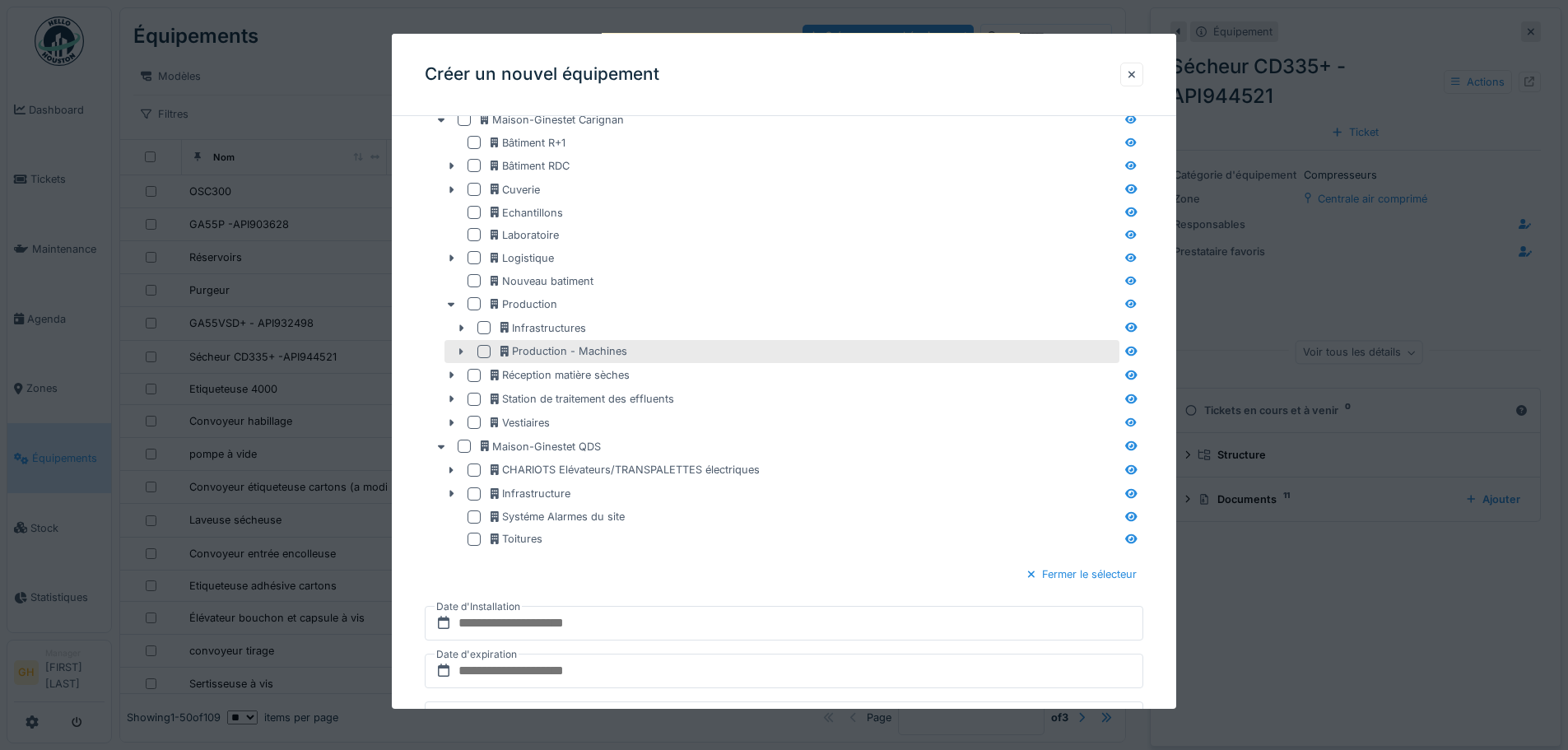 click 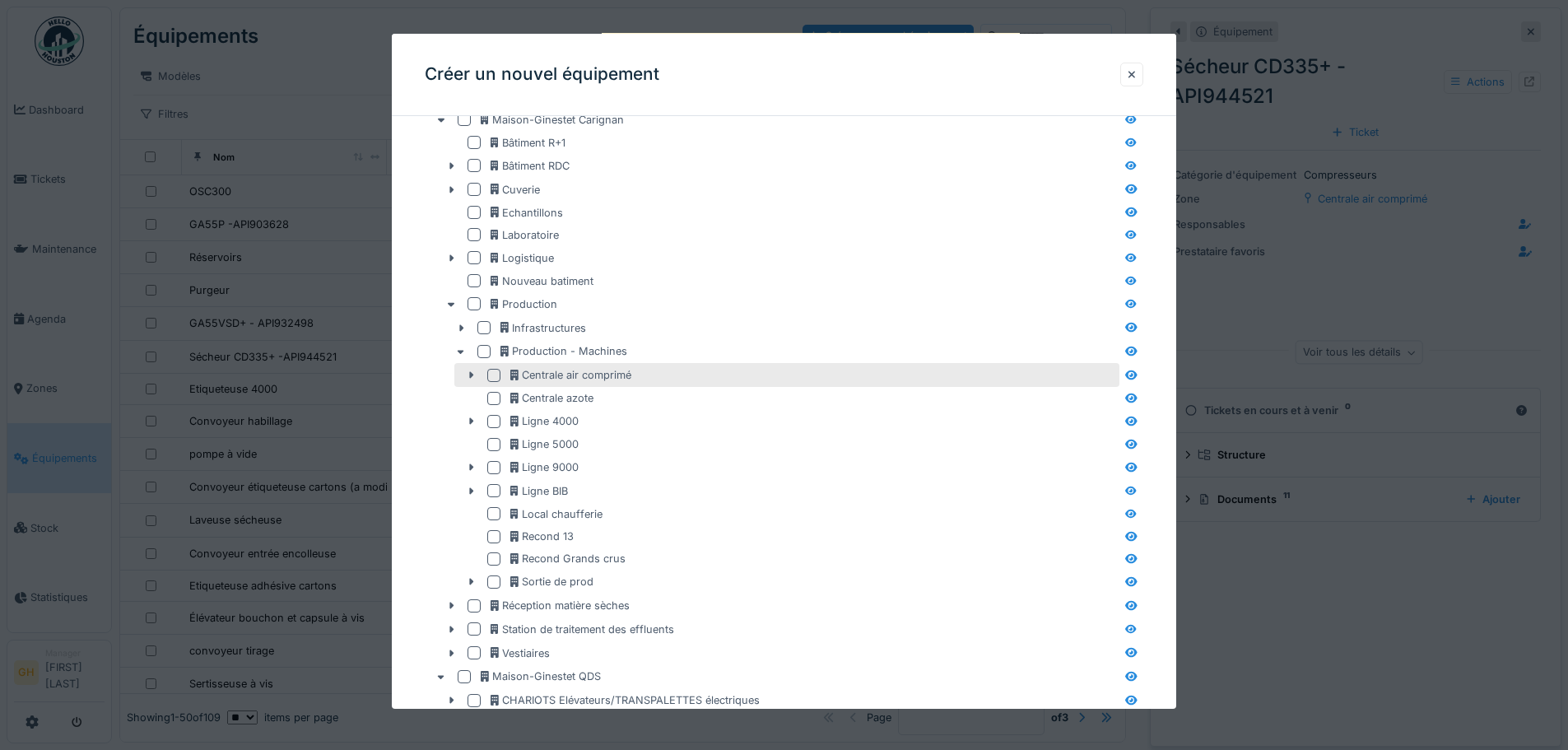 click at bounding box center (494, 375) 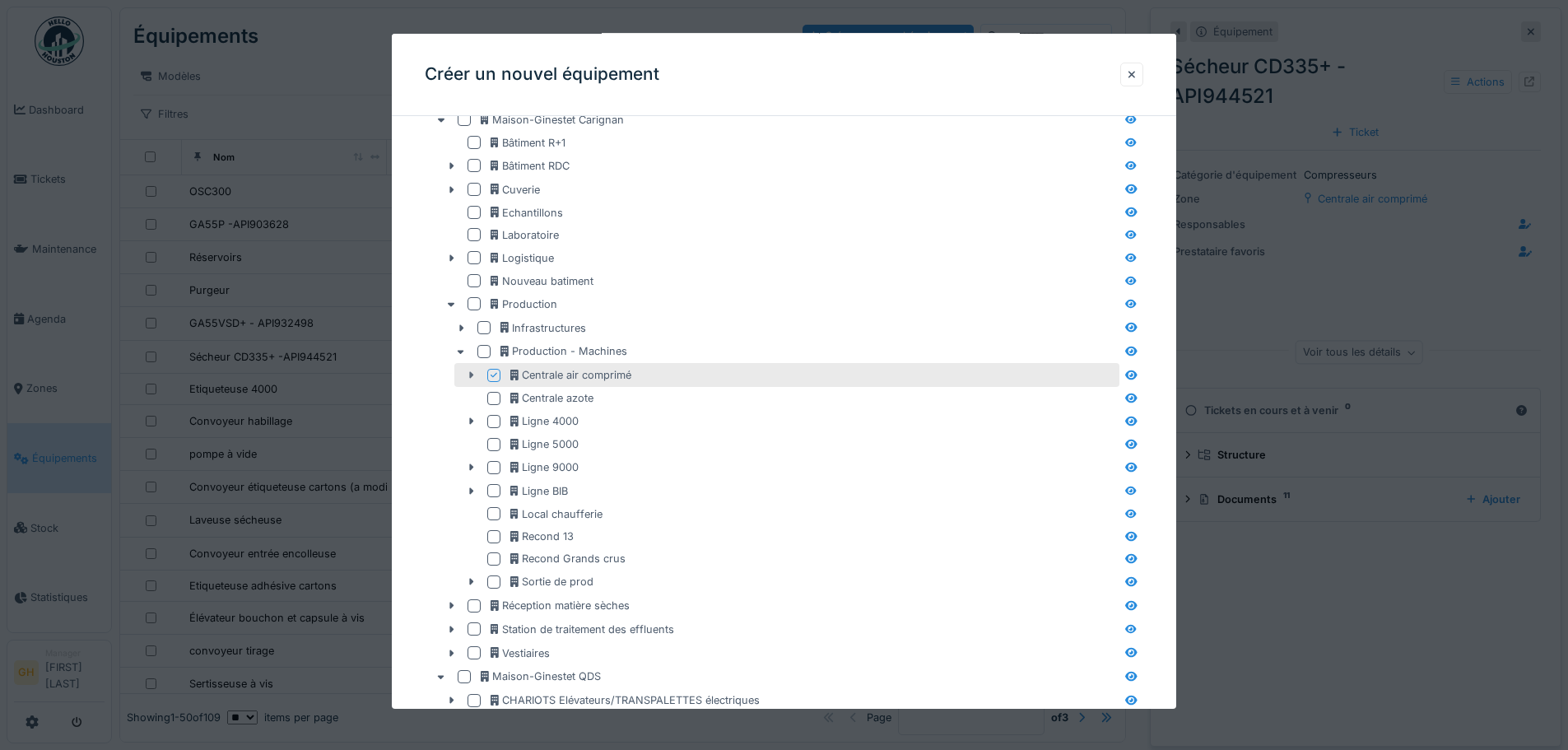 click 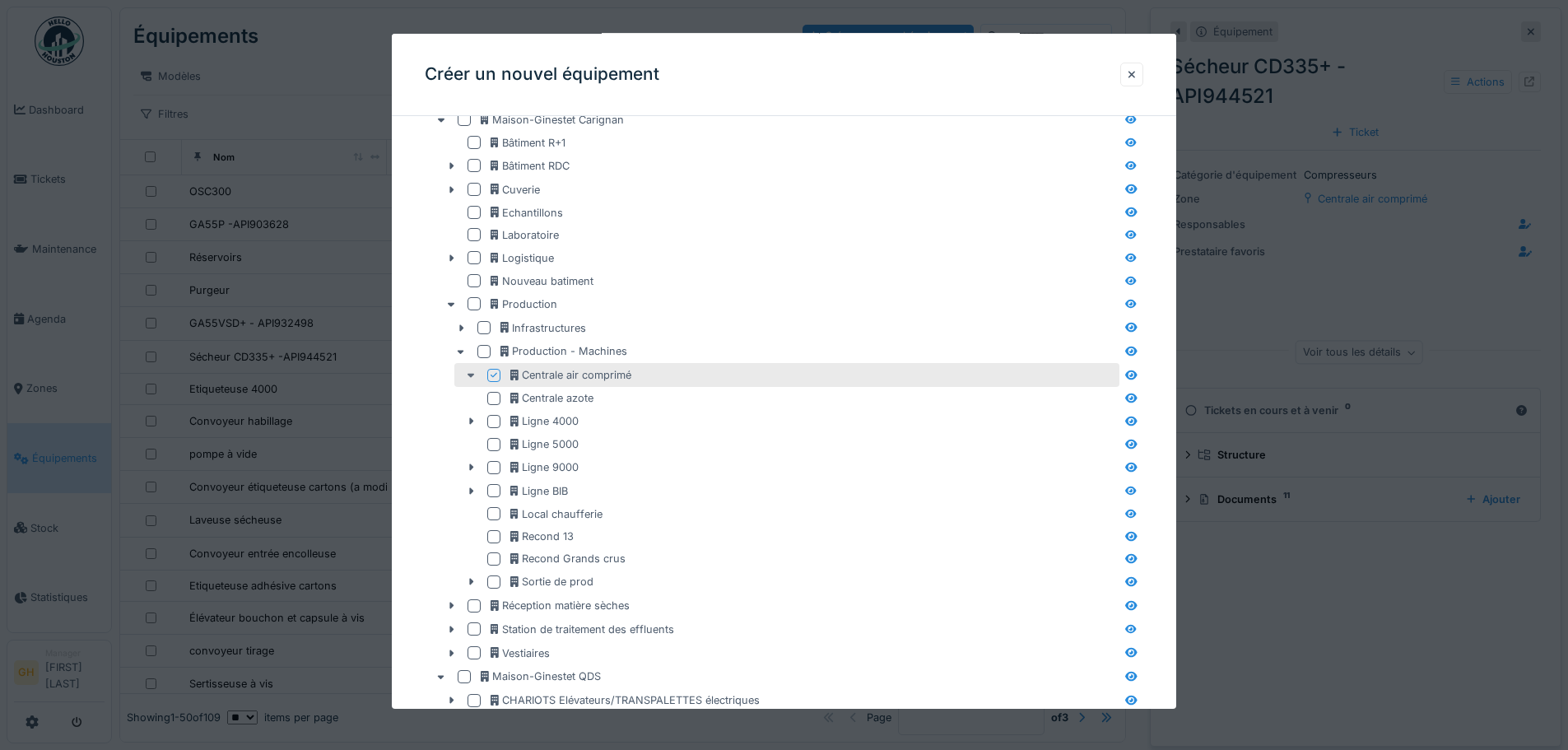 click 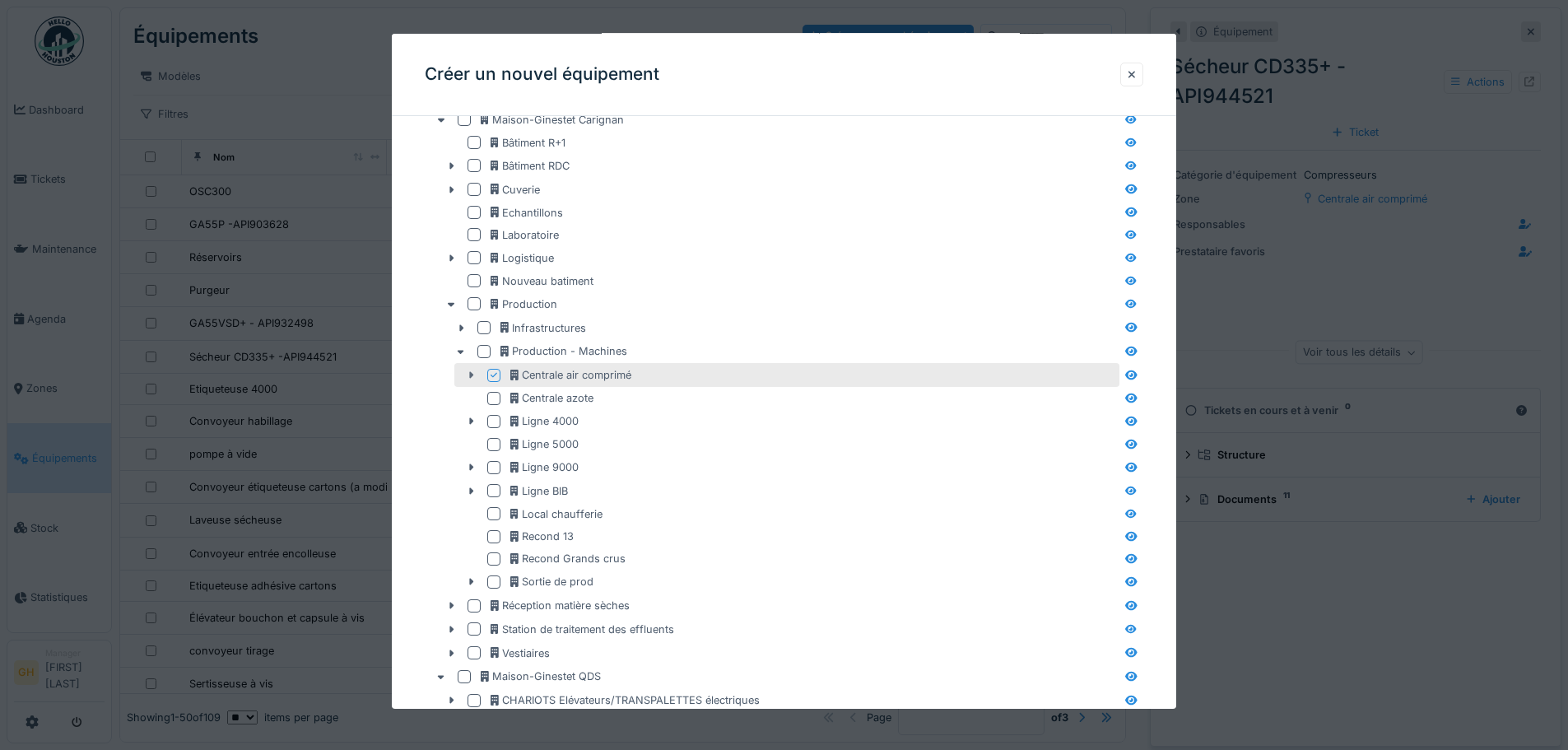 click 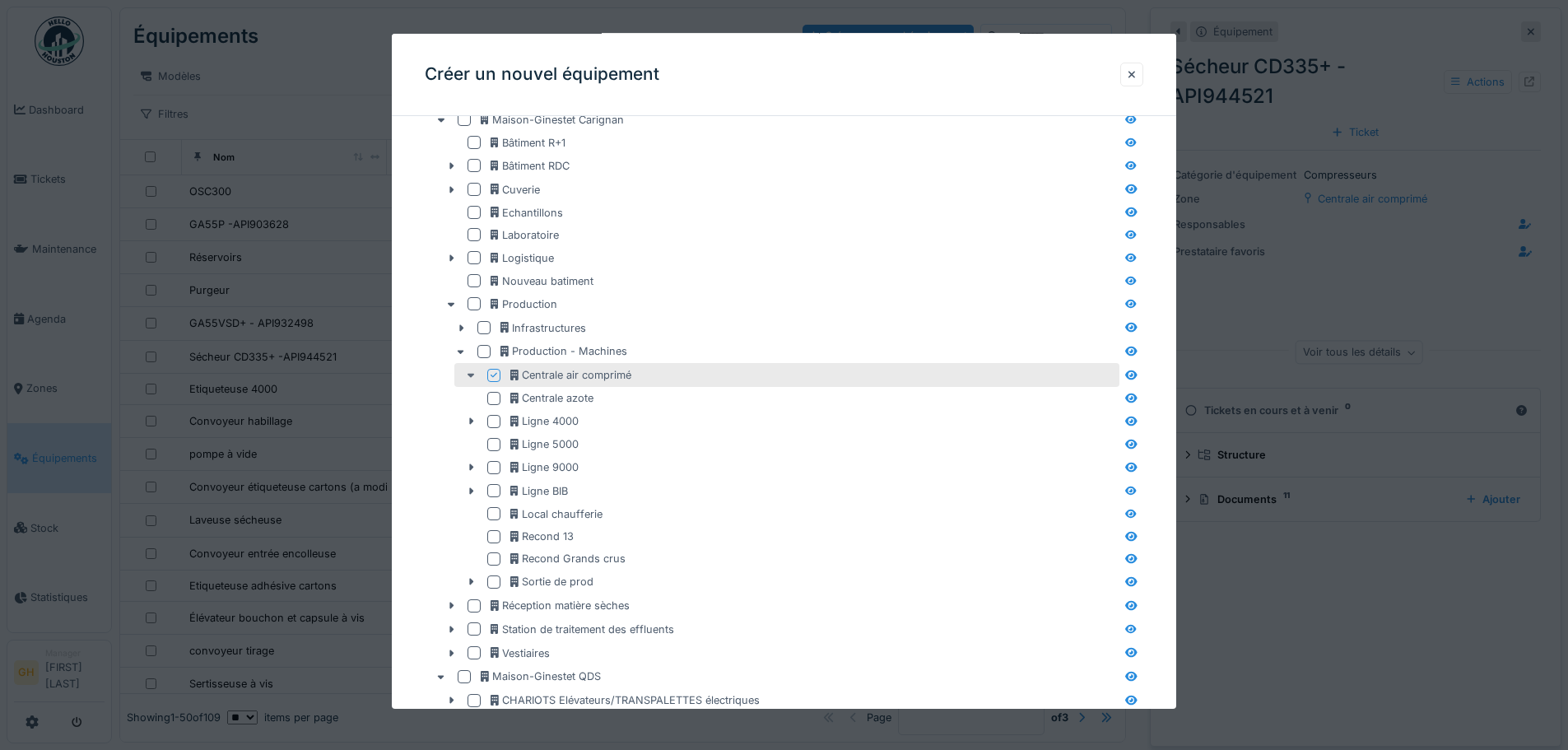 click 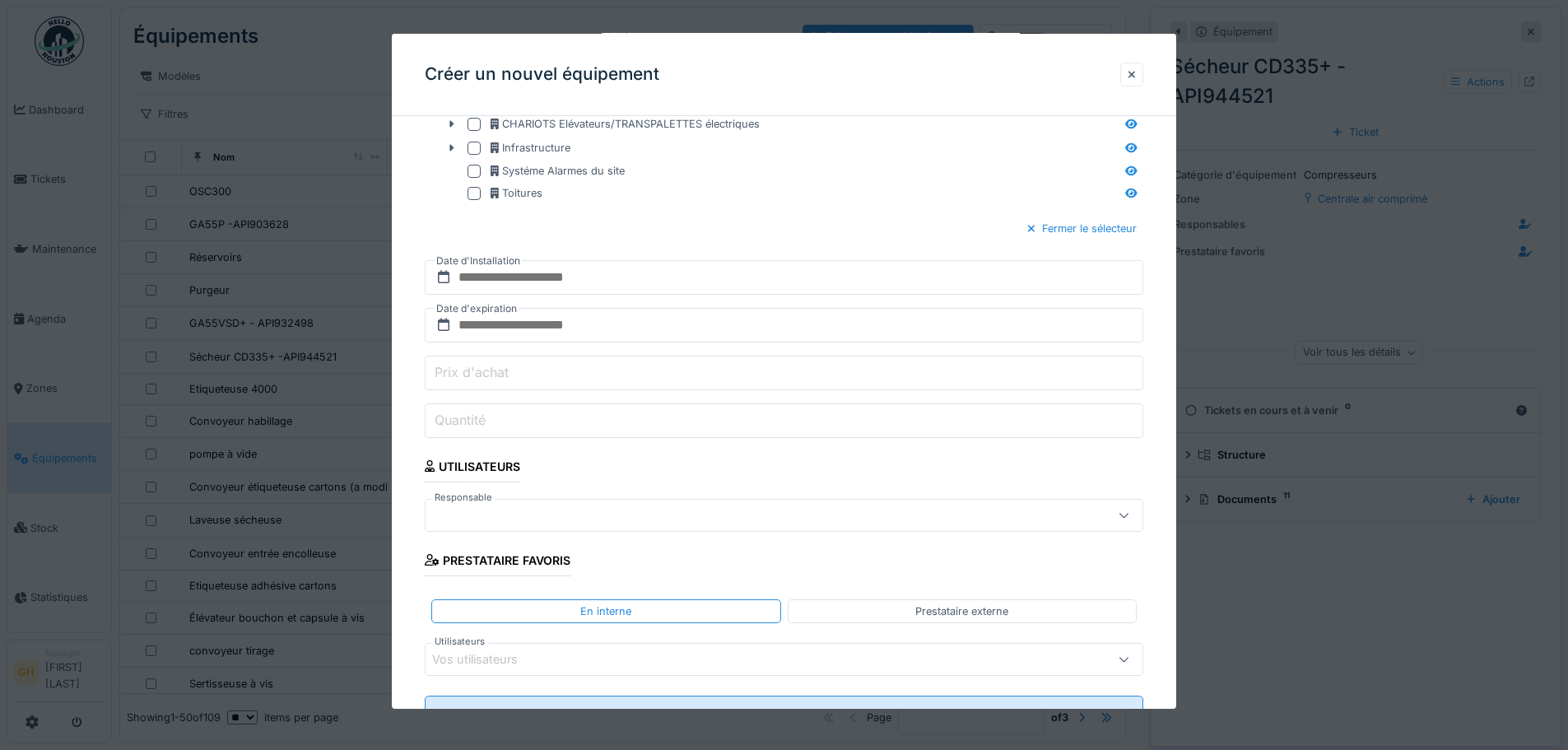 scroll, scrollTop: 1467, scrollLeft: 0, axis: vertical 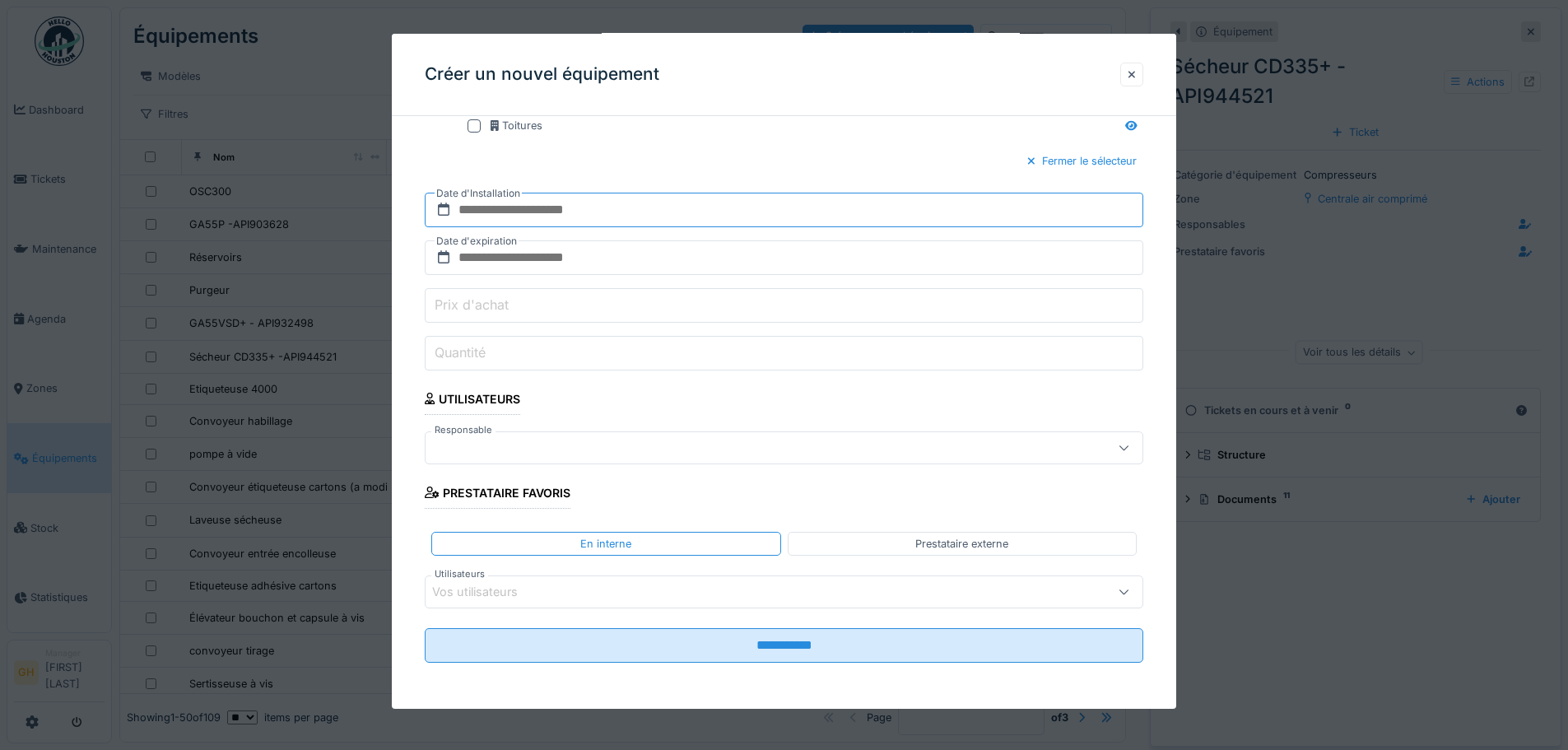 click at bounding box center [784, 210] 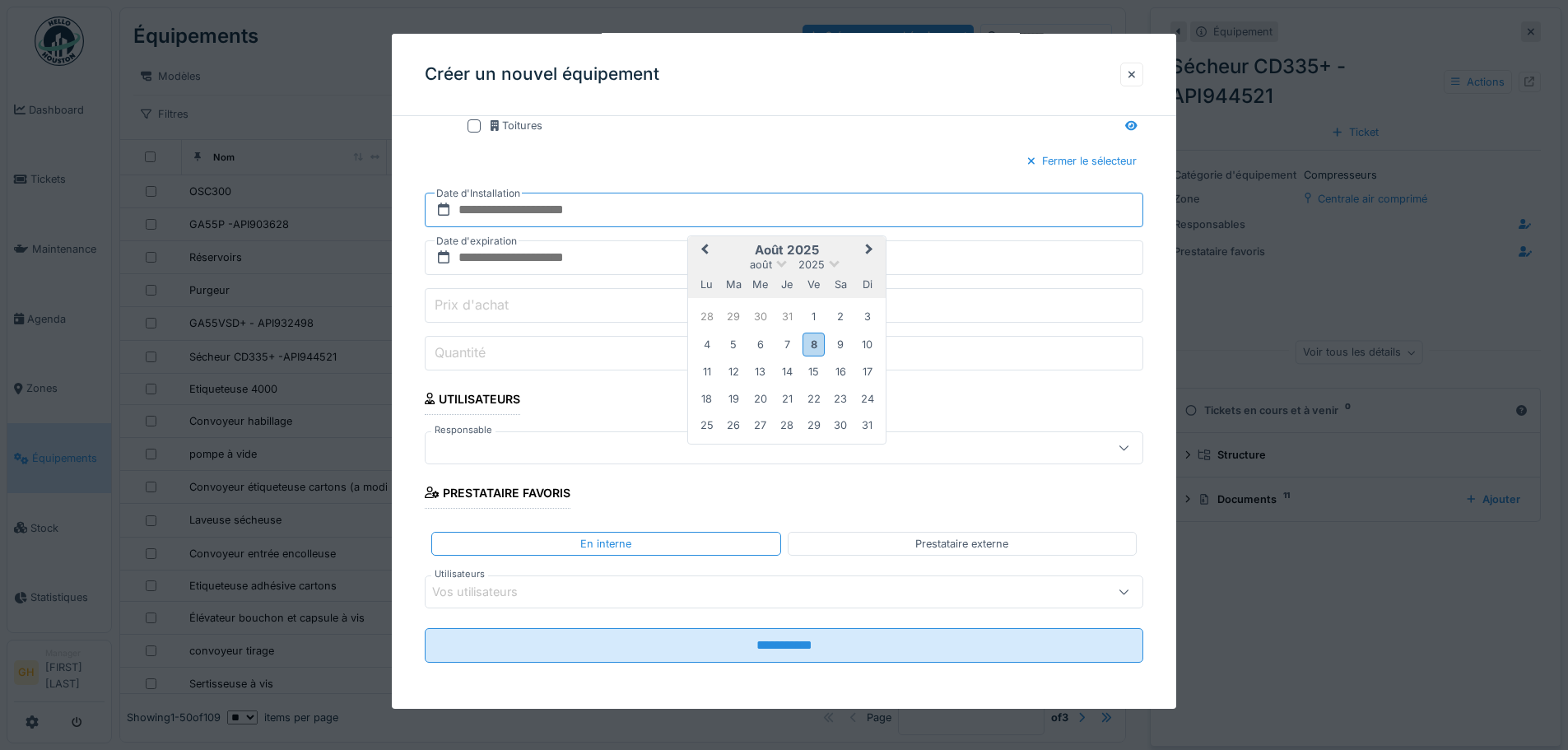 type on "**********" 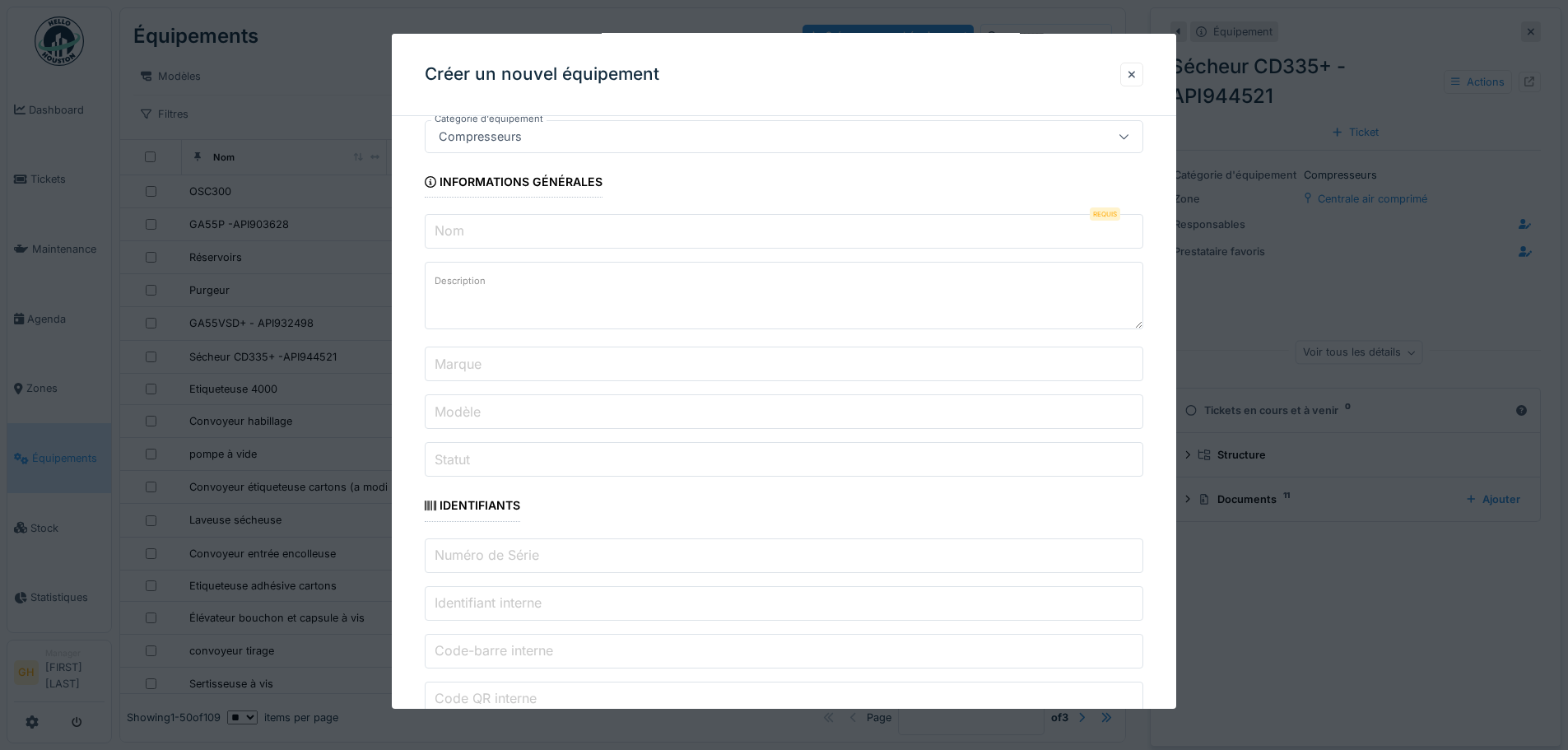 scroll, scrollTop: 82, scrollLeft: 0, axis: vertical 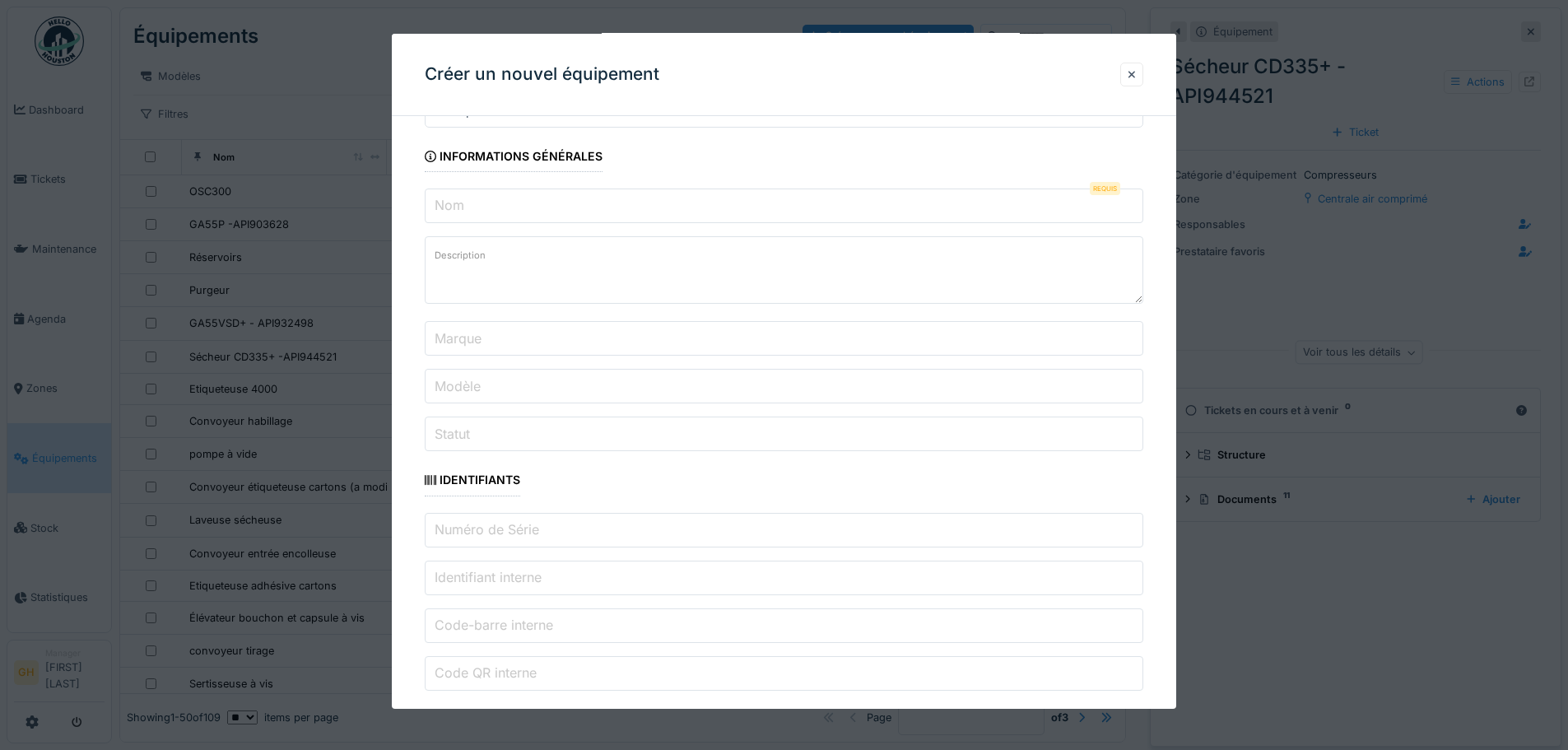 click on "Nom" at bounding box center (784, 206) 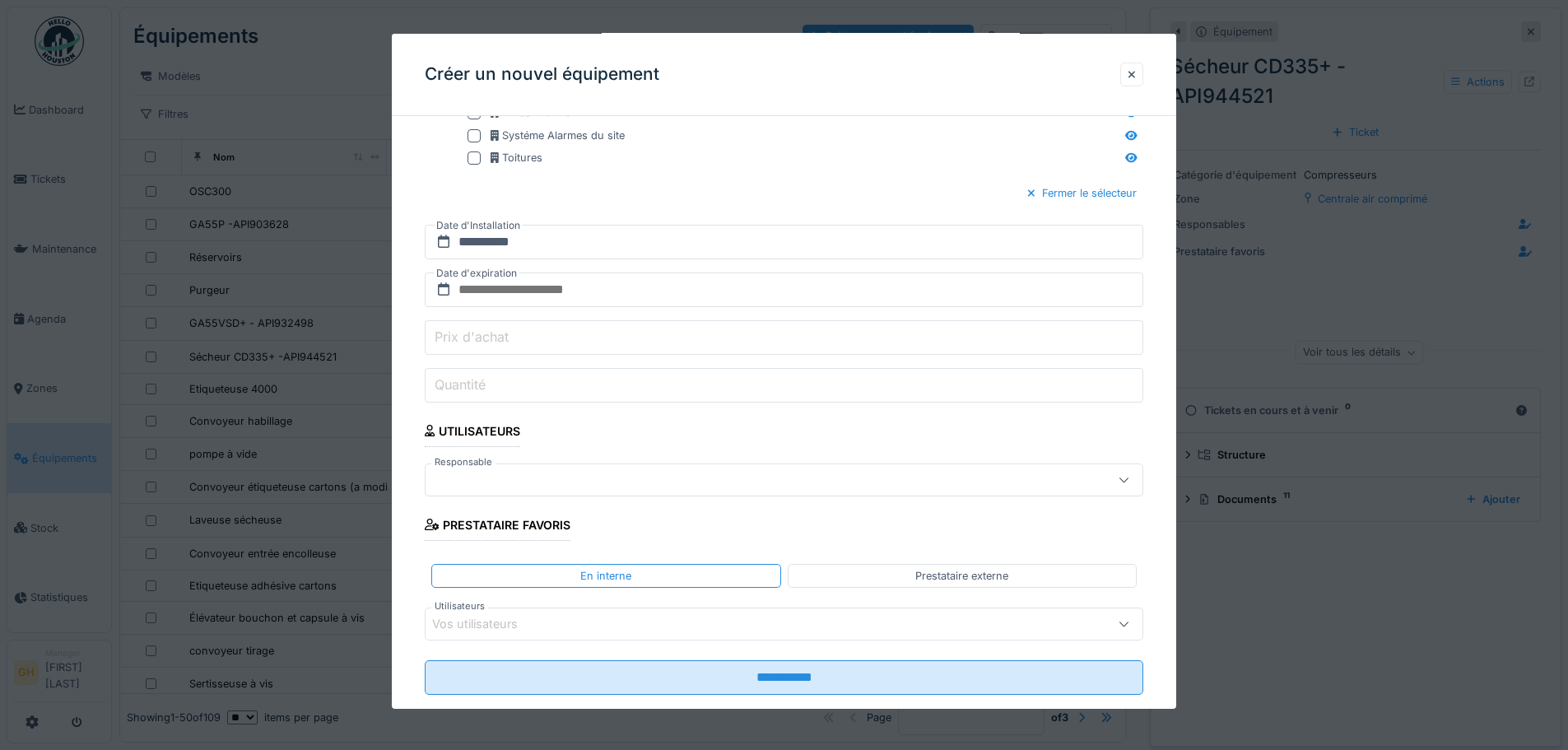 scroll, scrollTop: 1467, scrollLeft: 0, axis: vertical 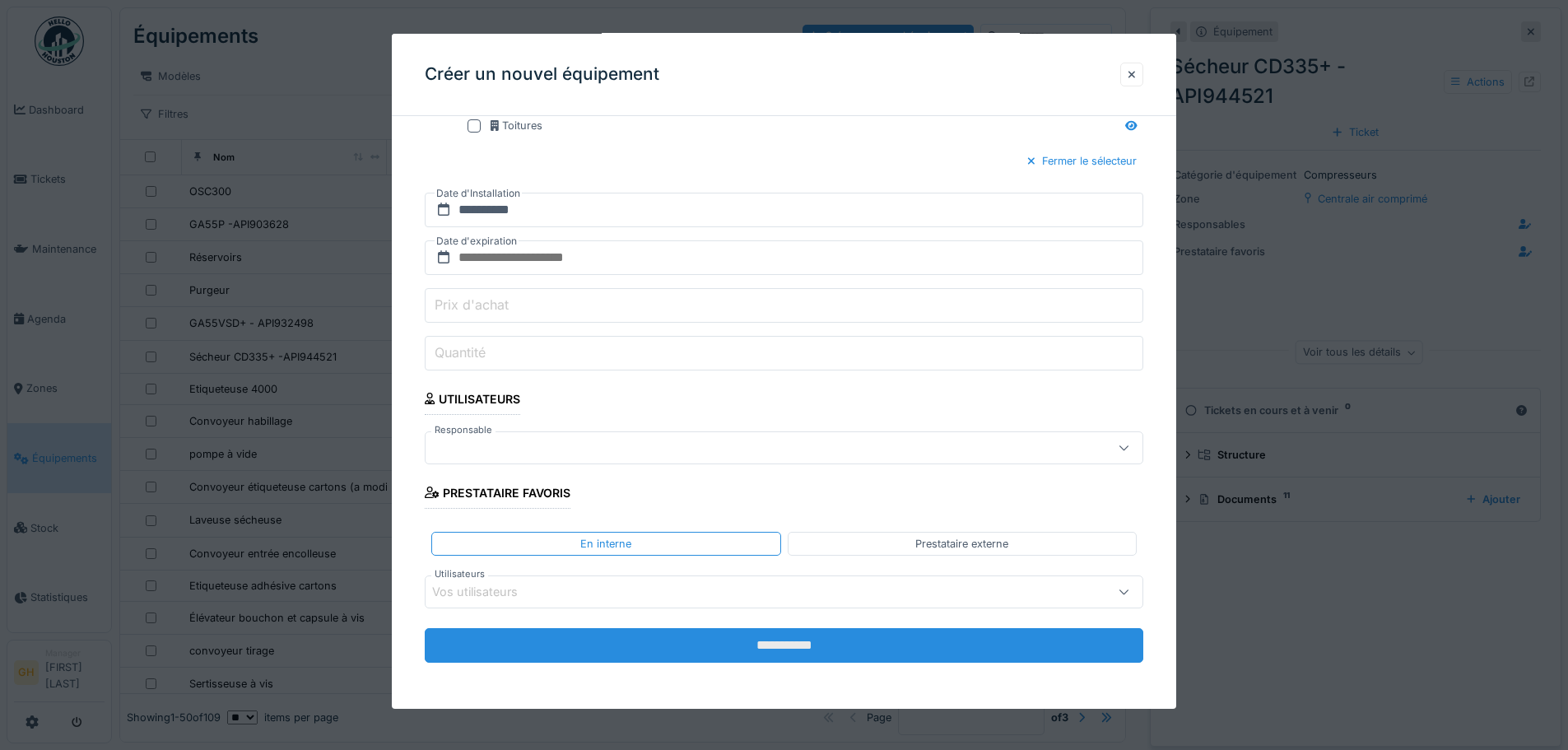 type on "*******" 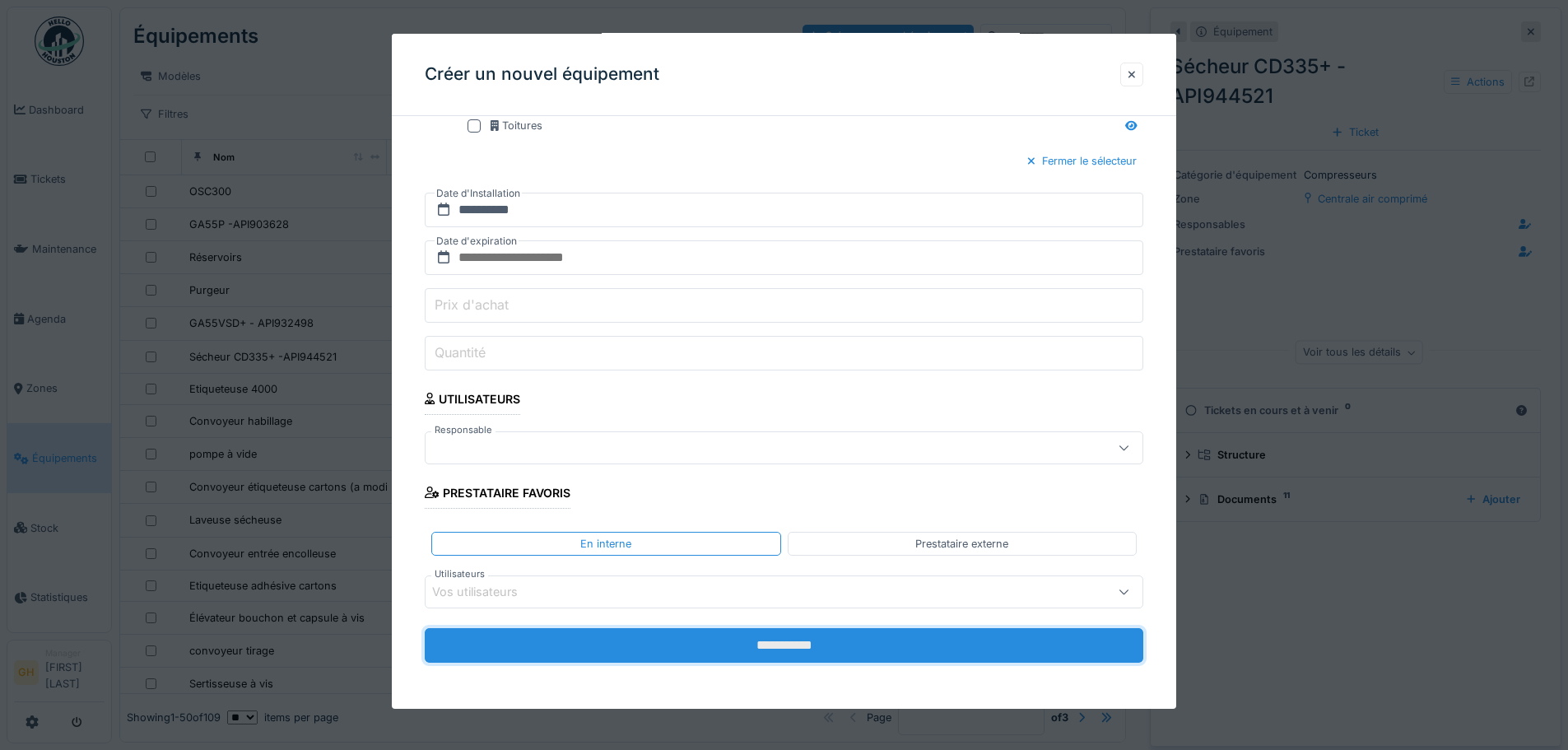 click on "**********" at bounding box center (784, 645) 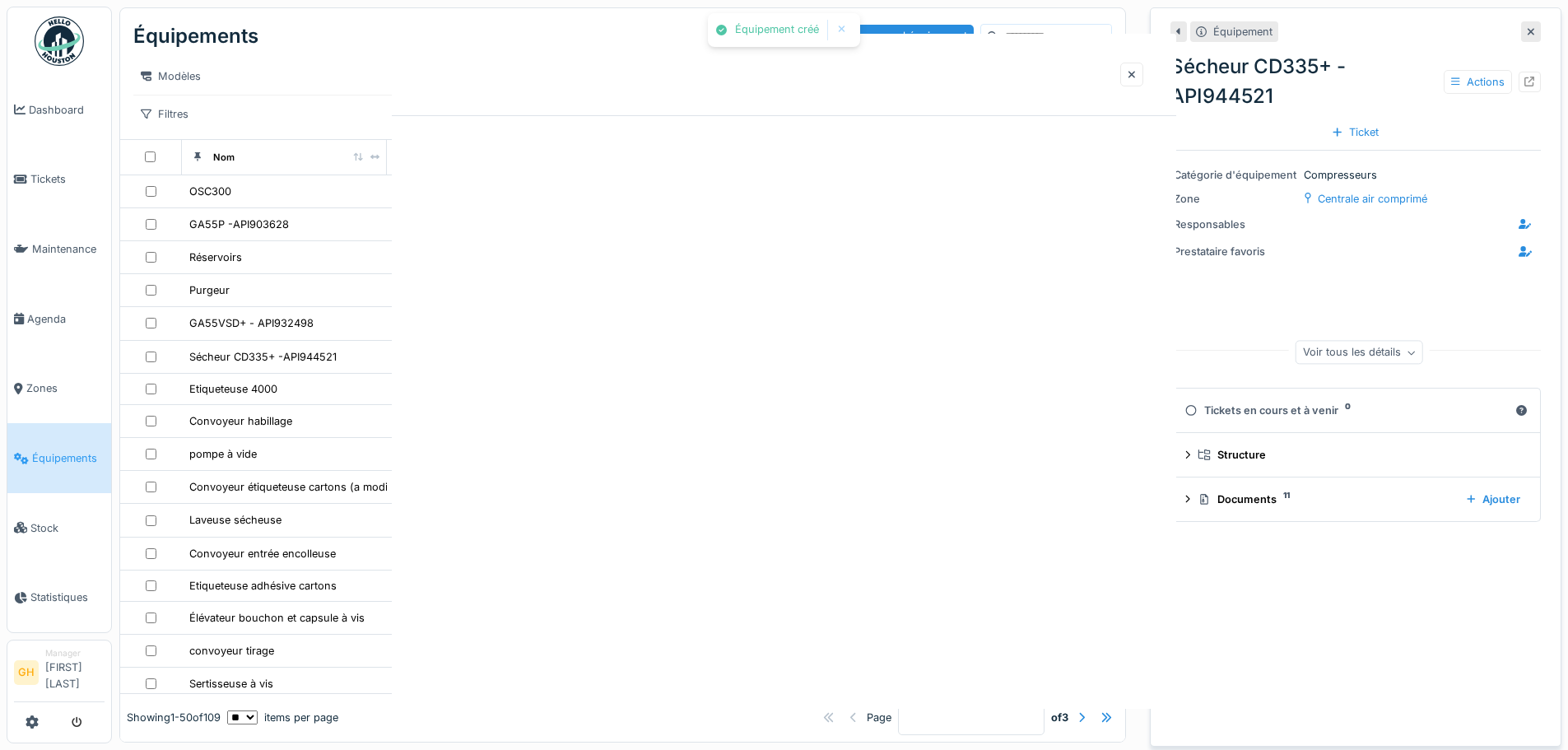 scroll, scrollTop: 0, scrollLeft: 0, axis: both 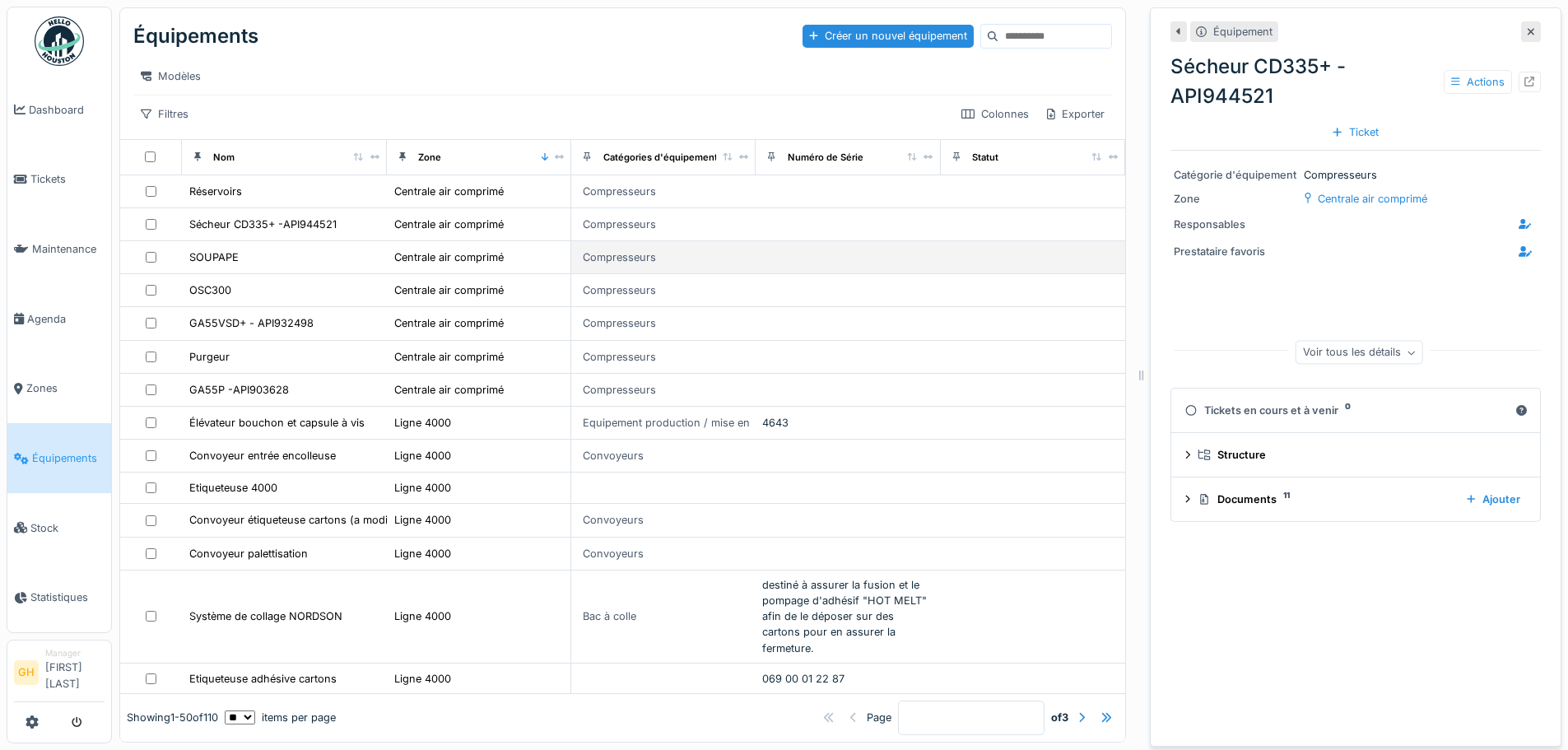 click on "SOUPAPE" at bounding box center (284, 257) 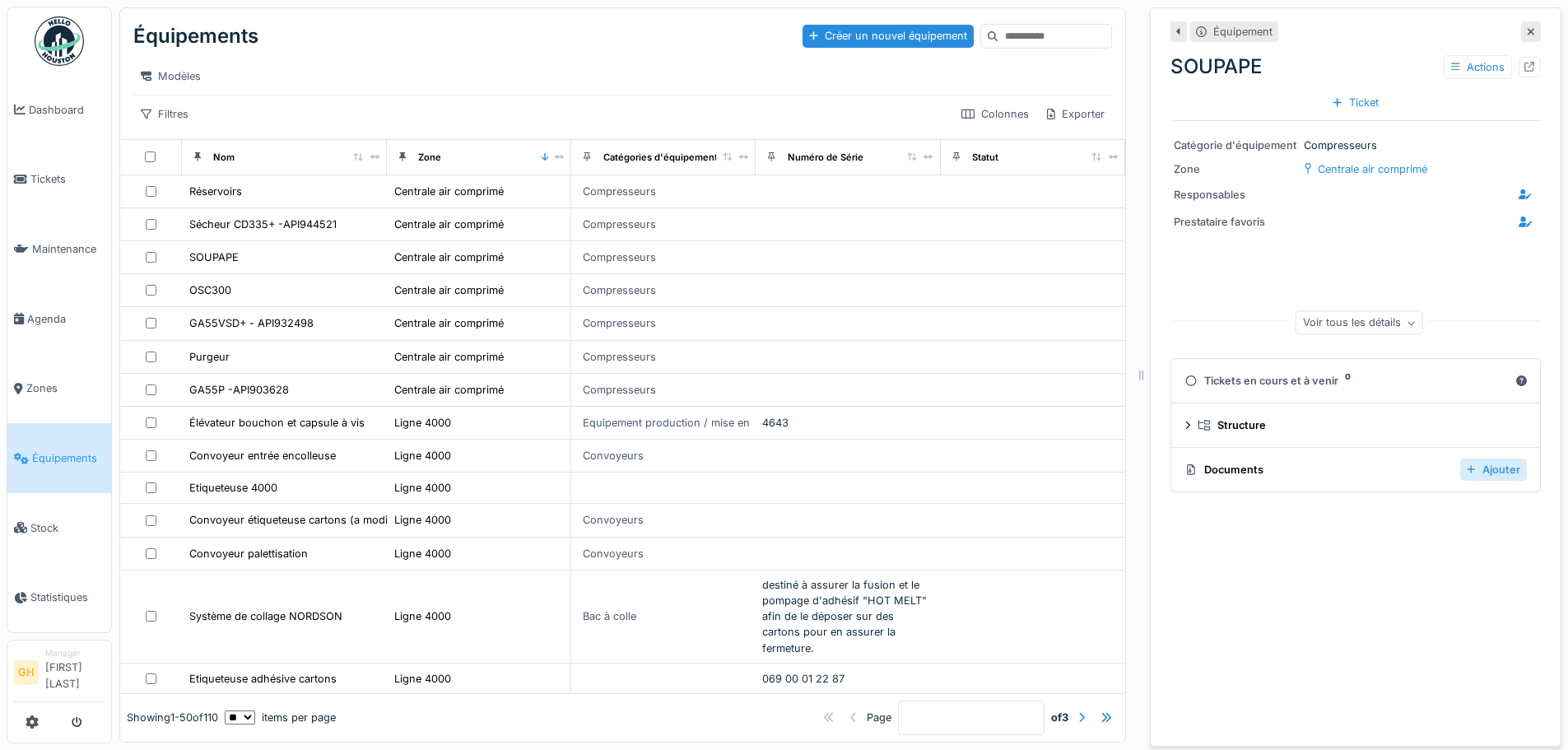 click on "Ajouter" at bounding box center [1493, 469] 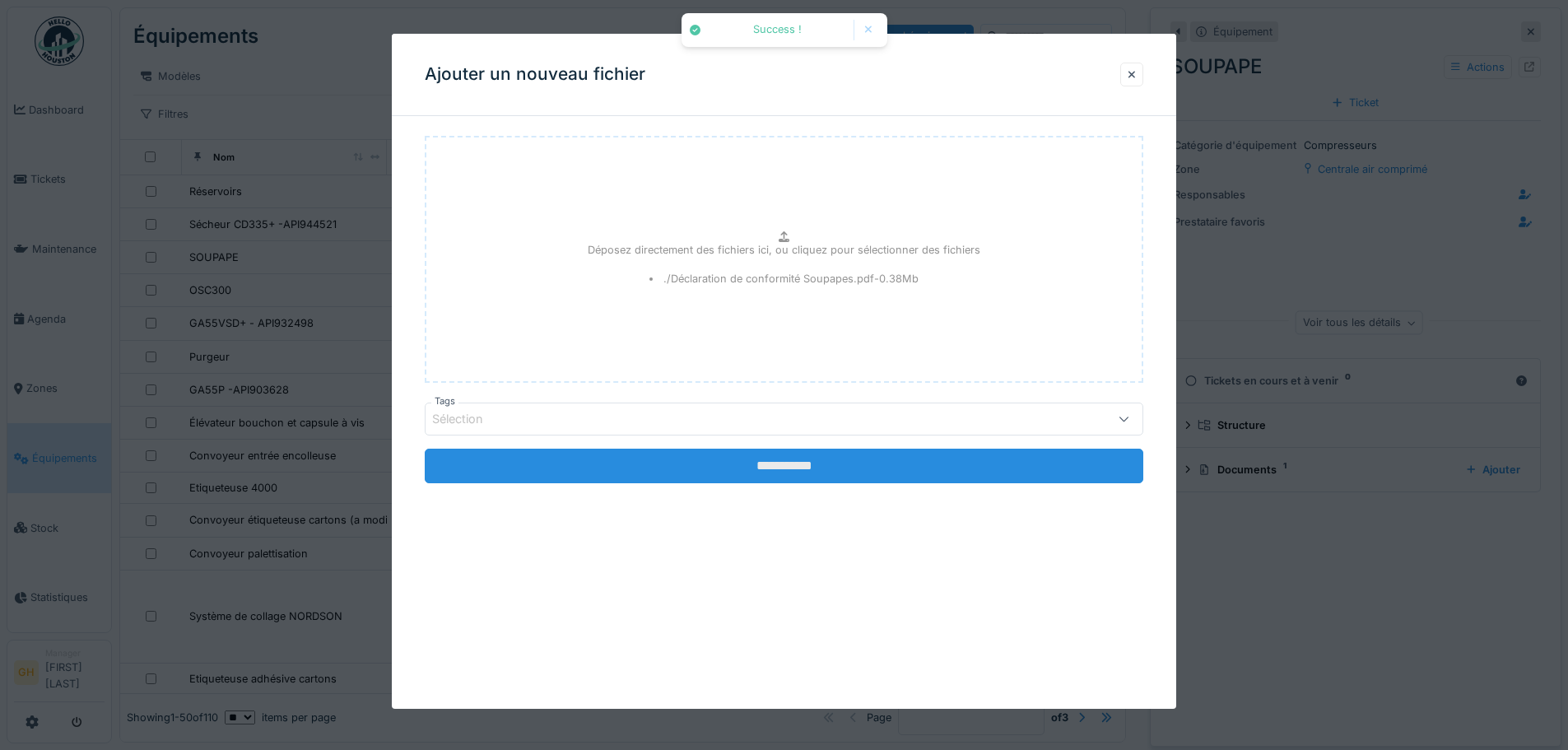 click on "**********" at bounding box center (784, 466) 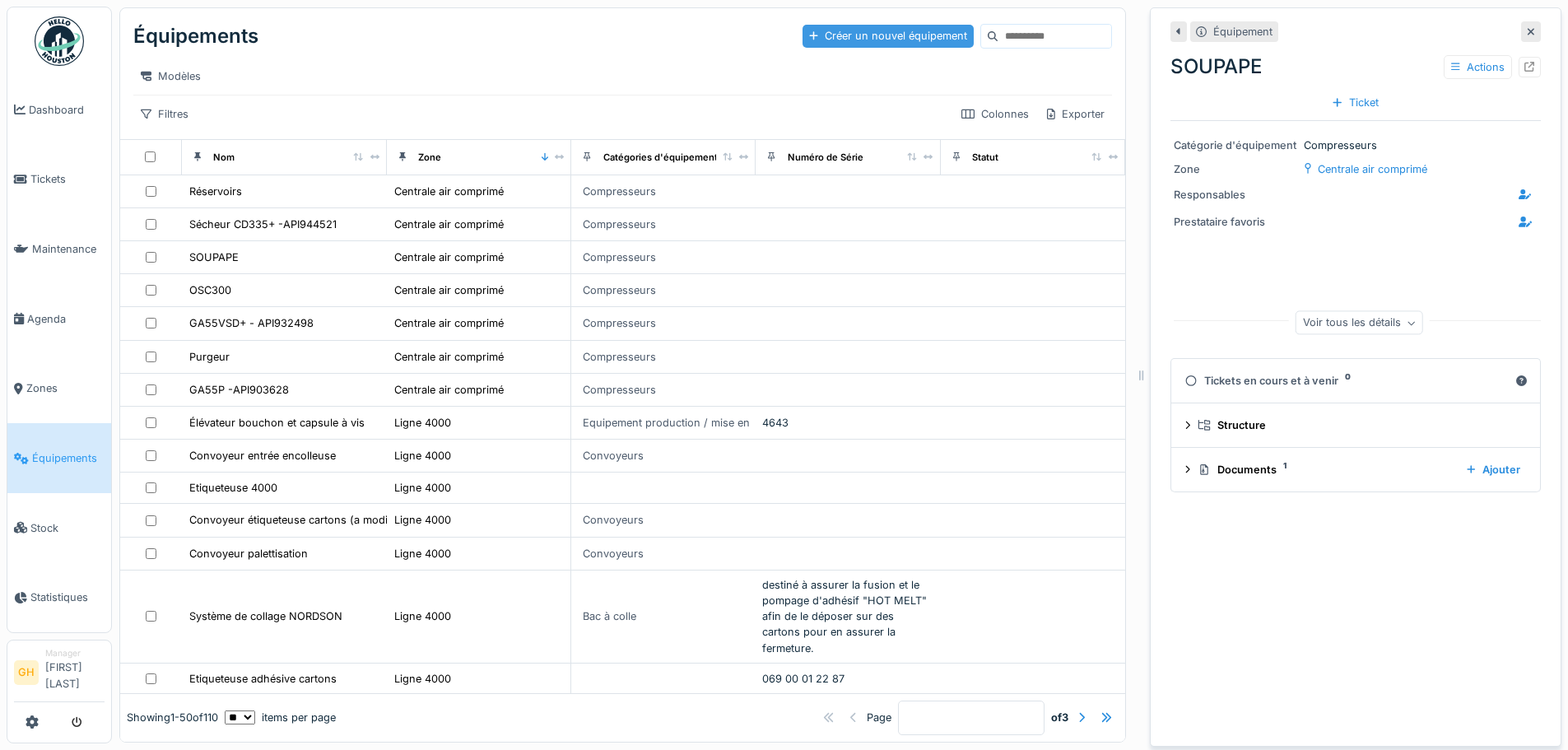 click on "Créer un nouvel équipement" at bounding box center (888, 35) 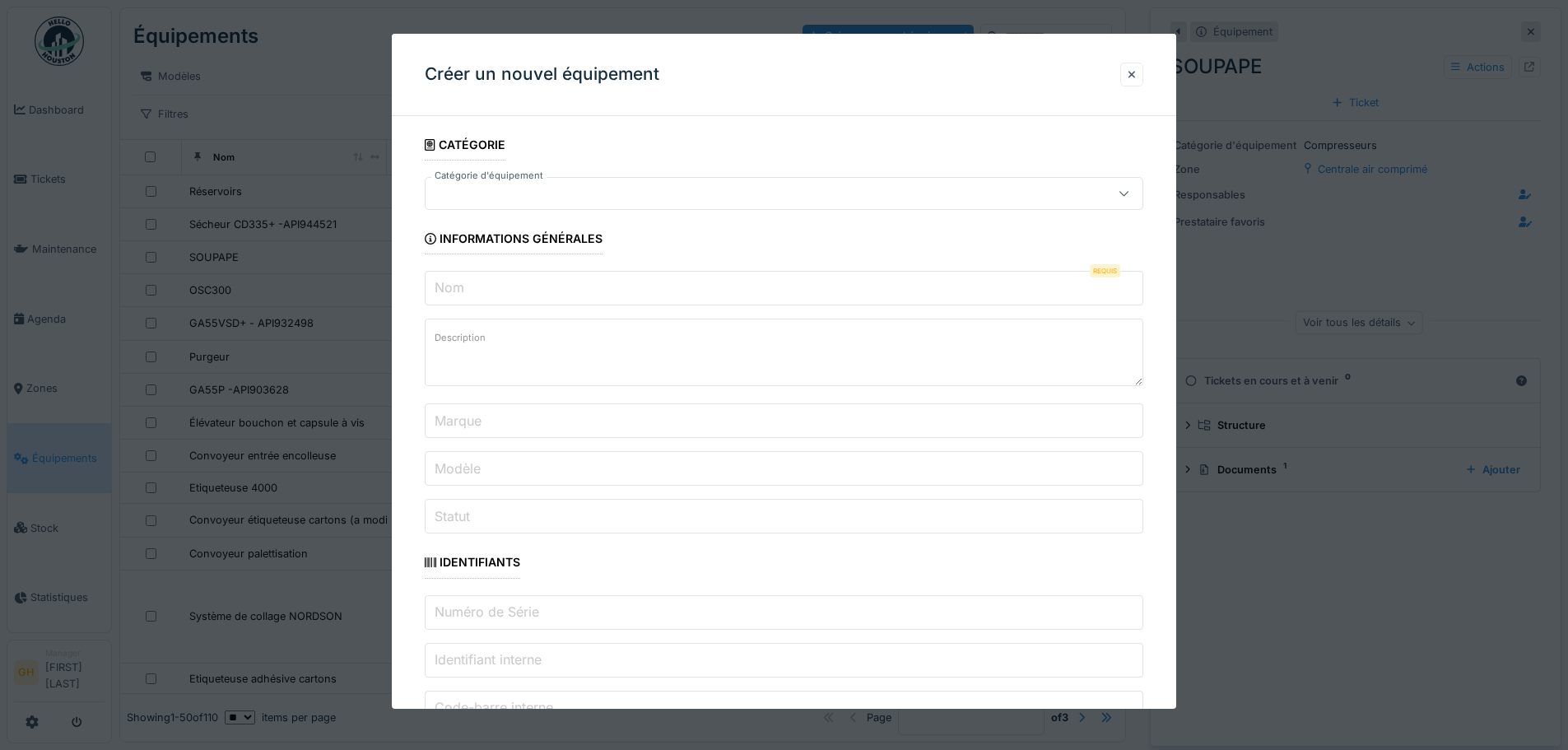 click on "Nom" at bounding box center [784, 288] 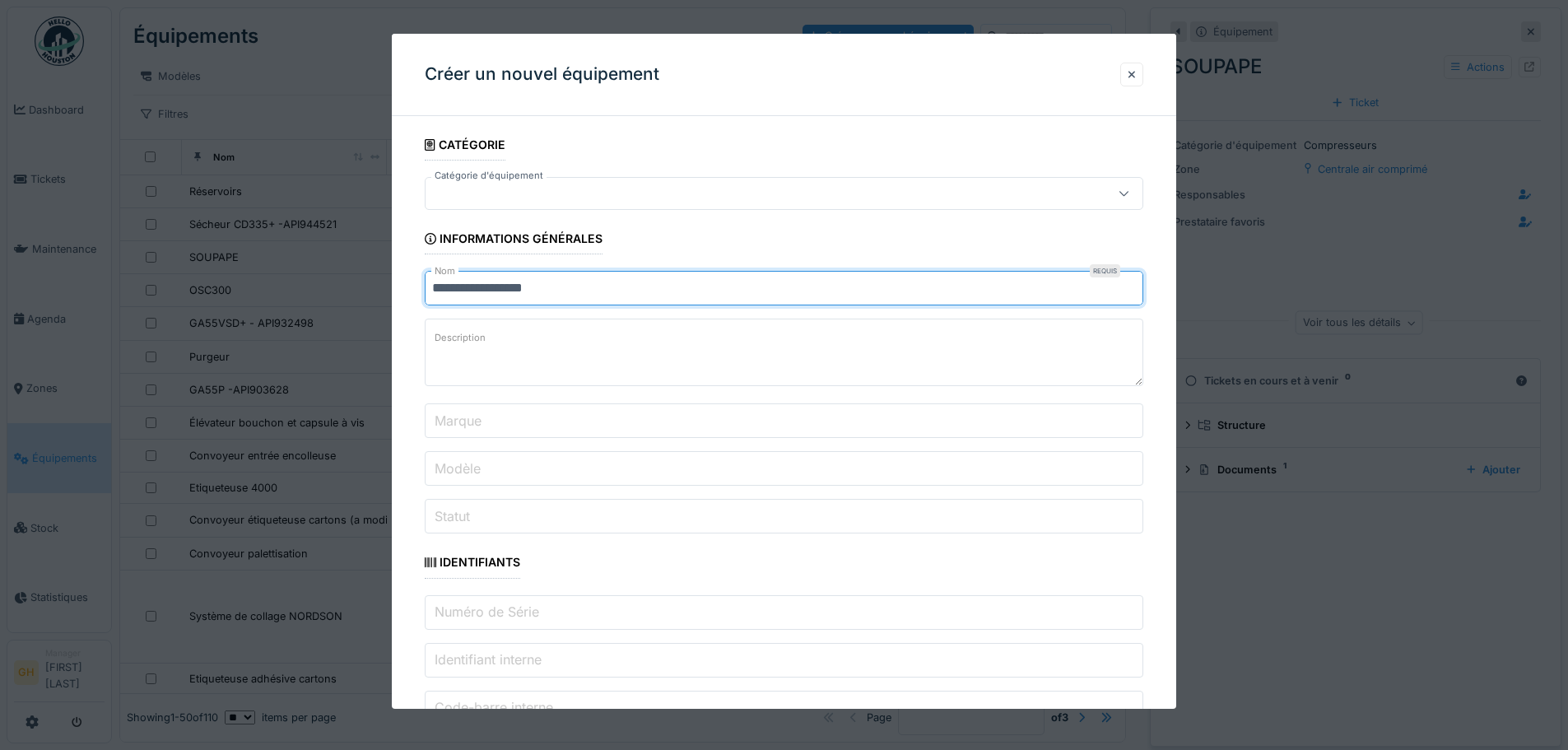 type on "**********" 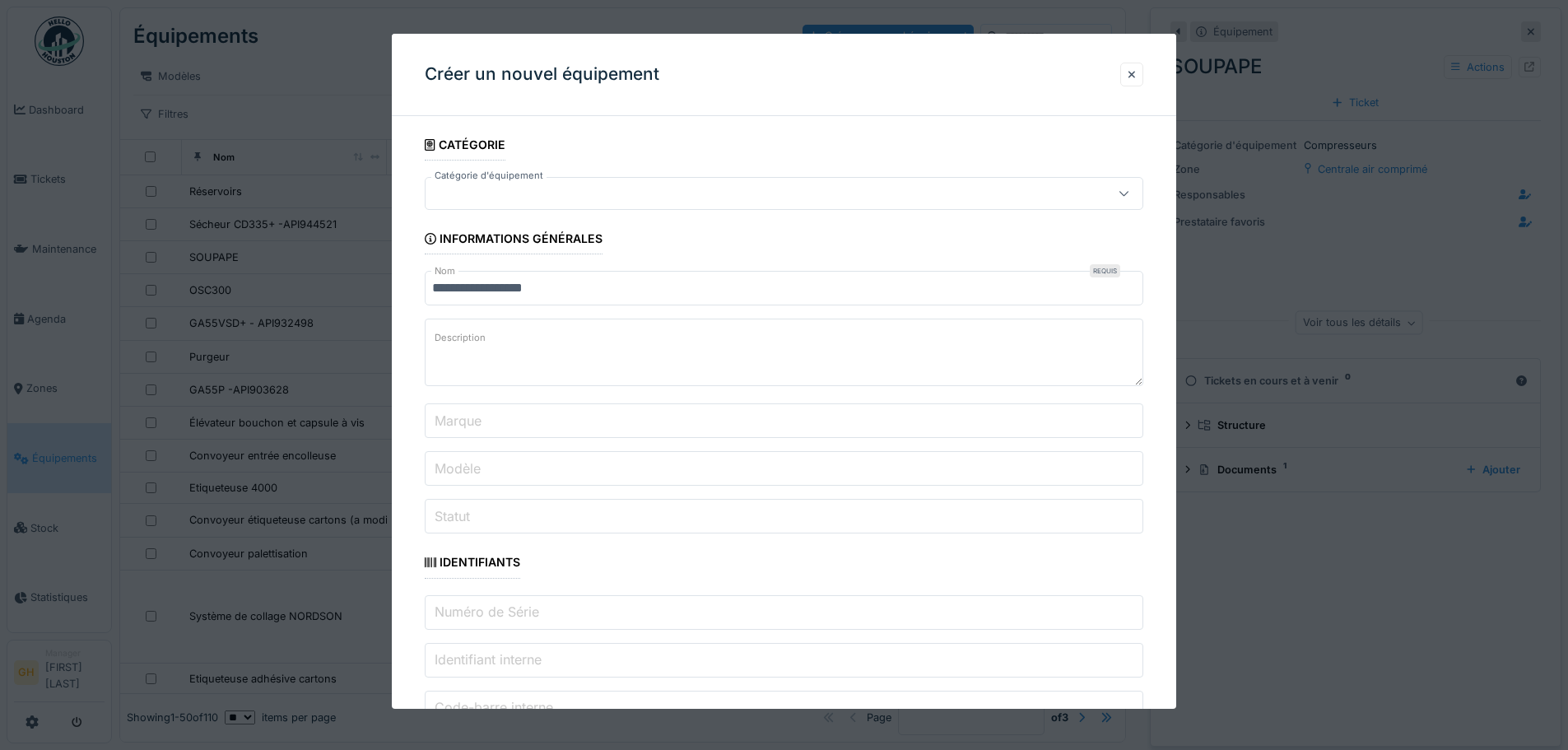 click at bounding box center (742, 193) 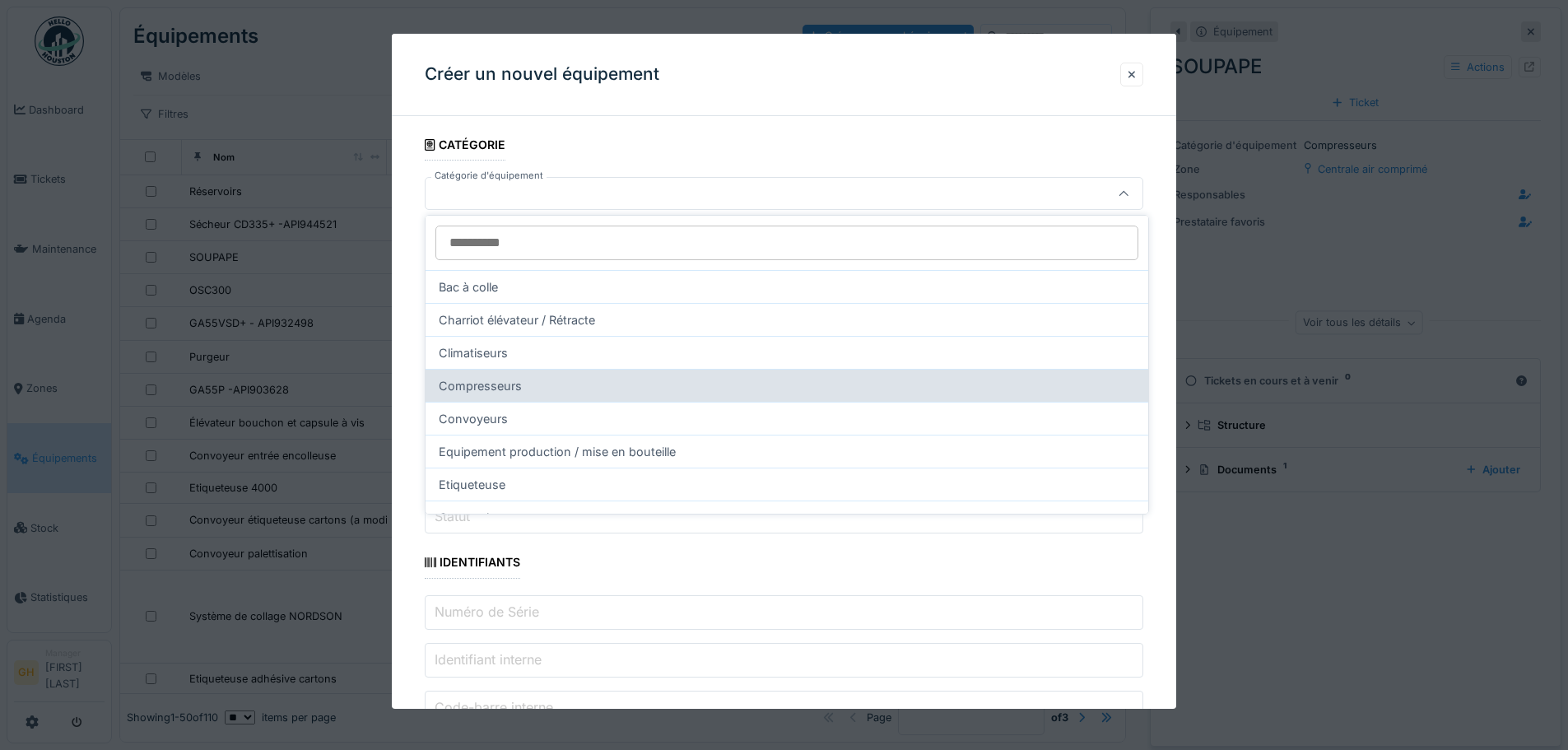 click on "Compresseurs" at bounding box center (787, 385) 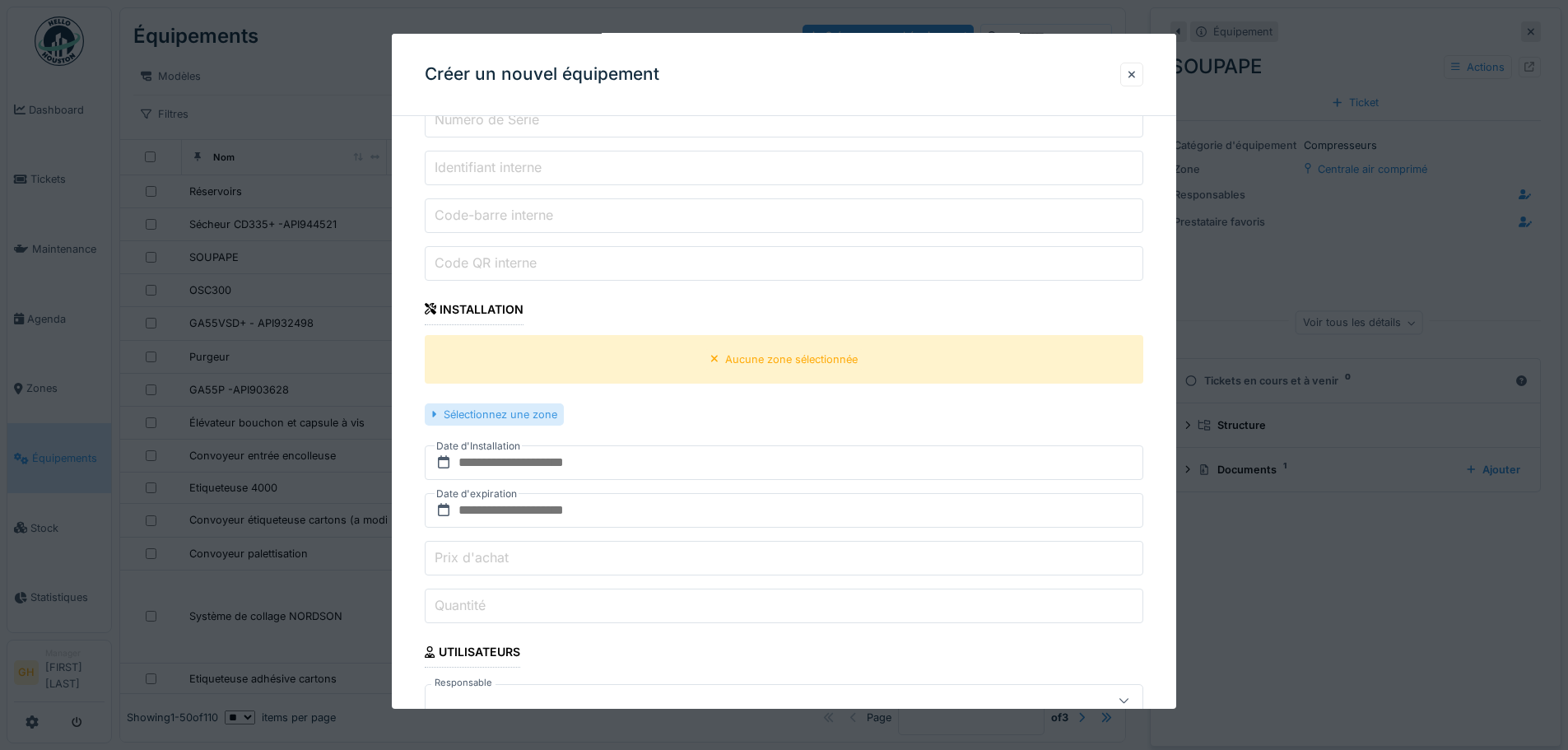 scroll, scrollTop: 494, scrollLeft: 0, axis: vertical 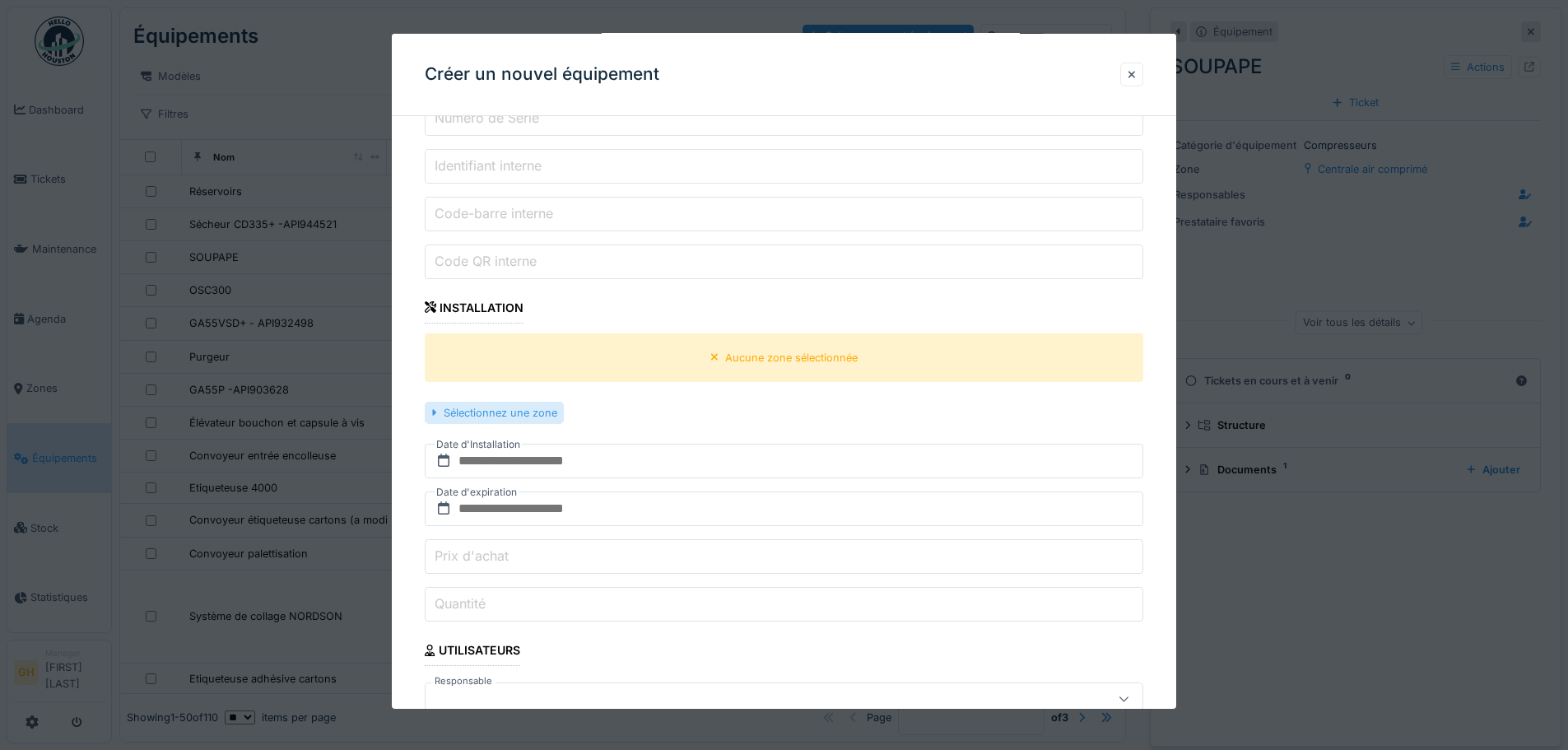 click on "Sélectionnez une zone" at bounding box center (494, 412) 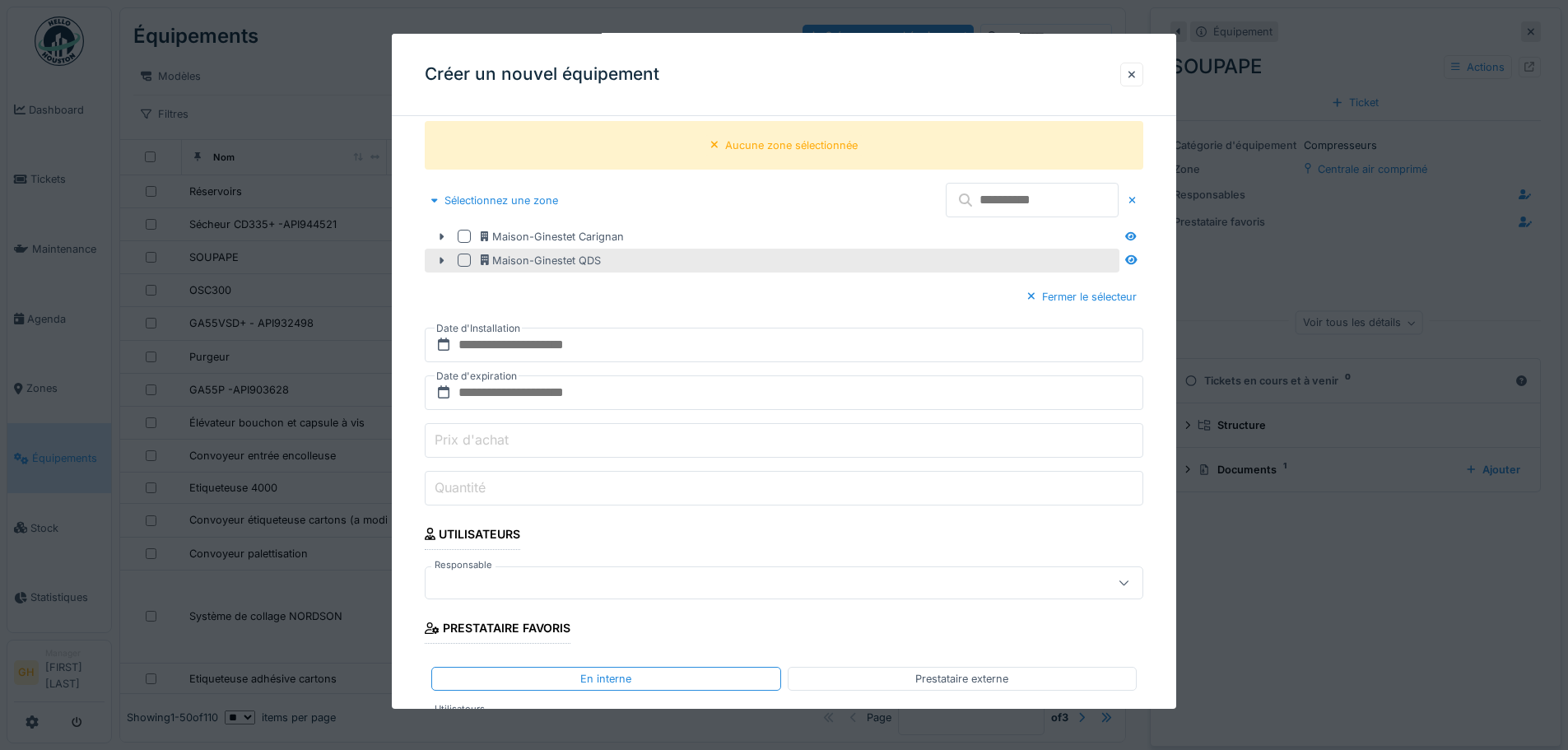 scroll, scrollTop: 741, scrollLeft: 0, axis: vertical 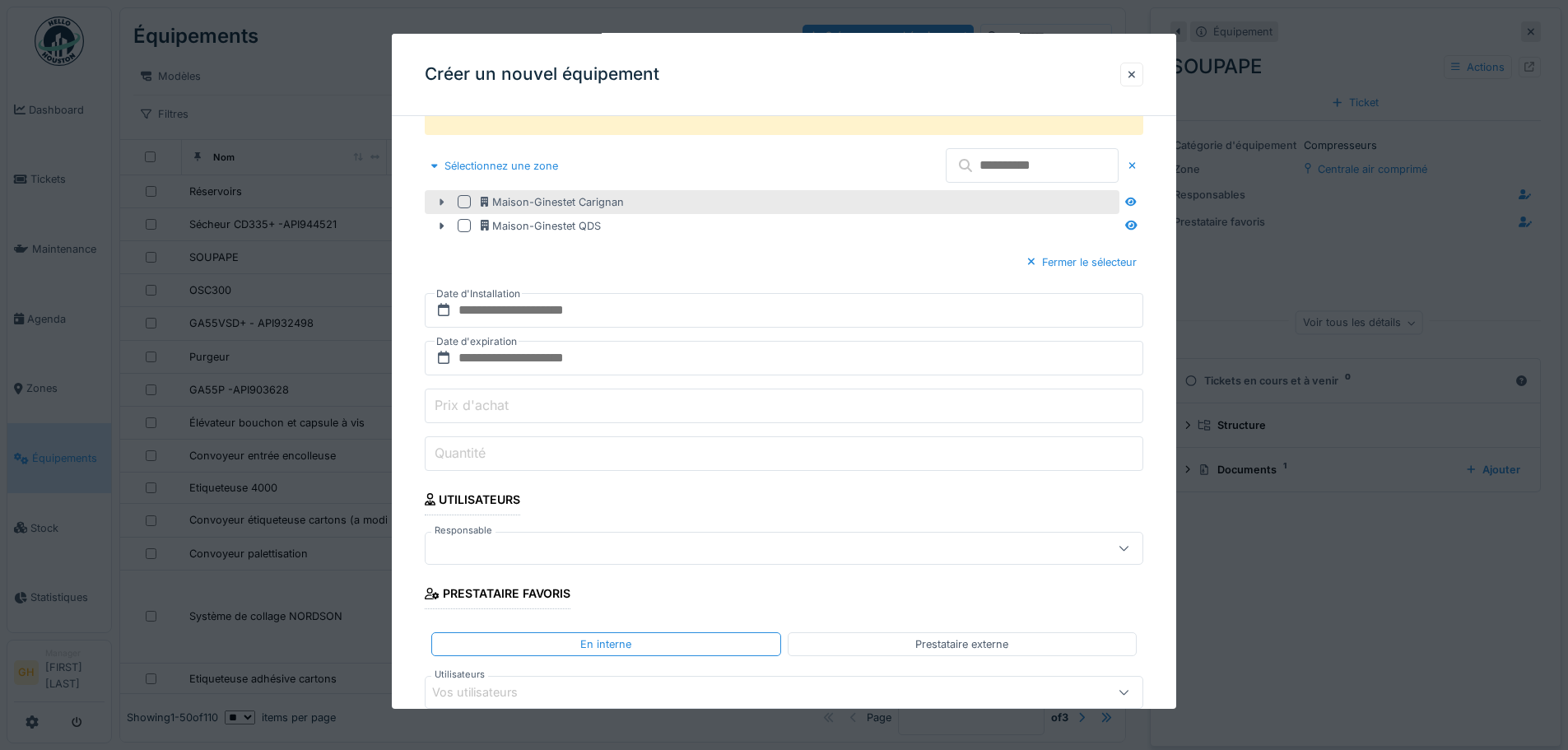 click at bounding box center (441, 202) 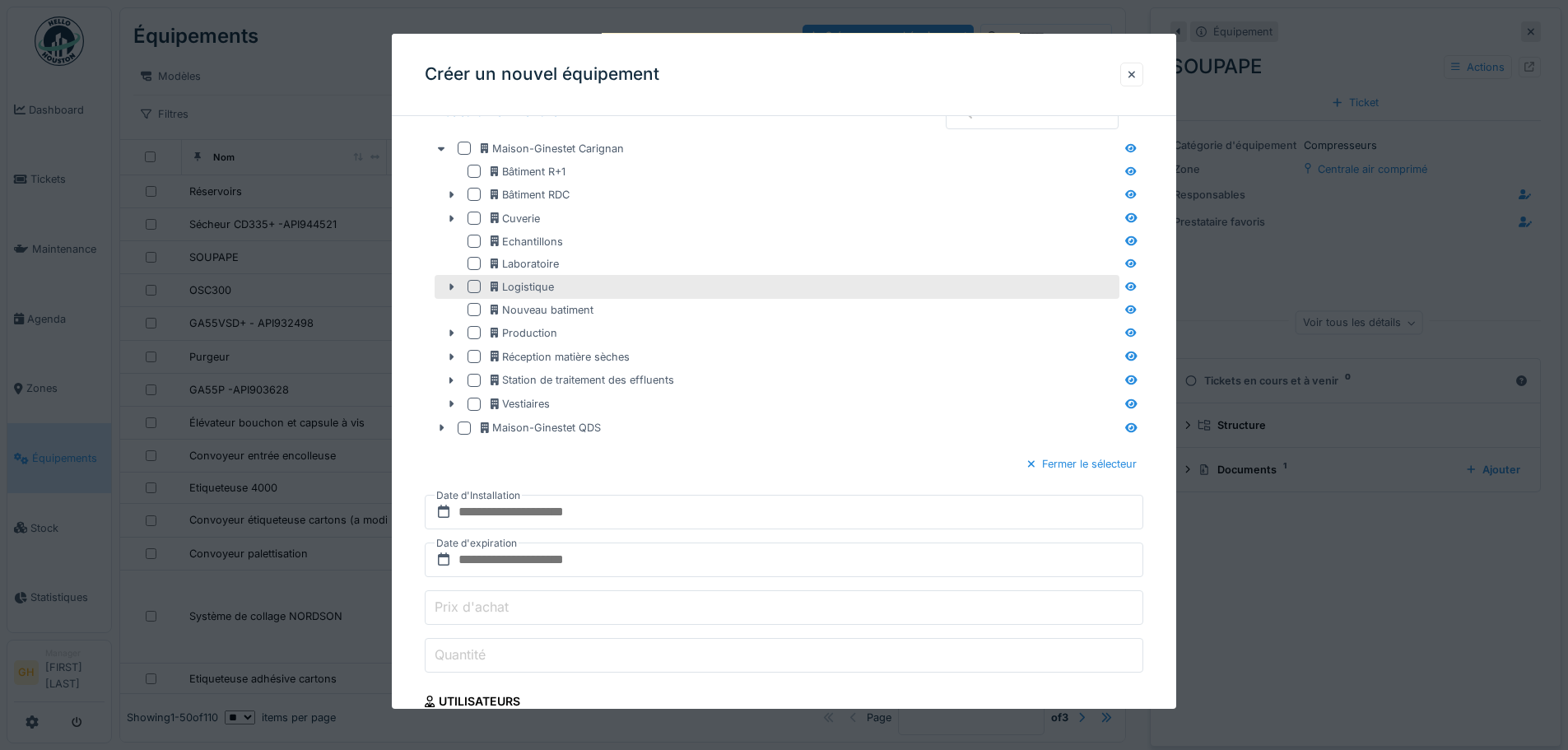 scroll, scrollTop: 823, scrollLeft: 0, axis: vertical 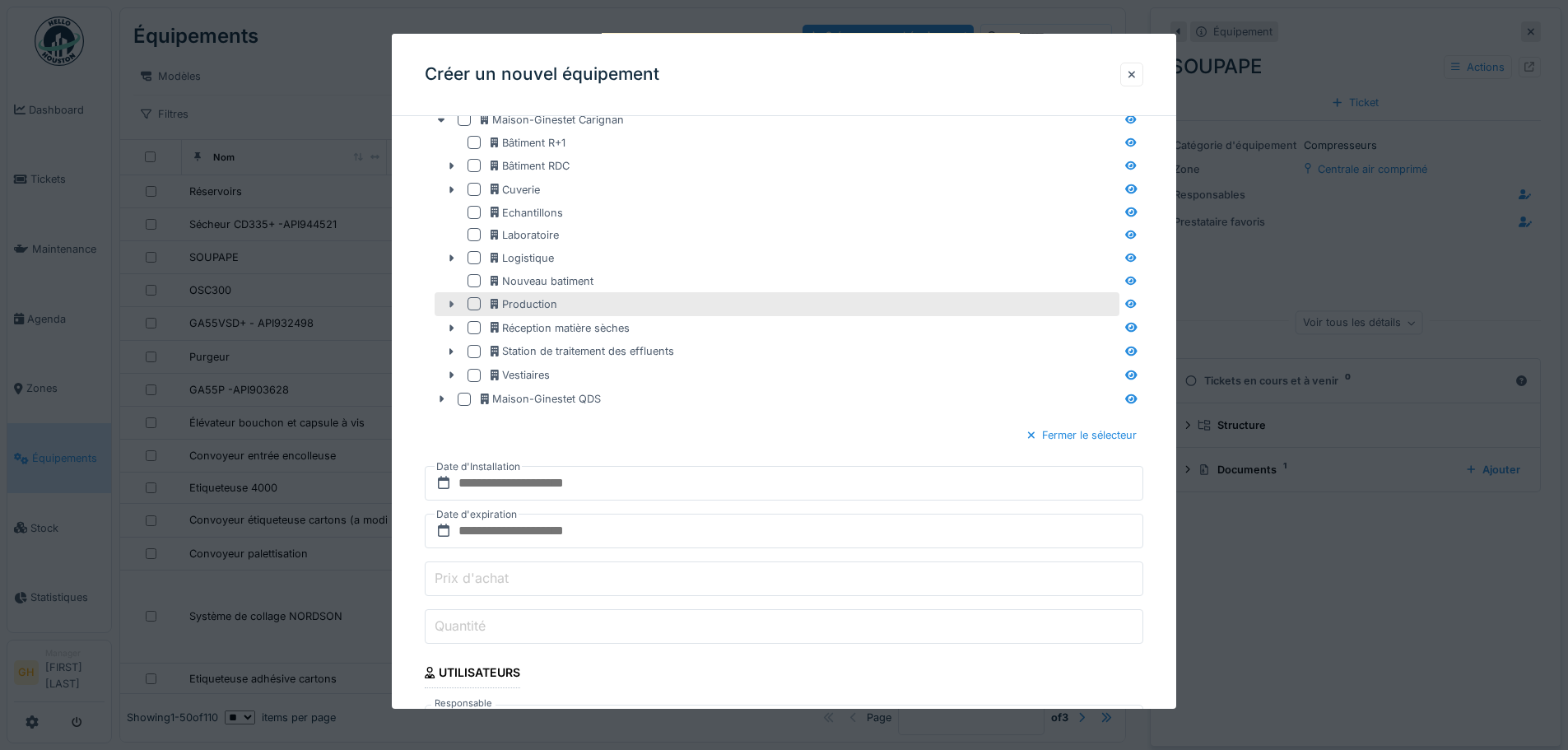 click 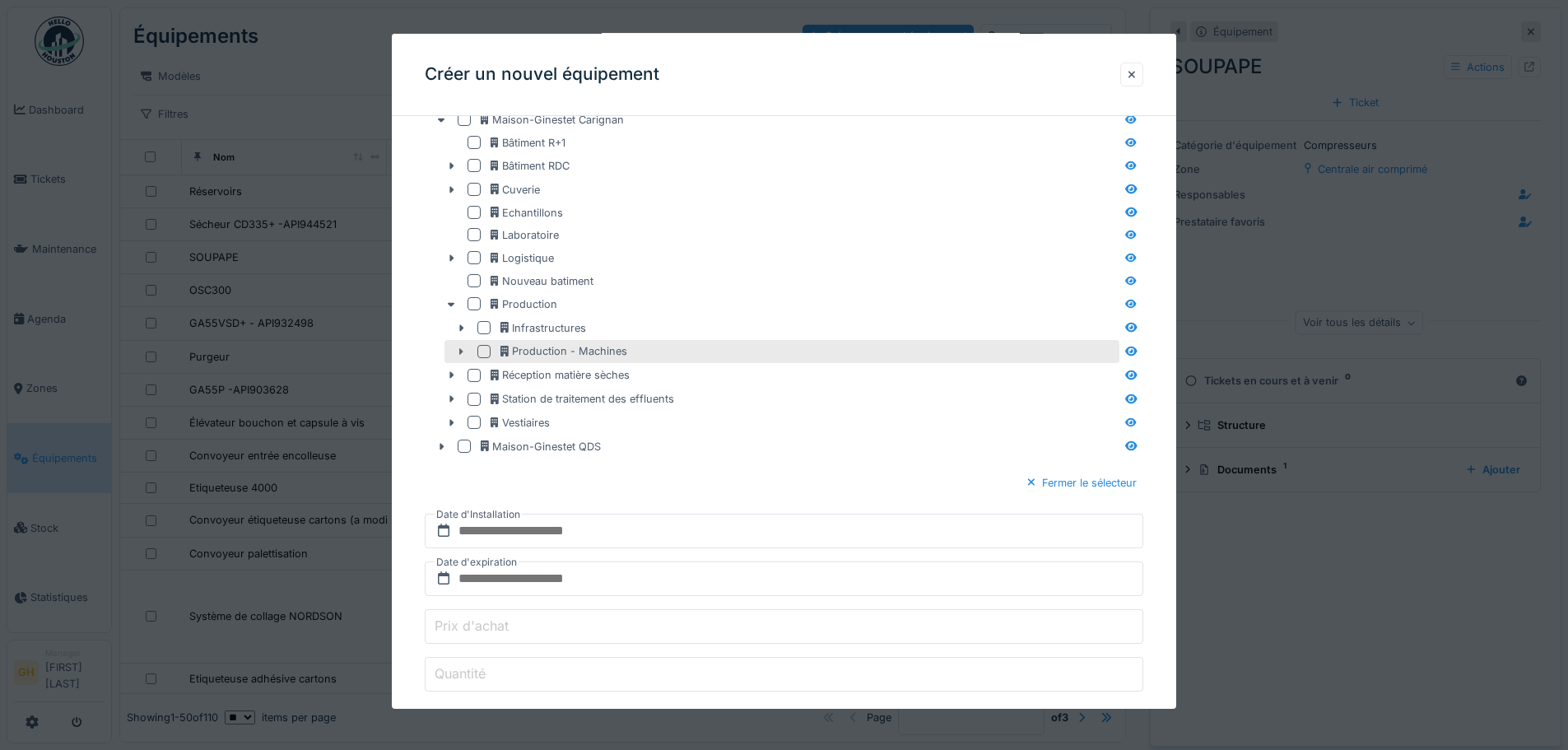 click 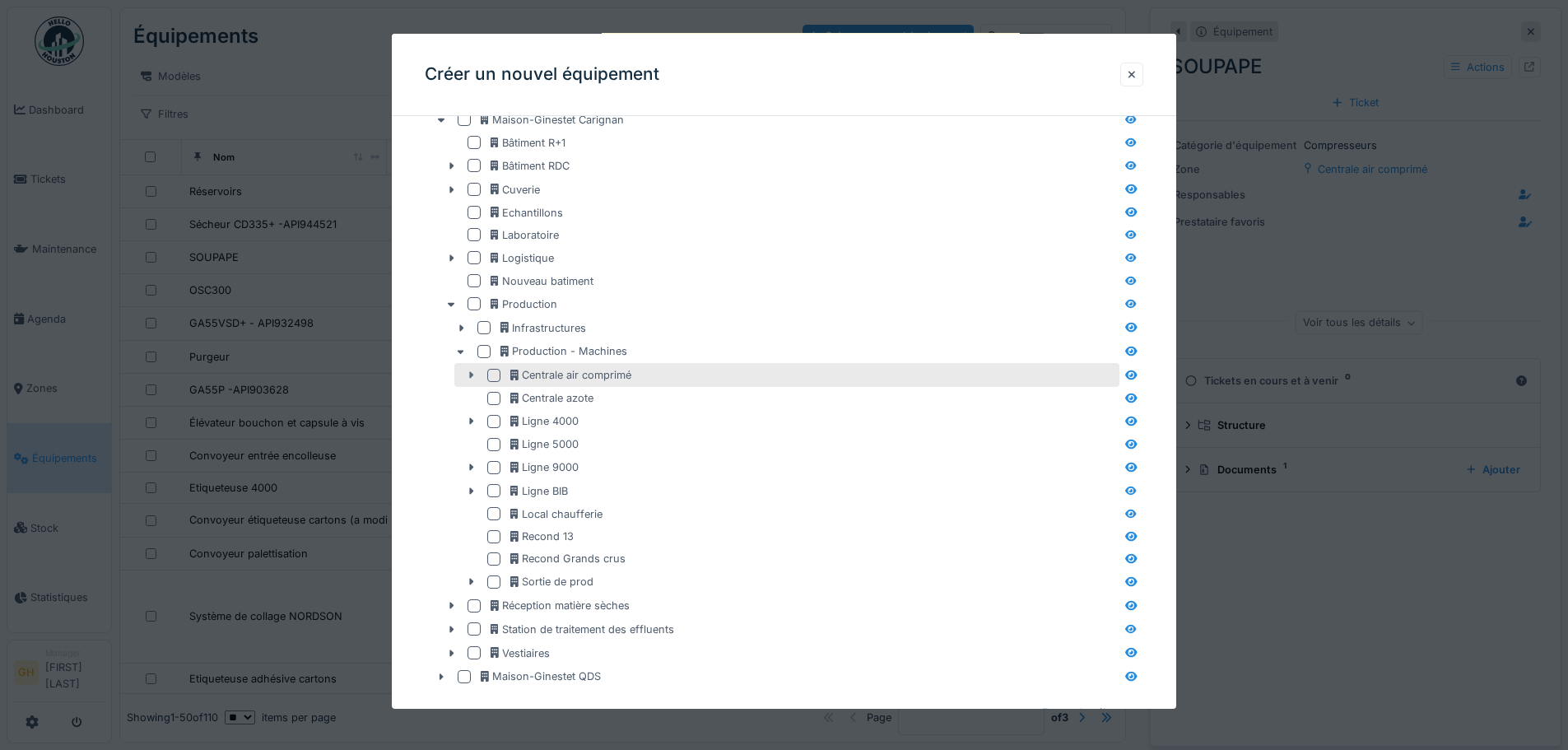 click at bounding box center (471, 375) 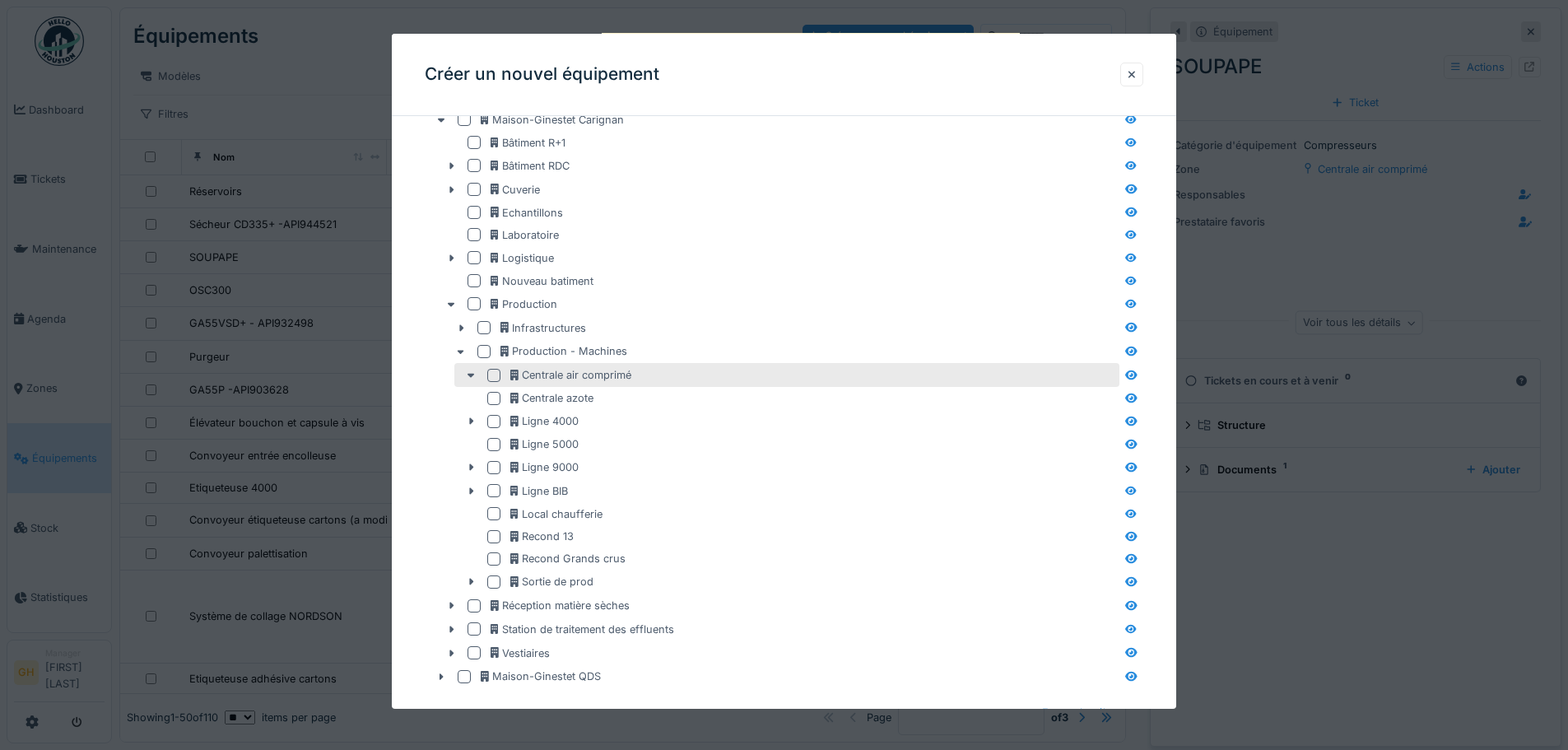 click at bounding box center (494, 375) 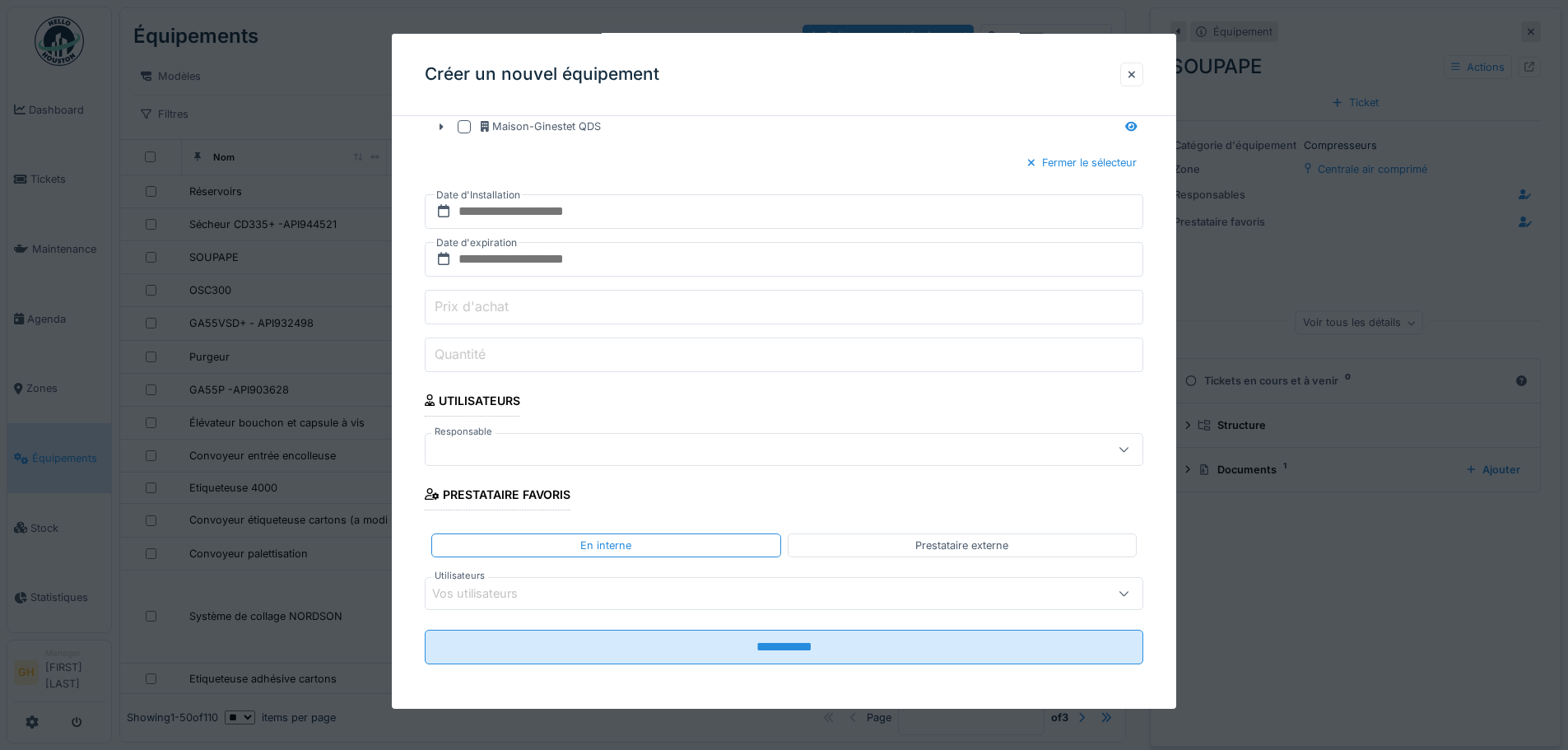 scroll, scrollTop: 1375, scrollLeft: 0, axis: vertical 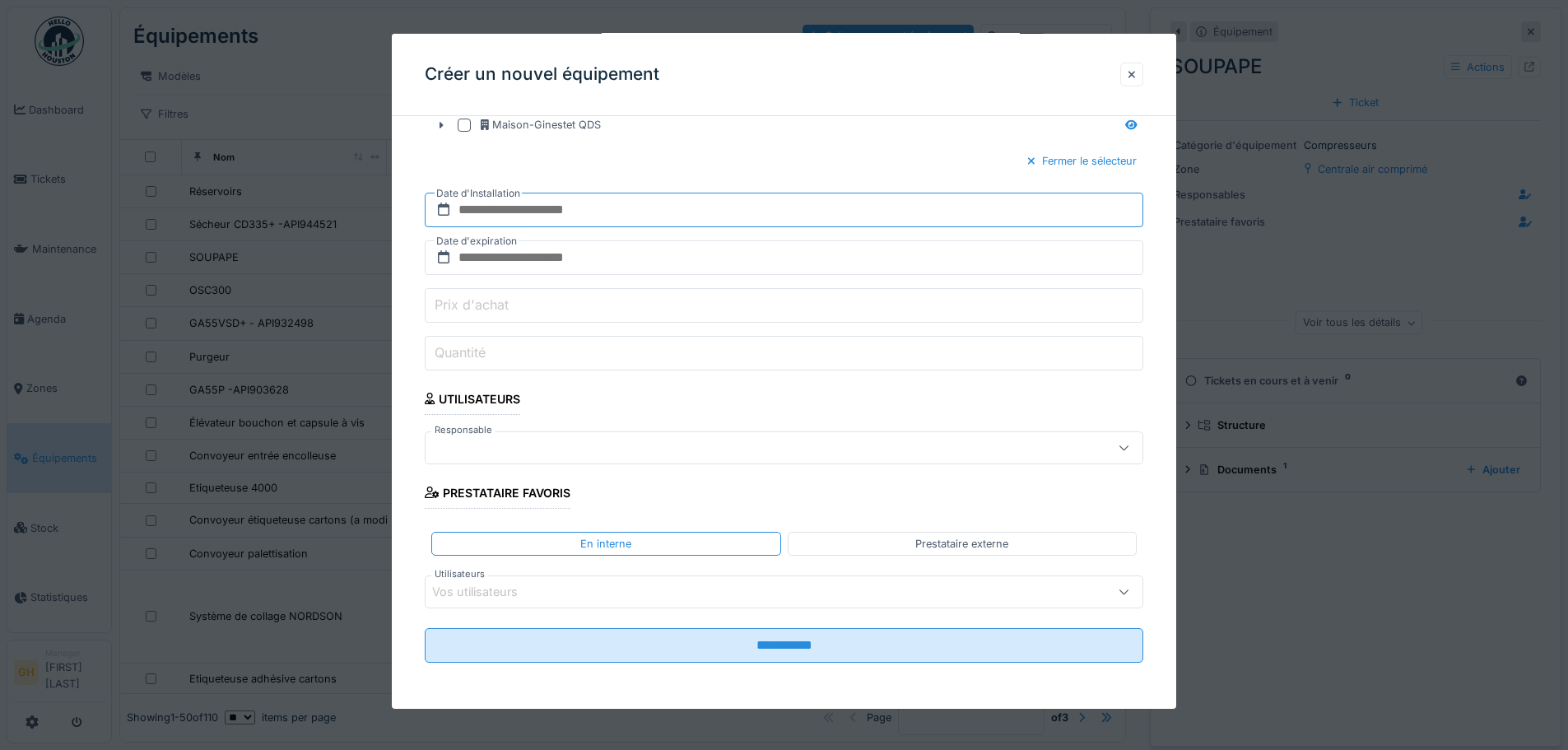 click at bounding box center (784, 210) 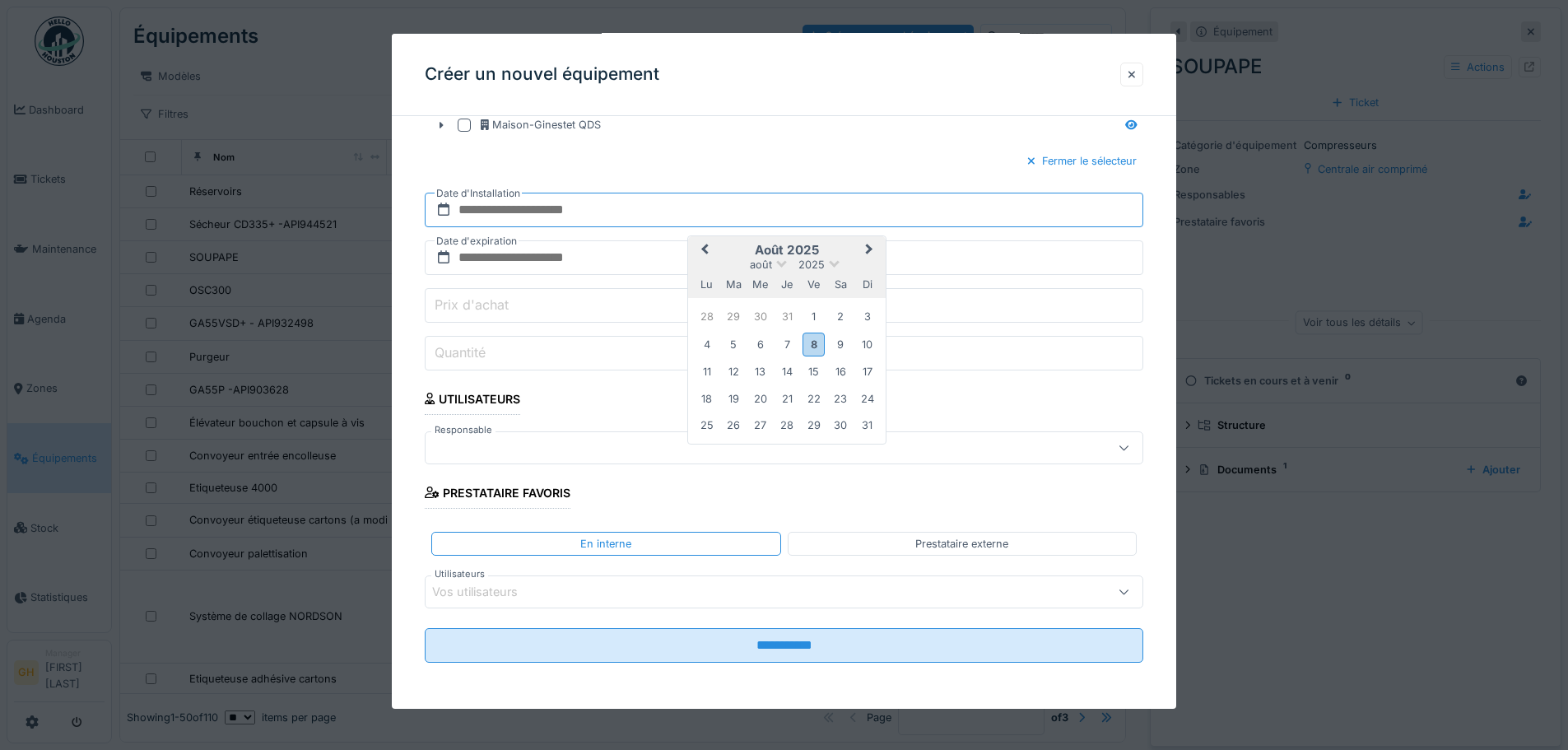 type on "**********" 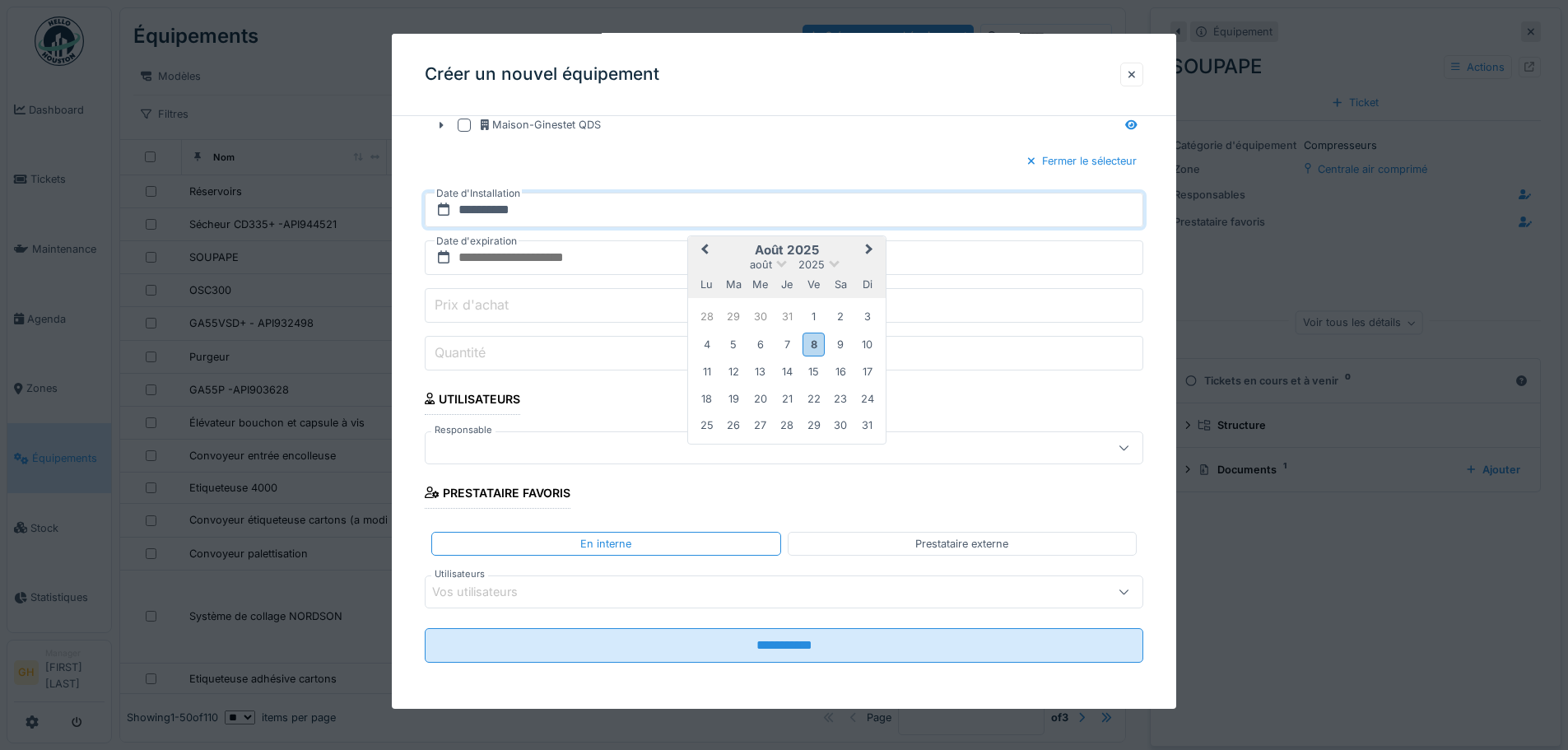 click at bounding box center [784, 448] 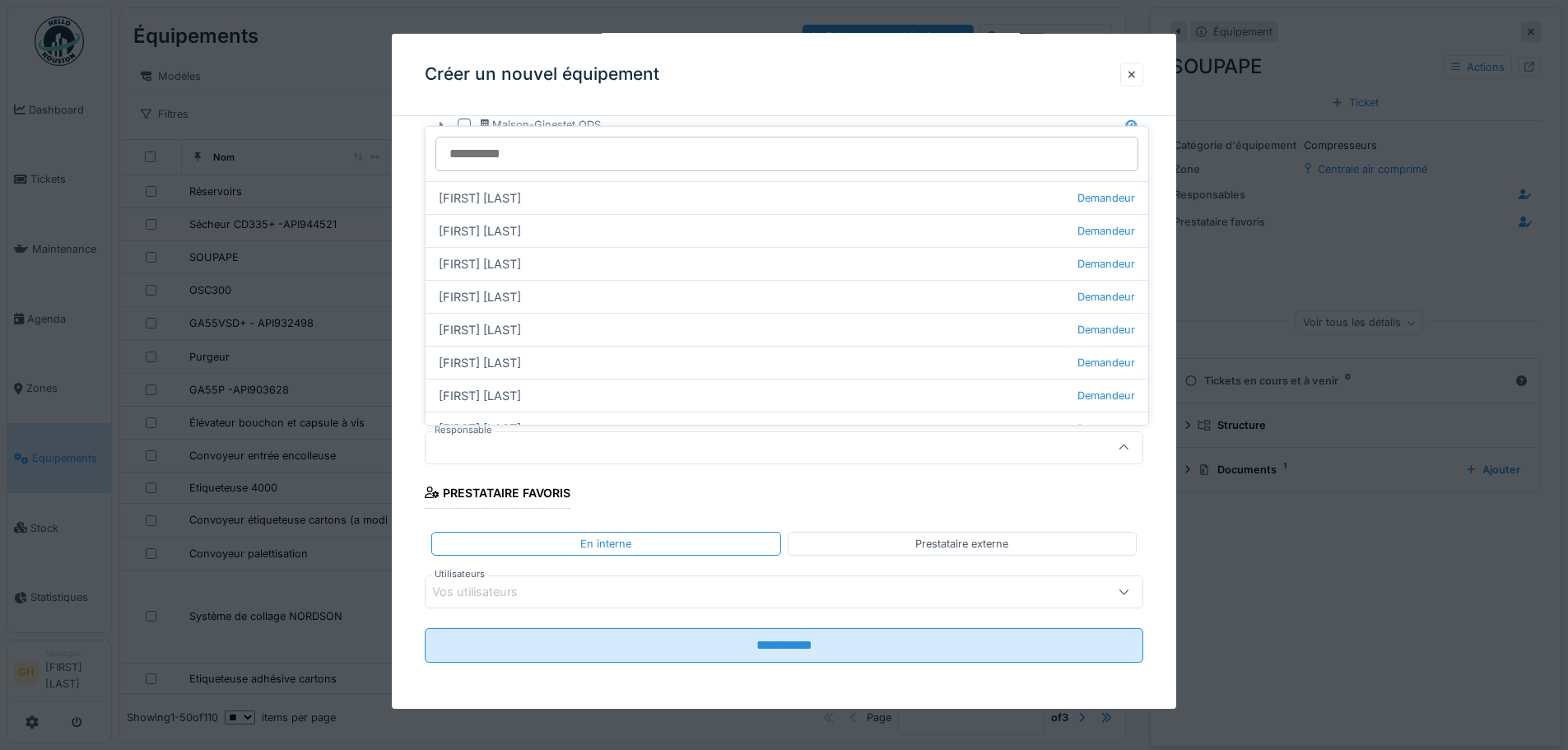 click on "**********" at bounding box center [784, -285] 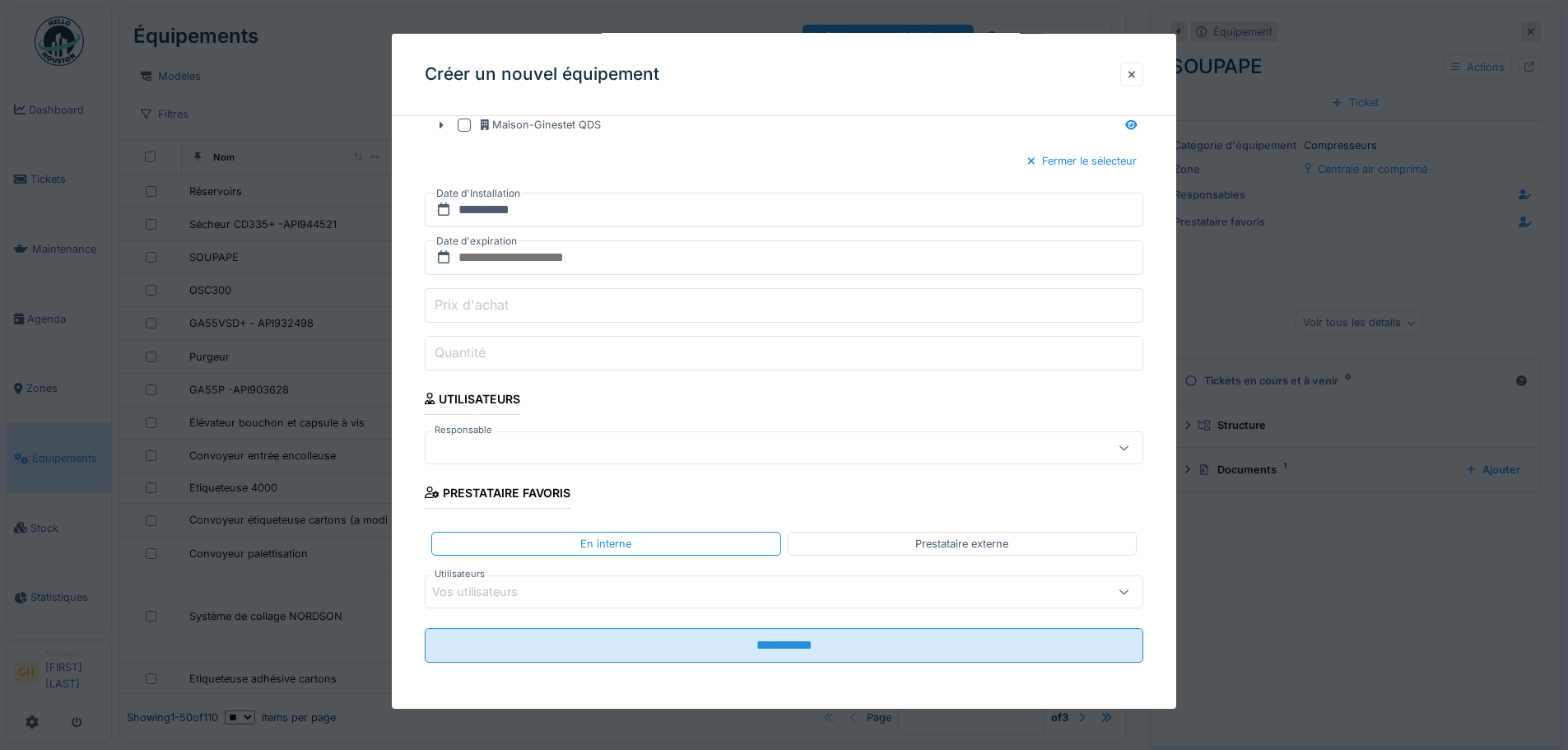 scroll, scrollTop: 12, scrollLeft: 0, axis: vertical 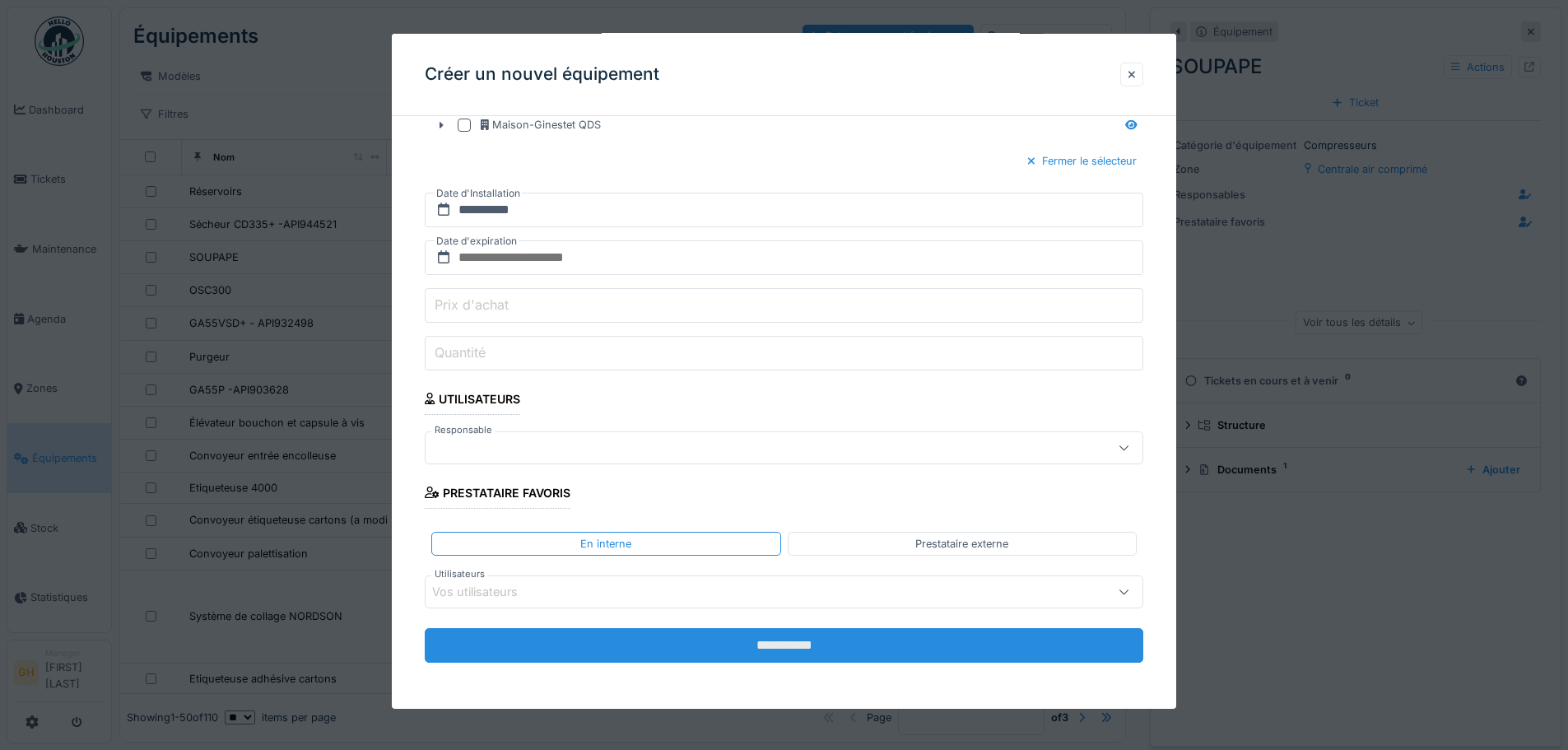 click on "**********" at bounding box center [784, 645] 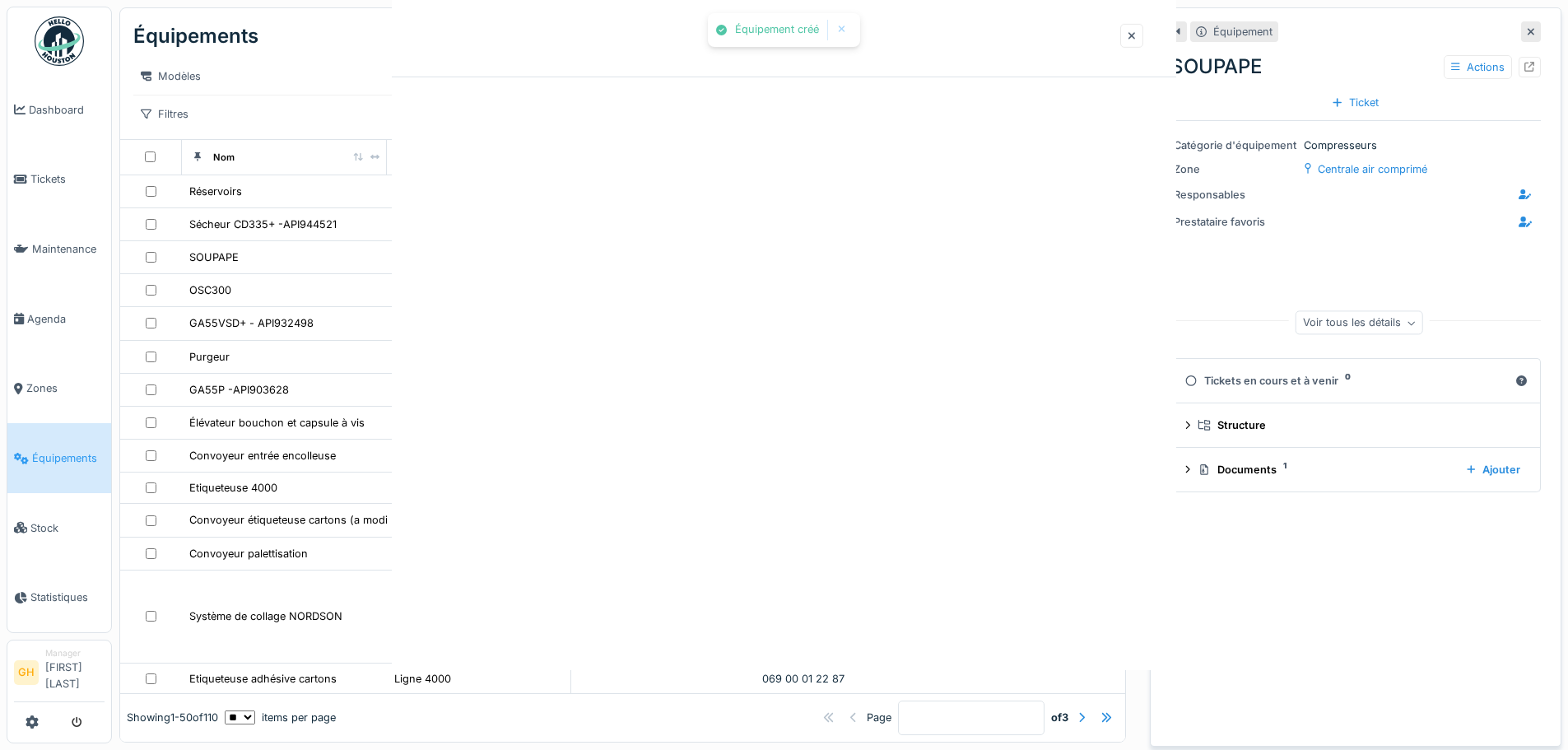 scroll, scrollTop: 0, scrollLeft: 0, axis: both 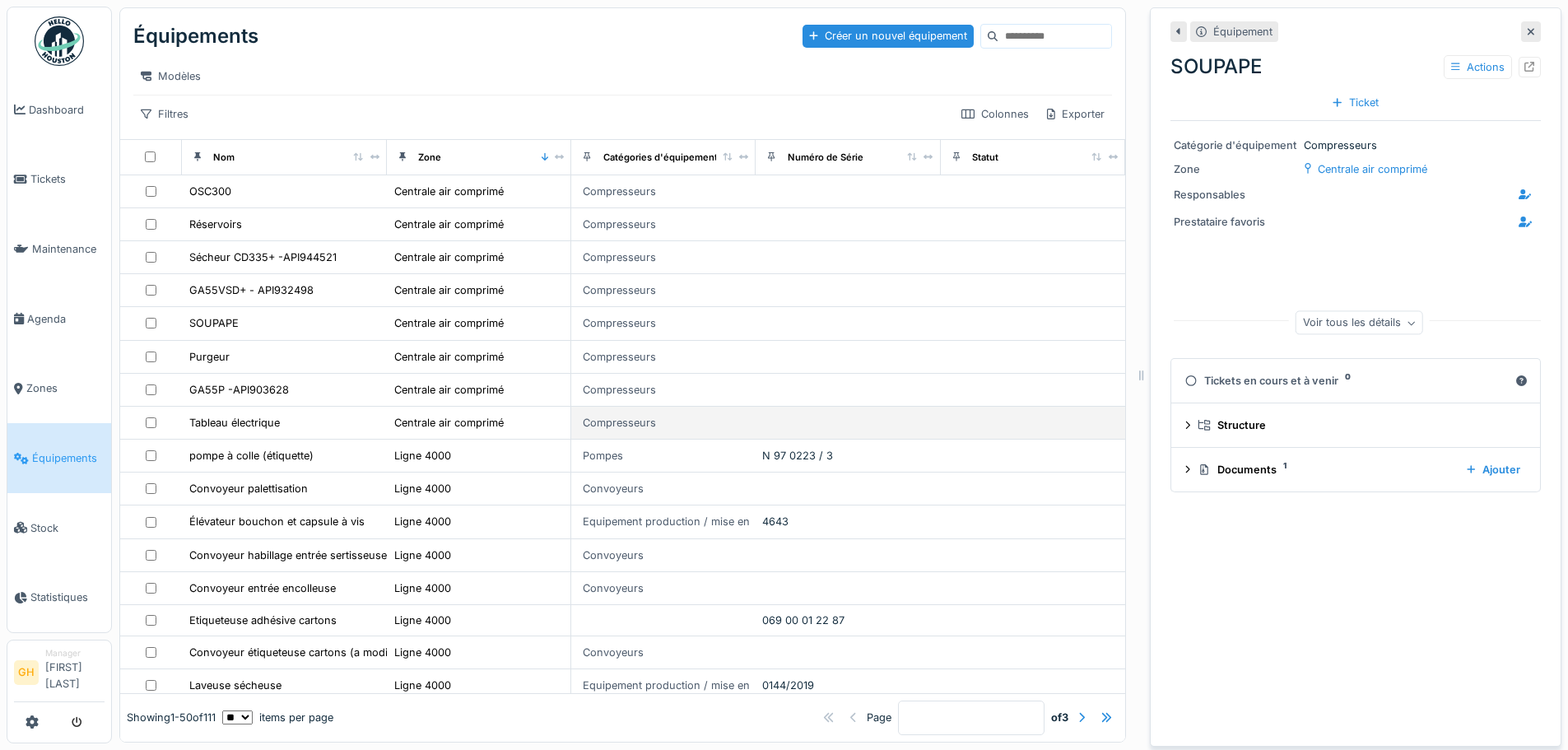 click on "Tableau électrique" at bounding box center (284, 422) 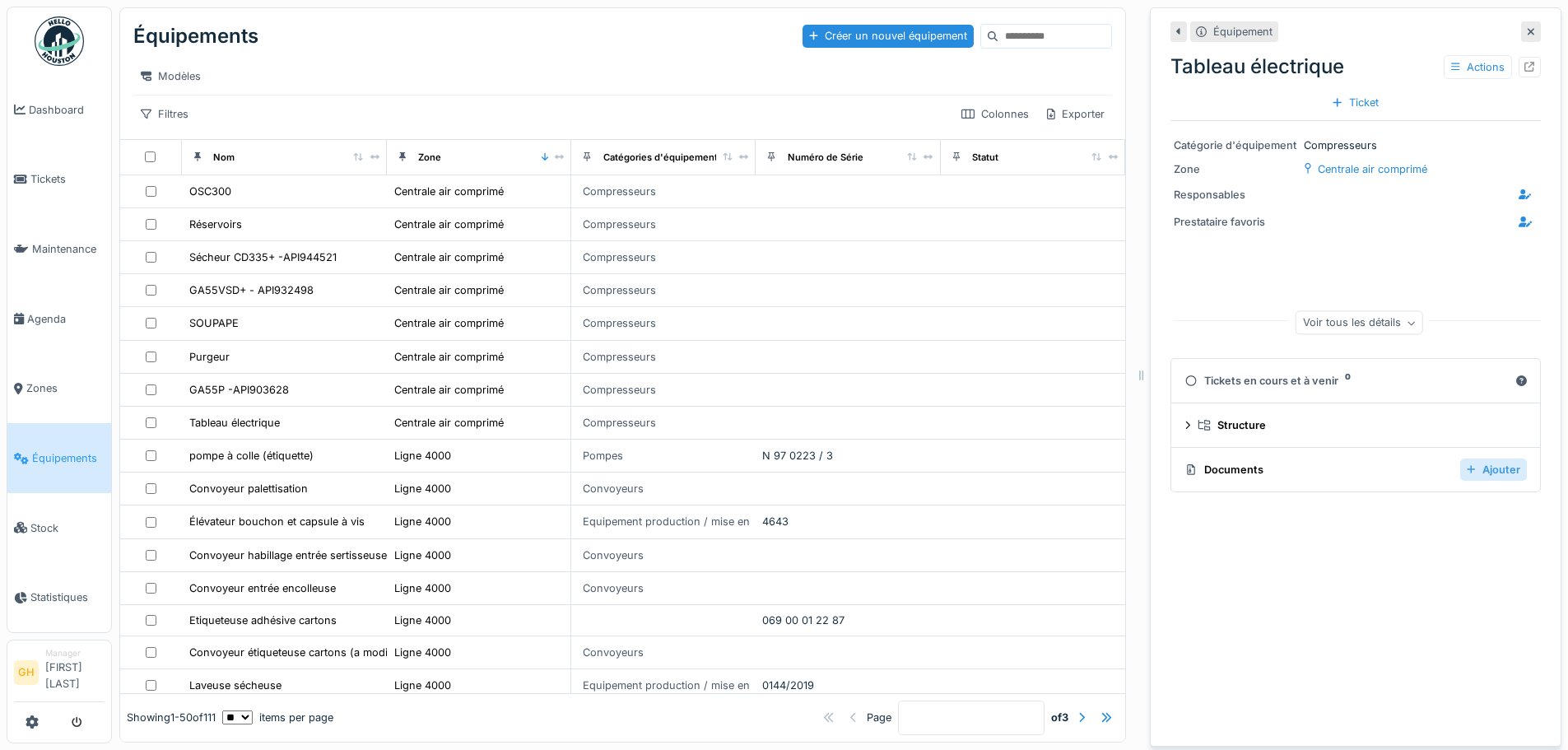 click on "Ajouter" at bounding box center [1493, 469] 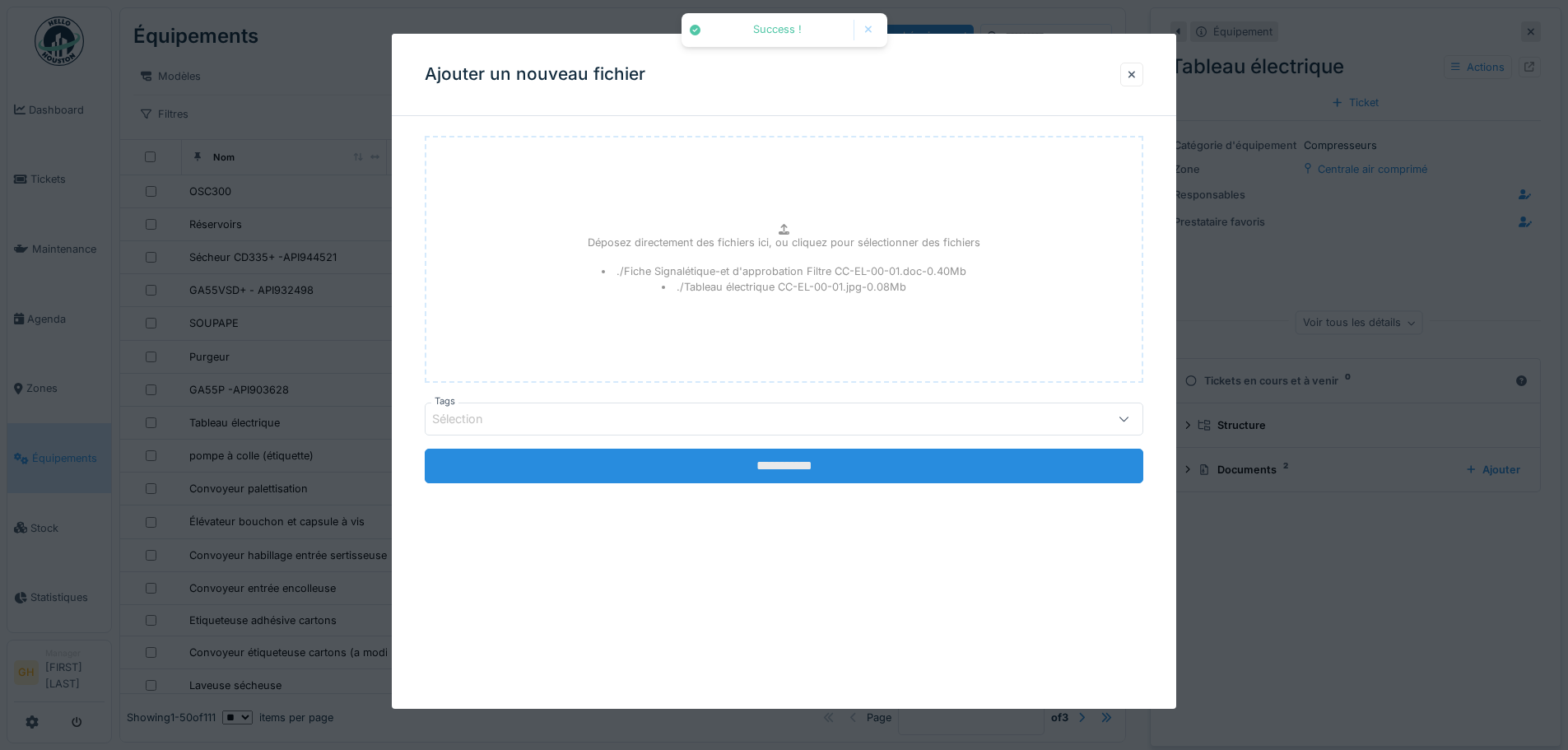 click on "**********" at bounding box center (784, 466) 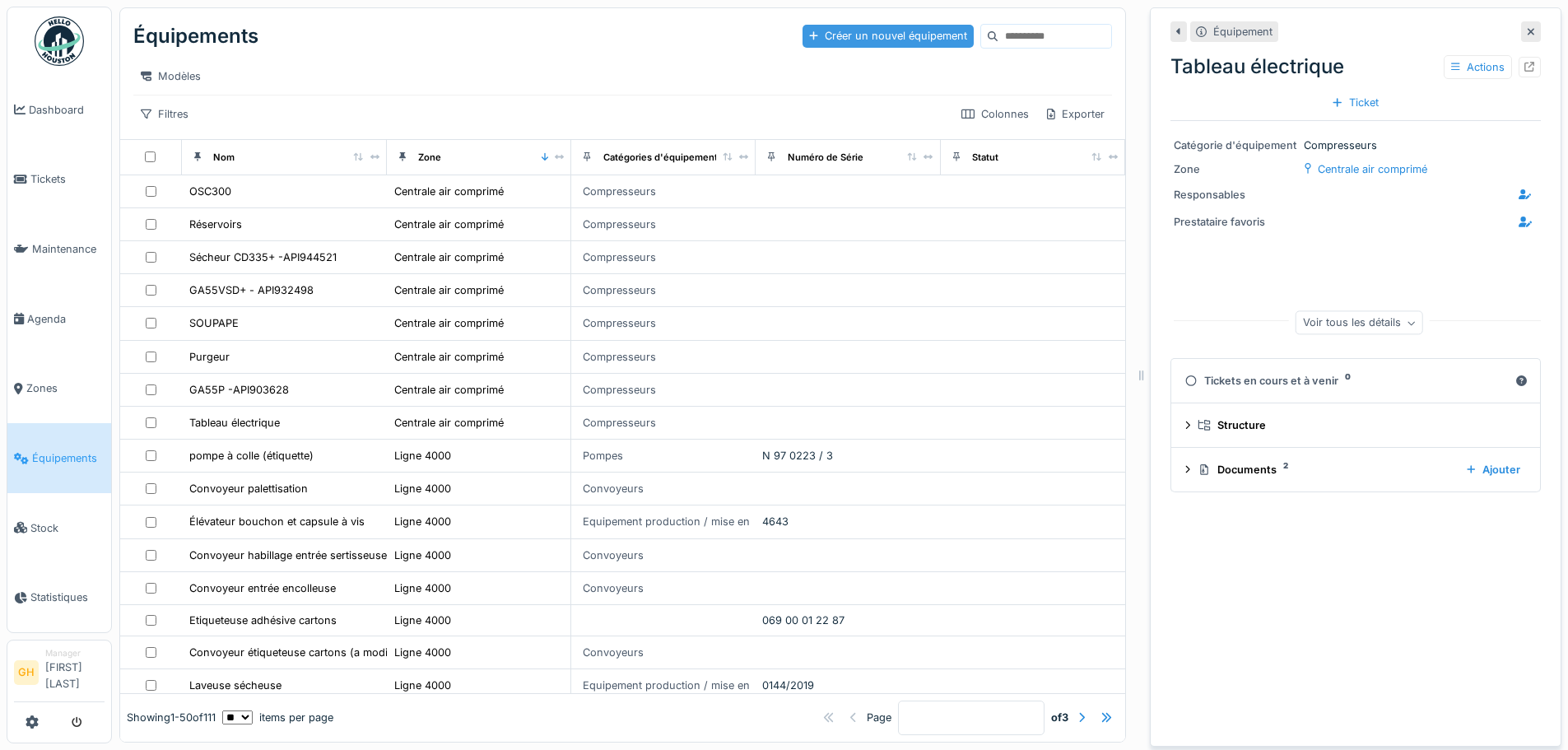 click on "Créer un nouvel équipement" at bounding box center (888, 35) 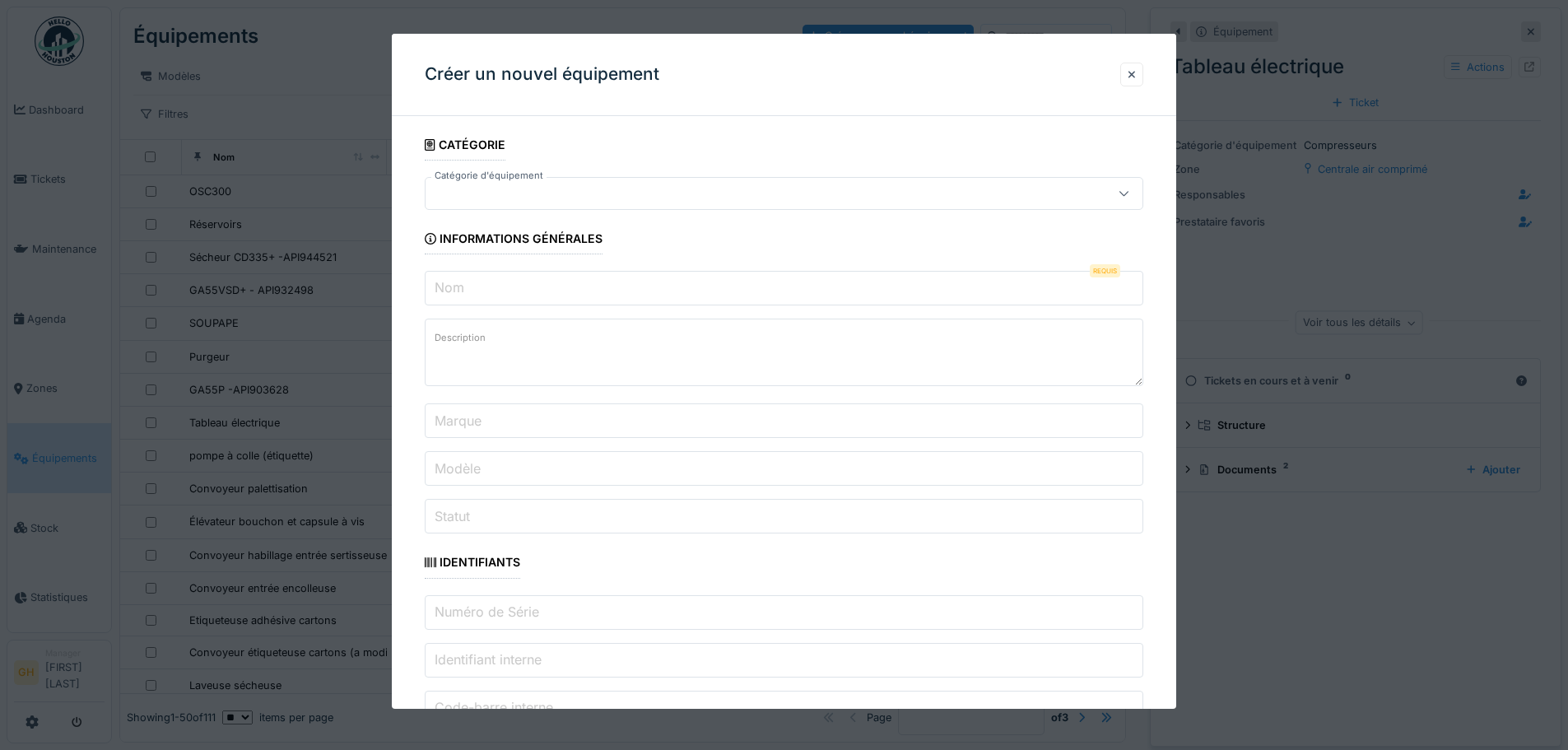 click at bounding box center [742, 193] 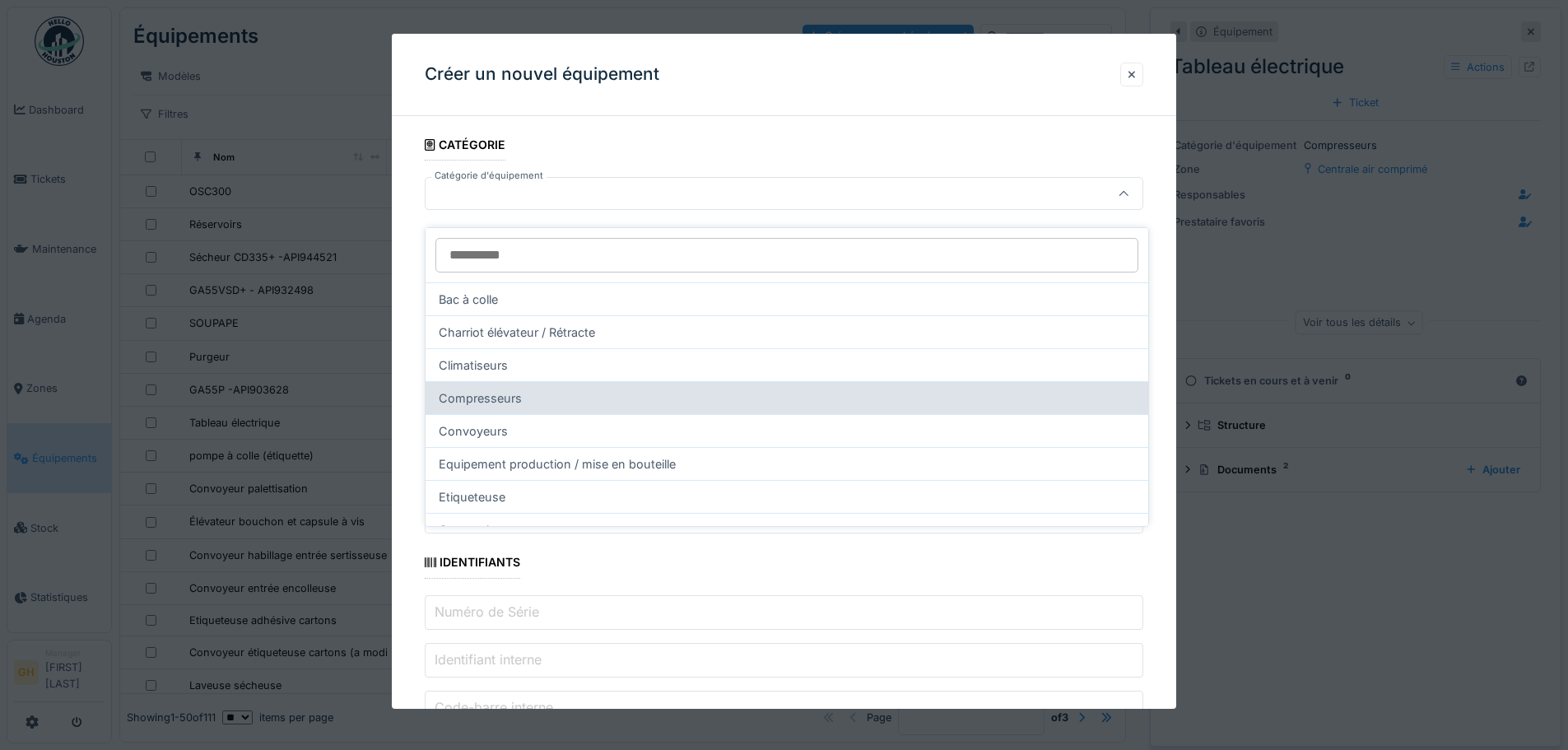 click on "Compresseurs" at bounding box center (787, 398) 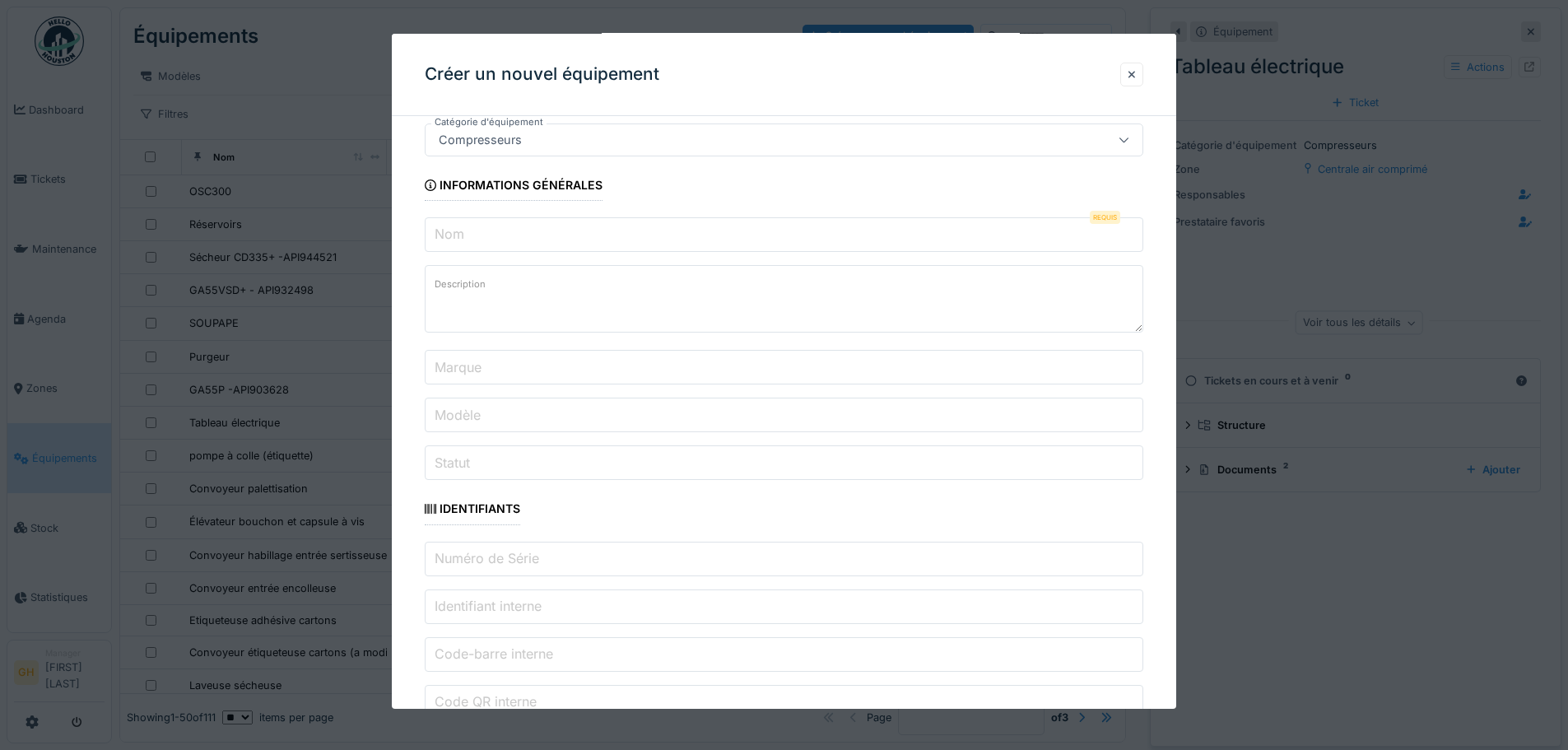 scroll, scrollTop: 82, scrollLeft: 0, axis: vertical 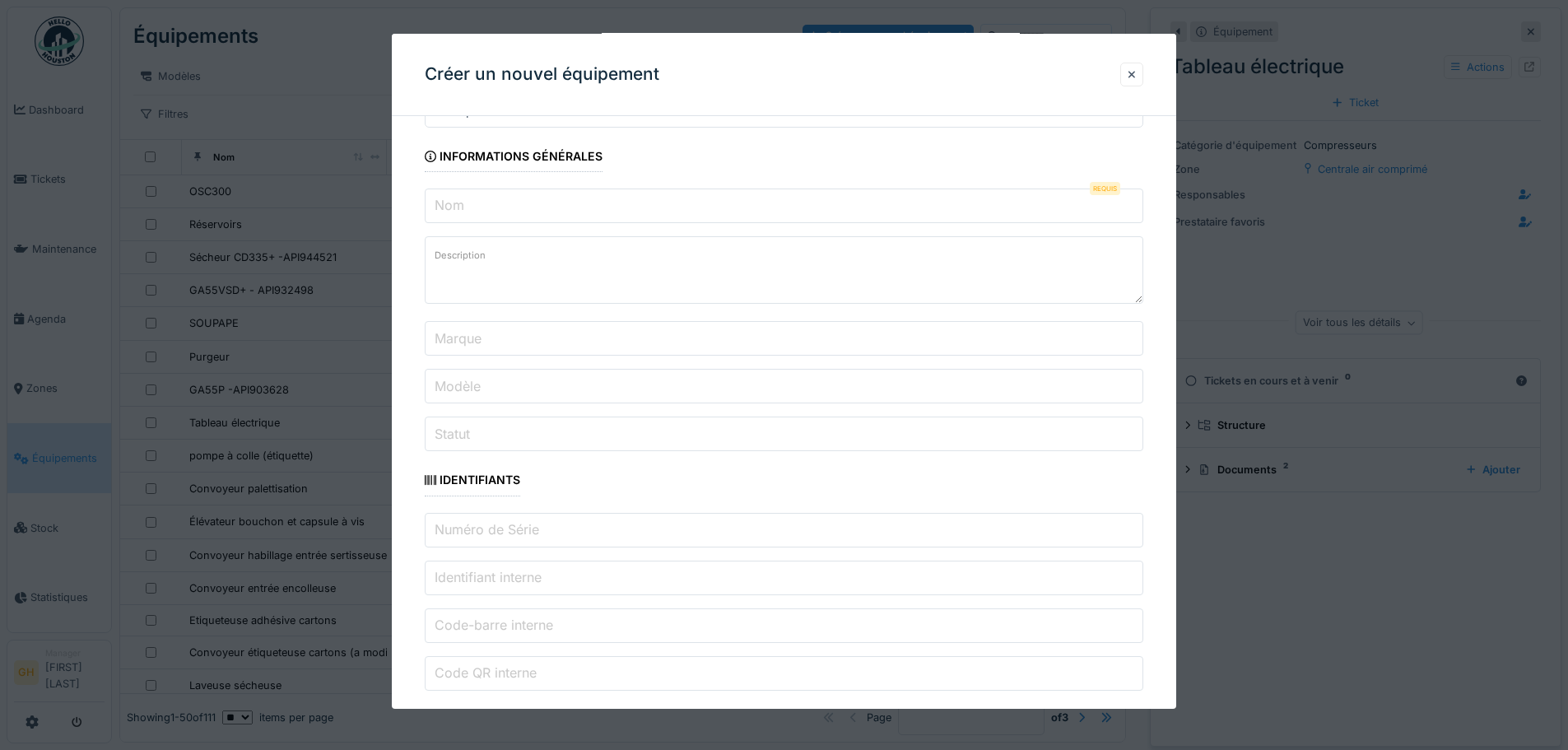 click on "Nom" at bounding box center (784, 206) 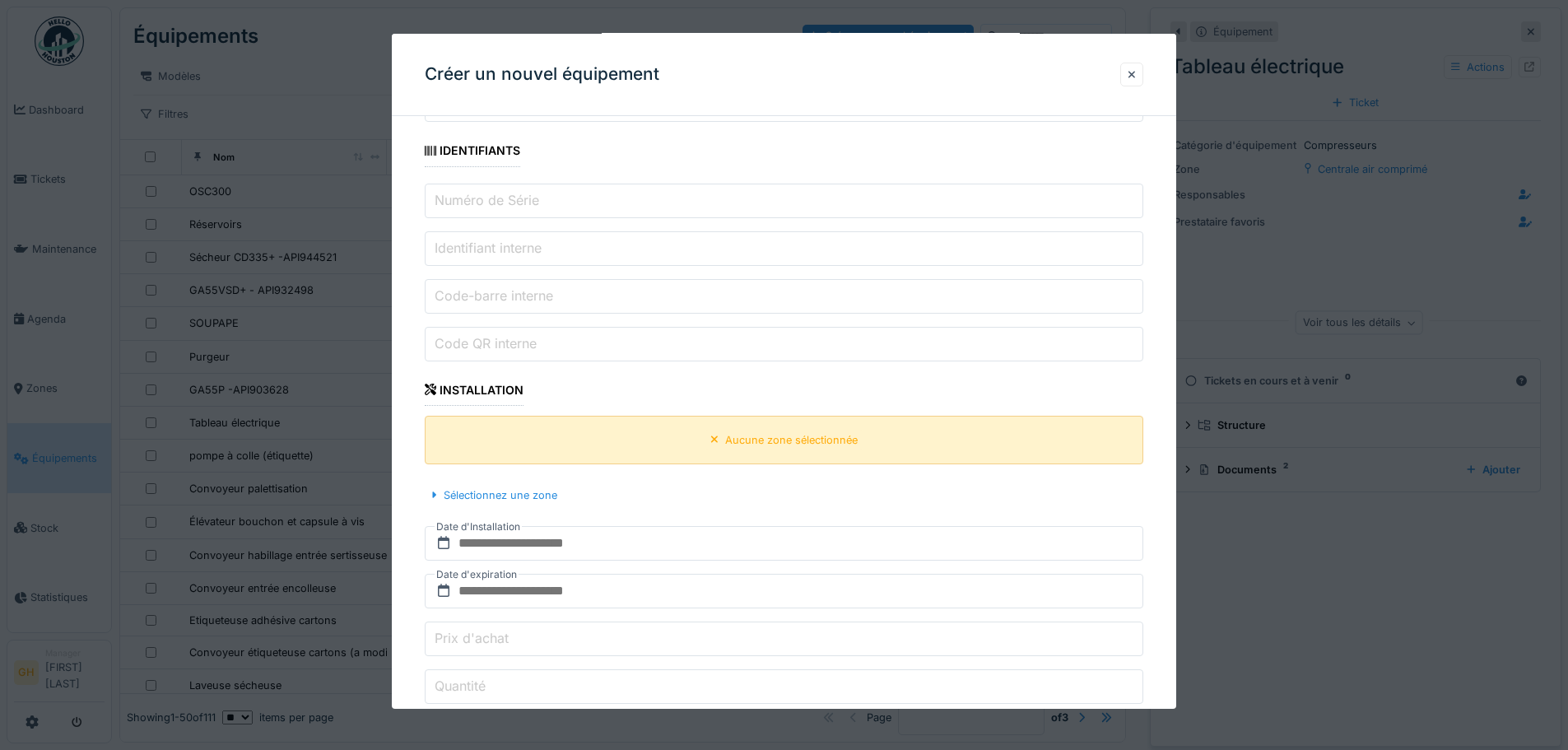 scroll, scrollTop: 659, scrollLeft: 0, axis: vertical 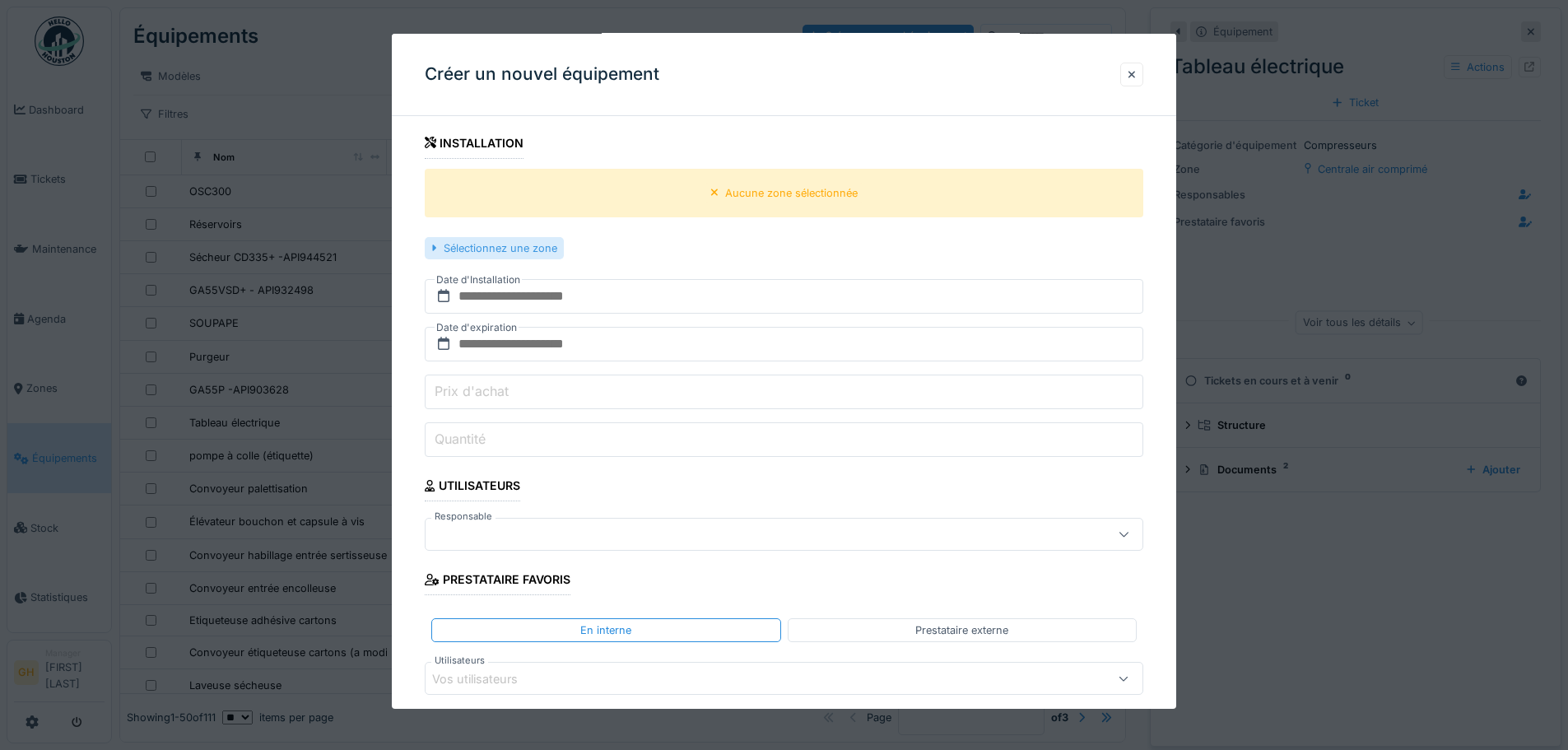 type on "*******" 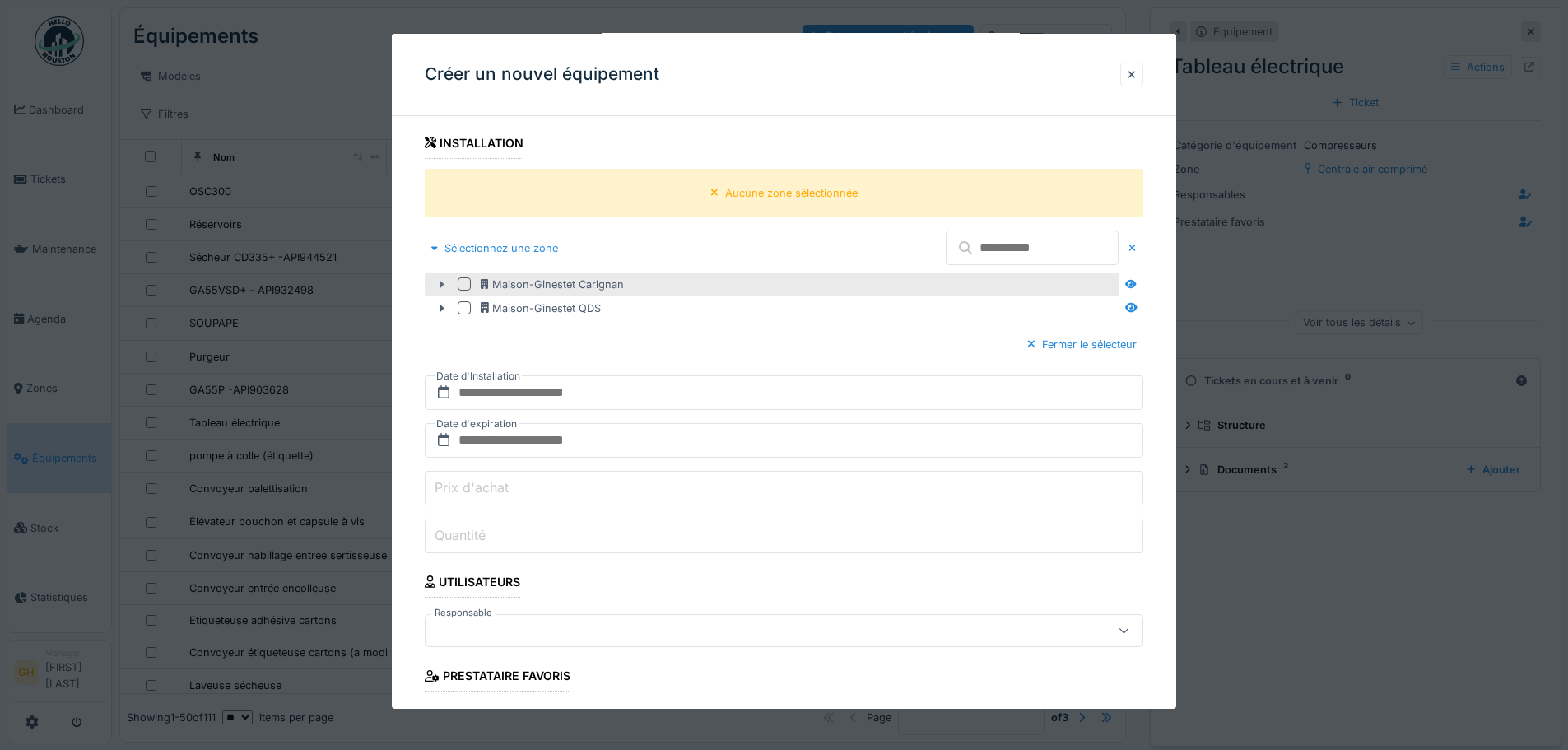 click 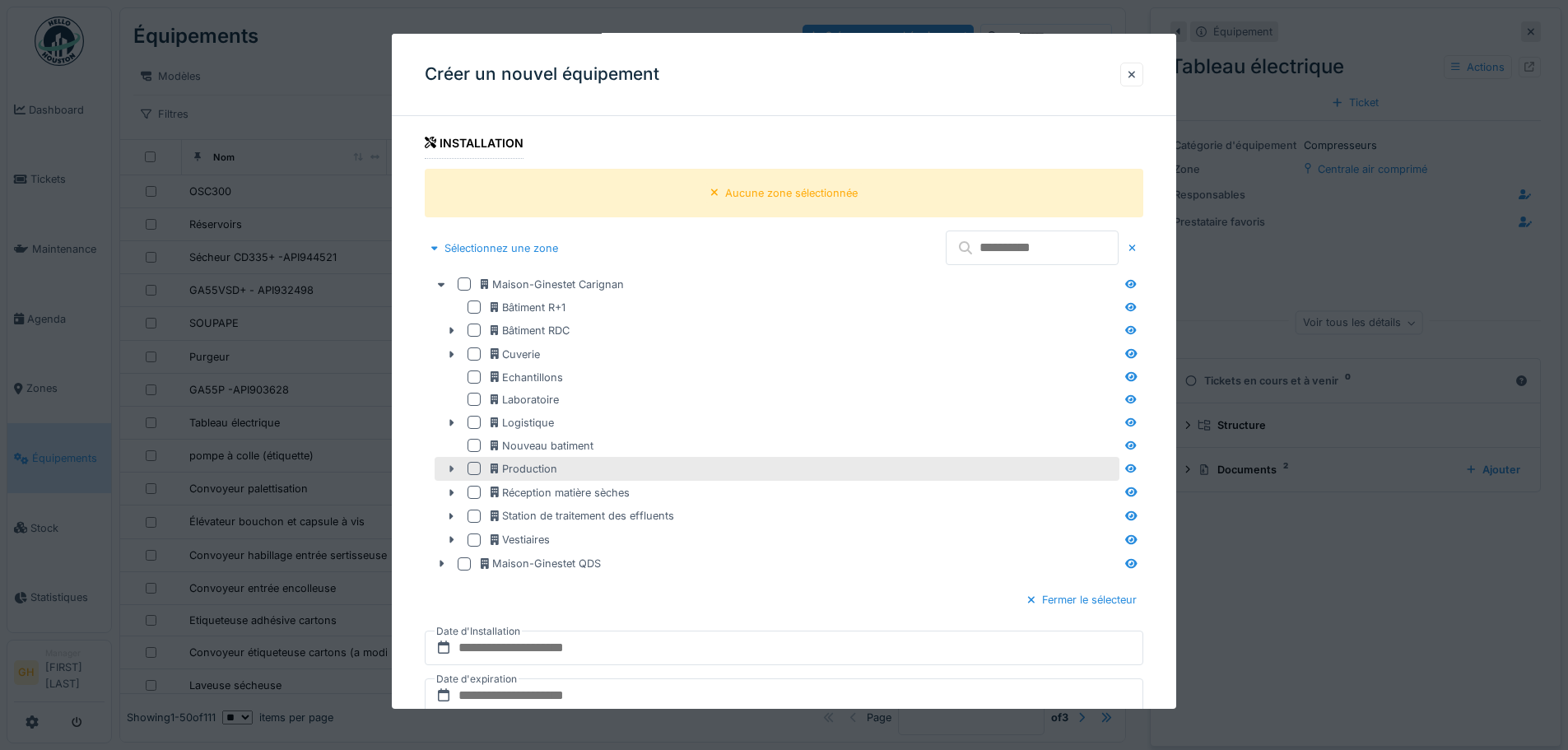 click 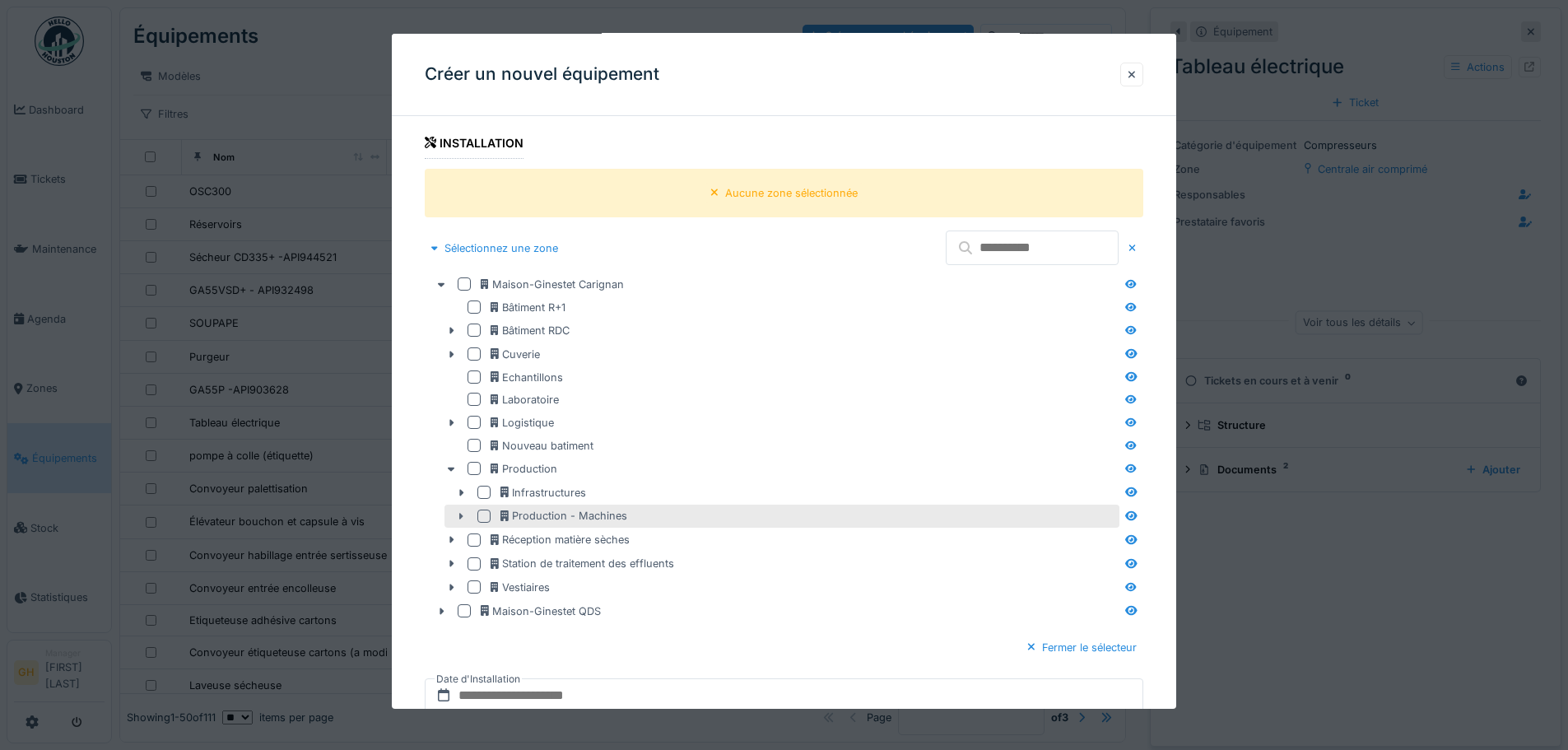 click at bounding box center (461, 516) 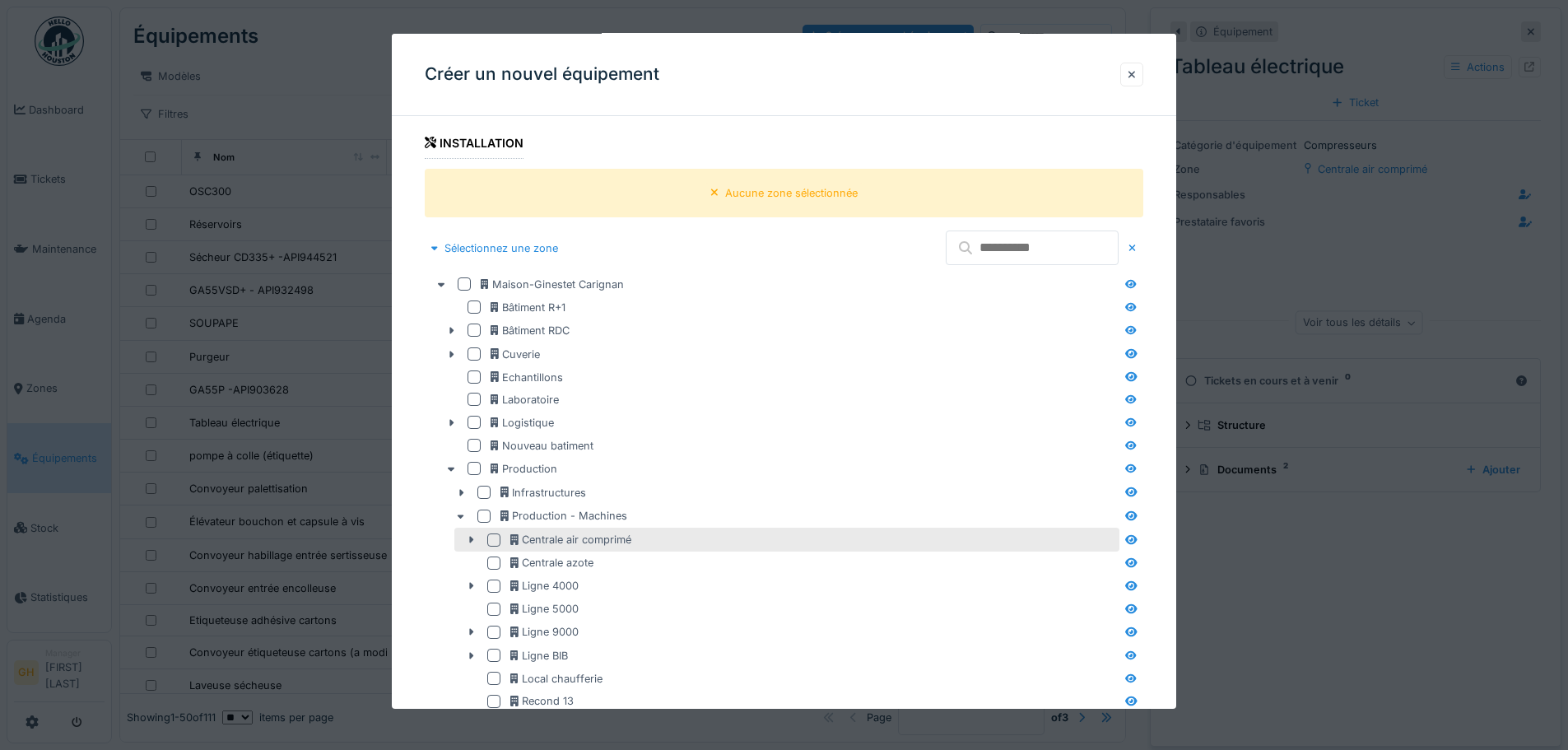 click at bounding box center [494, 540] 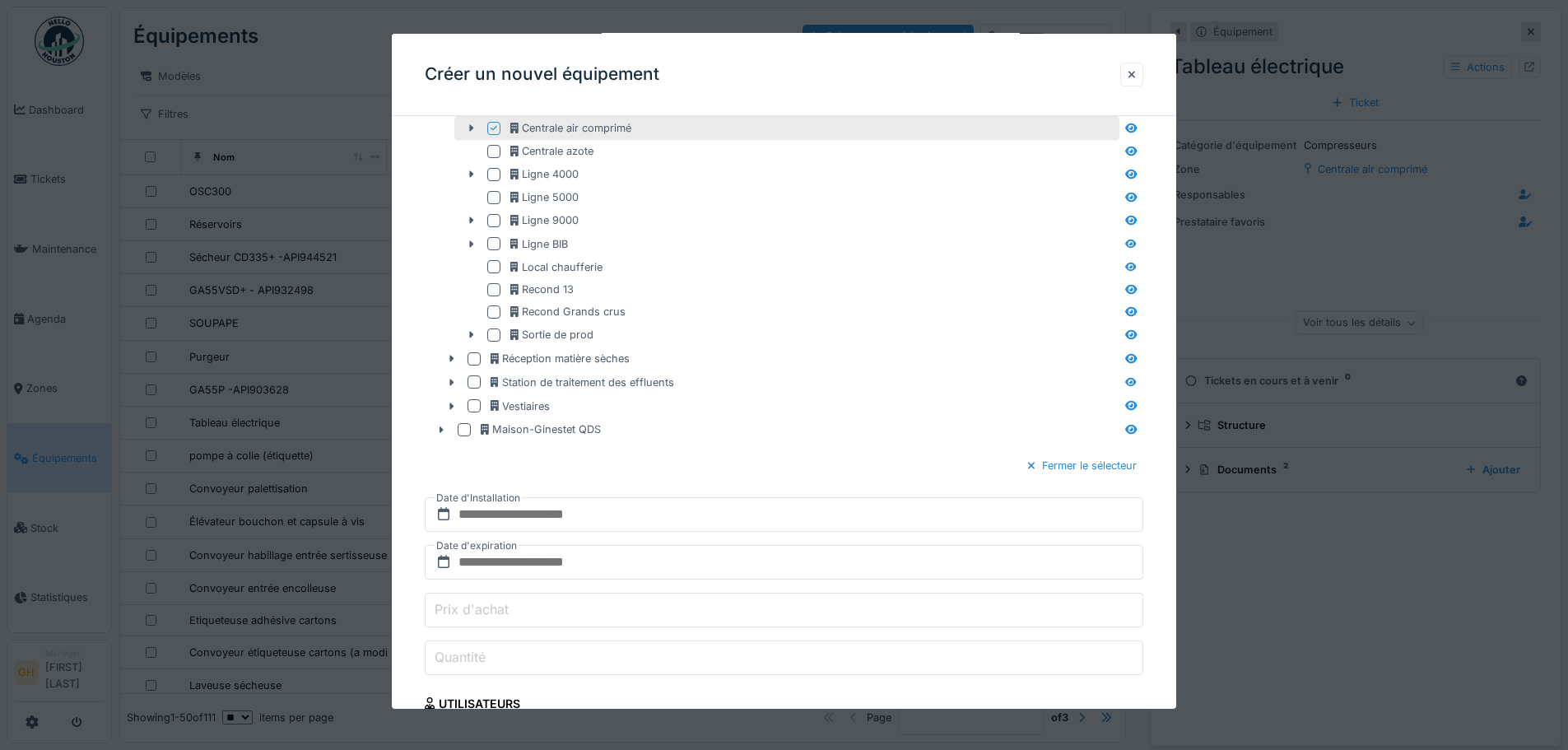 scroll, scrollTop: 1375, scrollLeft: 0, axis: vertical 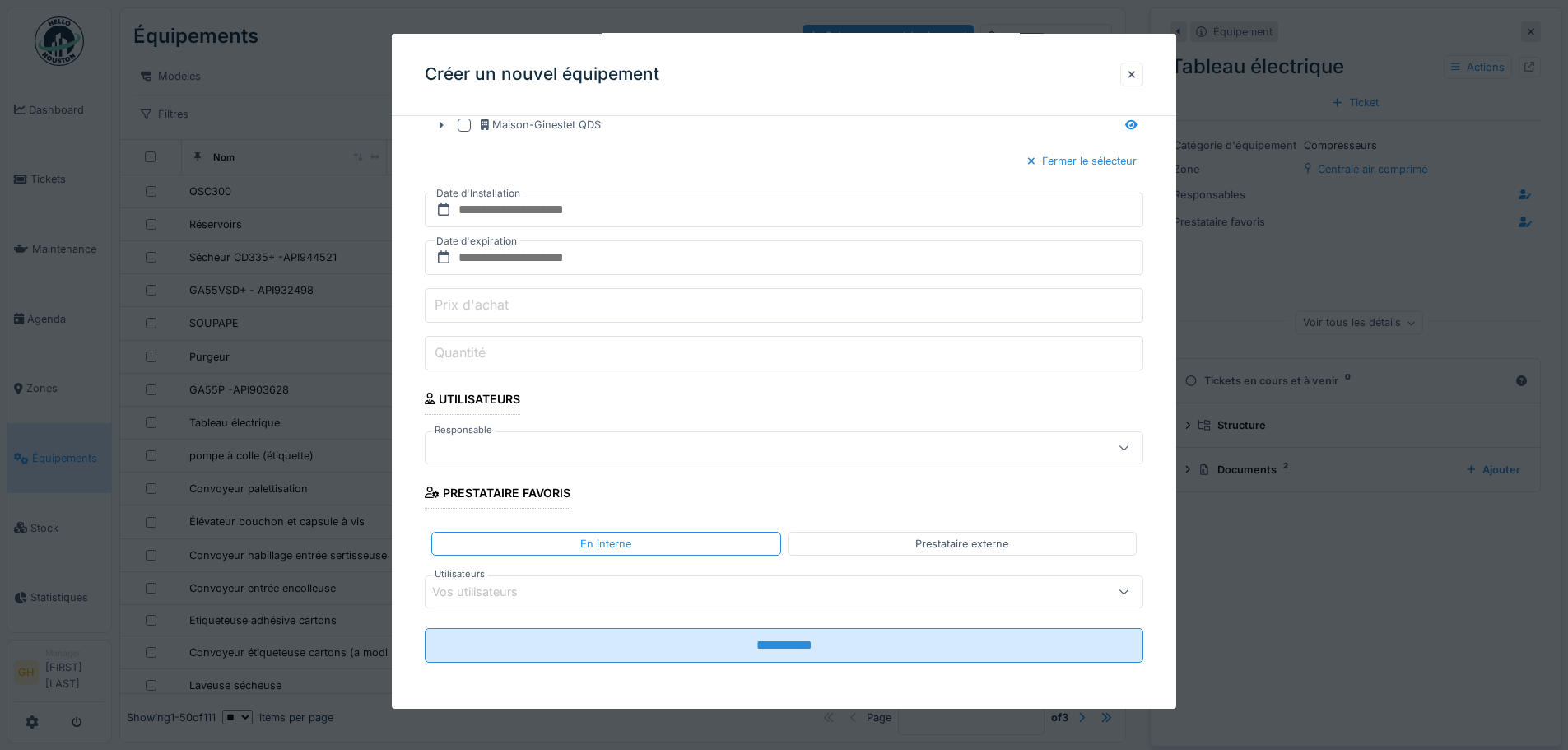 click on "**********" at bounding box center (784, -285) 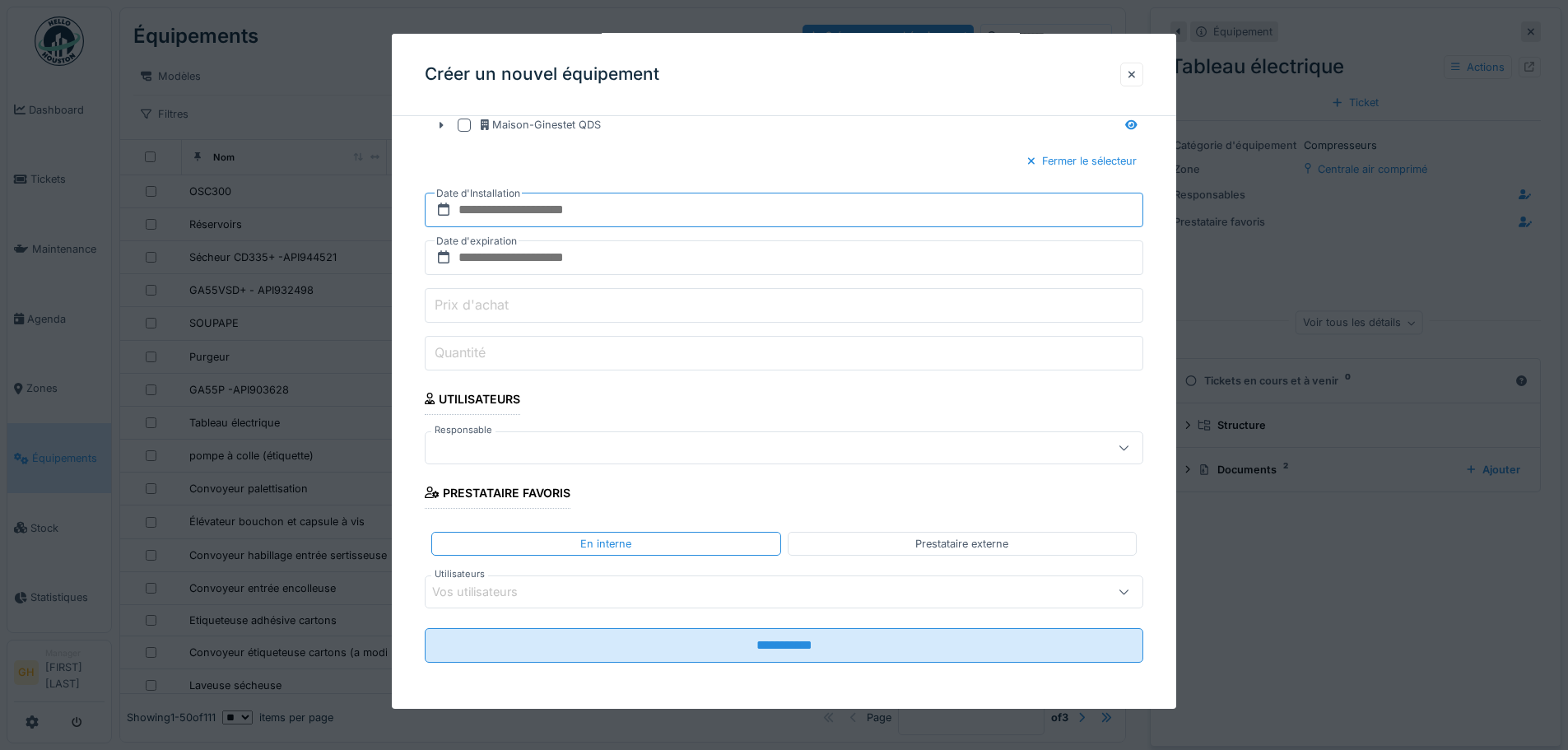 click at bounding box center [784, 210] 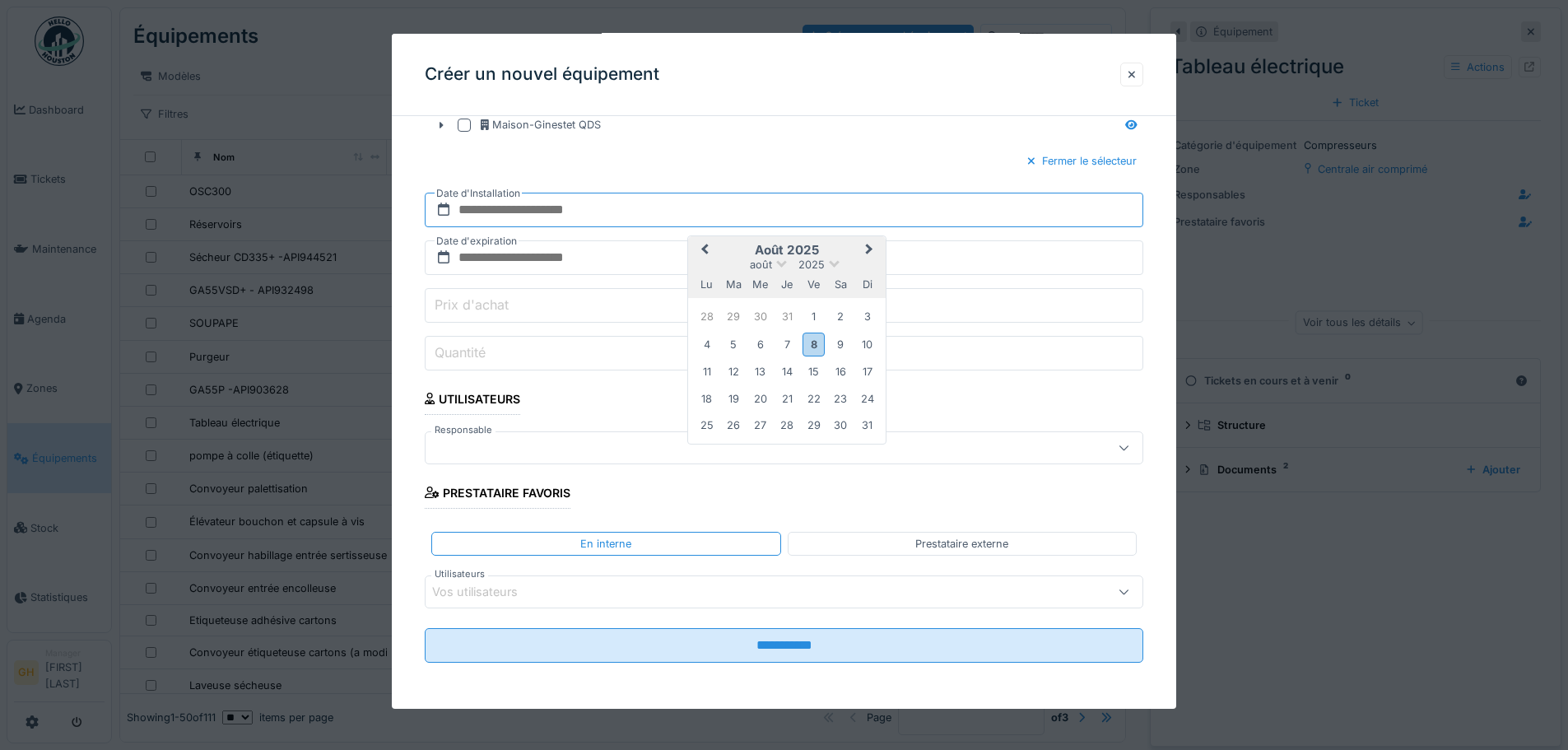 type on "**********" 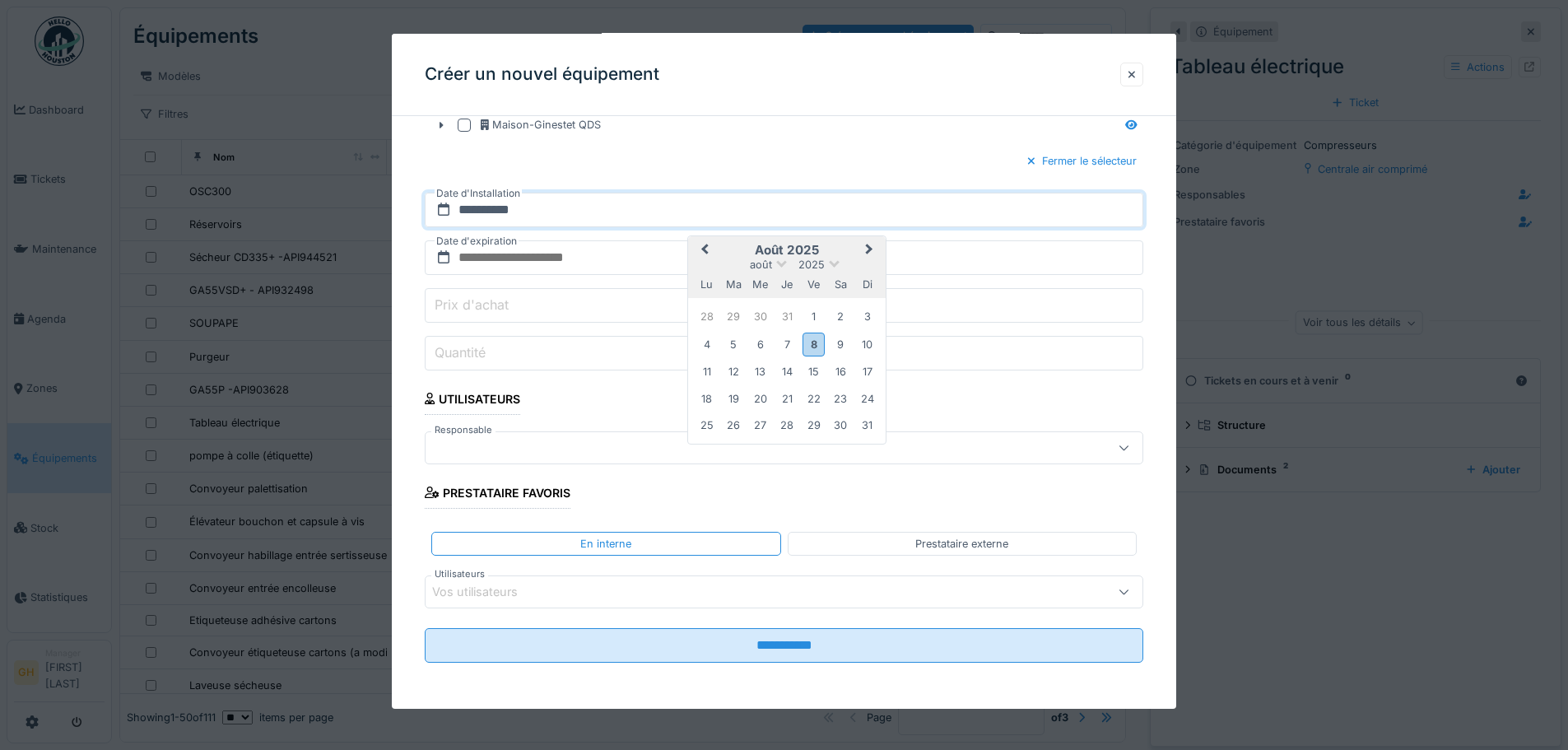 click on "**********" at bounding box center (784, -285) 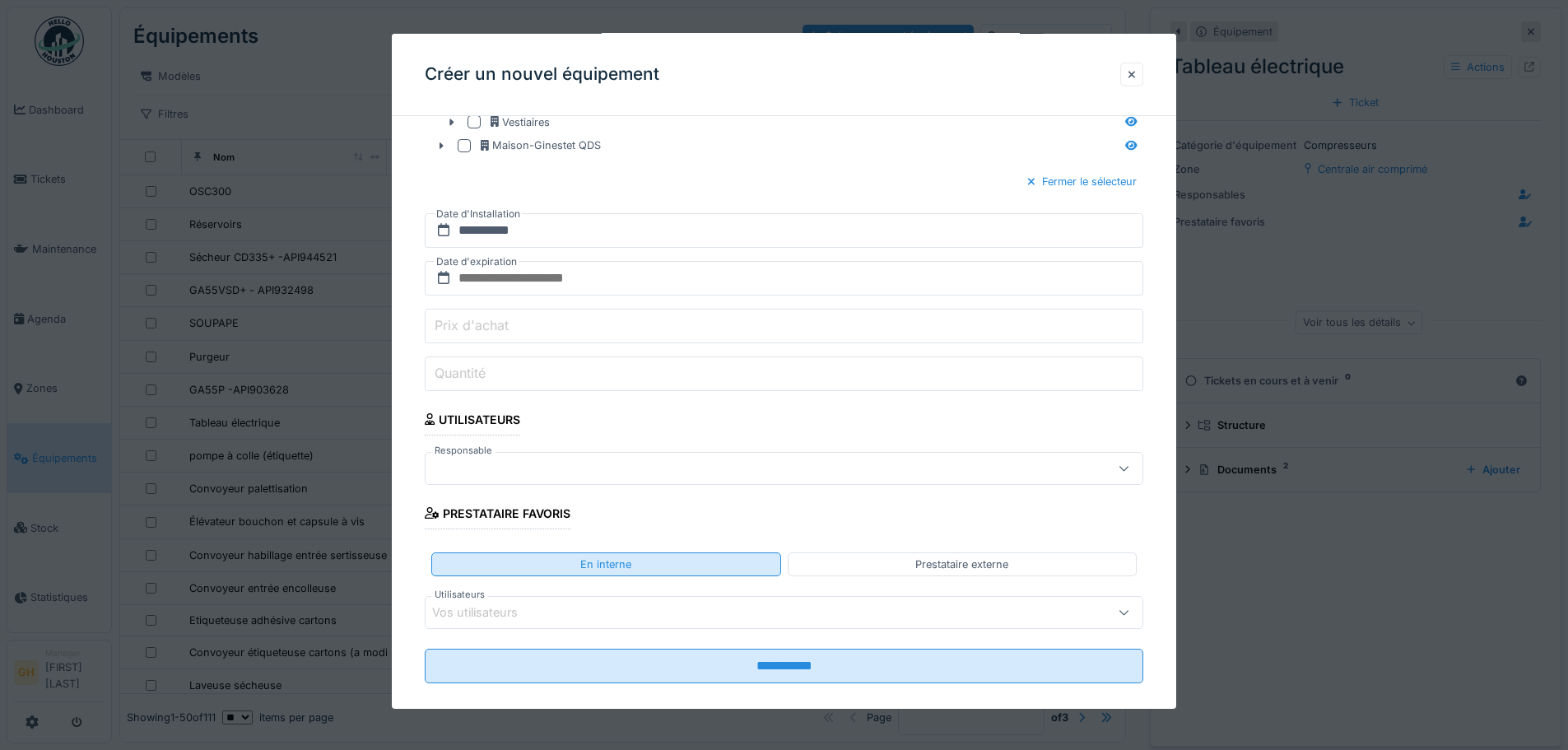 scroll, scrollTop: 1375, scrollLeft: 0, axis: vertical 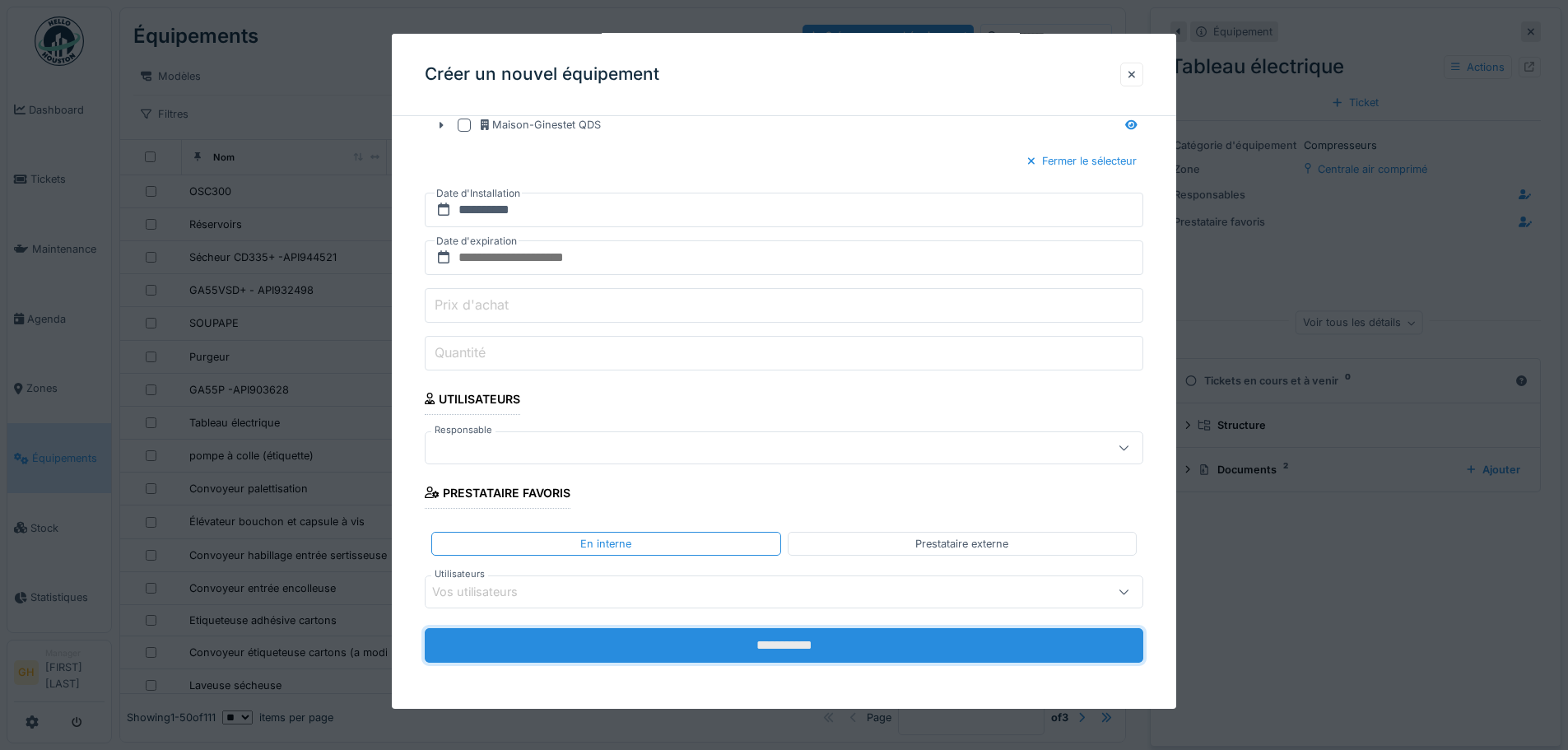 click on "**********" at bounding box center [784, 645] 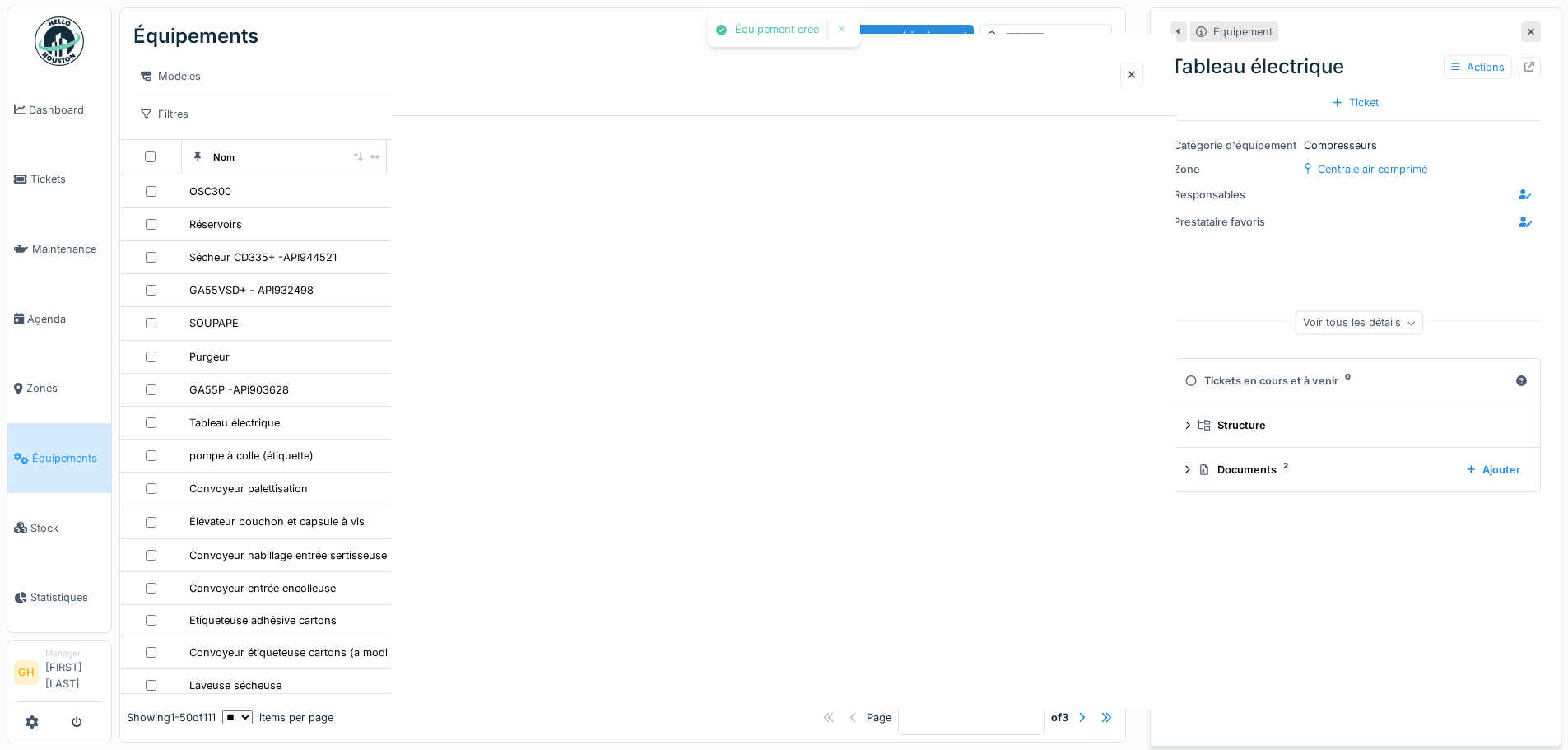 scroll, scrollTop: 0, scrollLeft: 0, axis: both 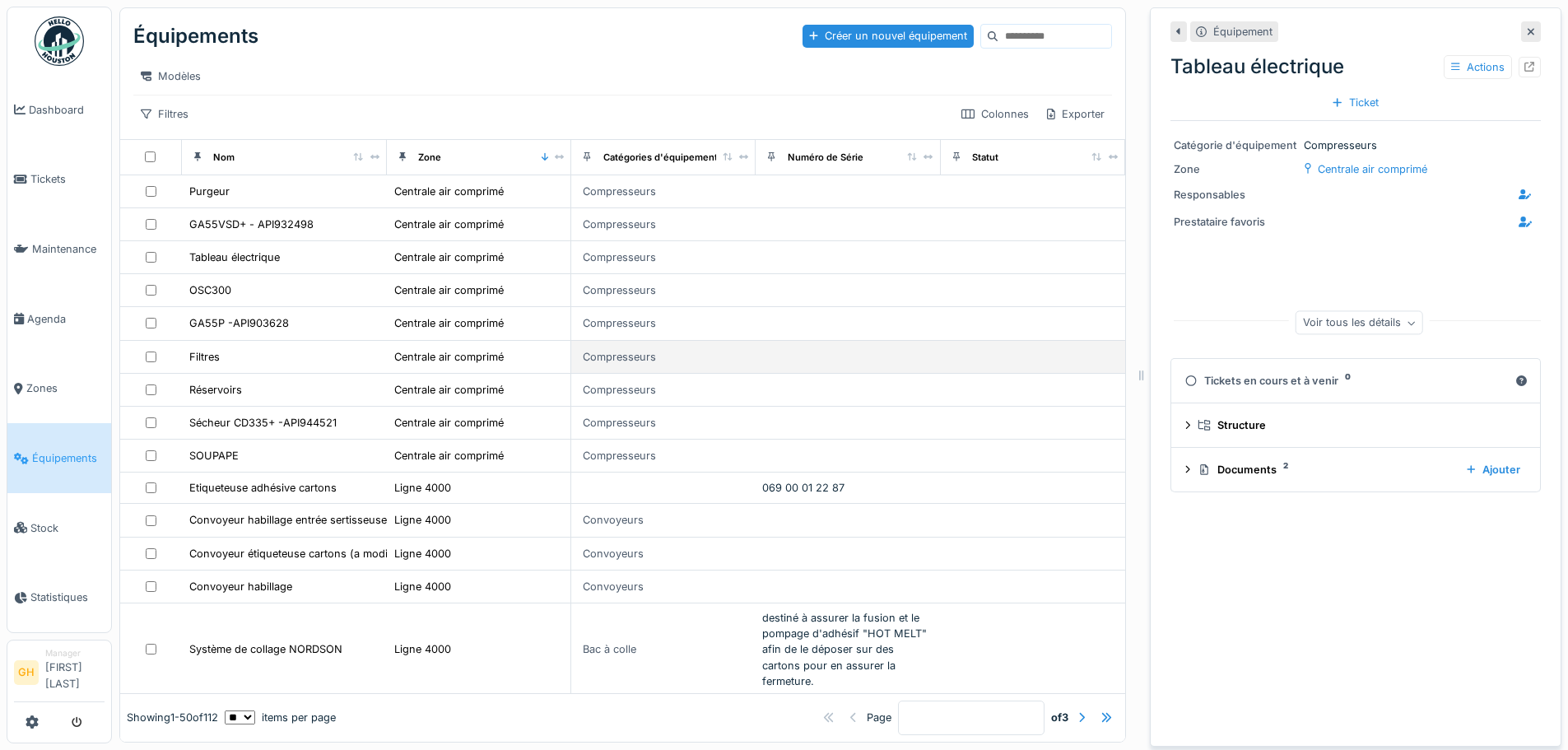 click on "Filtres" at bounding box center (284, 356) 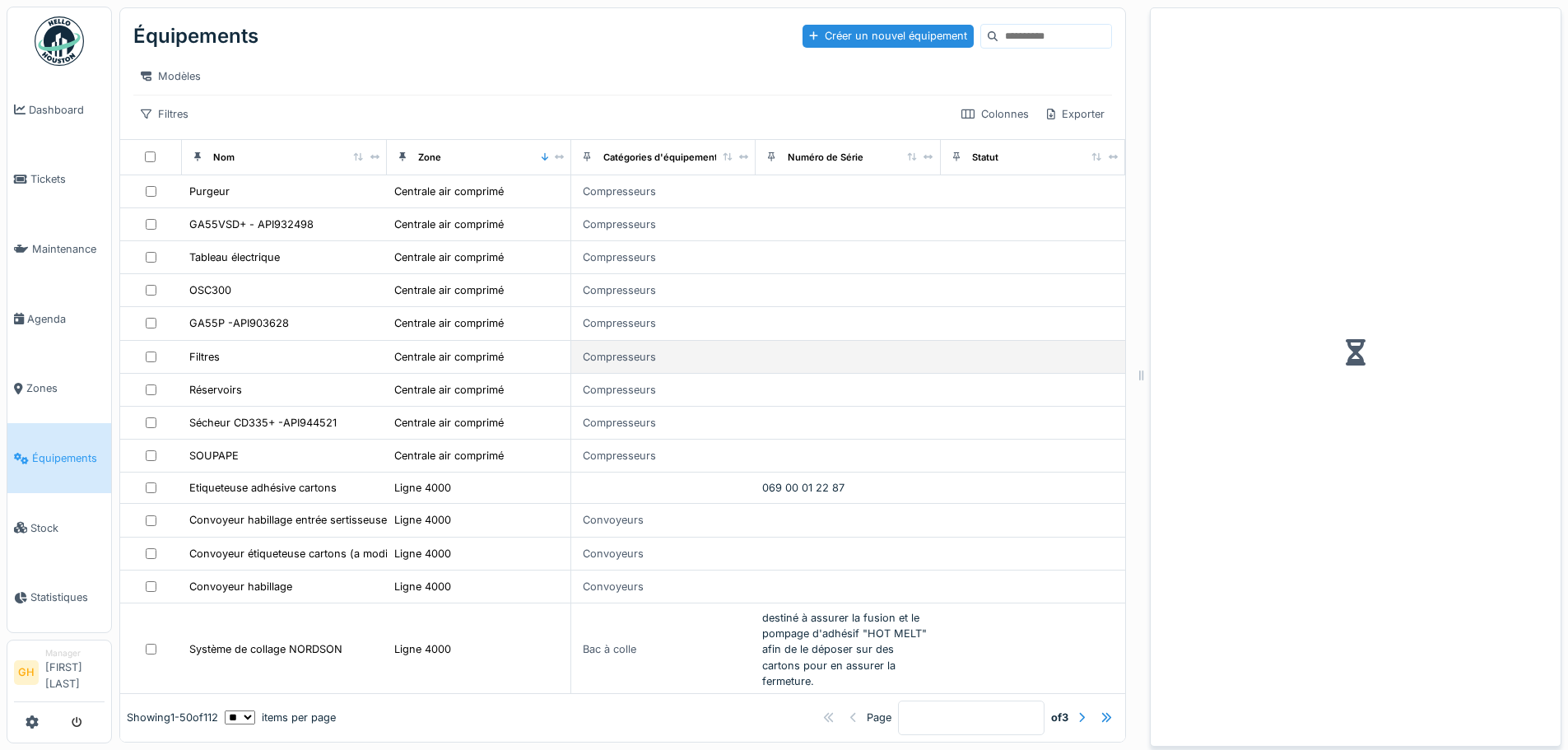 click on "Filtres" at bounding box center [284, 356] 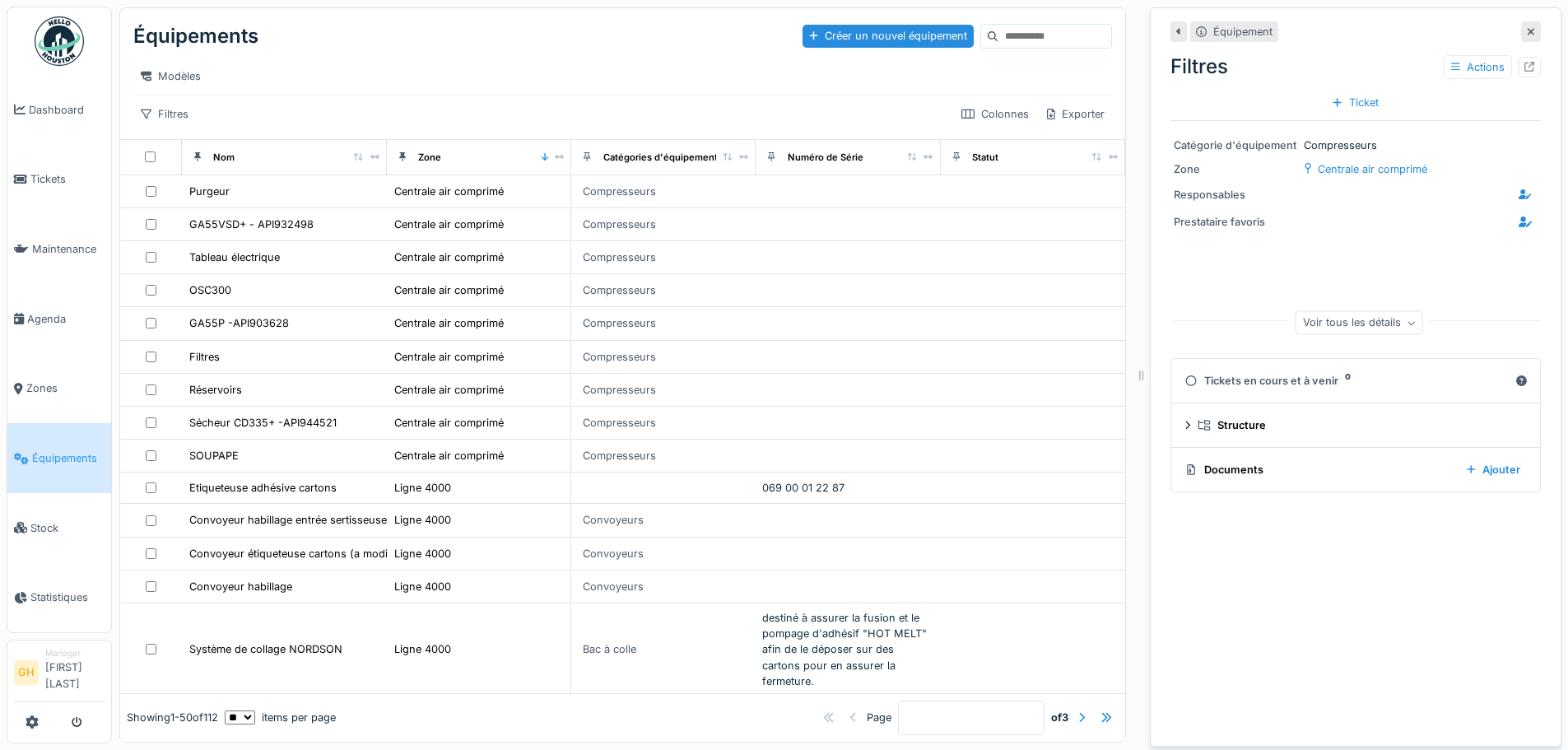 click on "Documents" at bounding box center (1319, 469) 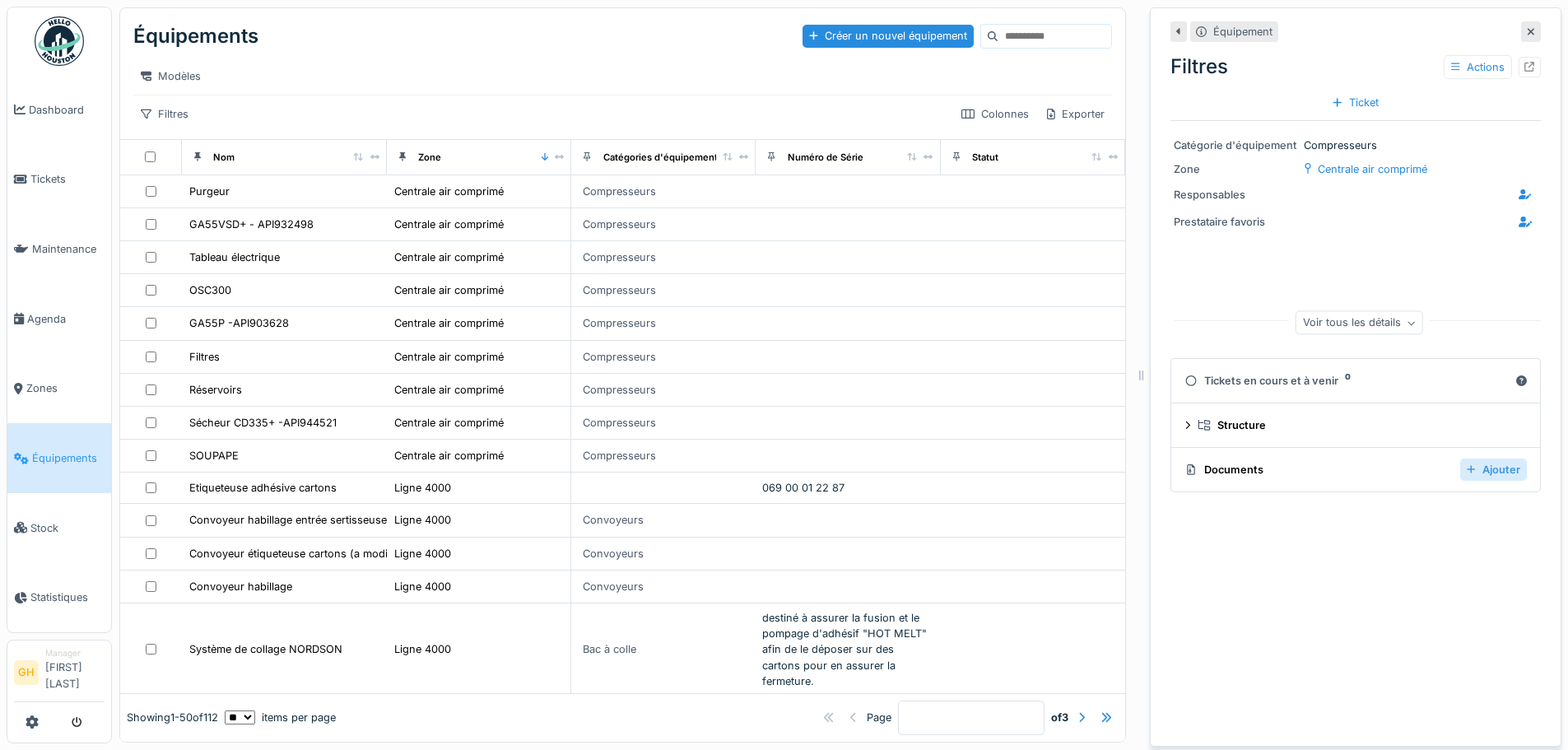 click on "Ajouter" at bounding box center (1493, 469) 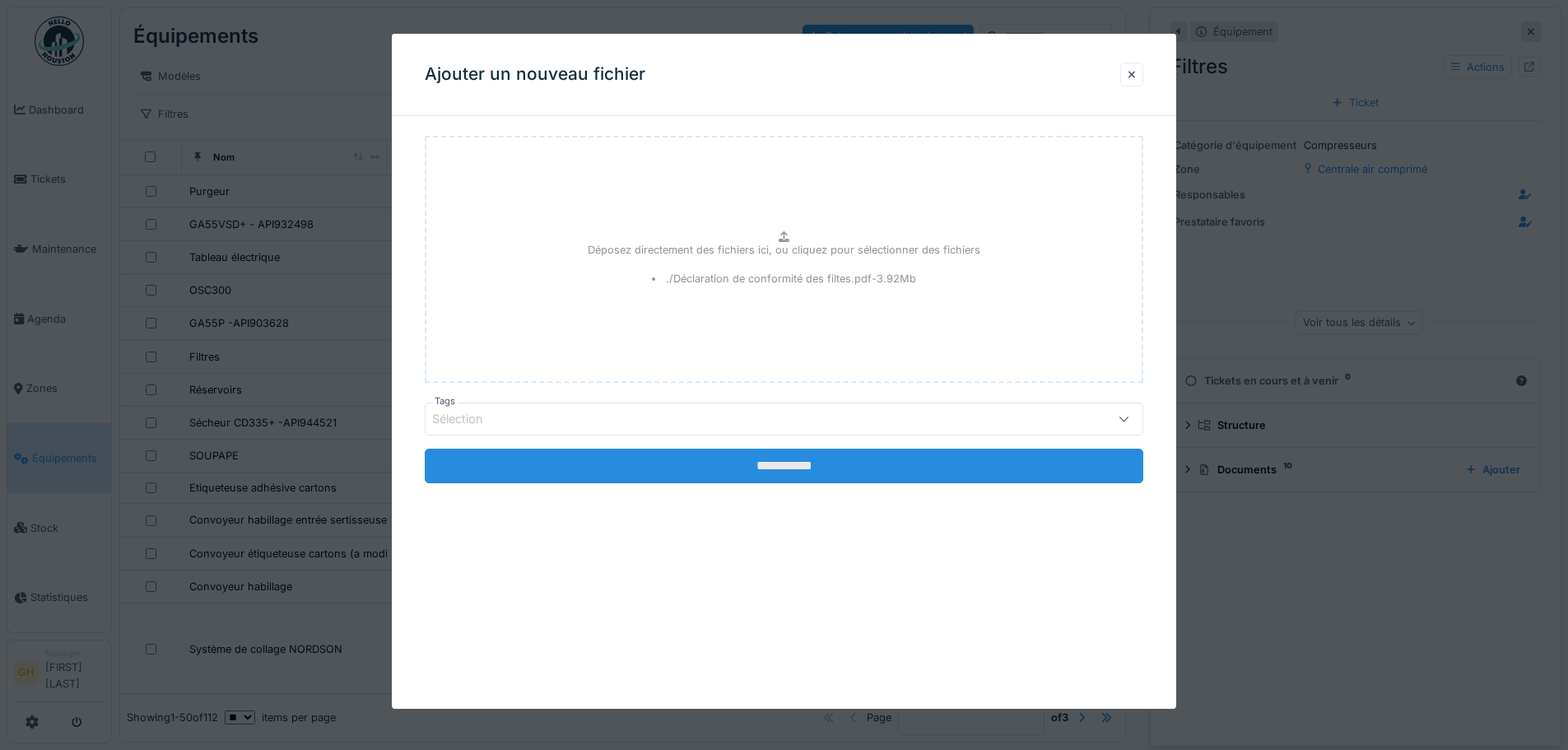 click on "**********" at bounding box center (784, 466) 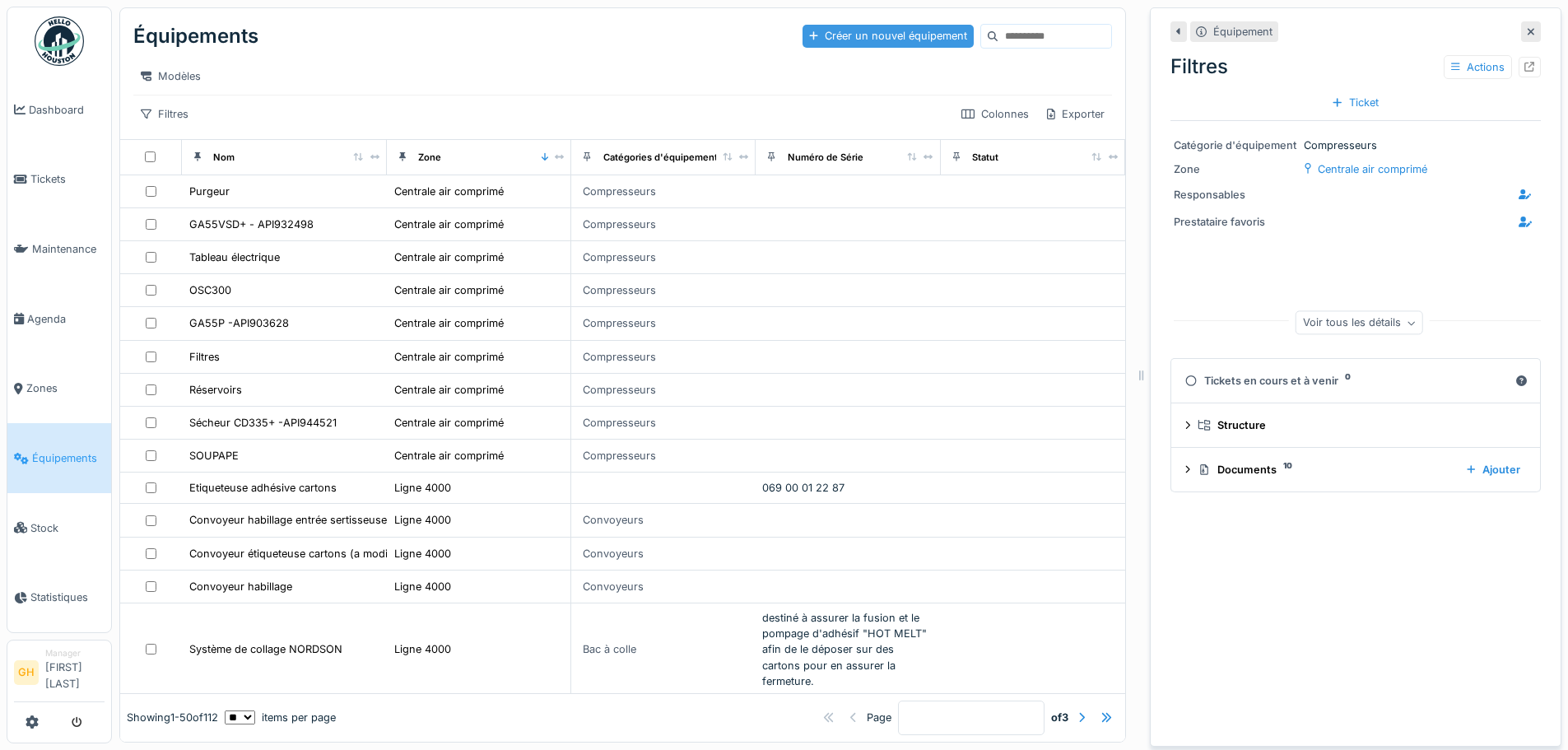 click on "Créer un nouvel équipement" at bounding box center (888, 35) 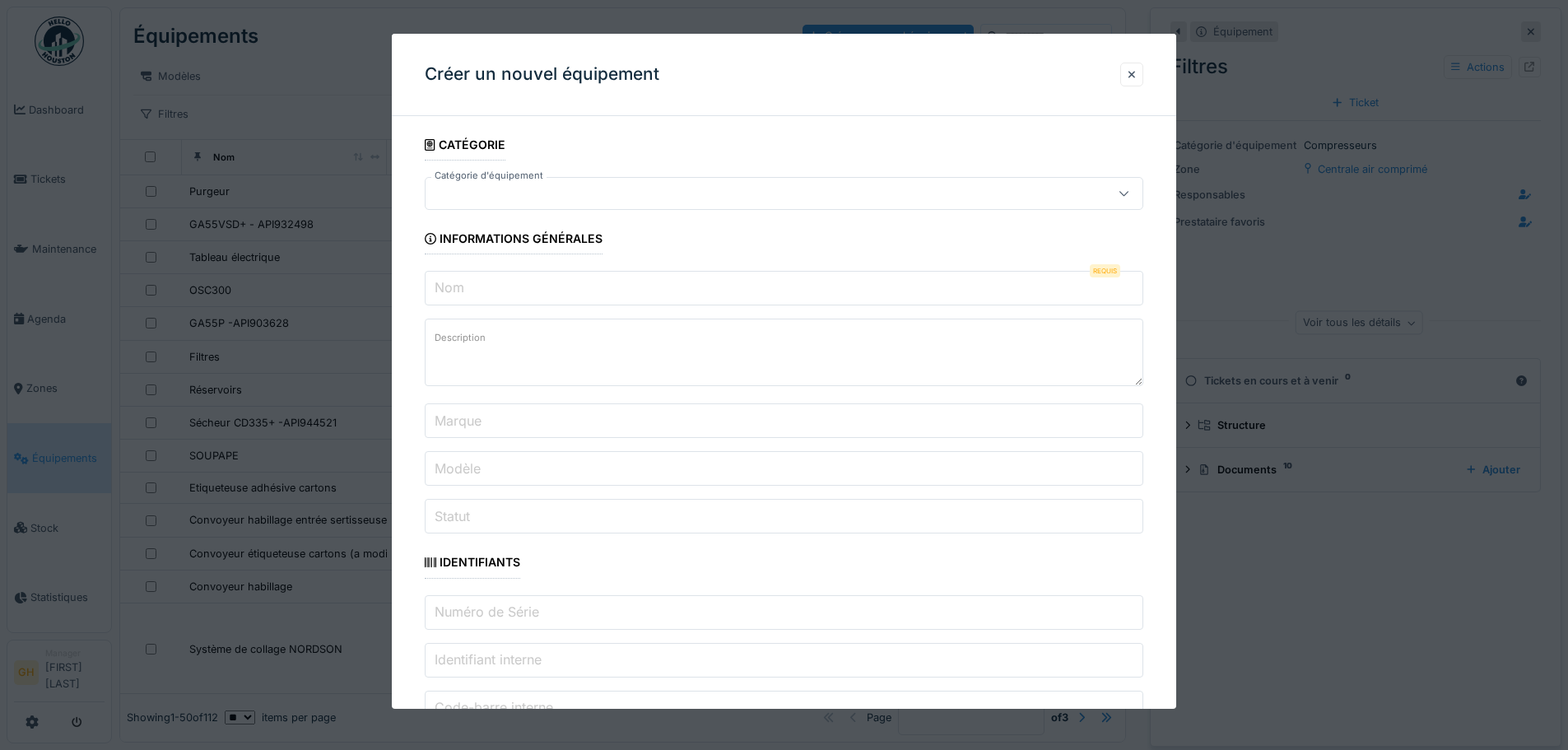 click on "Nom" at bounding box center (784, 288) 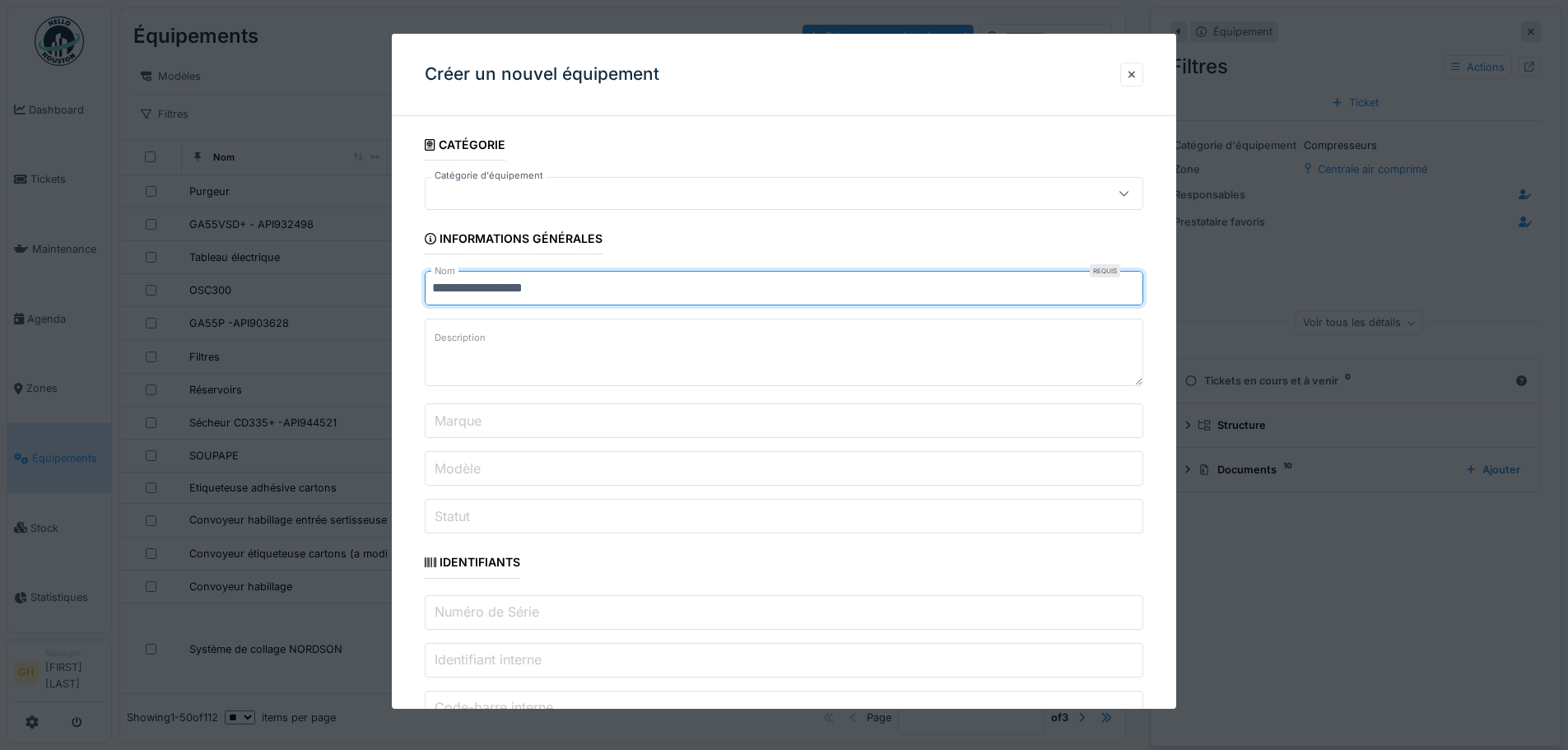 type on "**********" 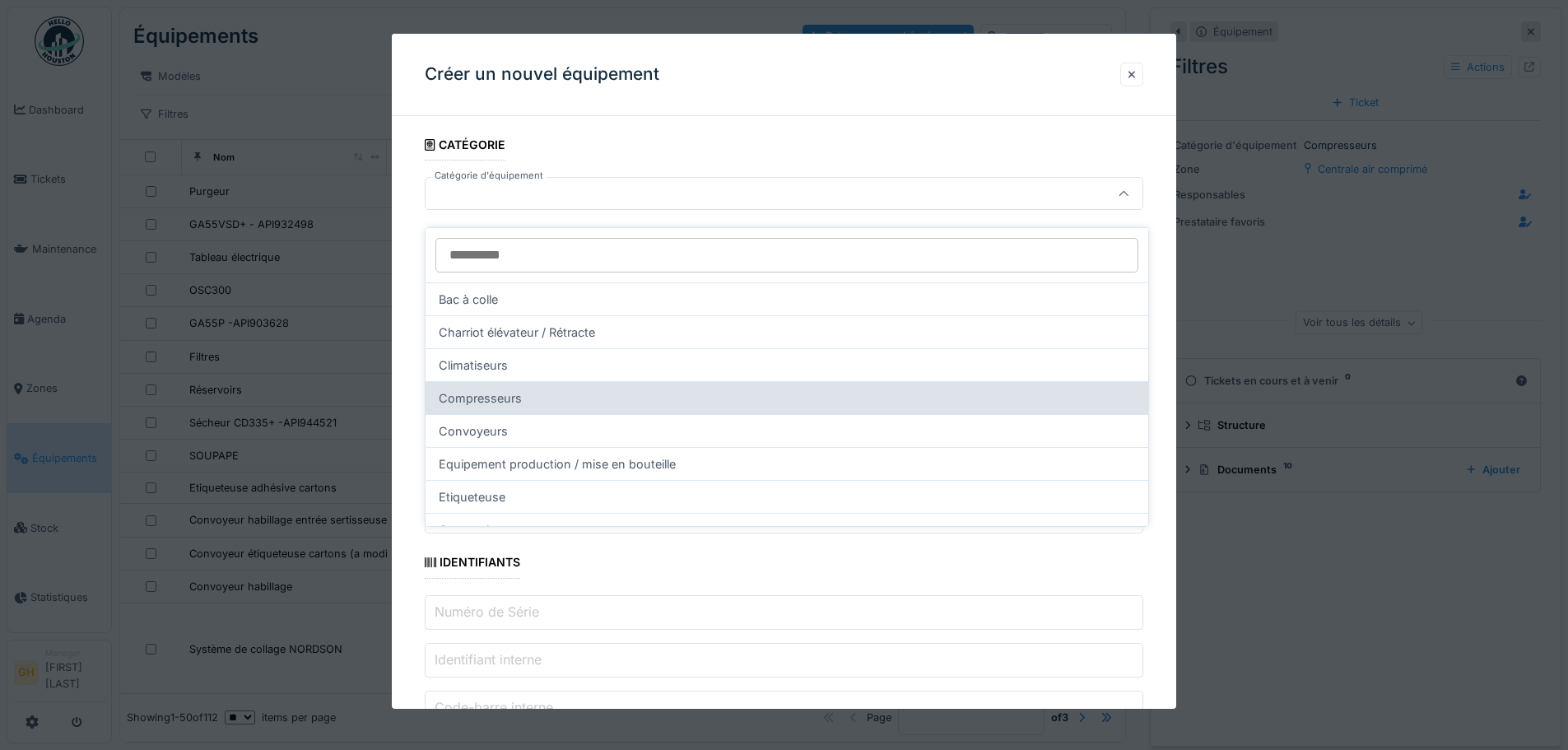 click on "Compresseurs" at bounding box center (787, 398) 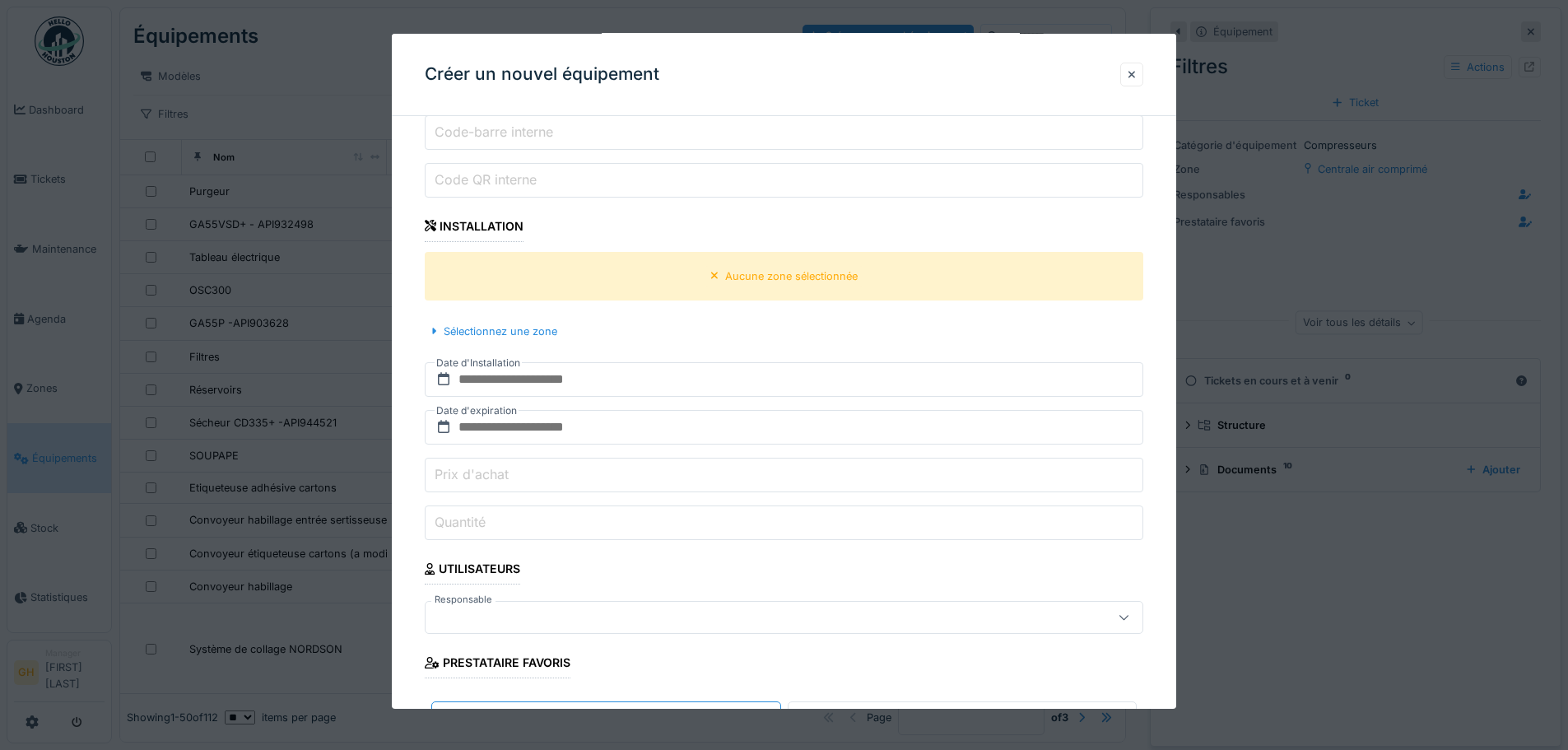 scroll, scrollTop: 576, scrollLeft: 0, axis: vertical 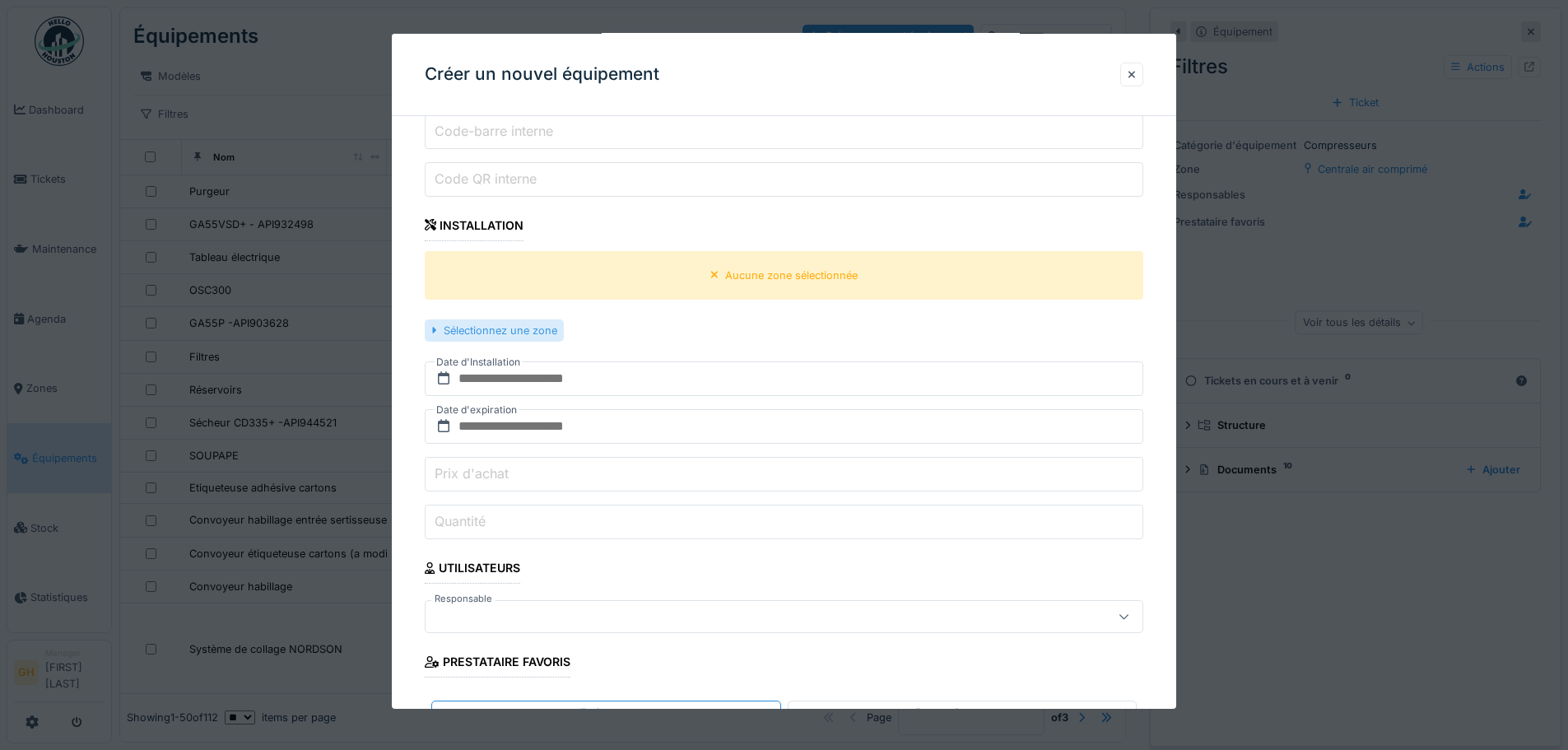 click on "Sélectionnez une zone" at bounding box center (494, 330) 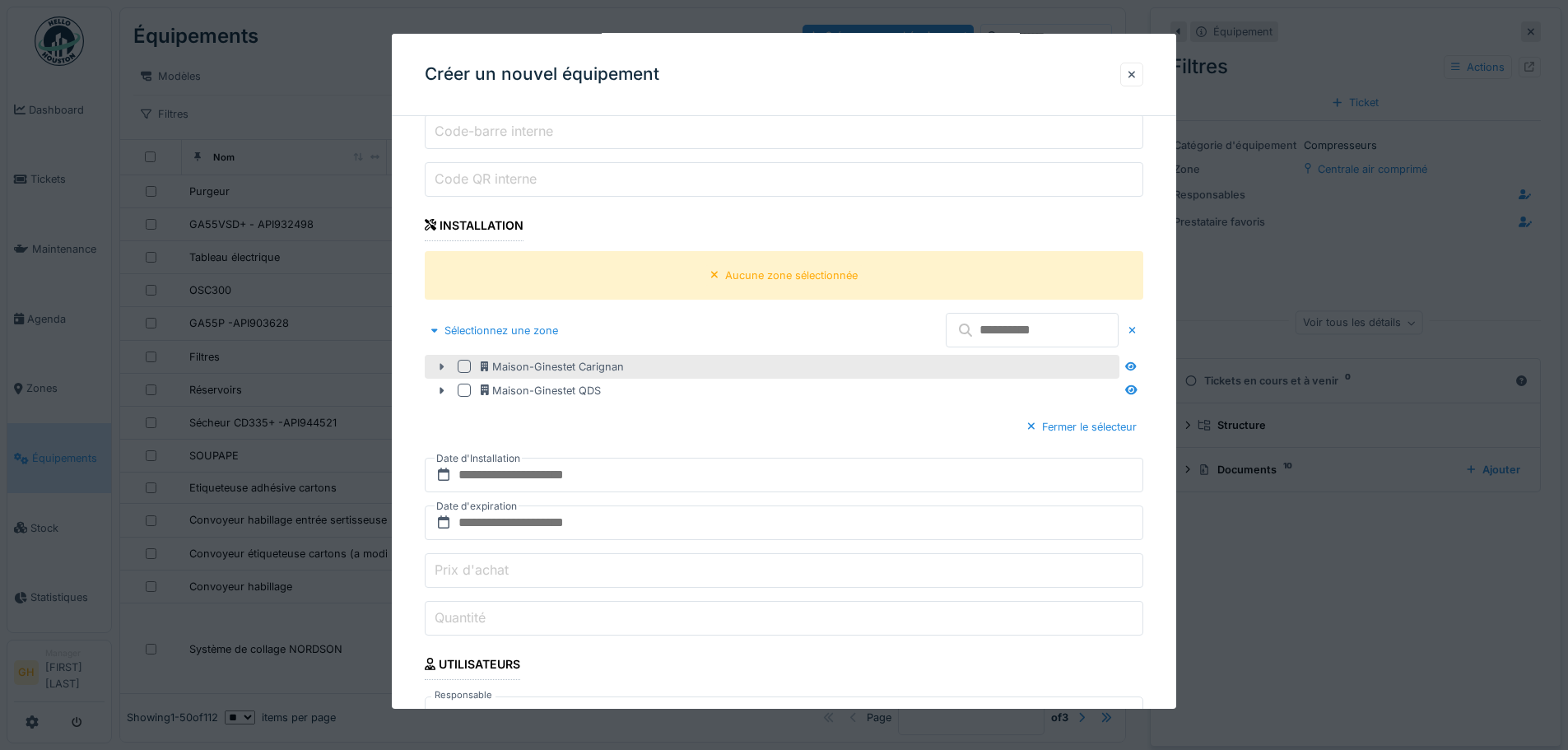click 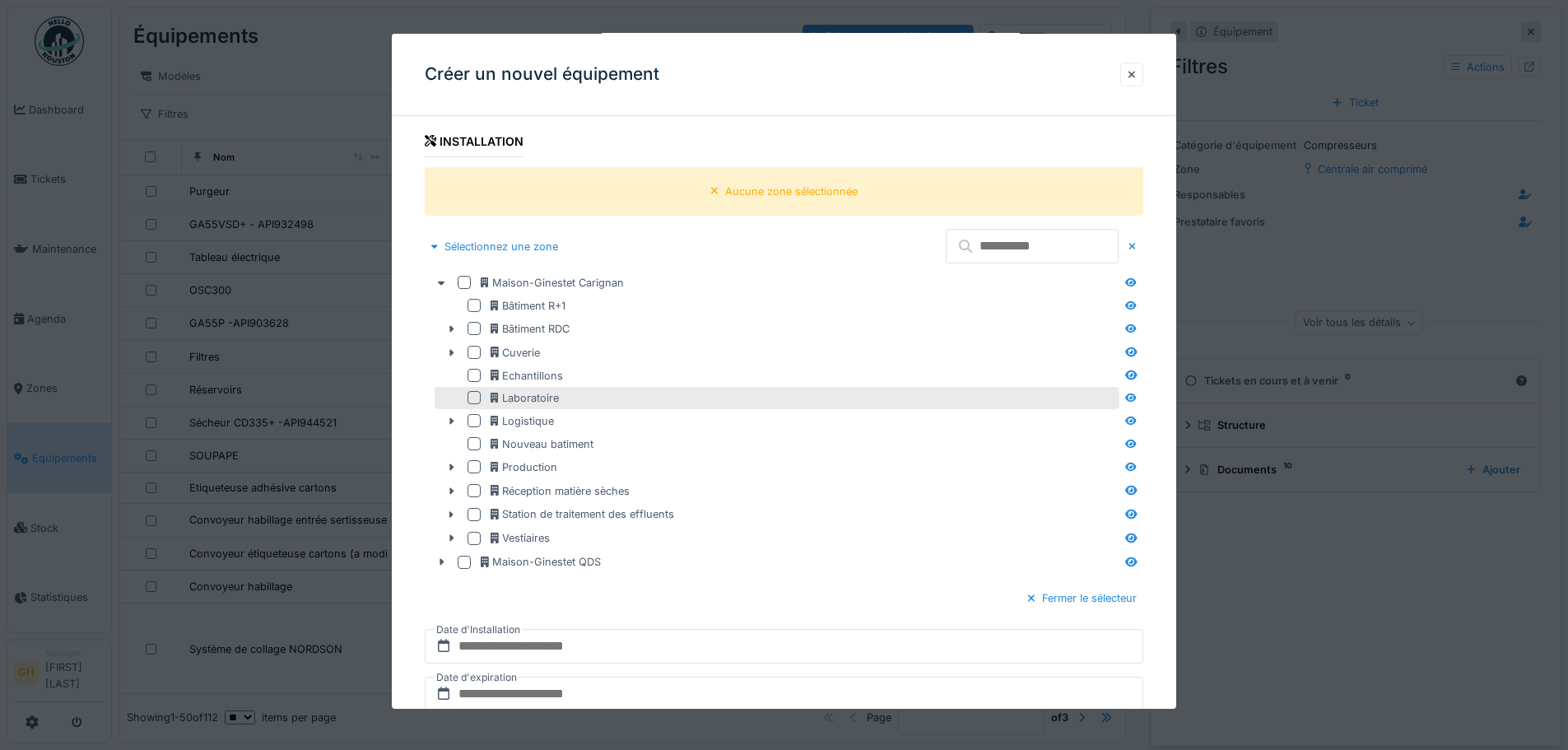 scroll, scrollTop: 659, scrollLeft: 0, axis: vertical 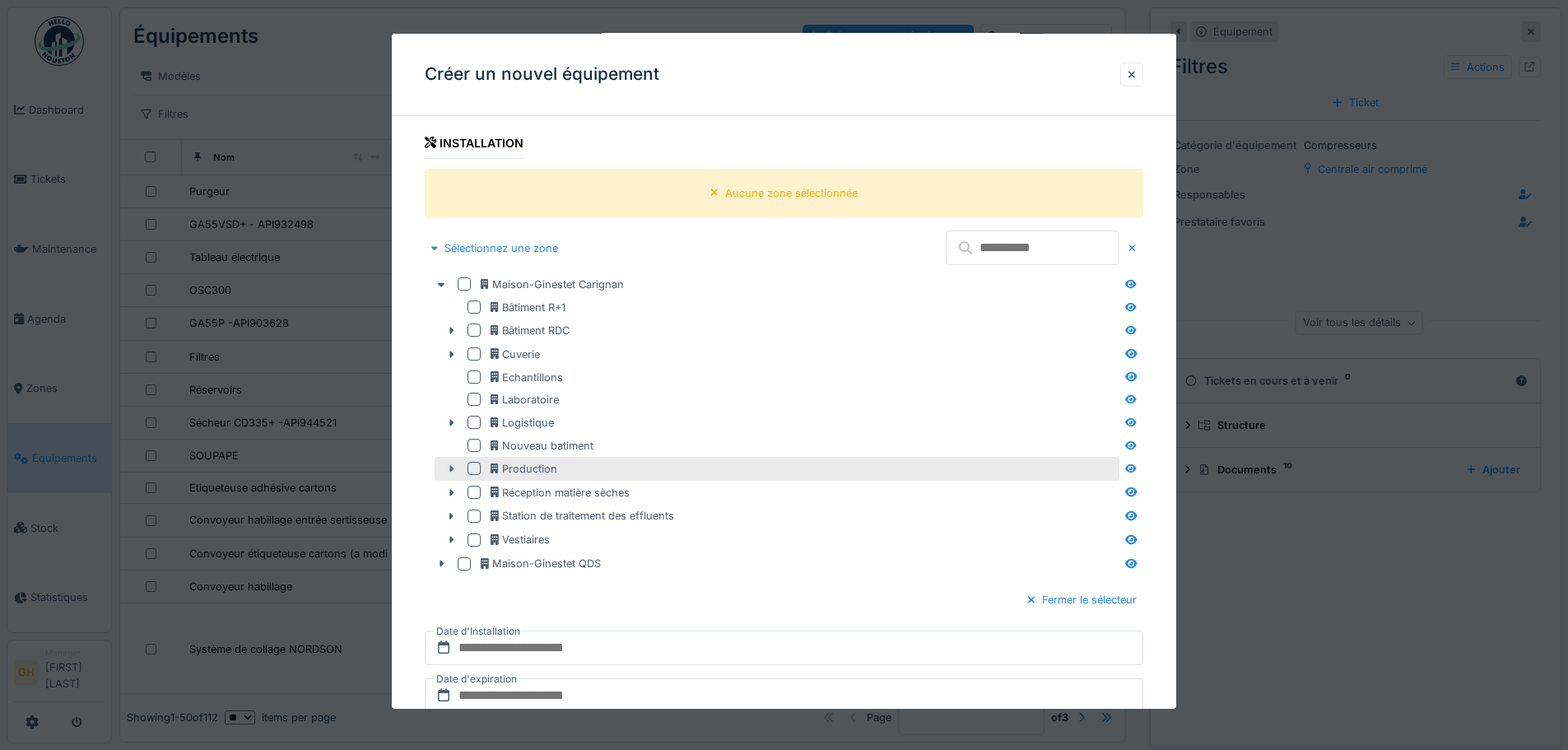 click at bounding box center (451, 468) 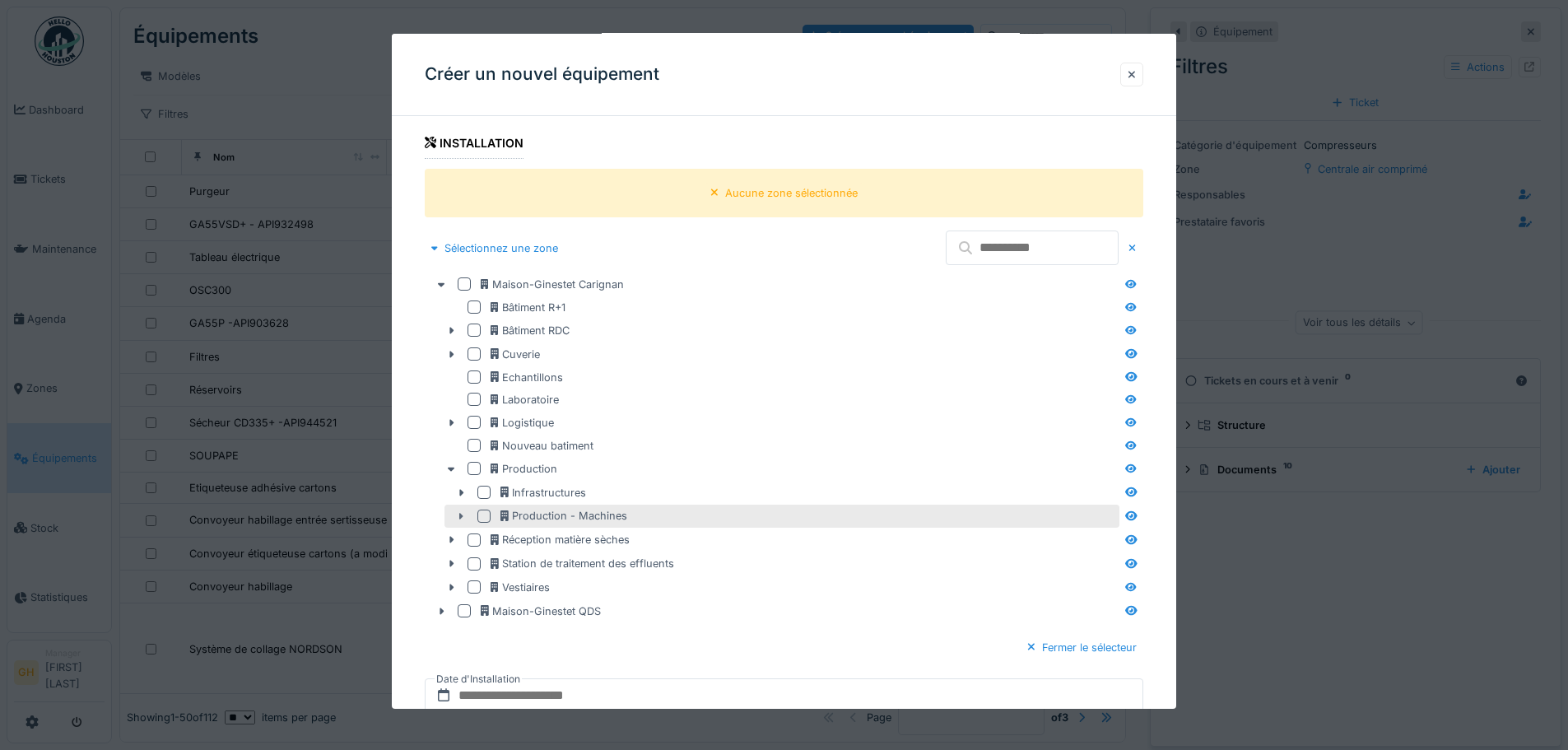click 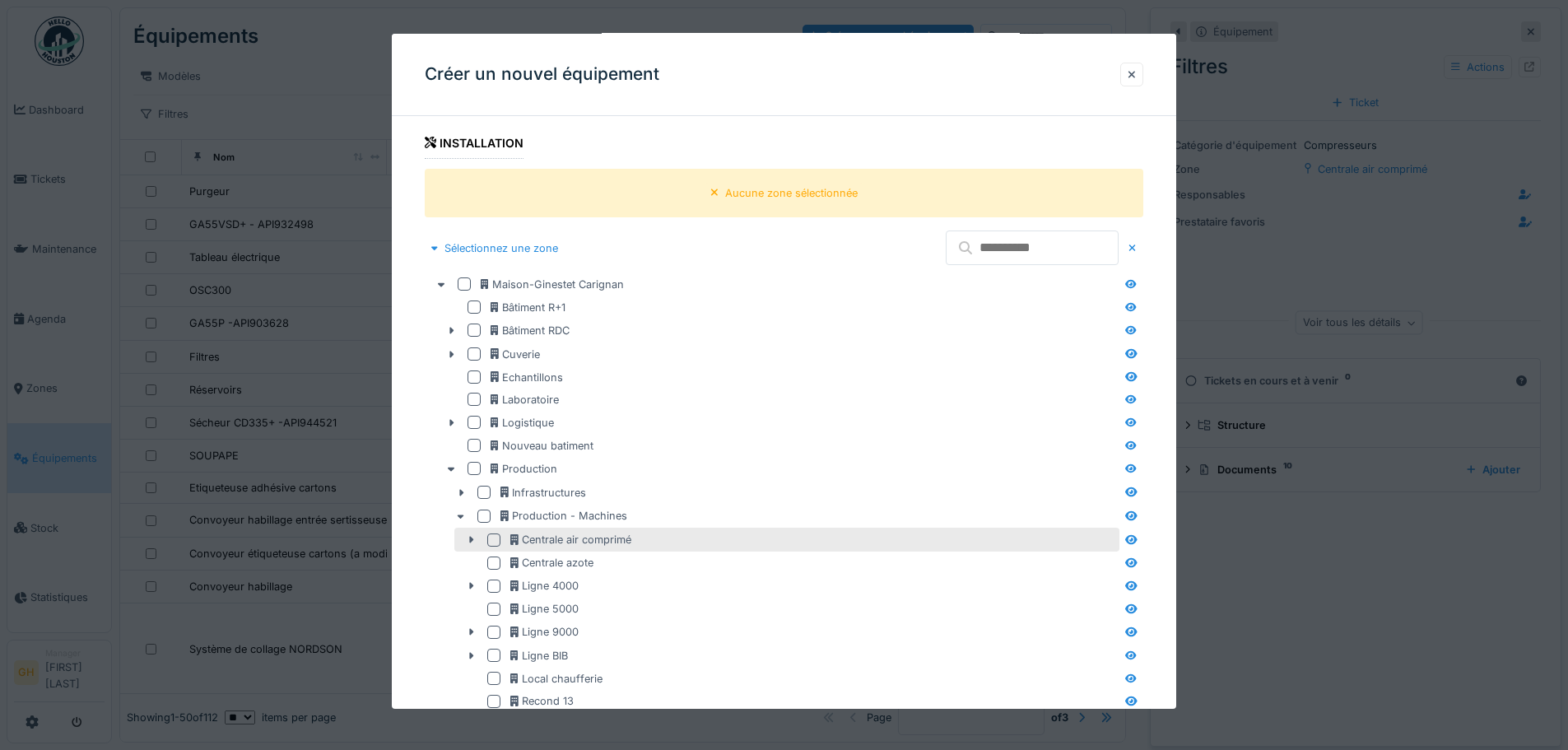 click at bounding box center [494, 540] 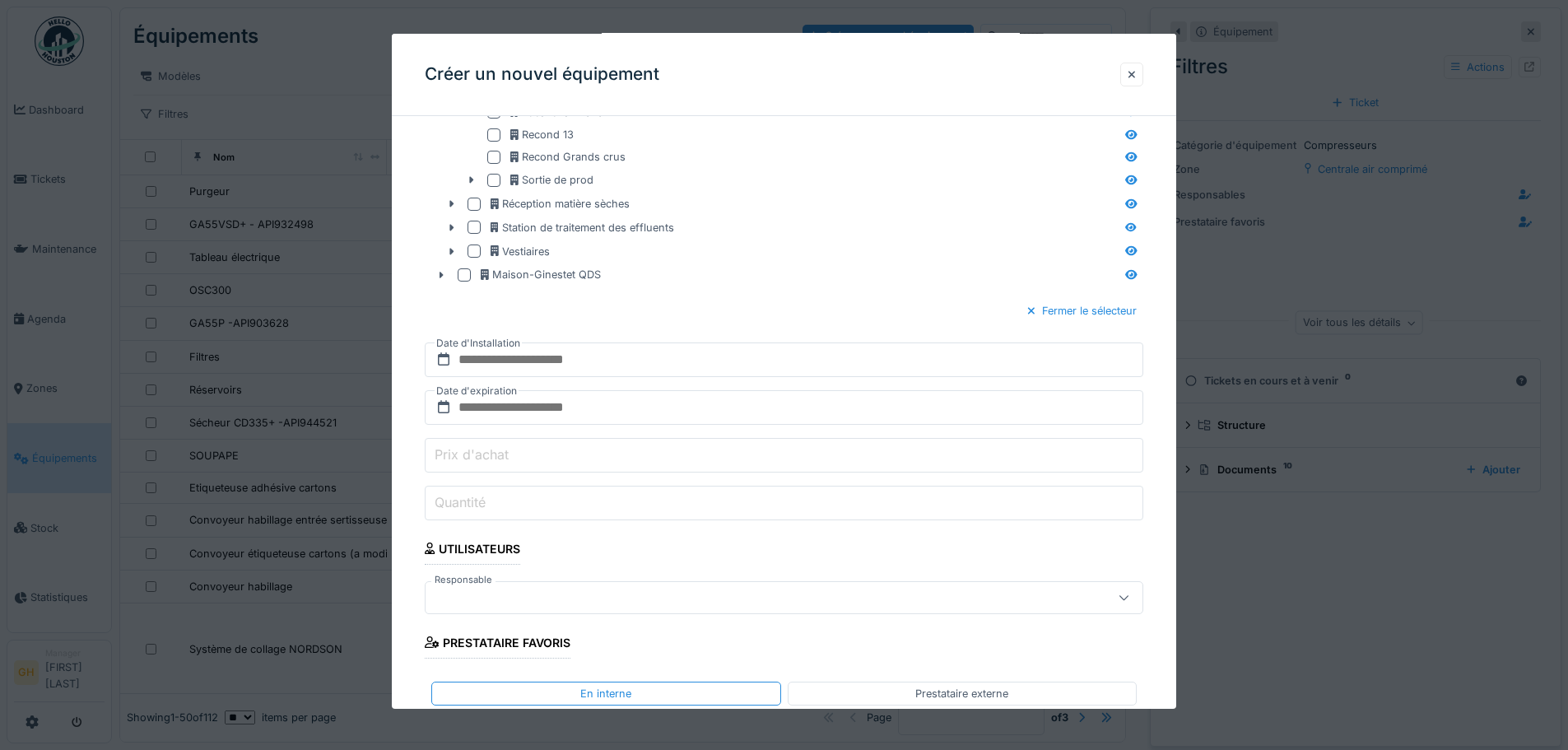 scroll, scrollTop: 1235, scrollLeft: 0, axis: vertical 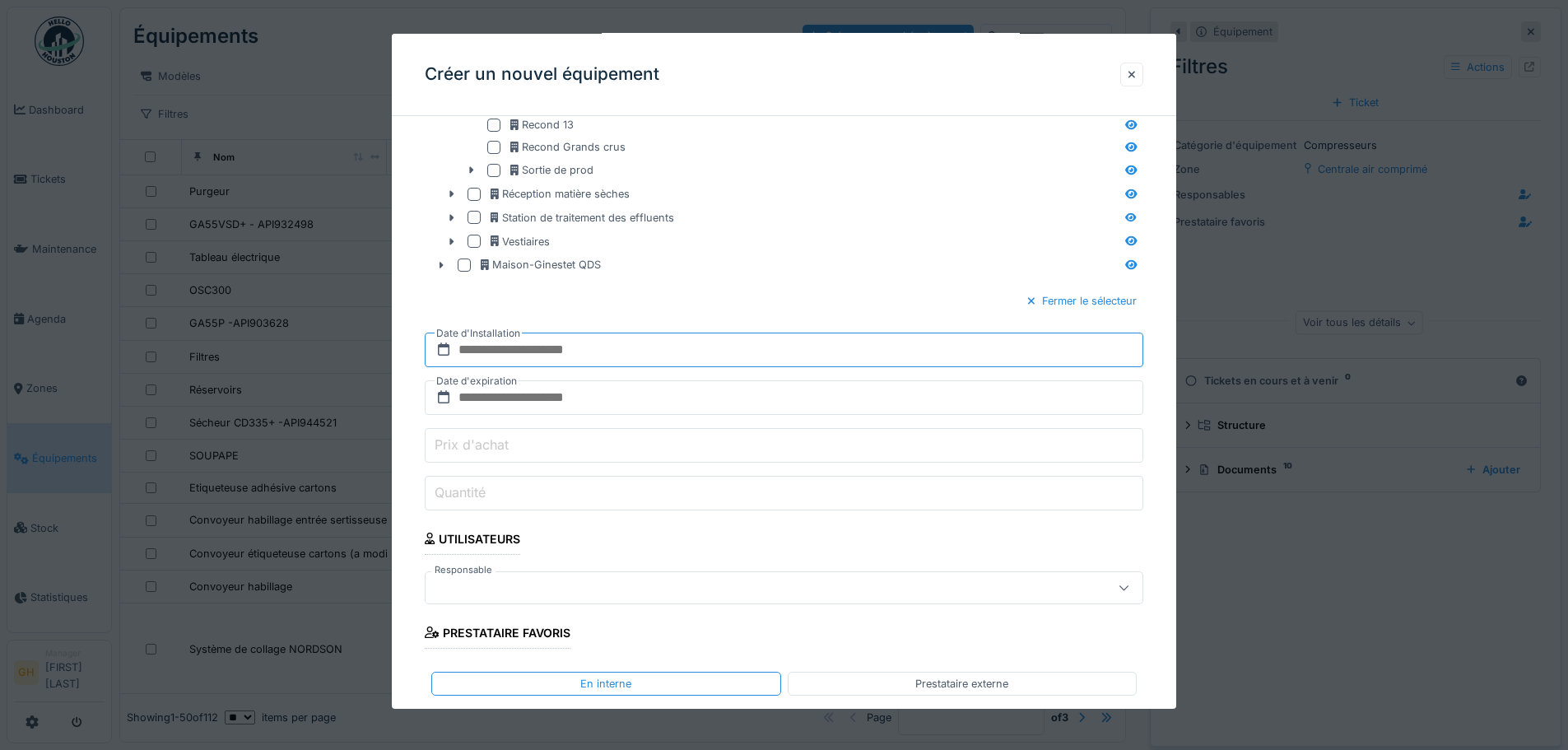 click at bounding box center [784, 350] 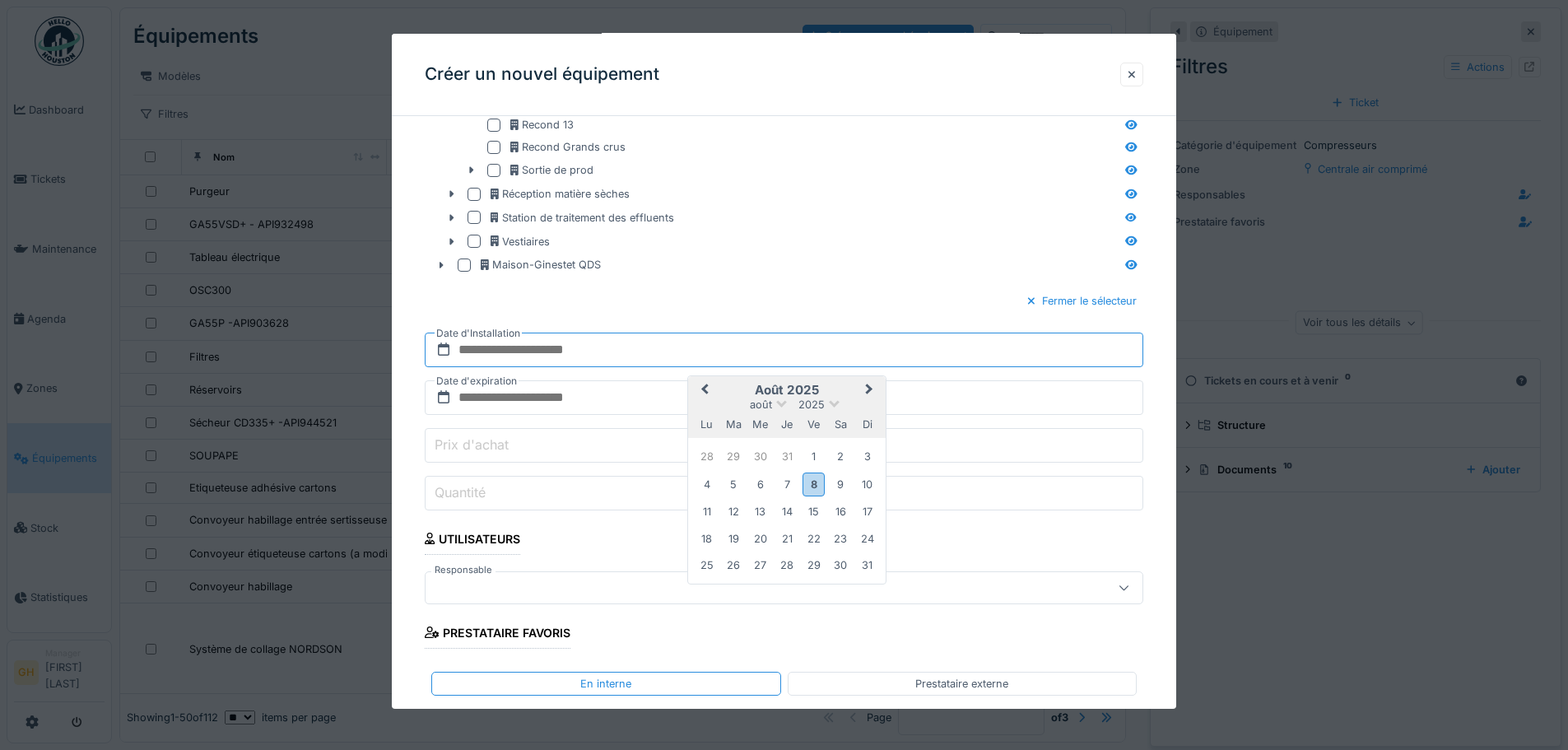type on "**********" 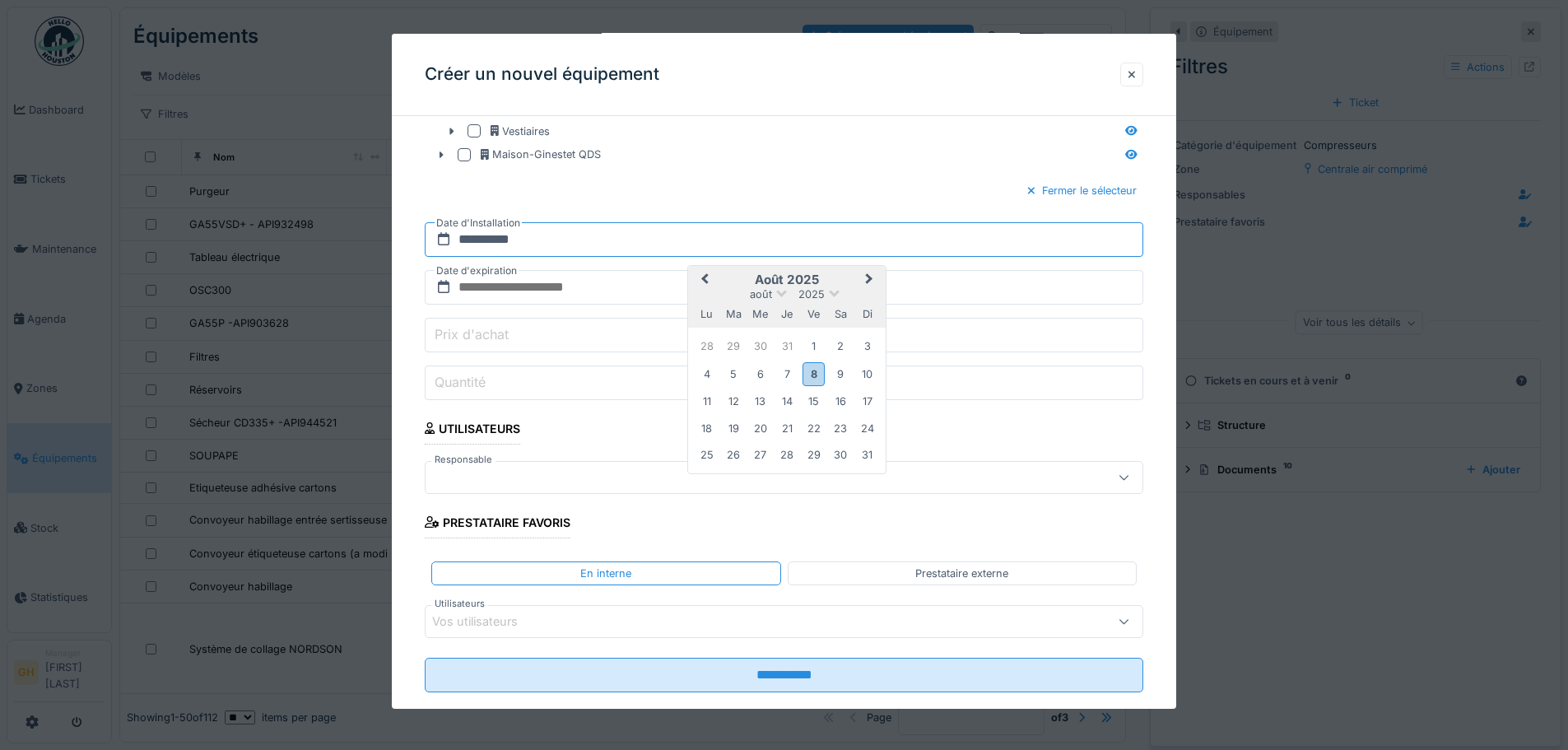 scroll, scrollTop: 1375, scrollLeft: 0, axis: vertical 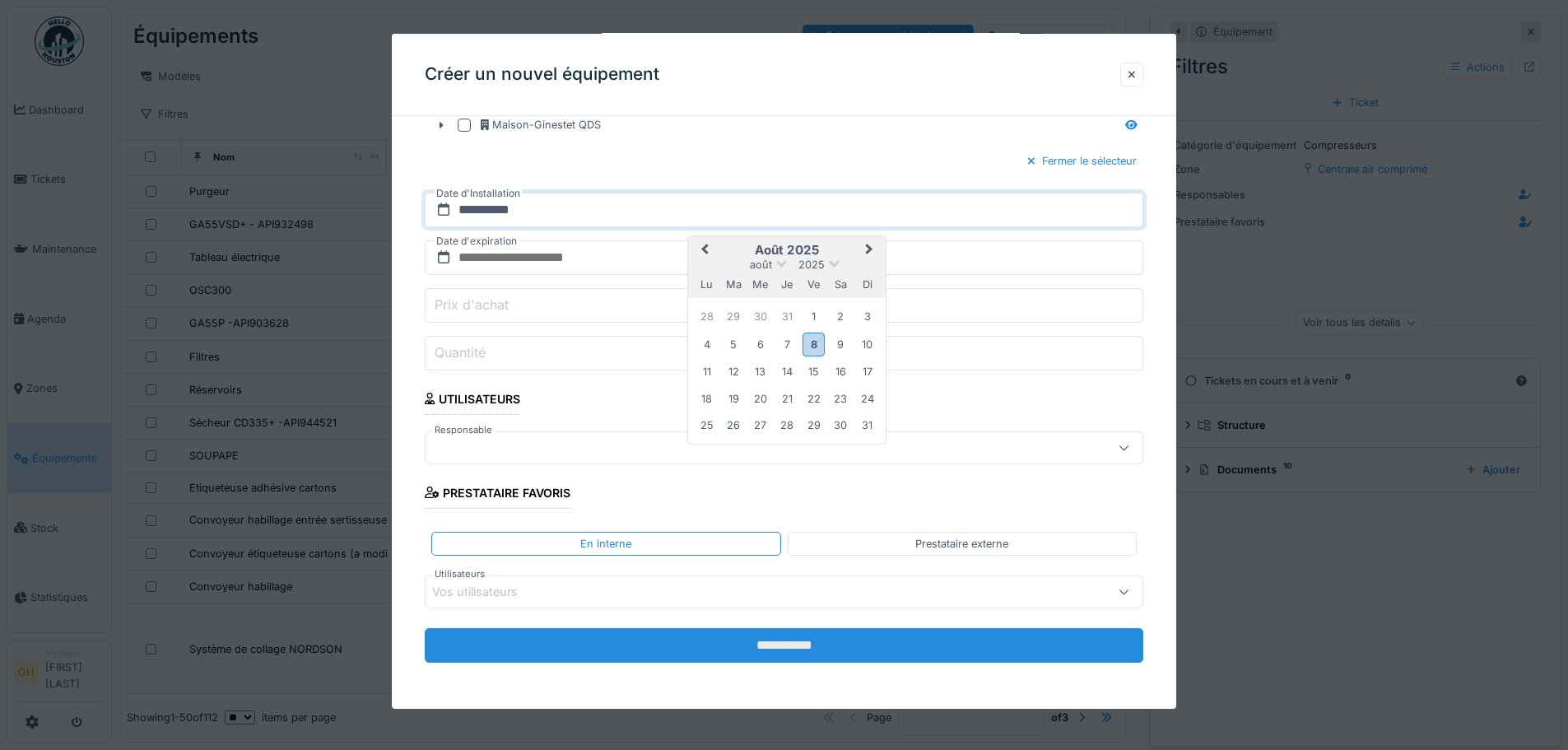 click on "**********" at bounding box center [784, 645] 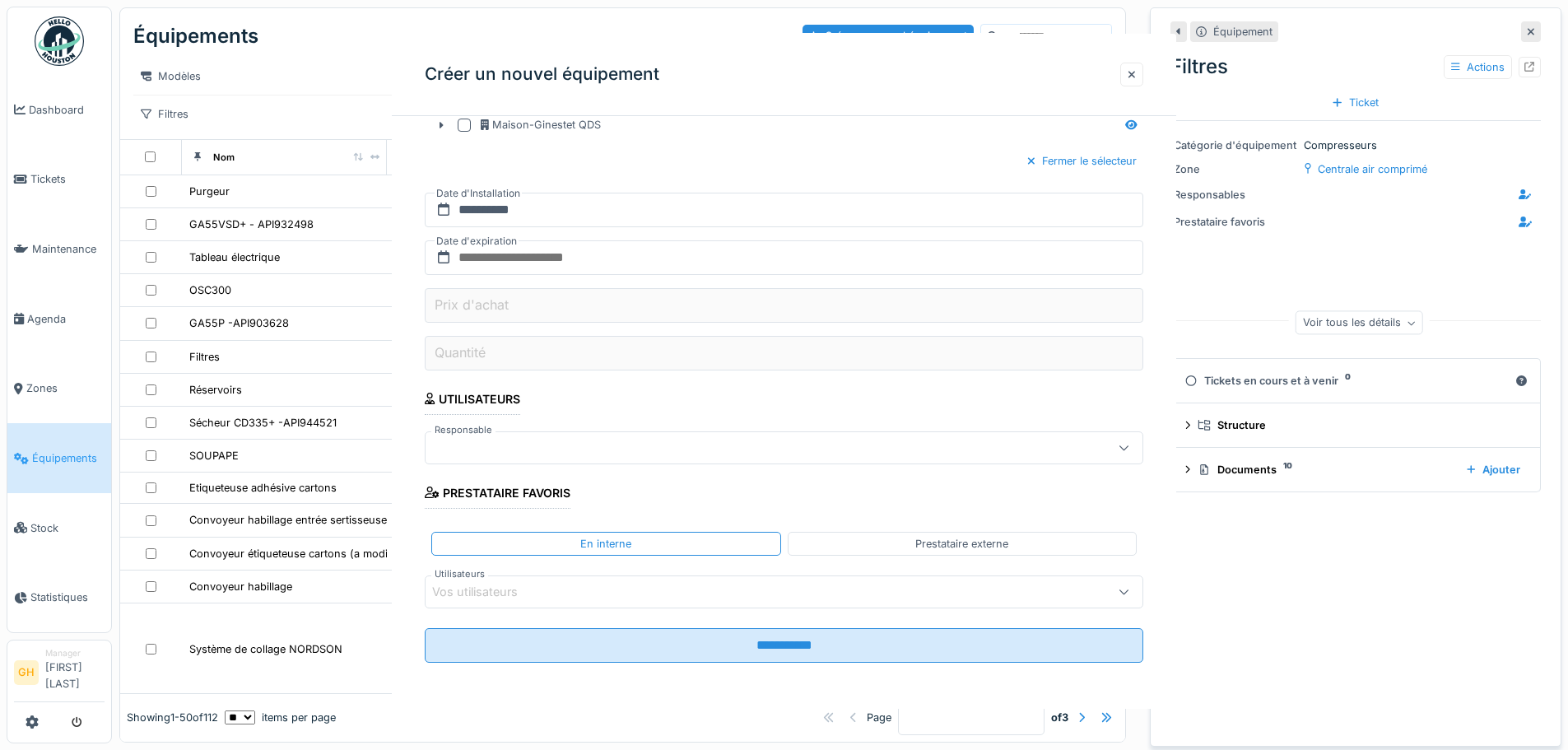 scroll, scrollTop: 0, scrollLeft: 0, axis: both 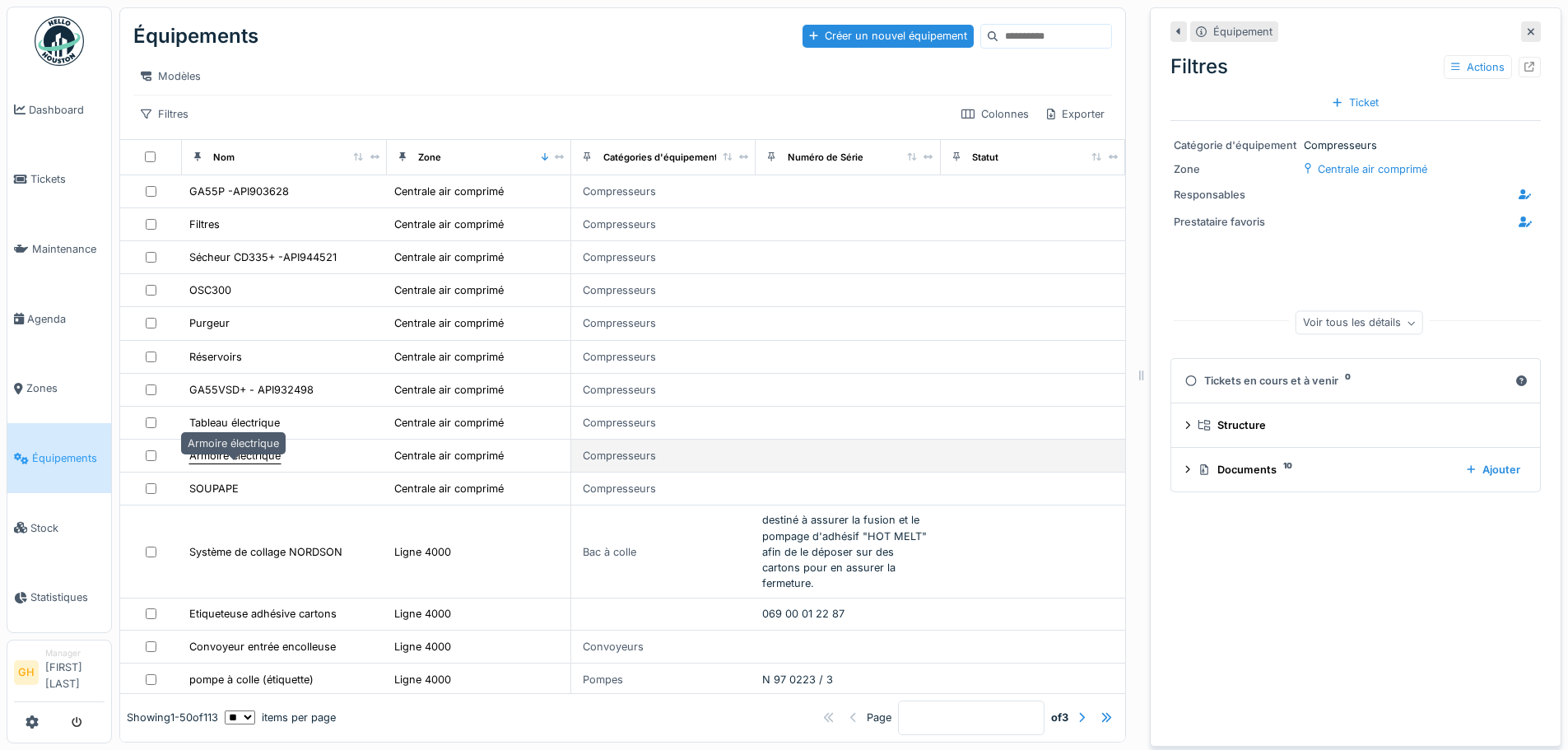 click on "Armoire électrique" at bounding box center [235, 455] 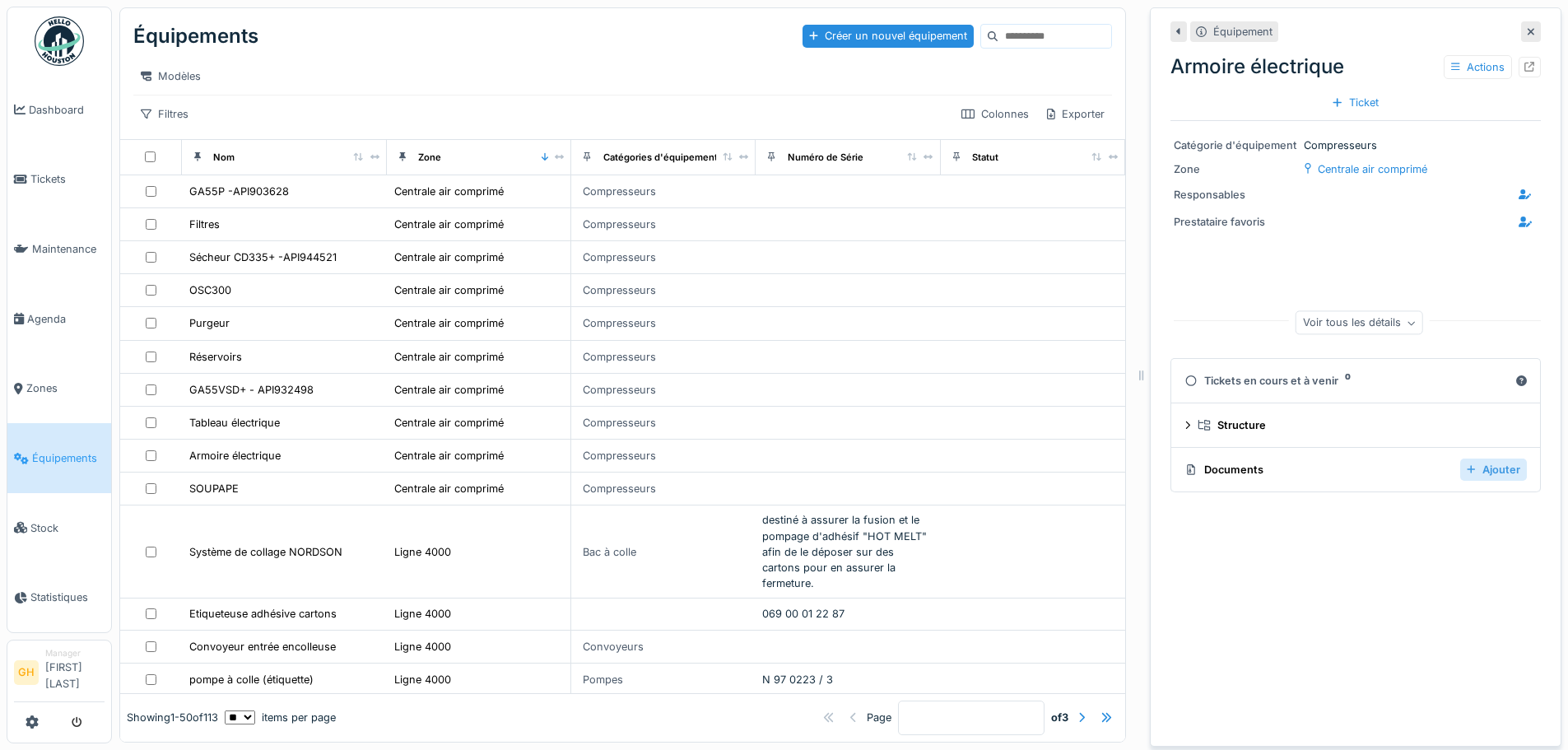 click on "Ajouter" at bounding box center (1493, 469) 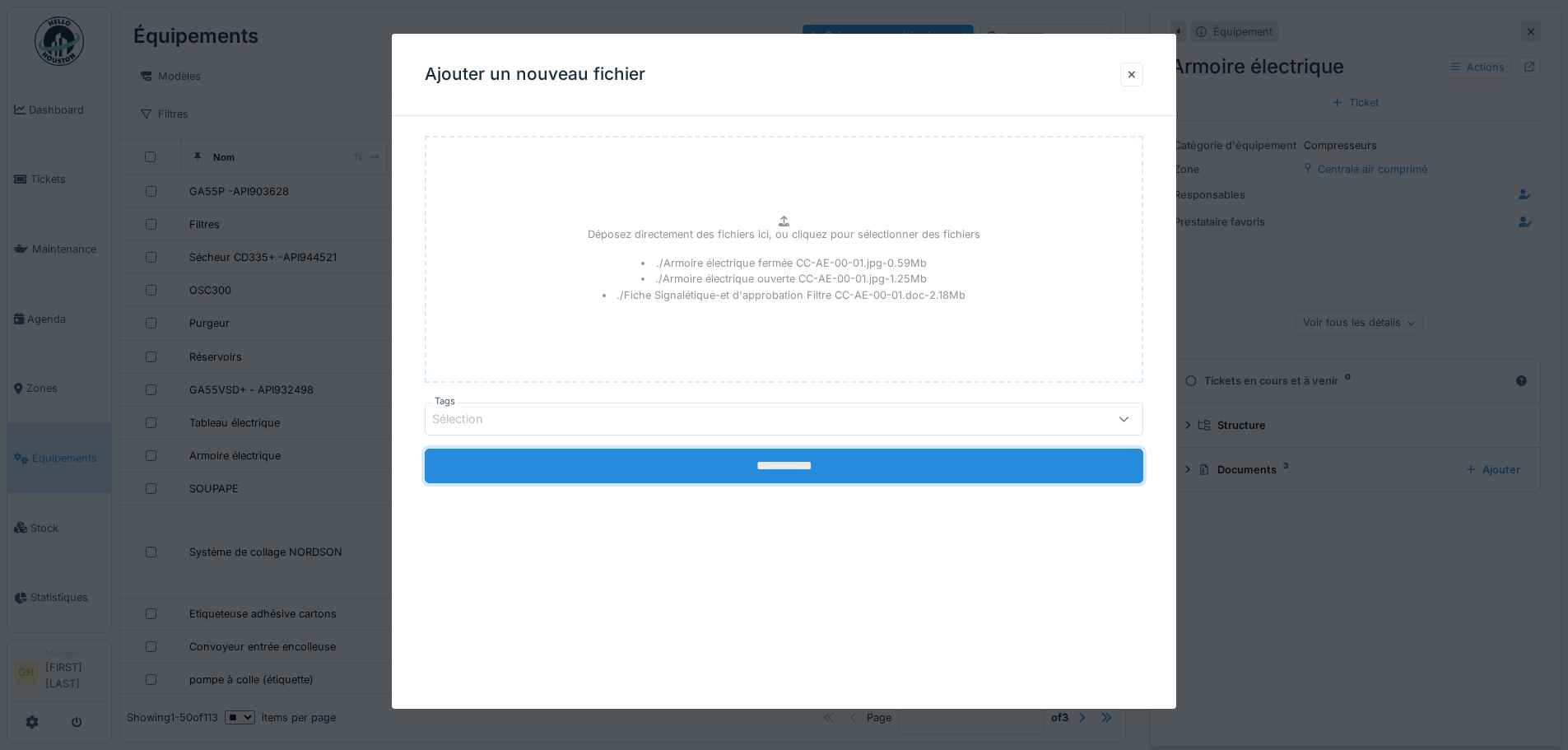 click on "**********" at bounding box center (784, 466) 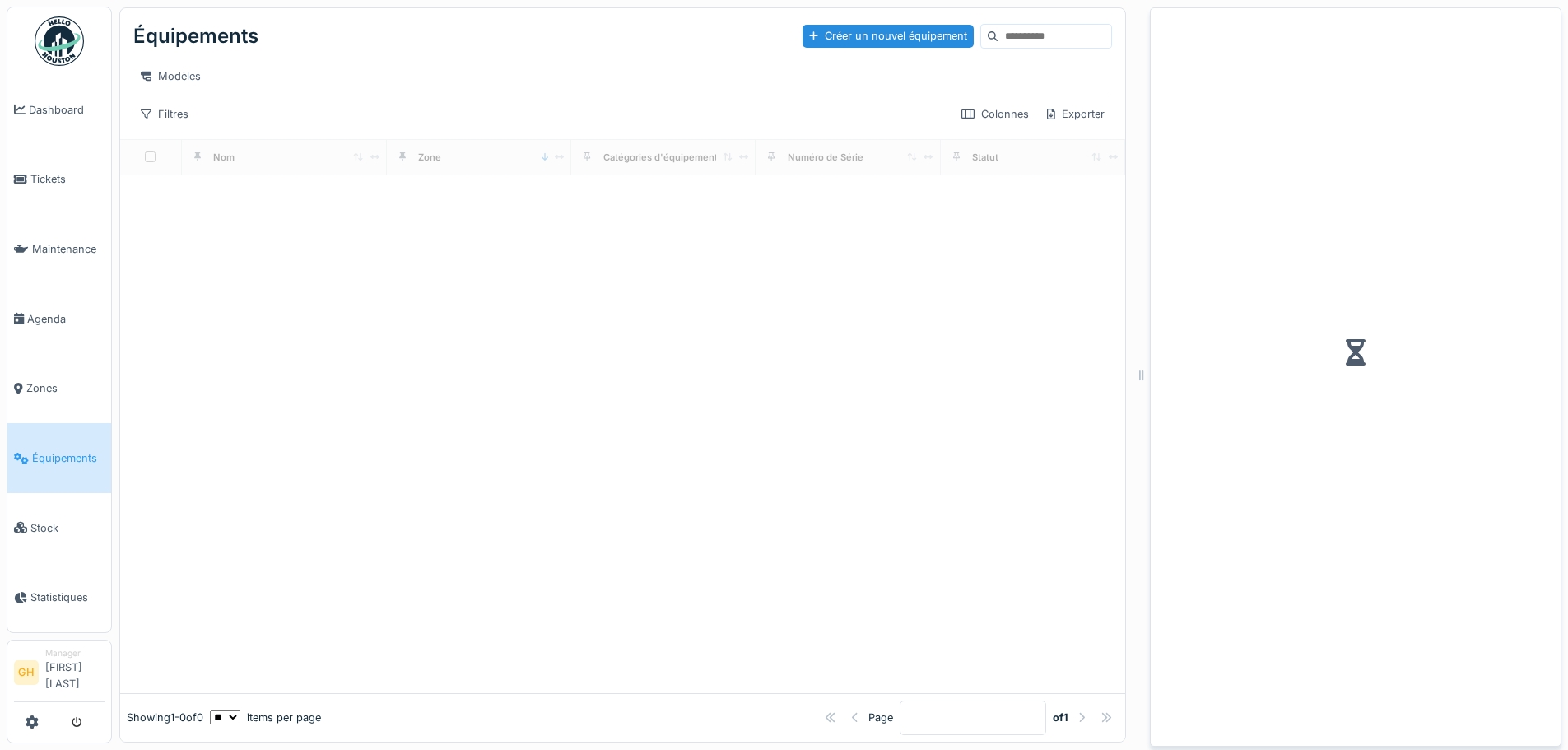 scroll, scrollTop: 12, scrollLeft: 0, axis: vertical 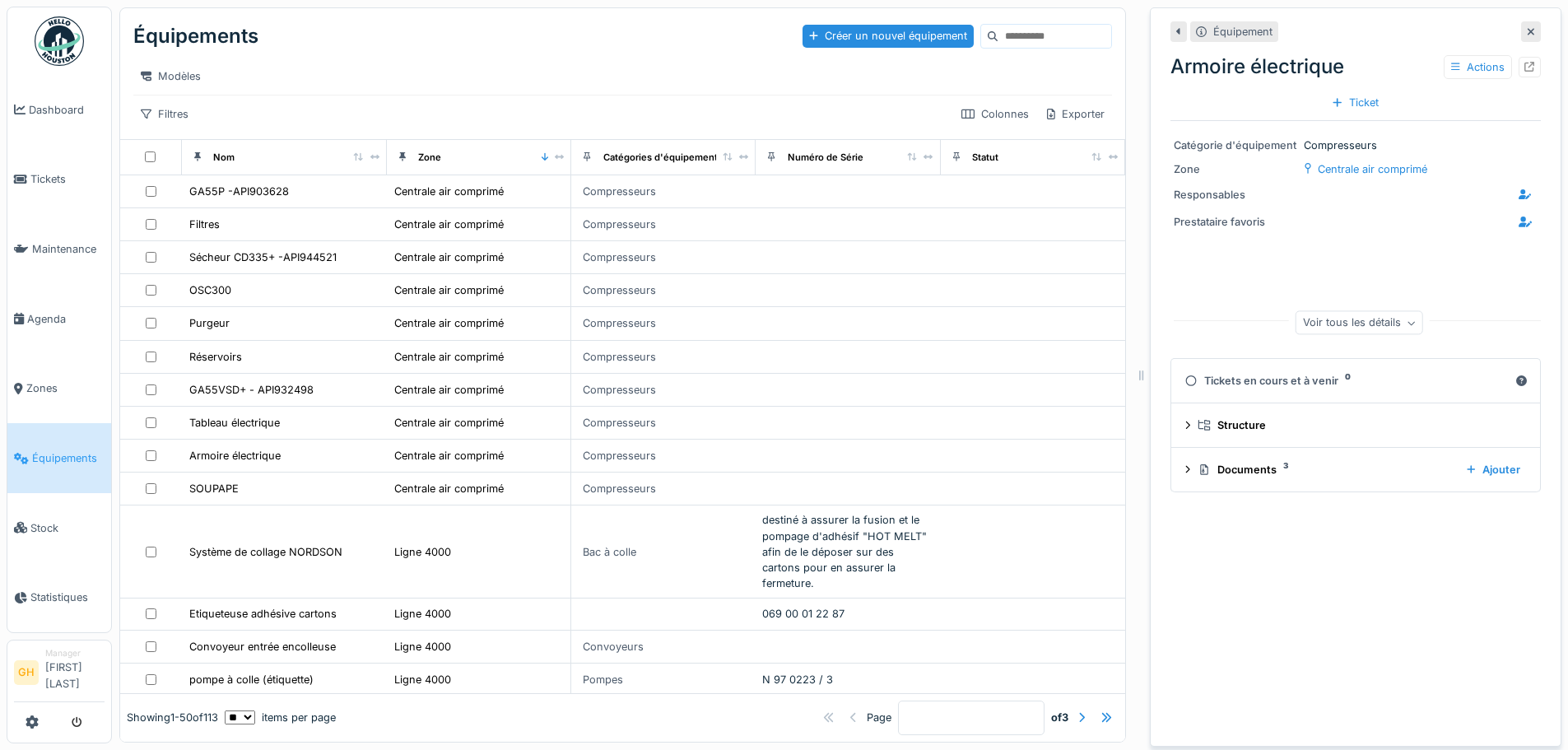 click on "Équipements" at bounding box center (59, 458) 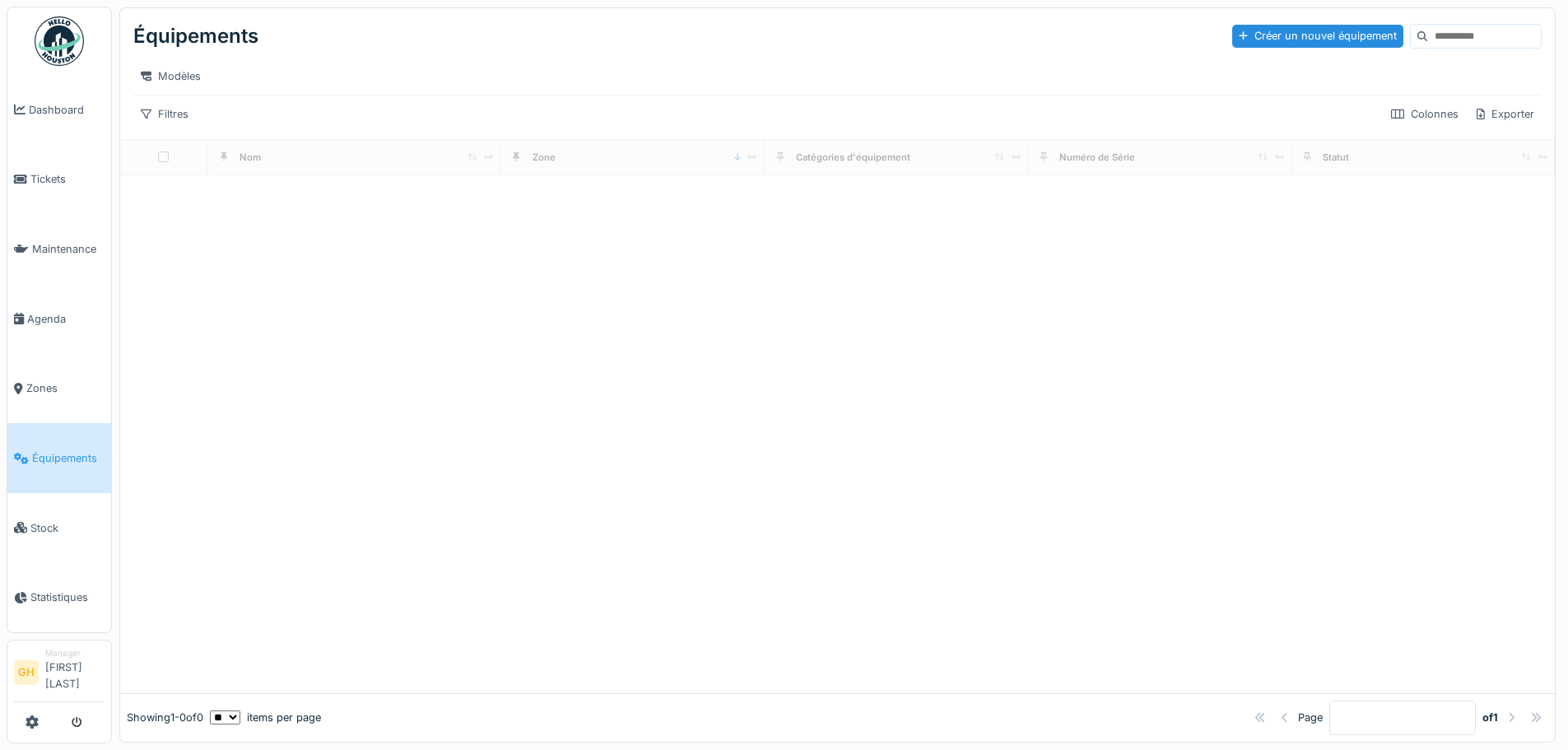 scroll, scrollTop: 0, scrollLeft: 0, axis: both 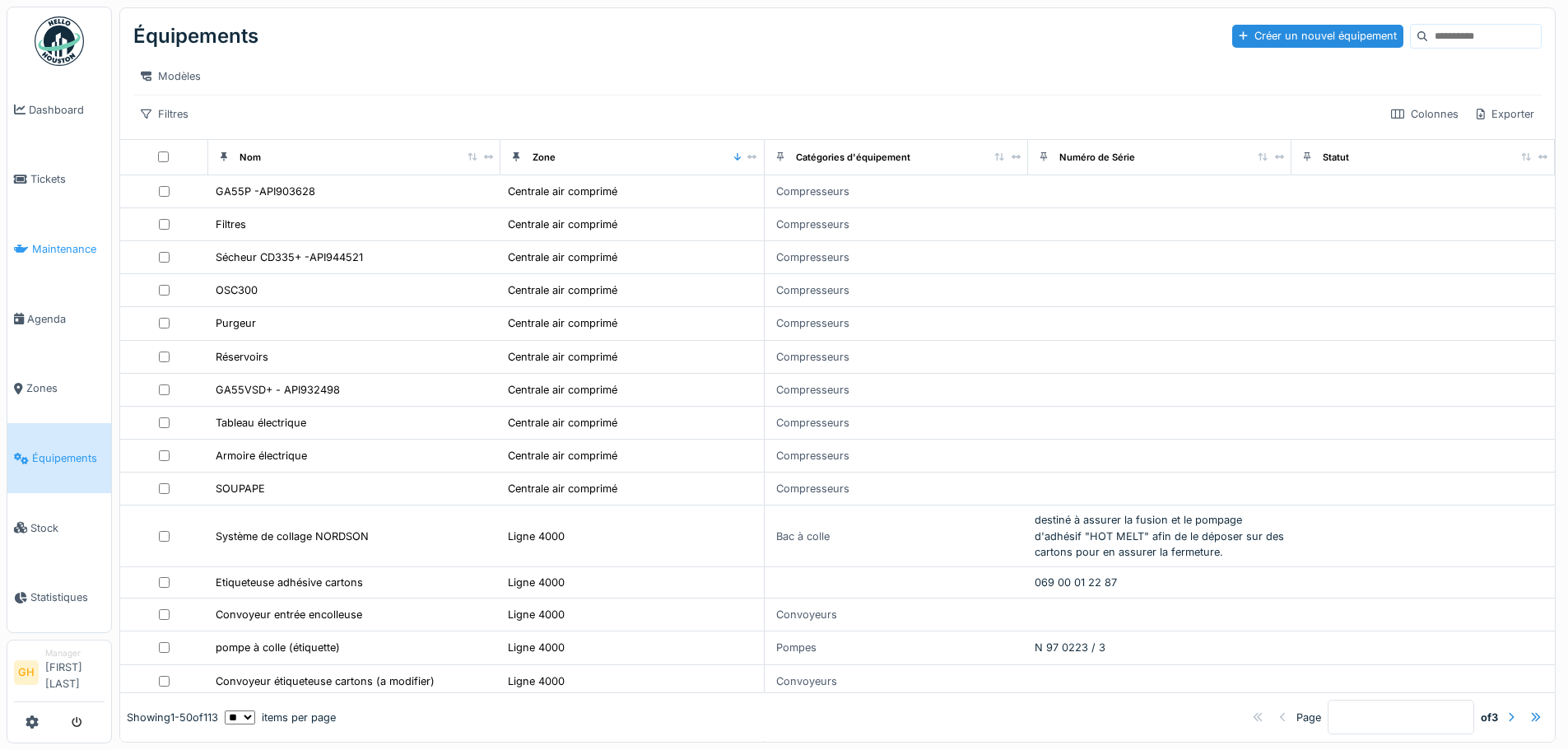 click on "Maintenance" at bounding box center (59, 249) 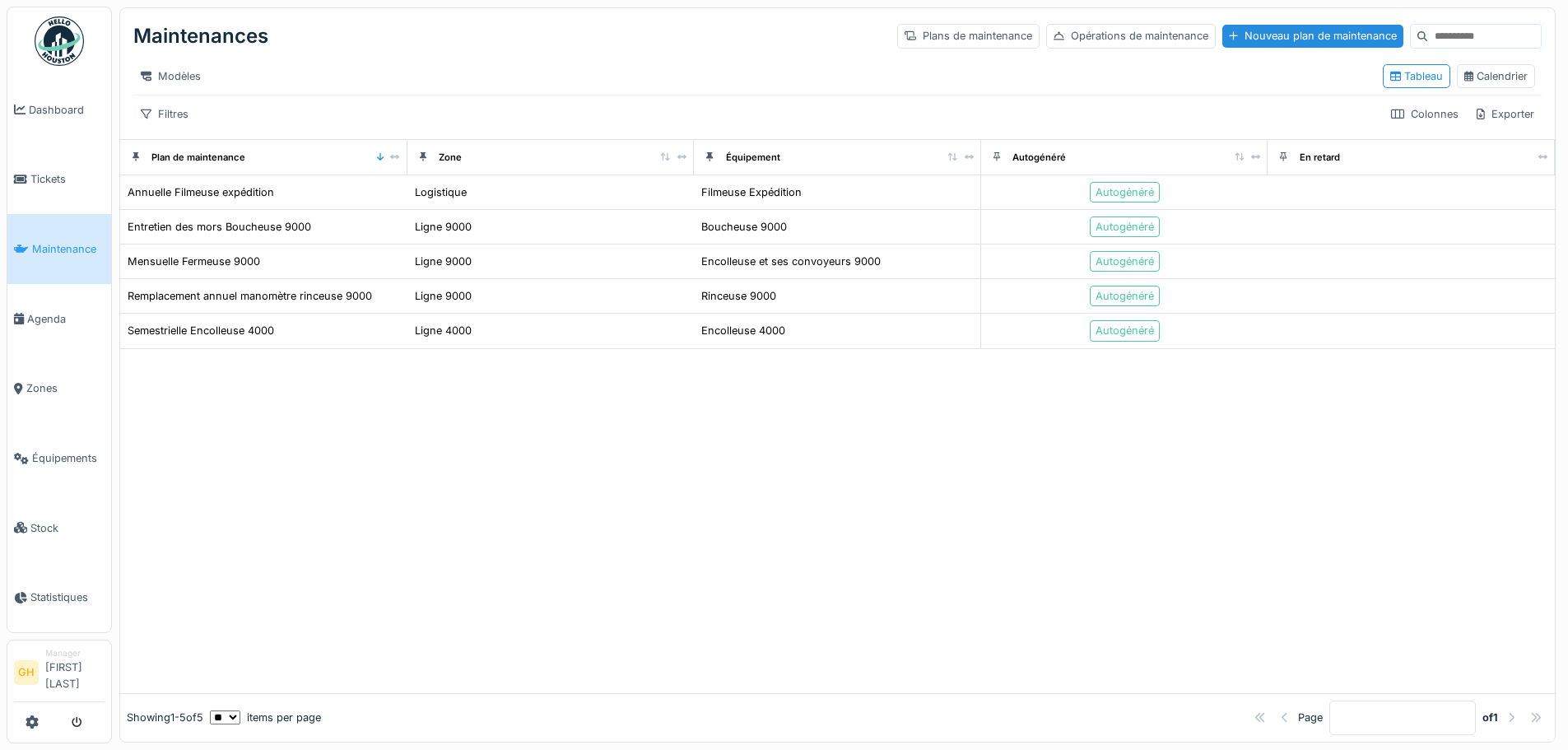 scroll, scrollTop: 0, scrollLeft: 0, axis: both 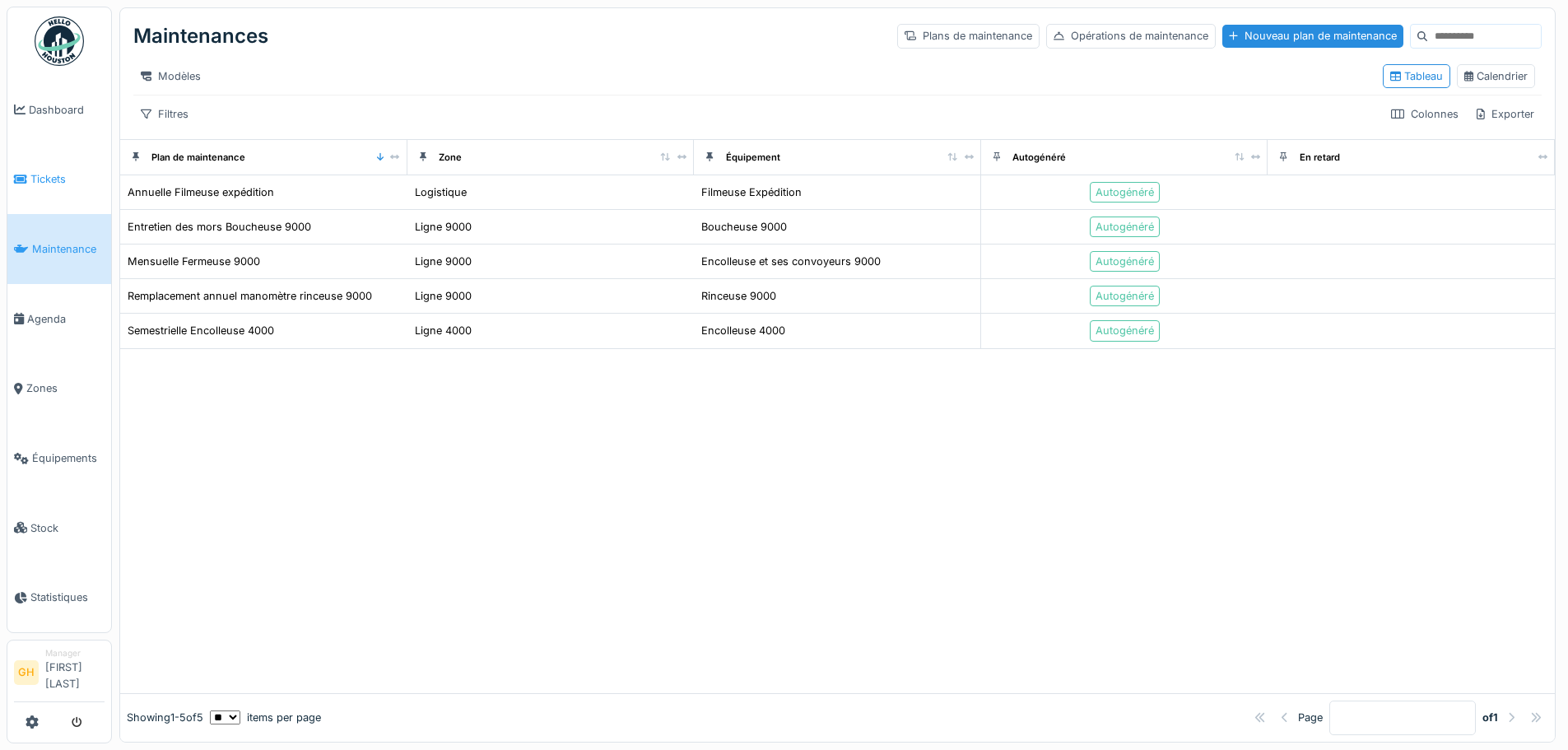 click on "Tickets" at bounding box center [59, 179] 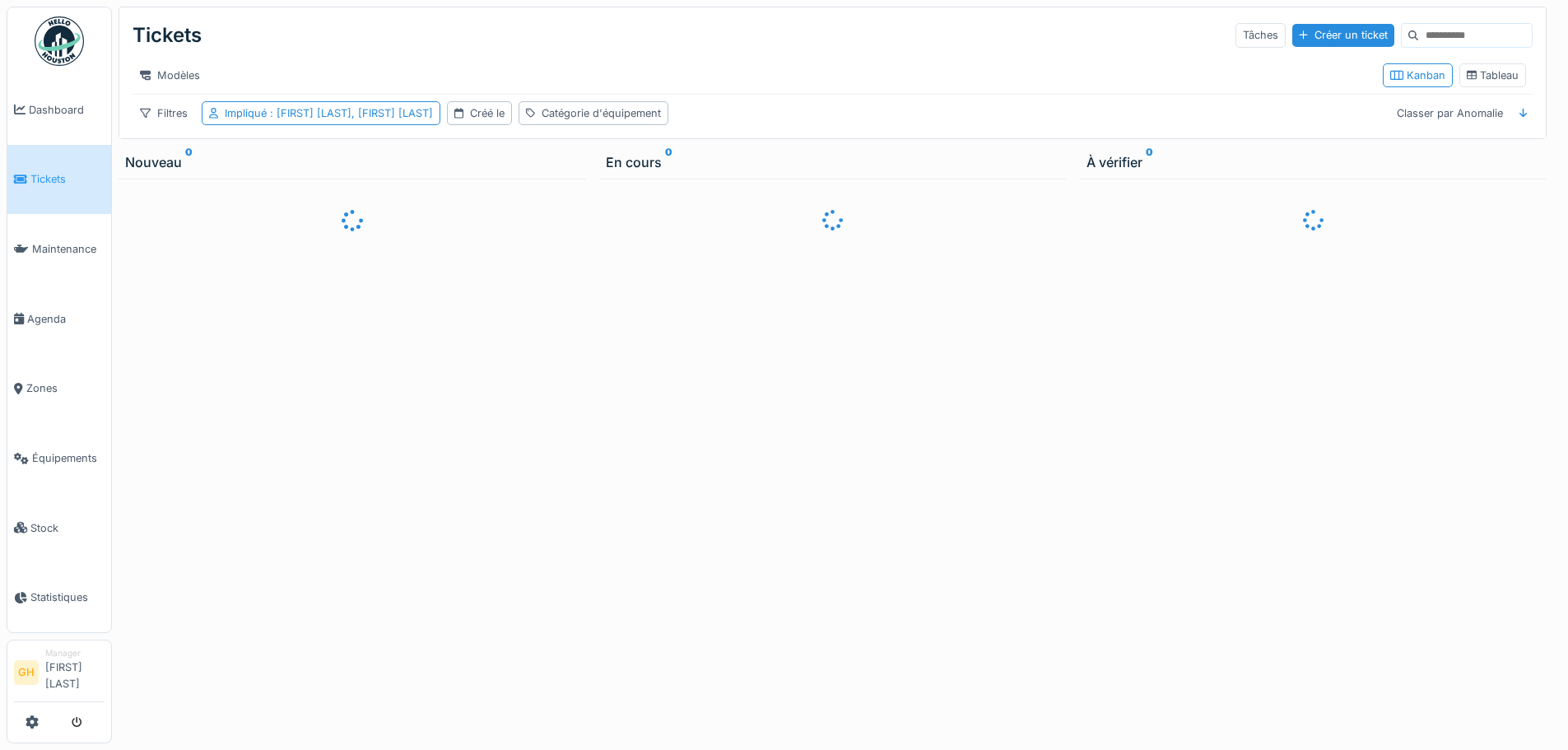 scroll, scrollTop: 0, scrollLeft: 0, axis: both 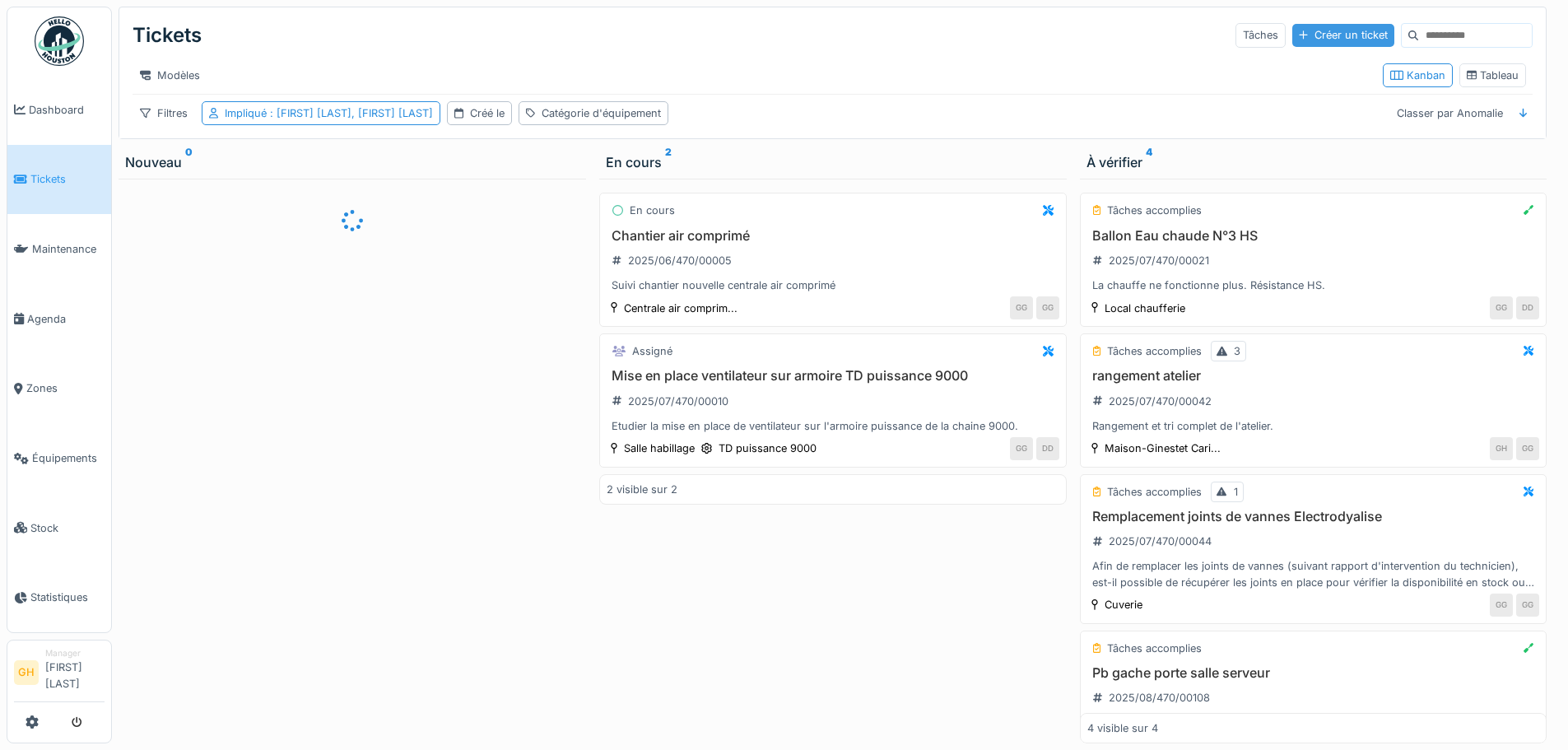 click on "Créer un ticket" at bounding box center [1343, 35] 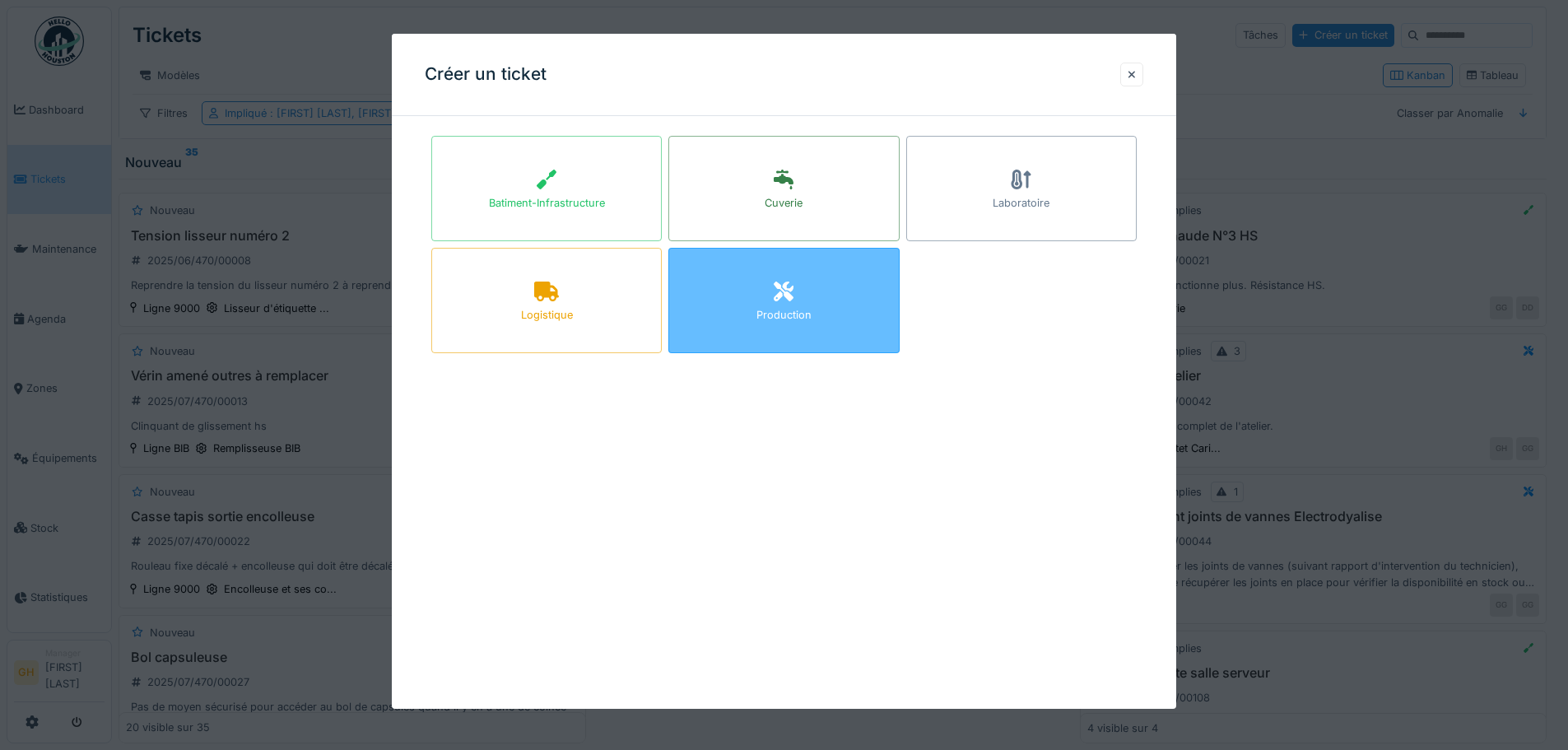 click on "Production" at bounding box center (784, 300) 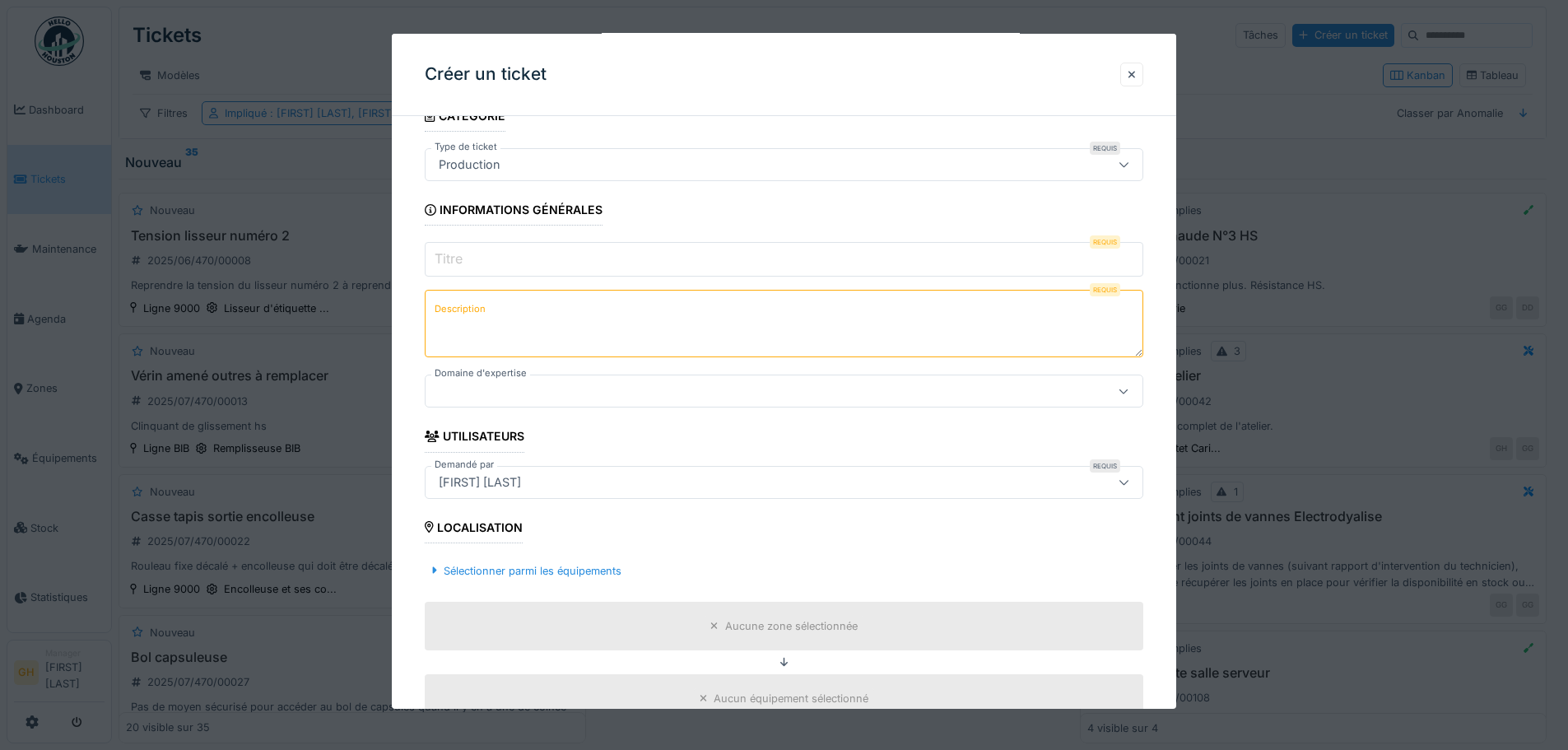 scroll, scrollTop: 329, scrollLeft: 0, axis: vertical 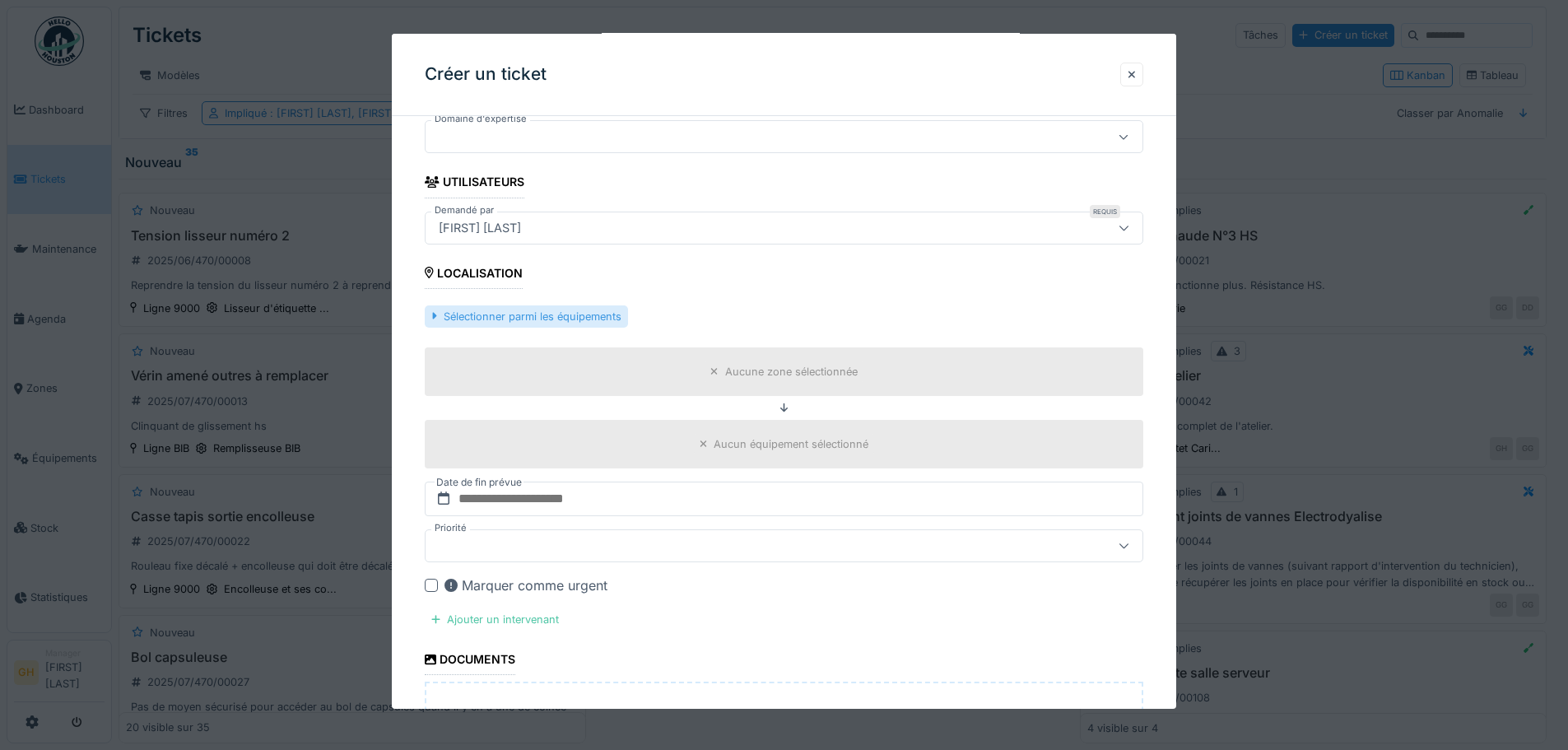 click on "Sélectionner parmi les équipements" at bounding box center [526, 316] 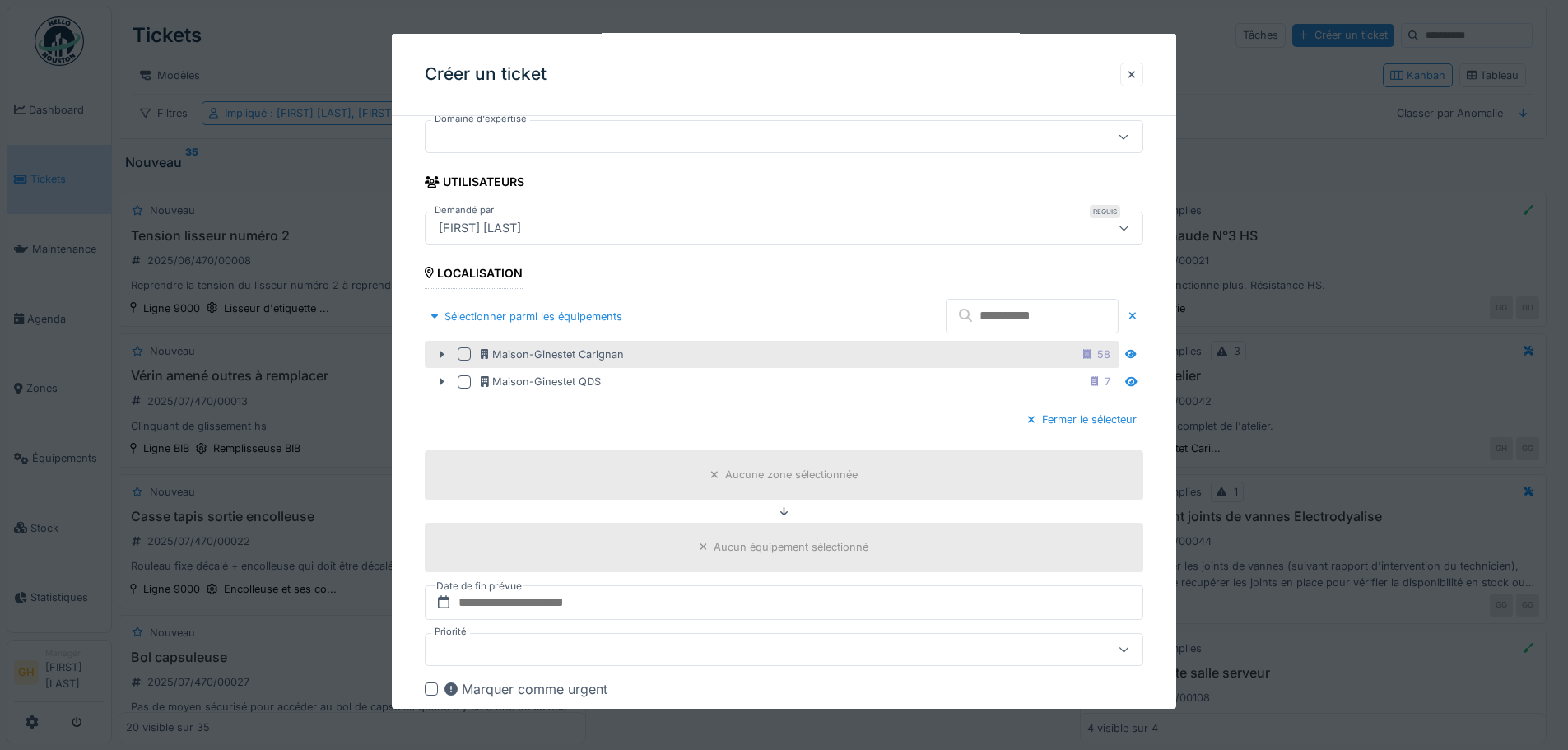 click on "Maison-Ginestet Carignan 58" at bounding box center (772, 354) 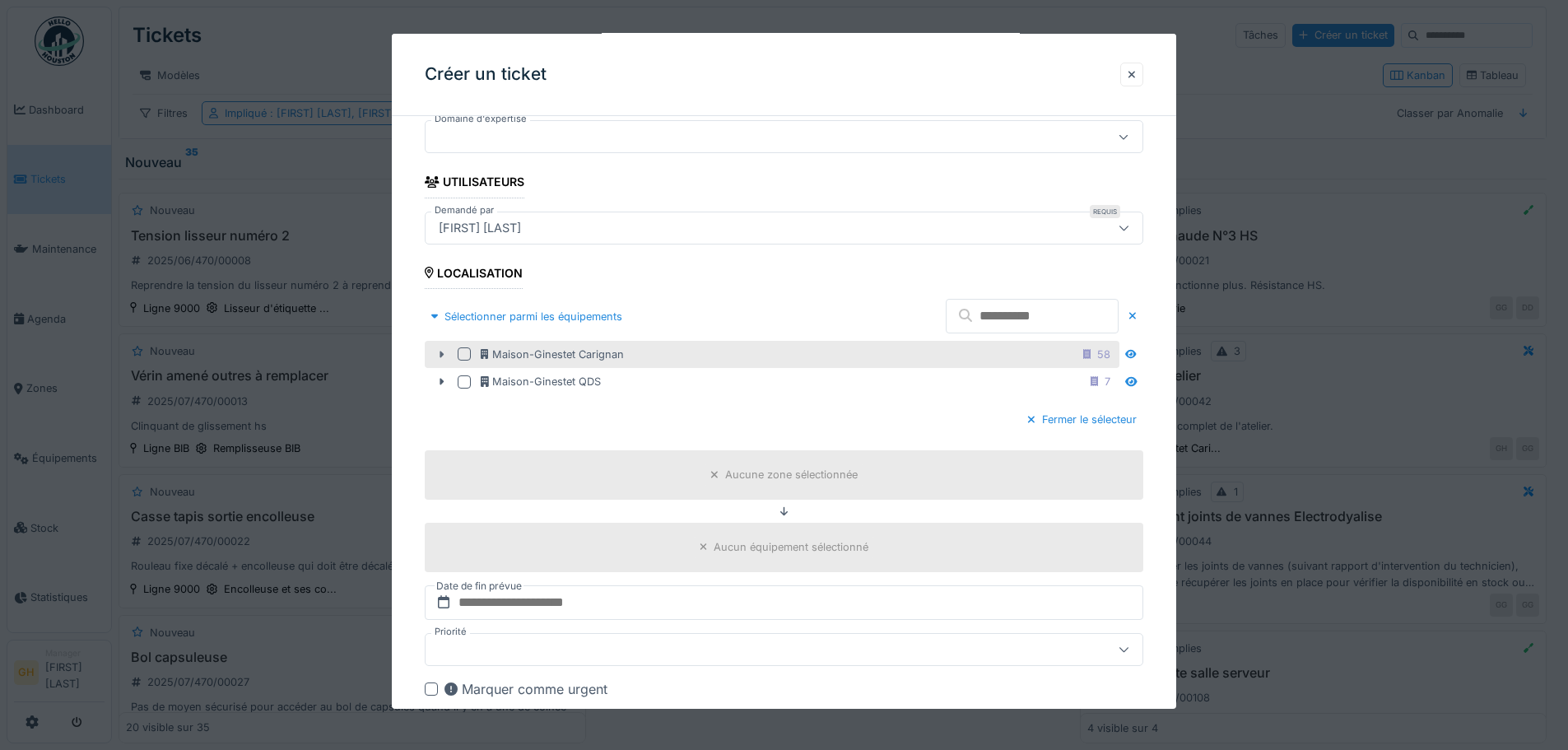 click 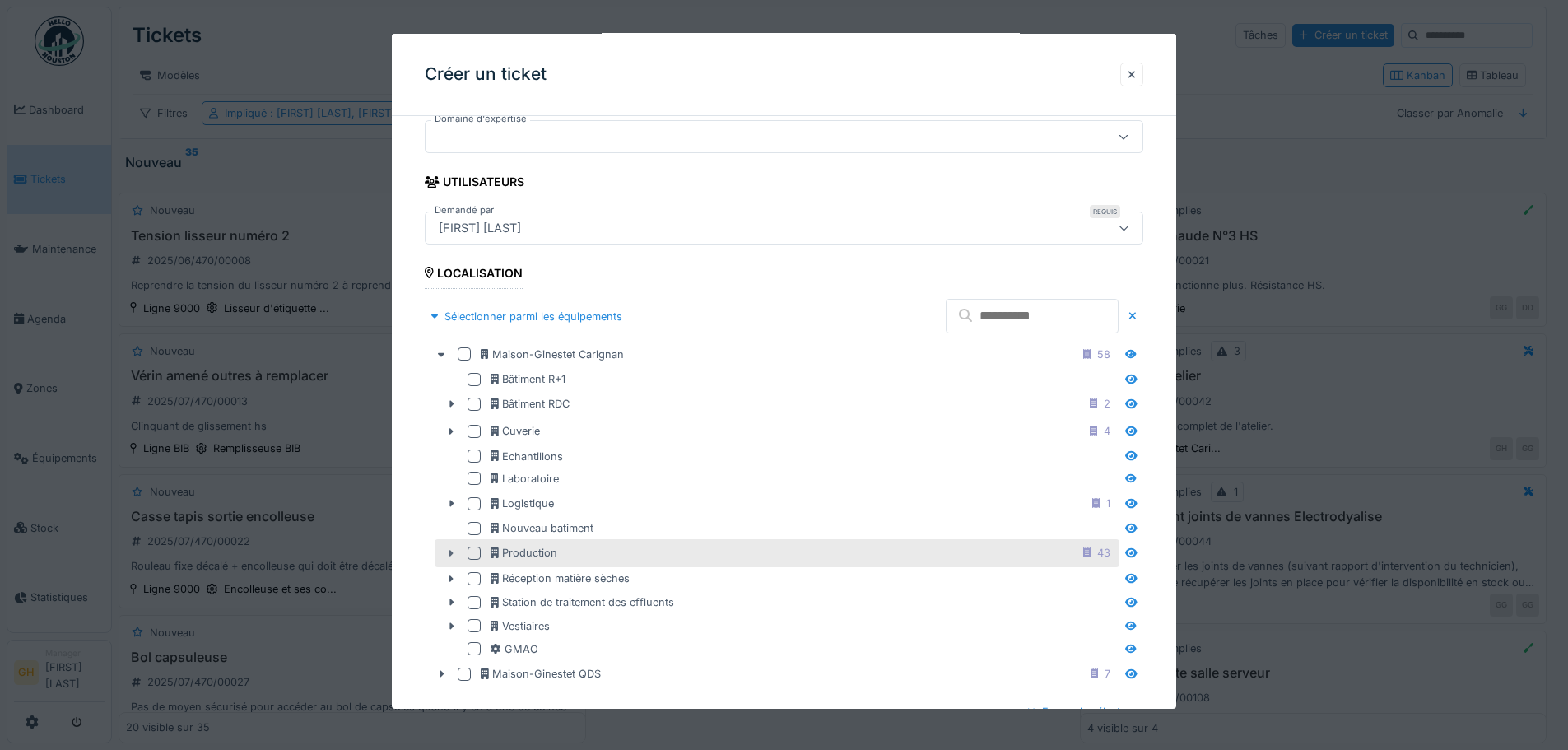 click 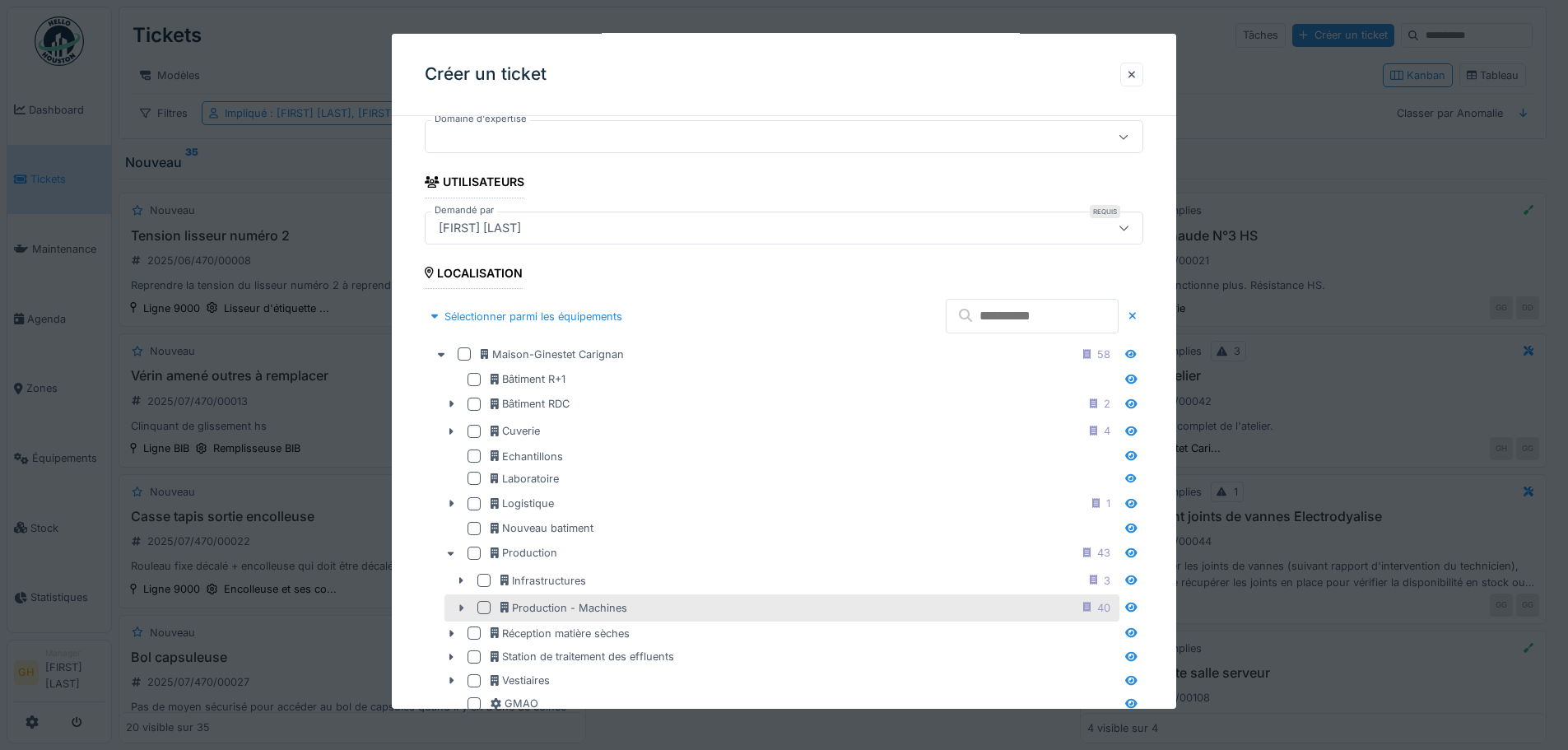 click 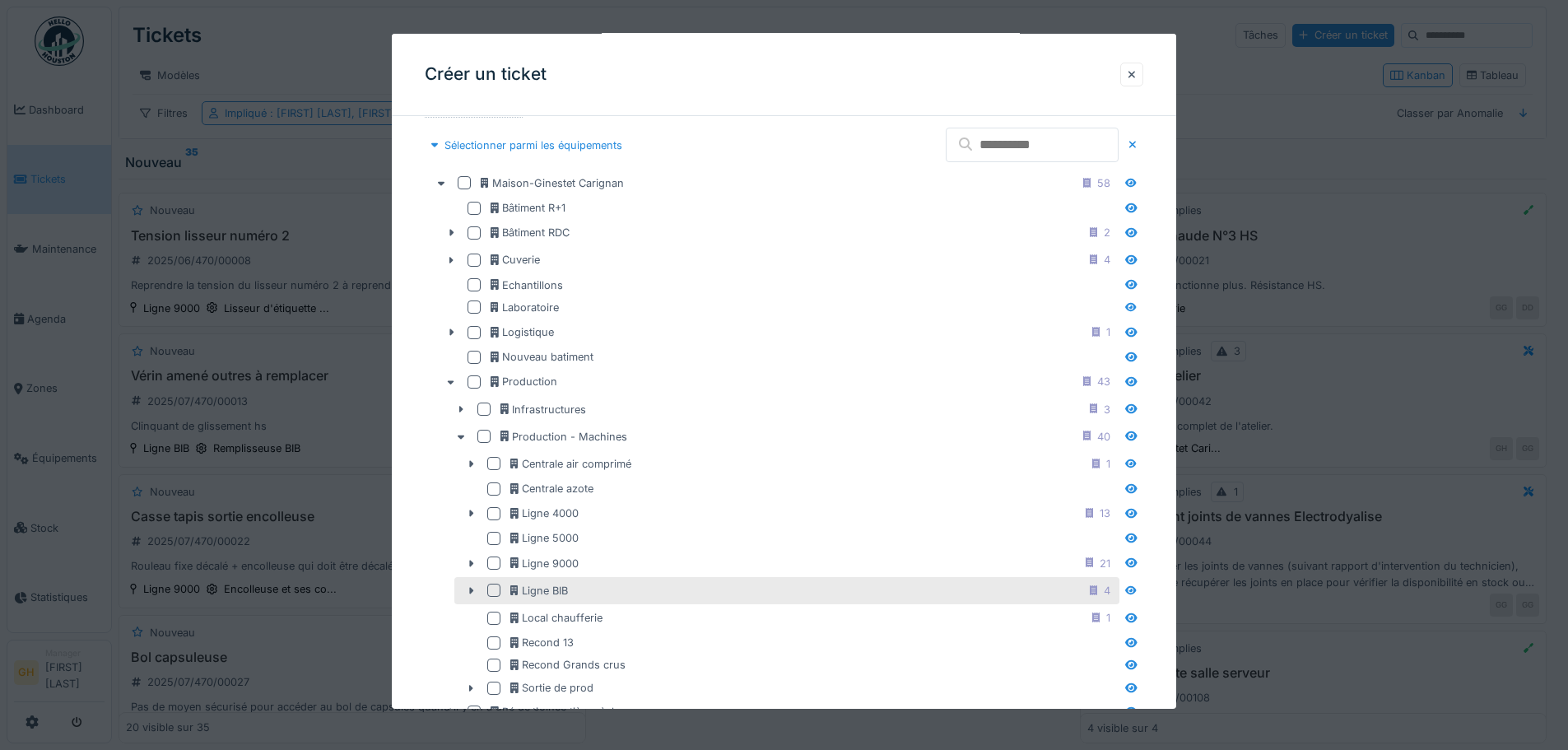 scroll, scrollTop: 576, scrollLeft: 0, axis: vertical 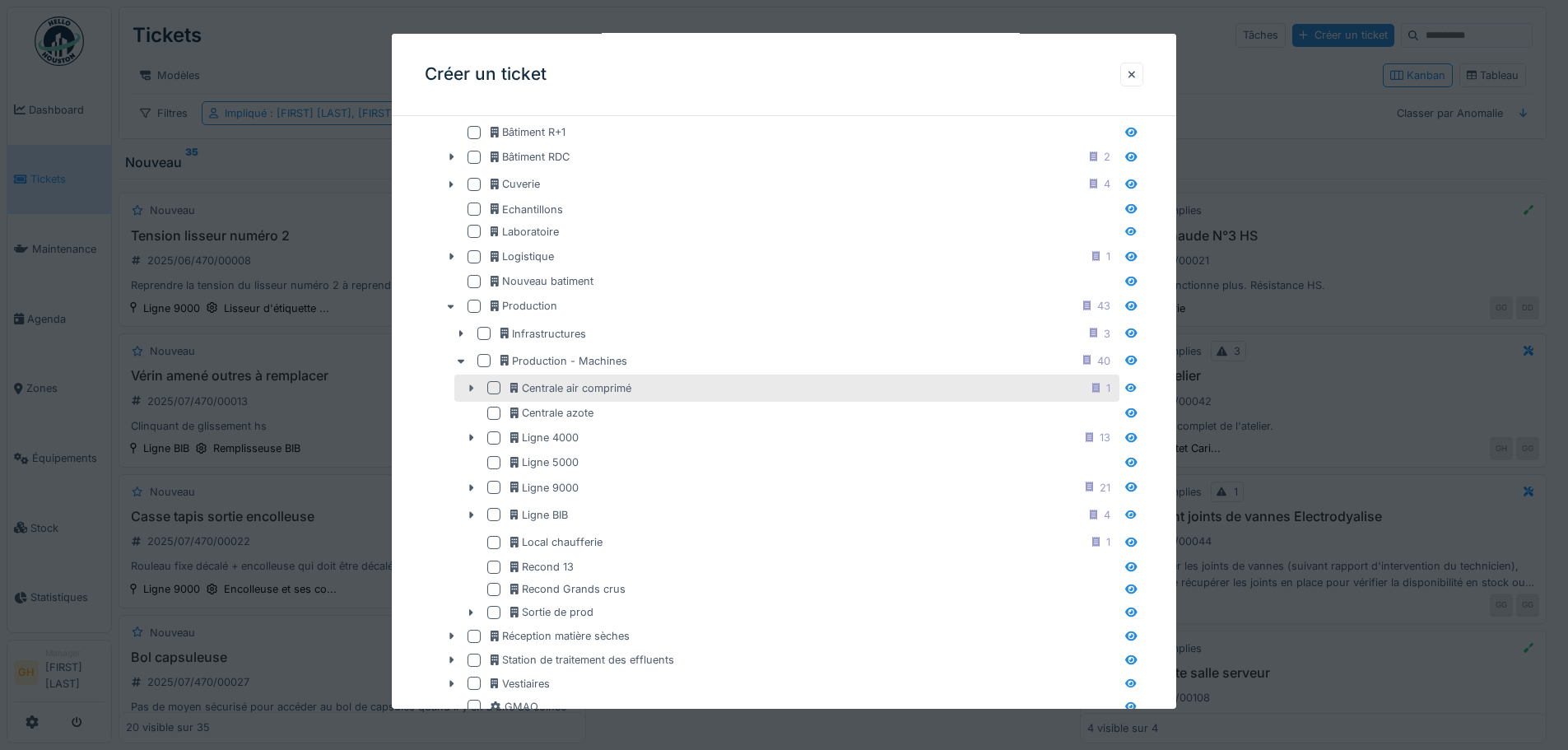 click 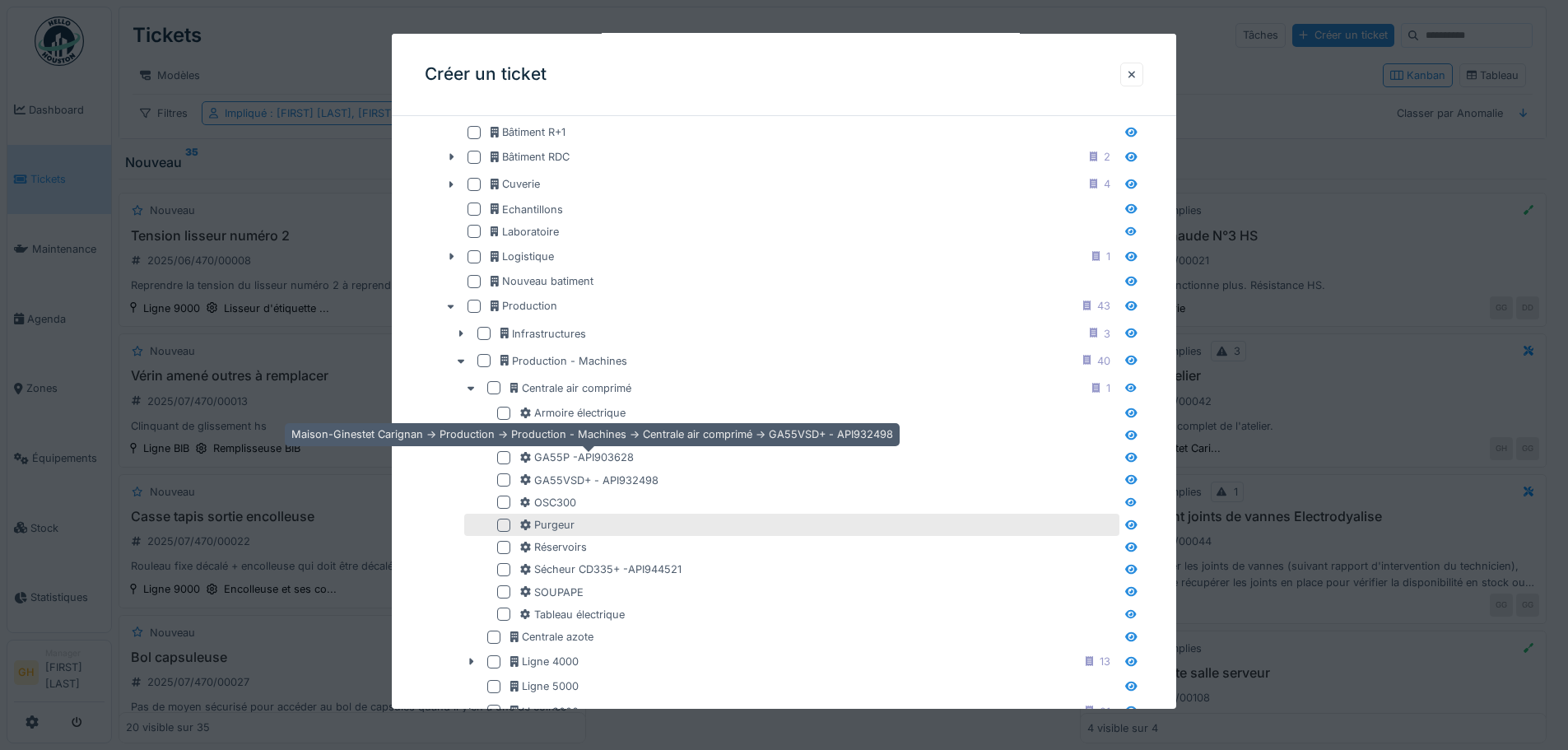 scroll, scrollTop: 741, scrollLeft: 0, axis: vertical 